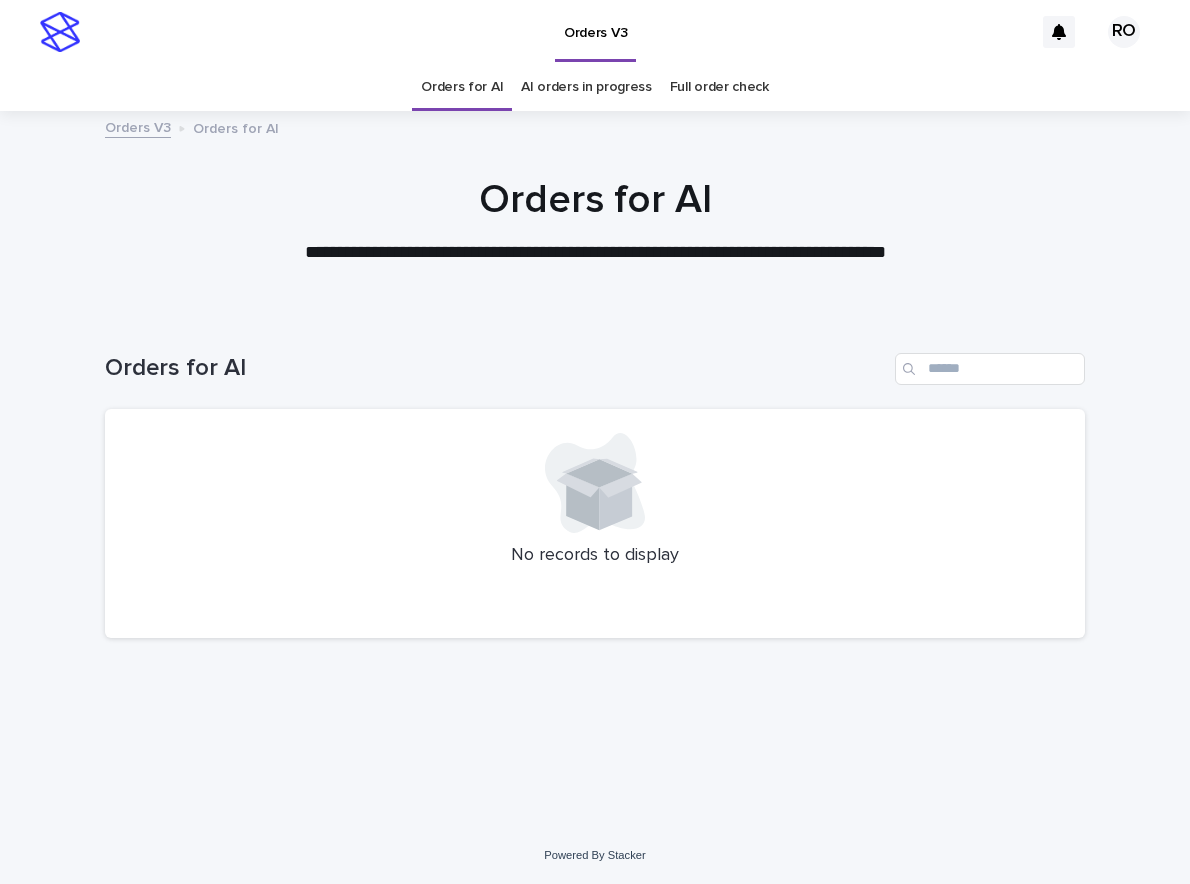 scroll, scrollTop: 0, scrollLeft: 0, axis: both 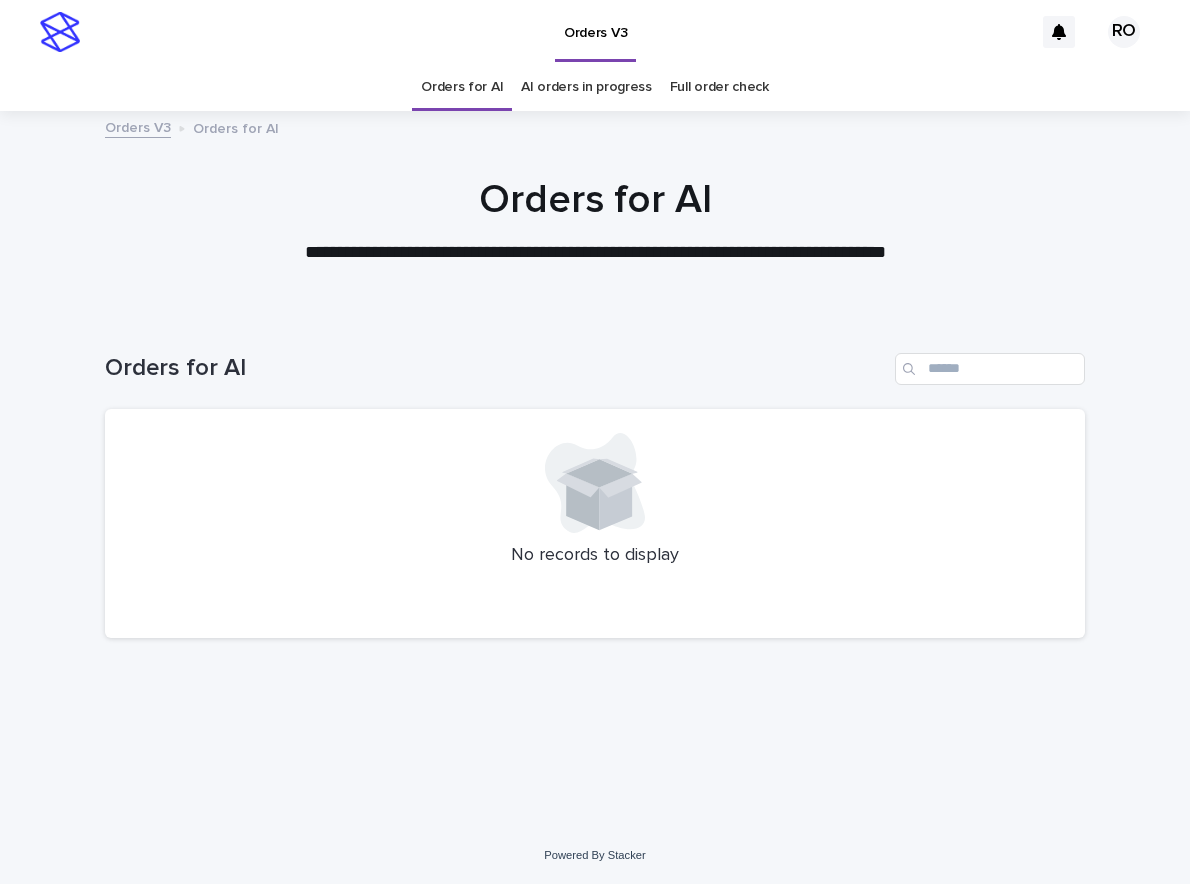 click on "AI orders in progress" at bounding box center [586, 87] 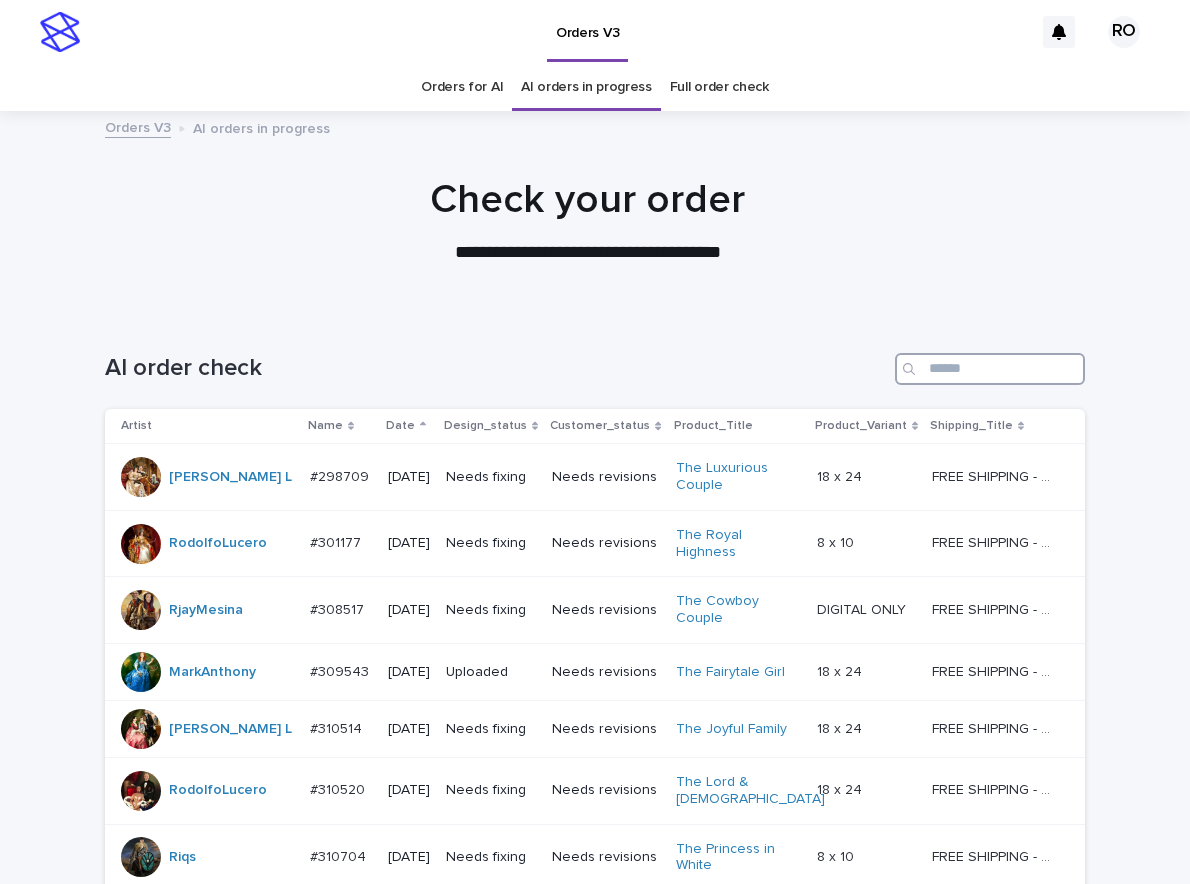 click at bounding box center [990, 369] 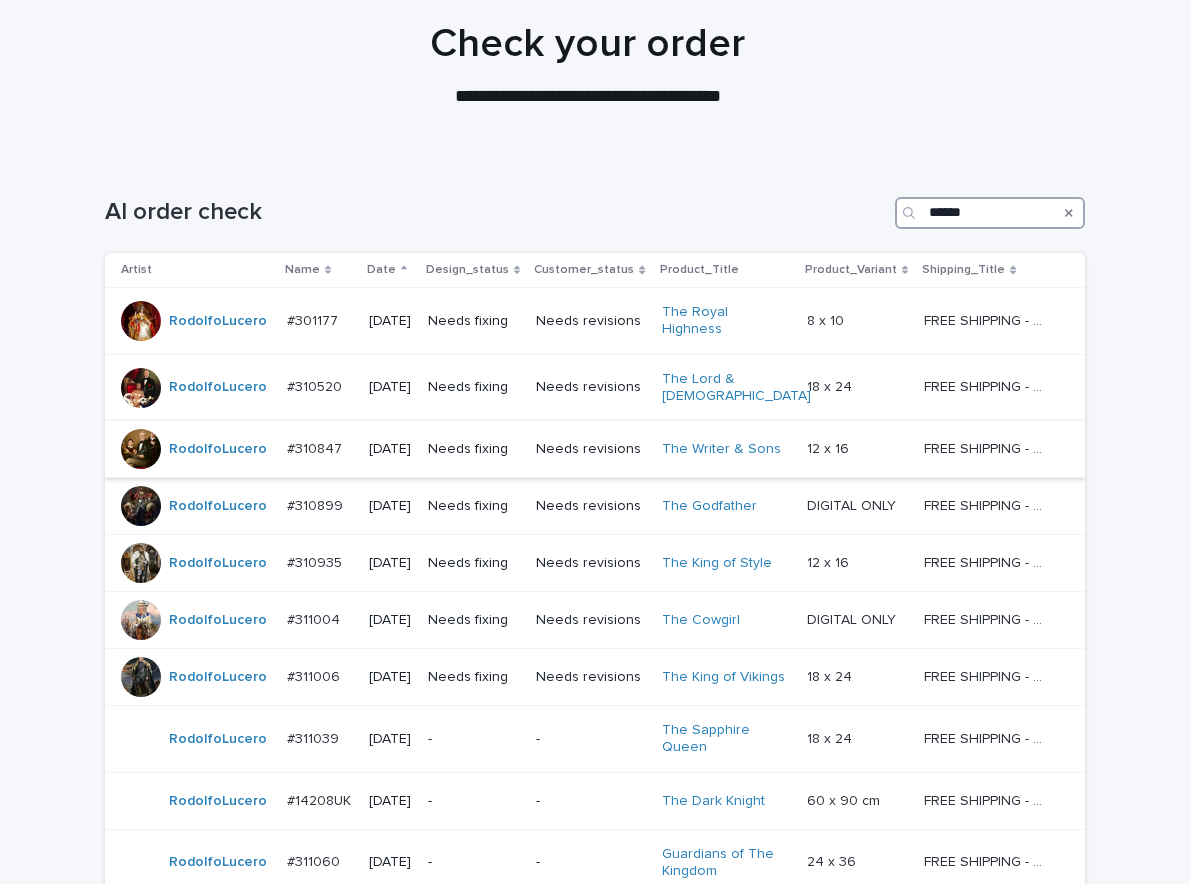 scroll, scrollTop: 200, scrollLeft: 0, axis: vertical 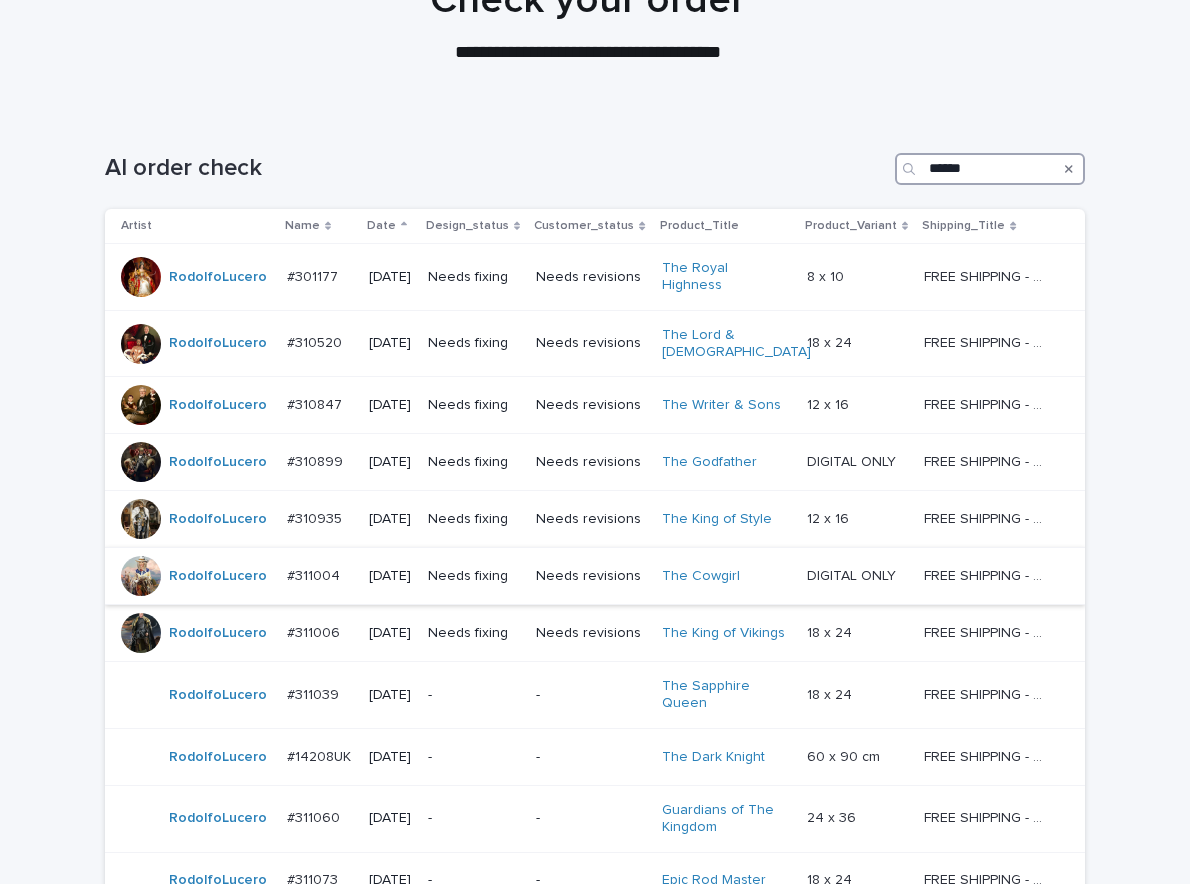 type on "******" 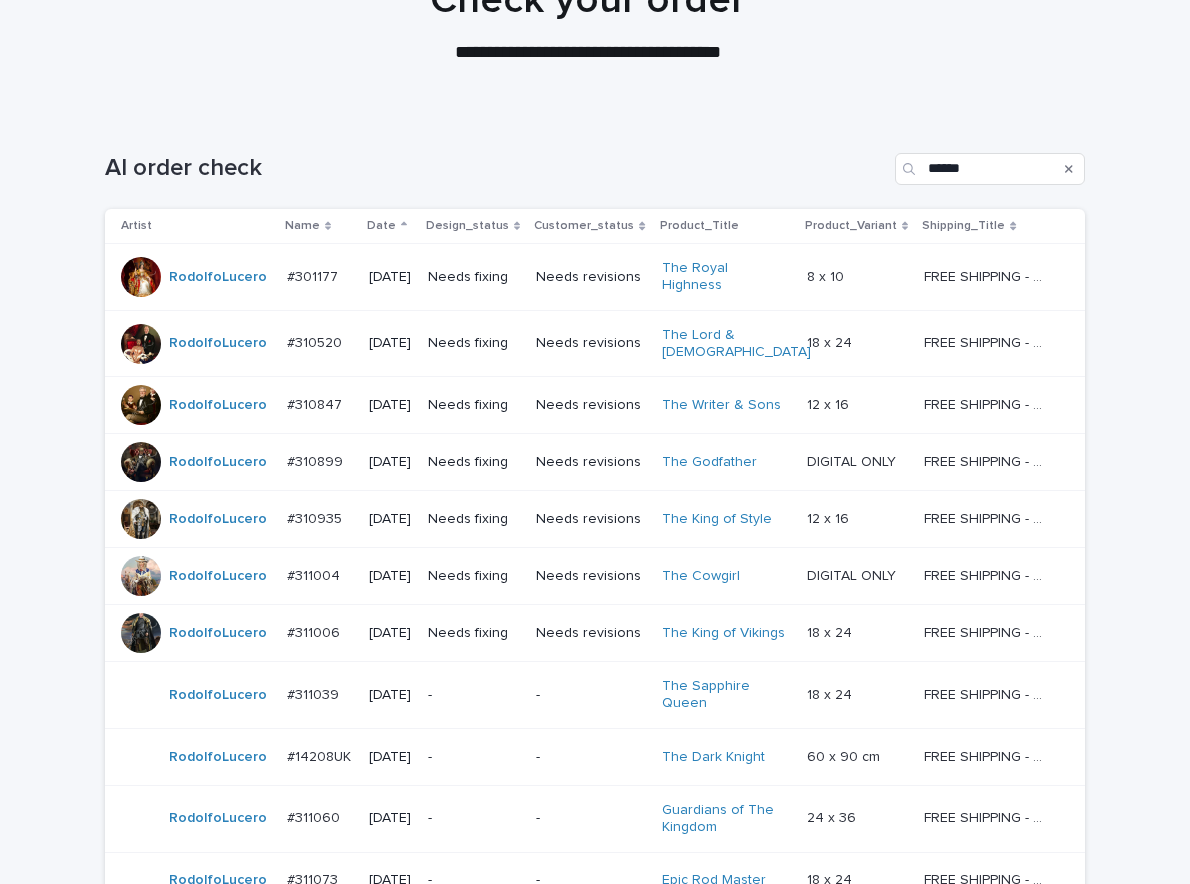 click on "Needs revisions" at bounding box center [591, 576] 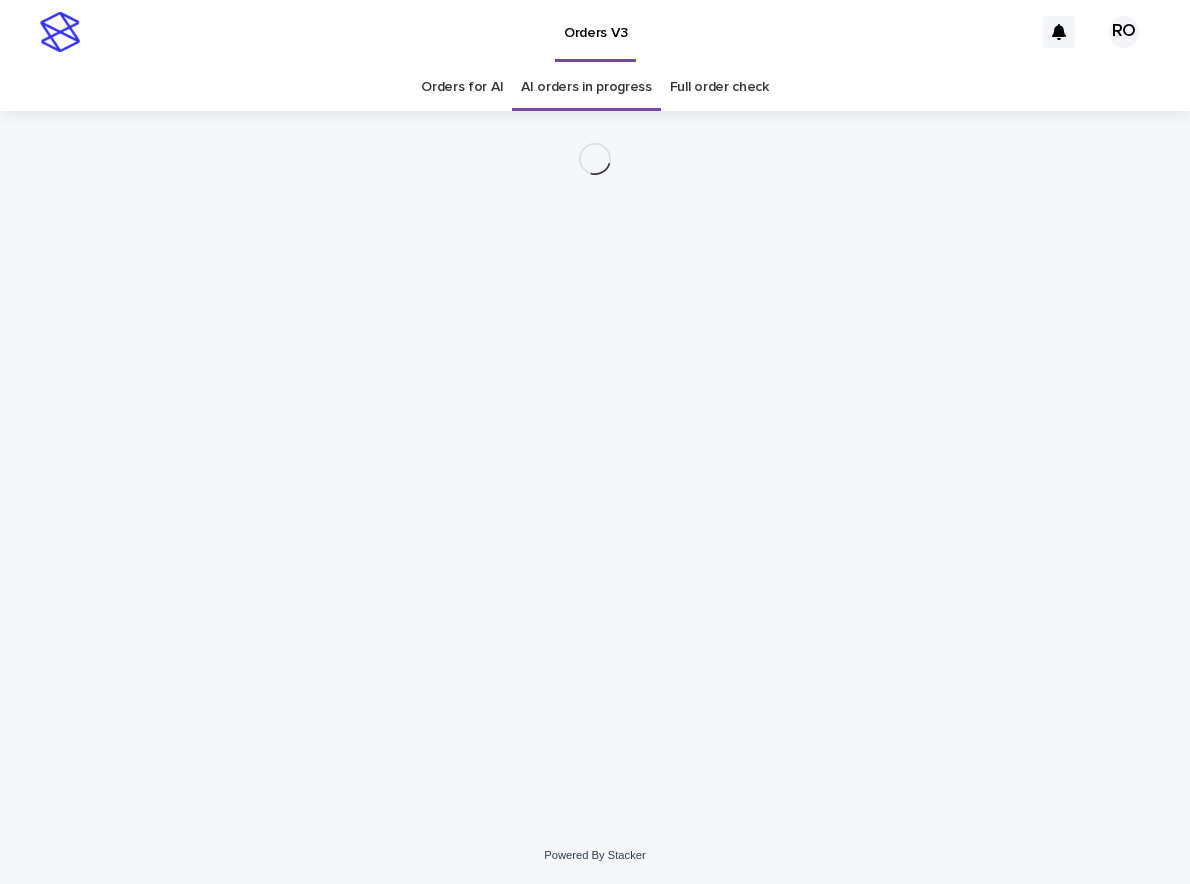 scroll, scrollTop: 0, scrollLeft: 0, axis: both 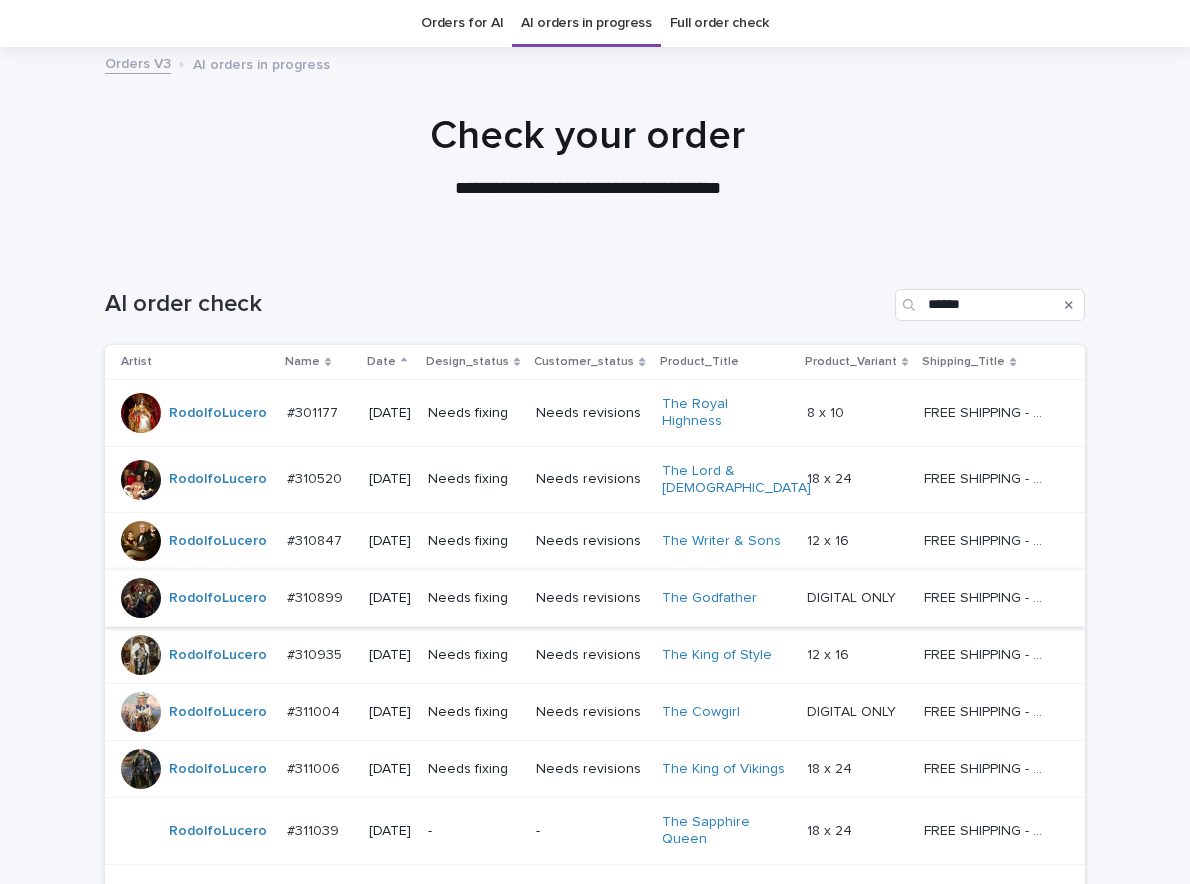 click on "Needs fixing" at bounding box center (474, 712) 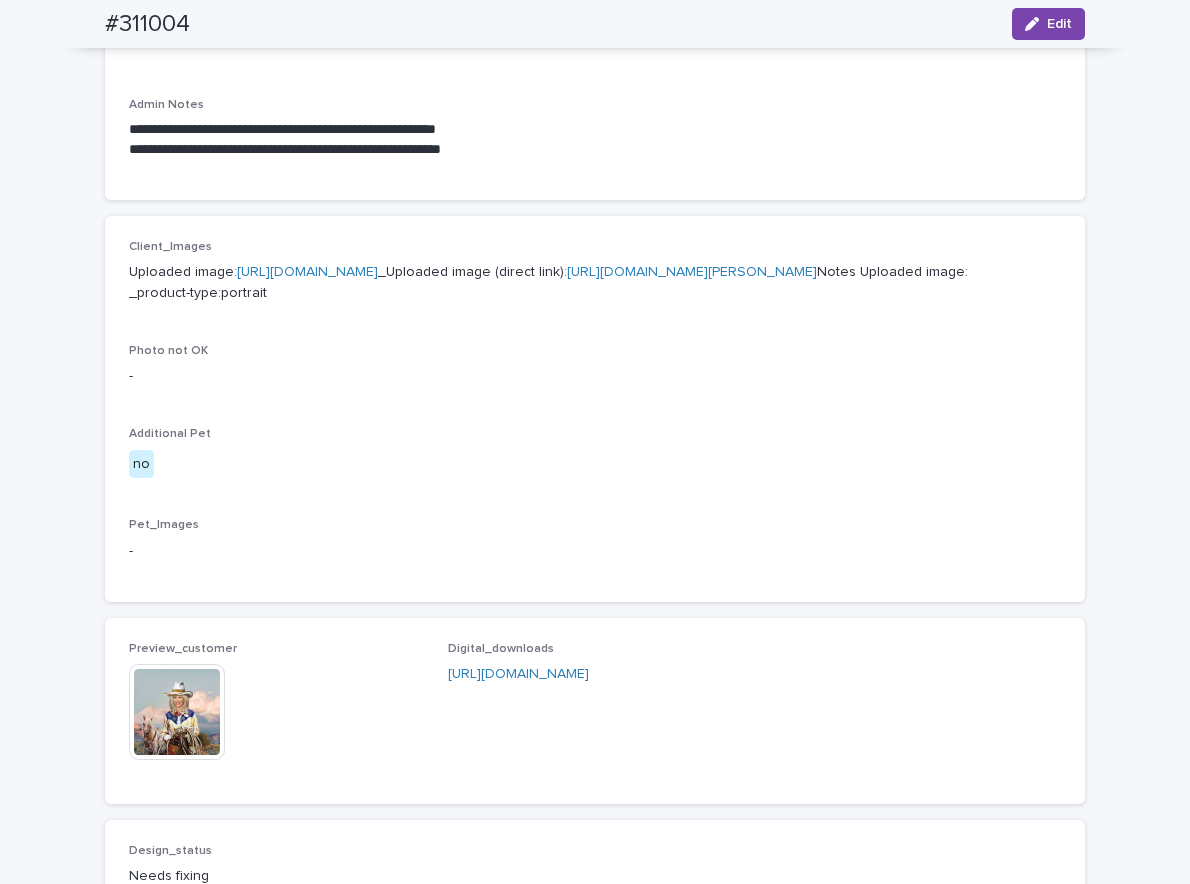scroll, scrollTop: 1064, scrollLeft: 0, axis: vertical 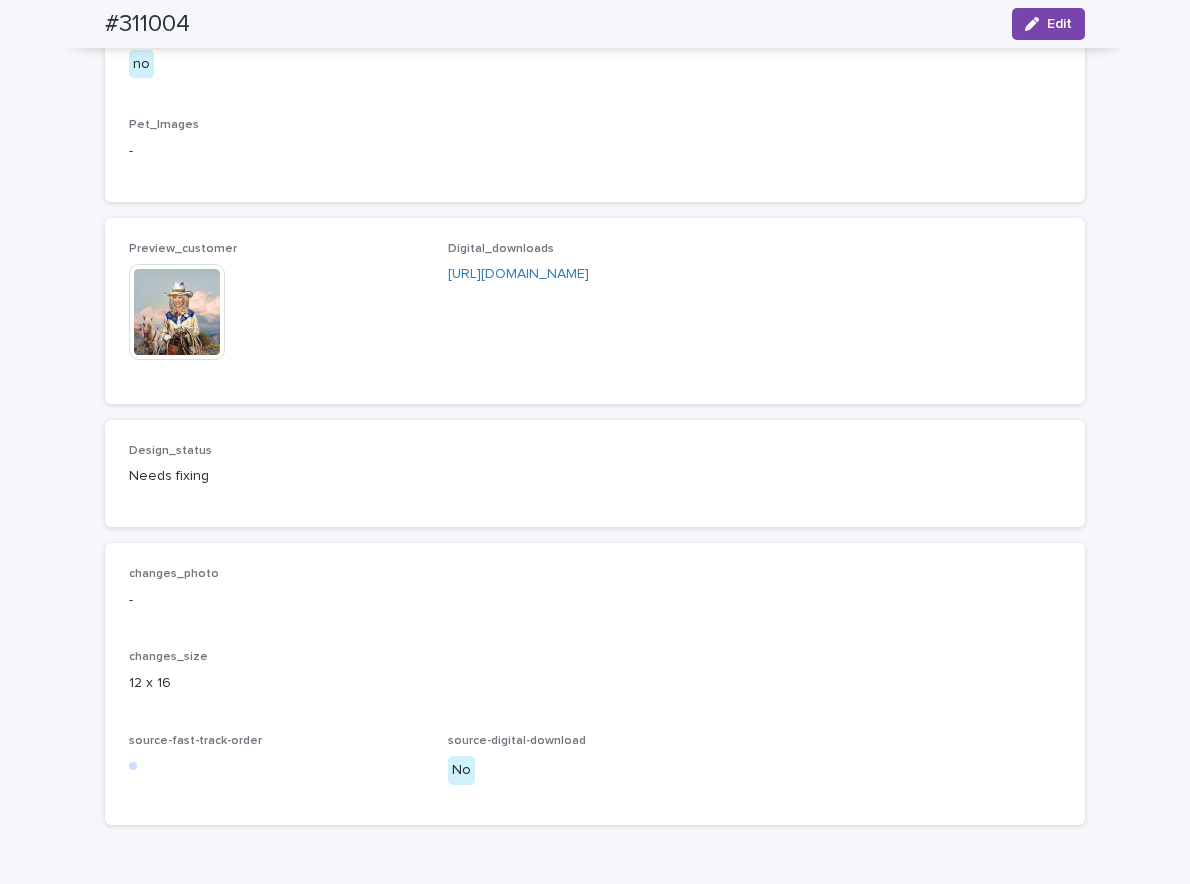click at bounding box center (177, 312) 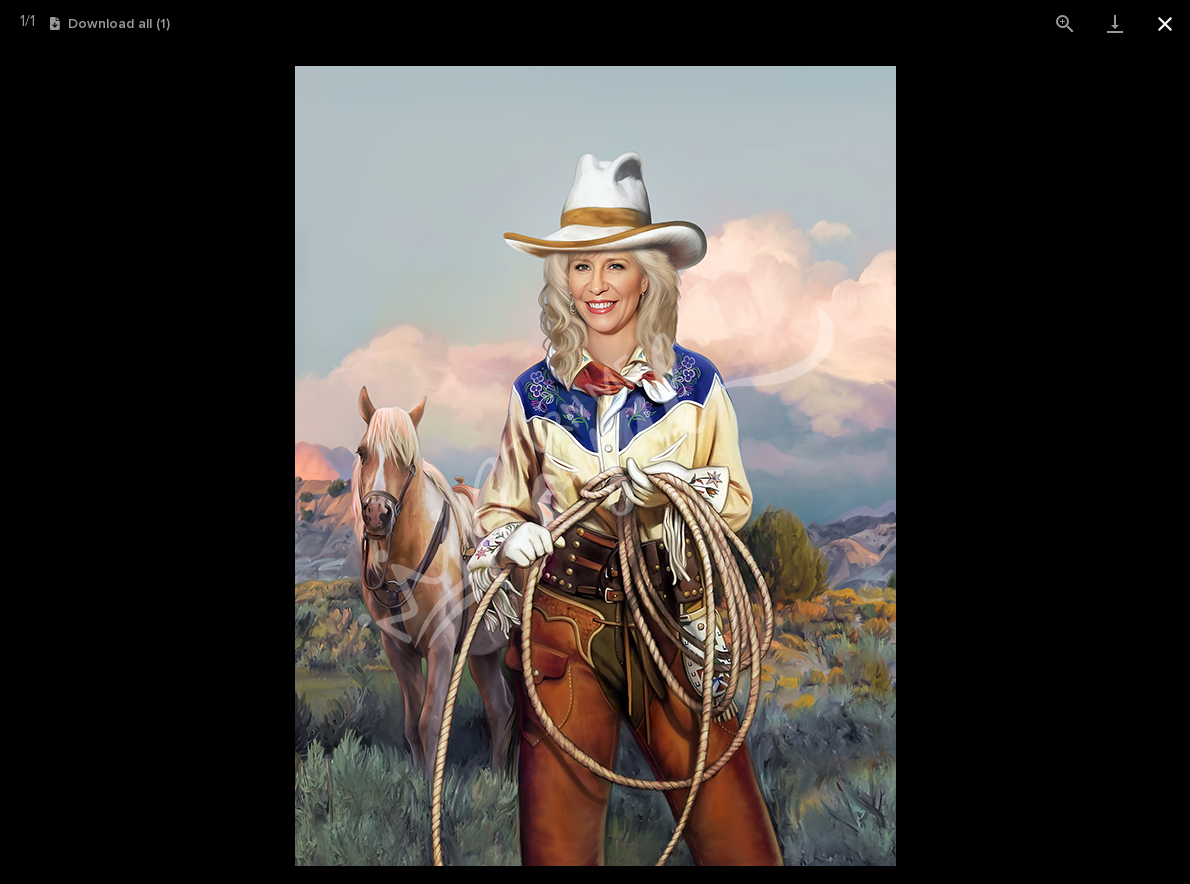 click at bounding box center (1165, 23) 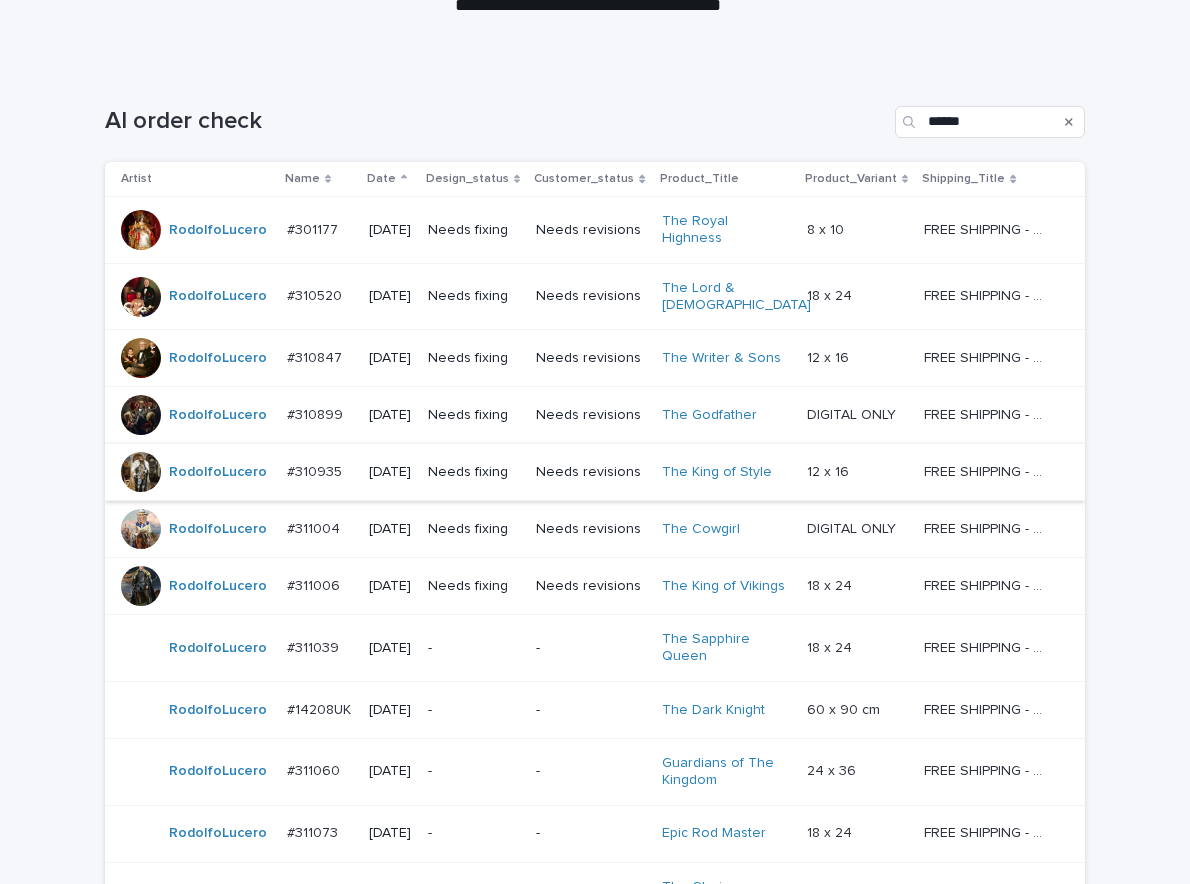 scroll, scrollTop: 364, scrollLeft: 0, axis: vertical 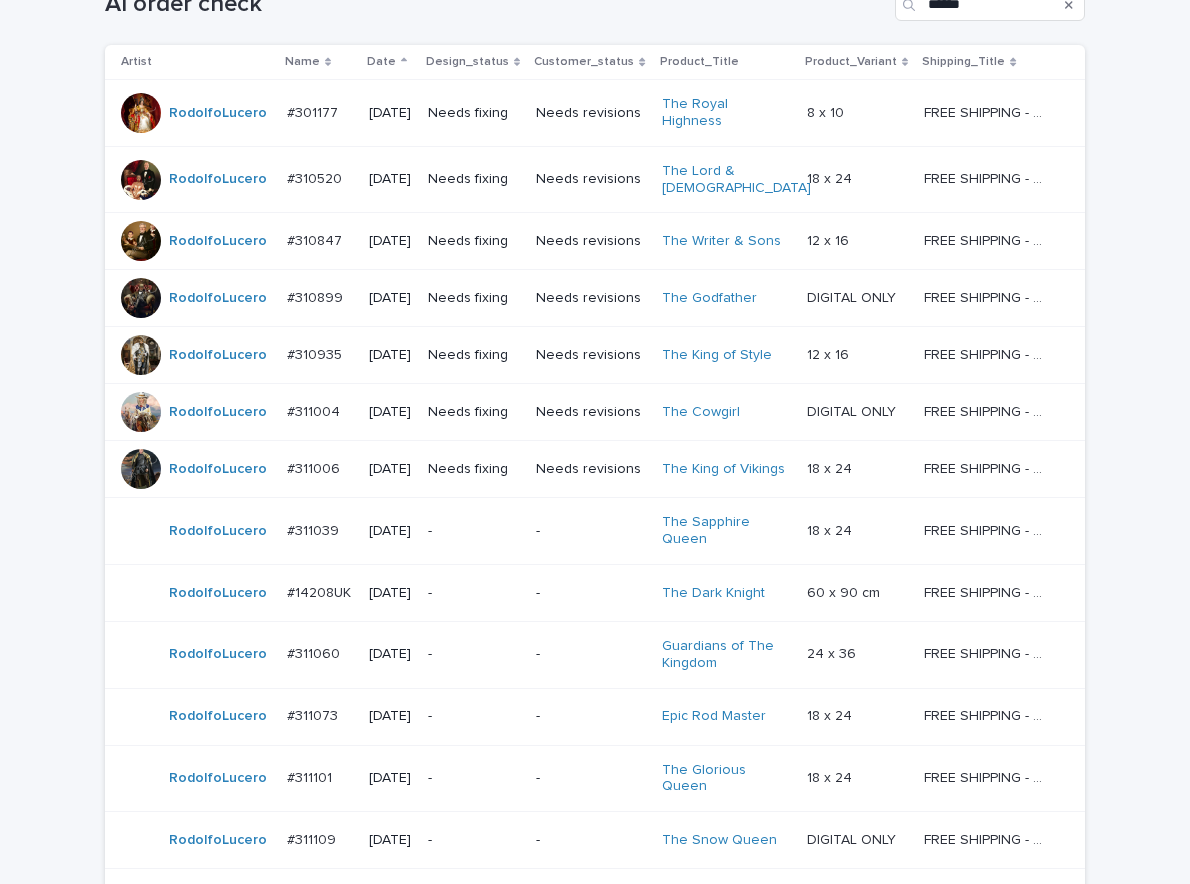 click on "Needs revisions" at bounding box center (591, 469) 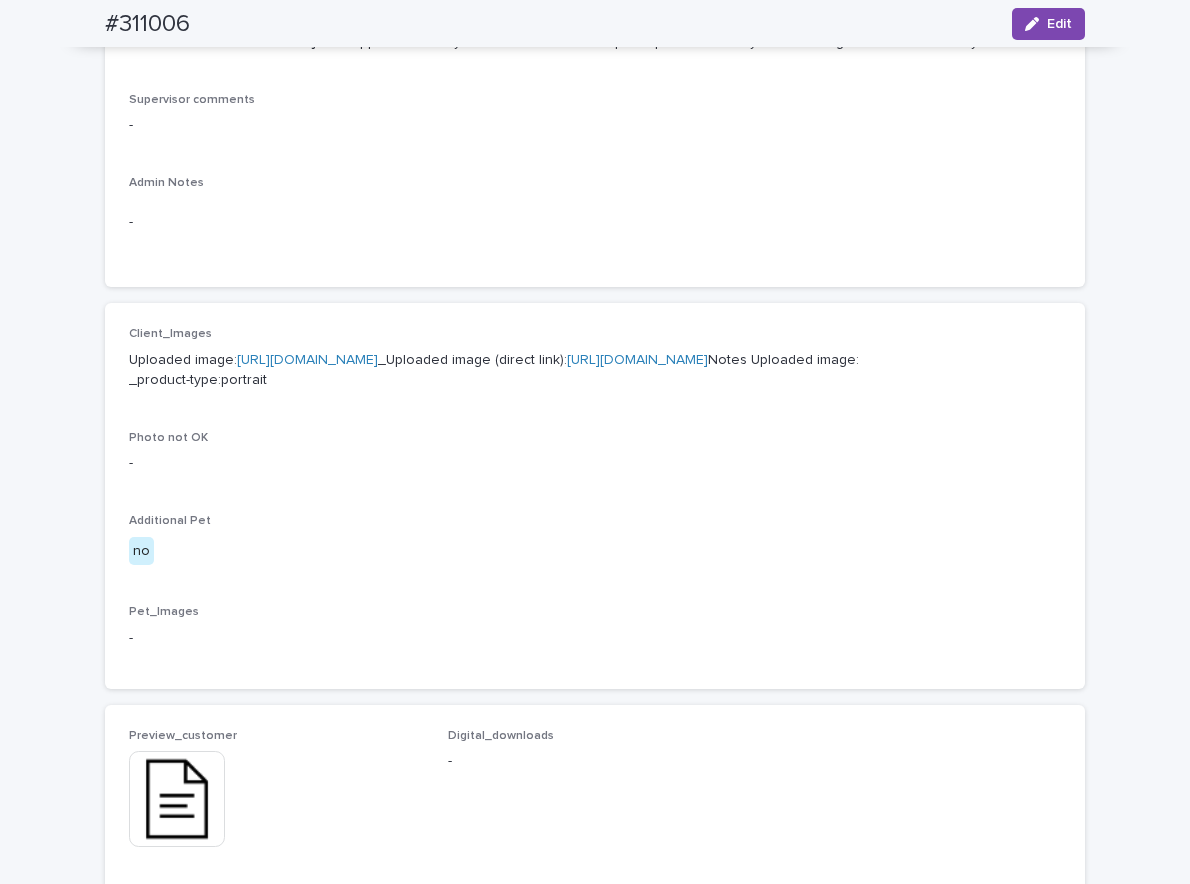 scroll, scrollTop: 900, scrollLeft: 0, axis: vertical 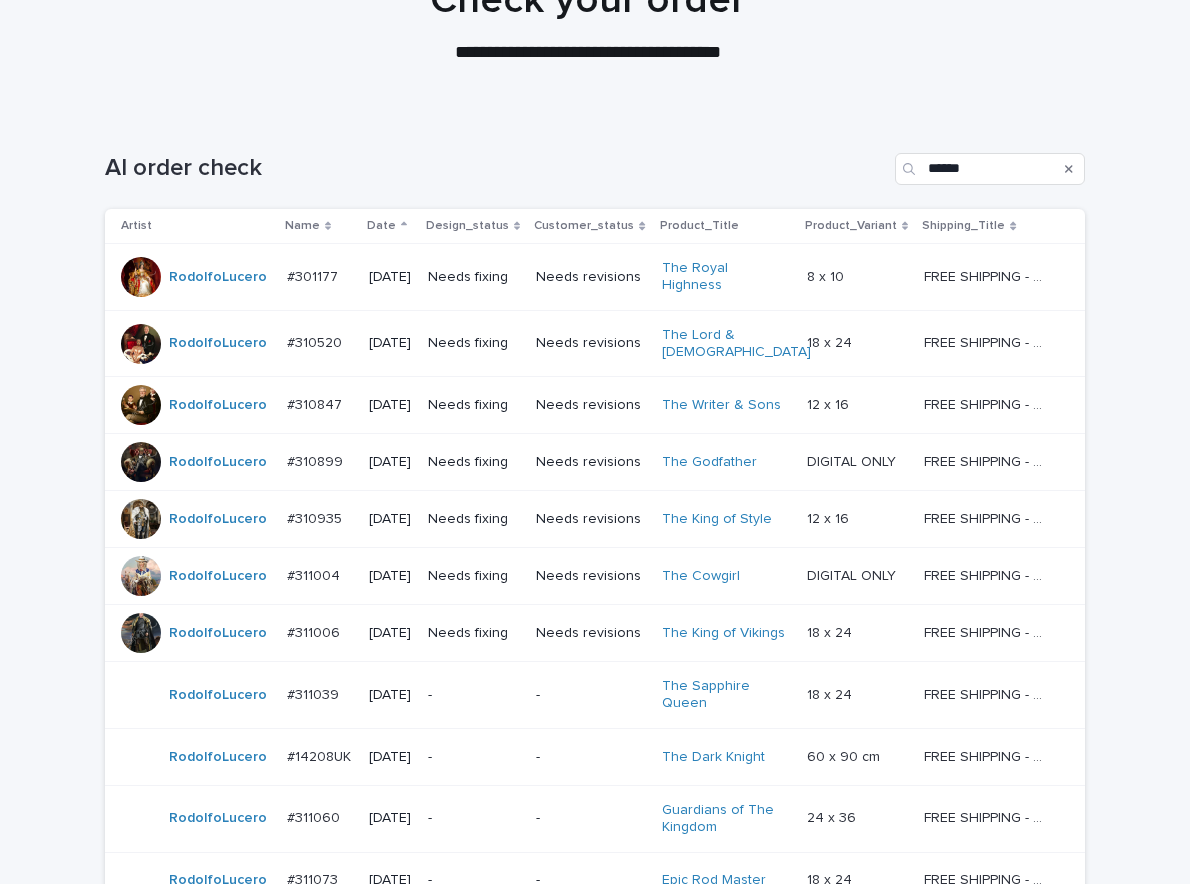 click on "Needs revisions" at bounding box center (591, 343) 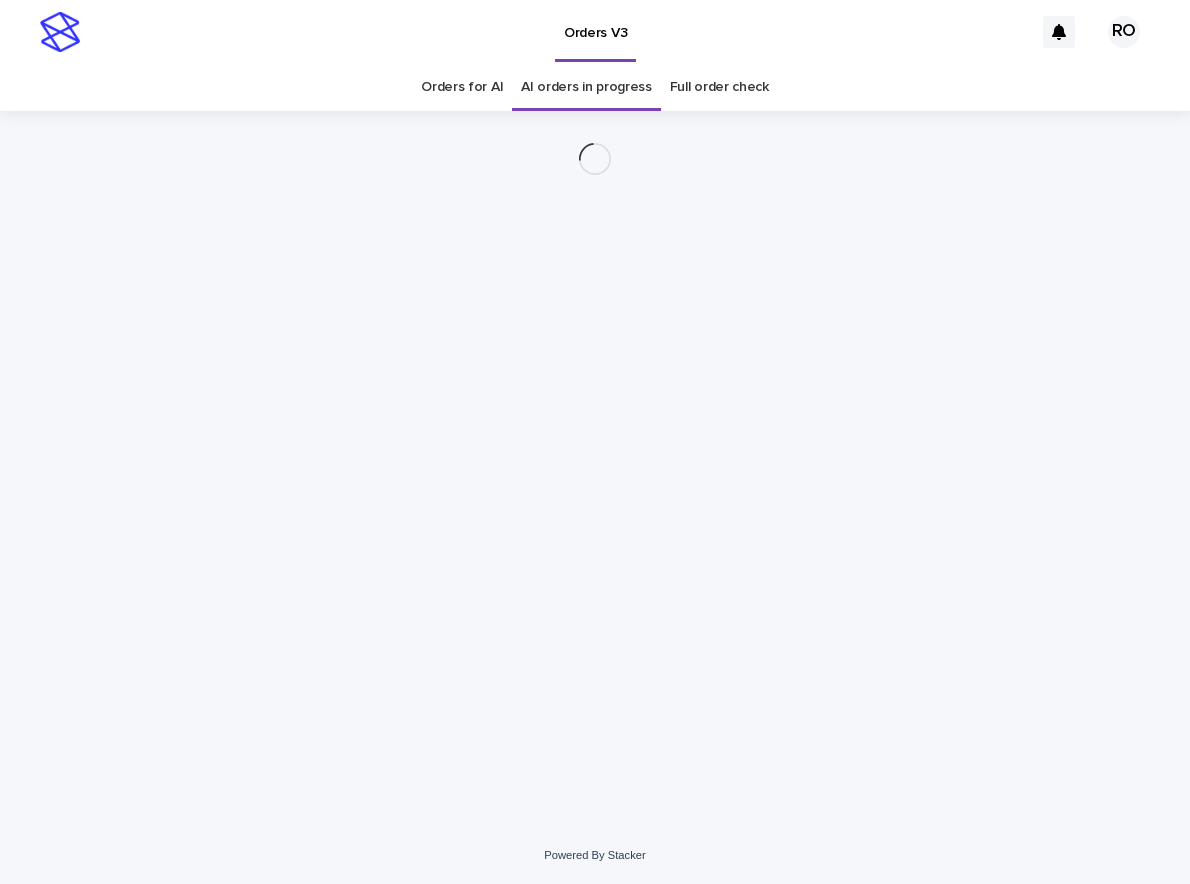 scroll, scrollTop: 0, scrollLeft: 0, axis: both 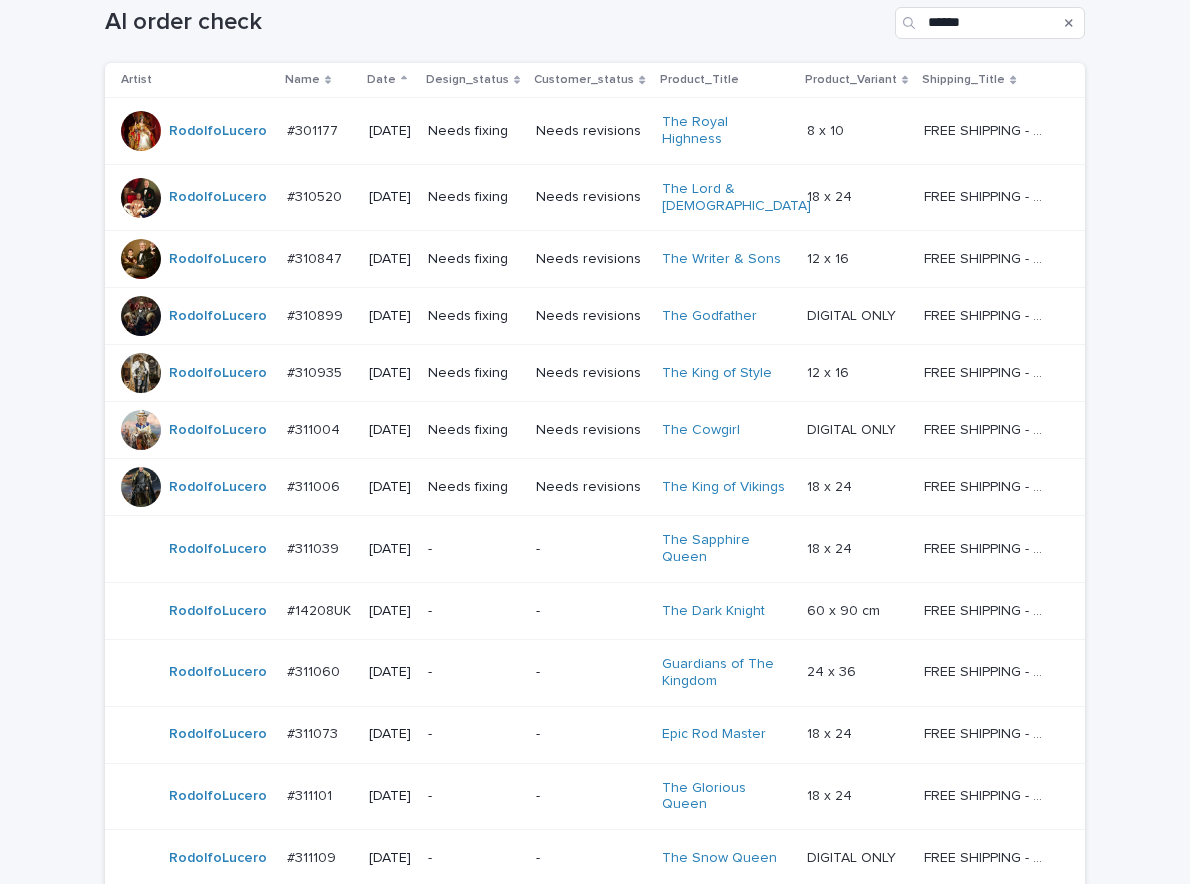 click on "Needs revisions" at bounding box center [591, 131] 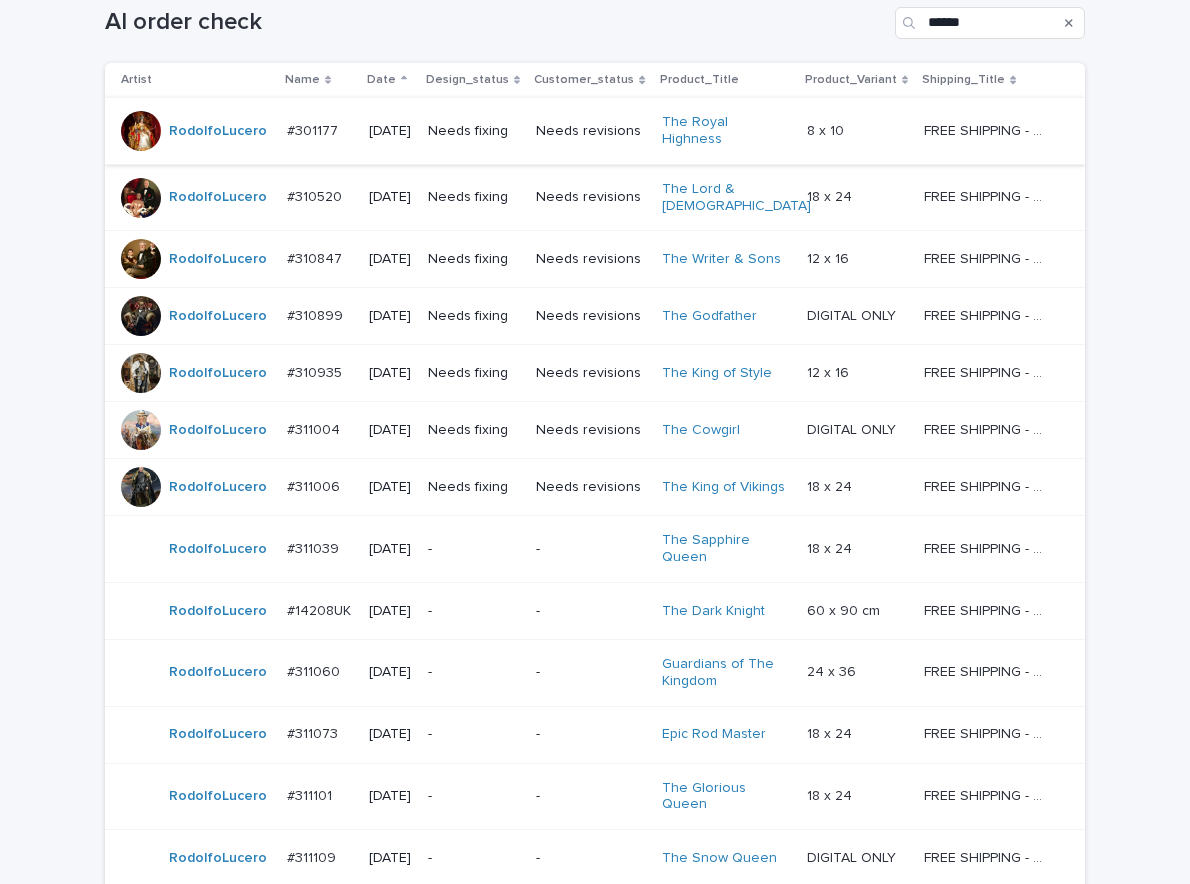 scroll, scrollTop: 0, scrollLeft: 0, axis: both 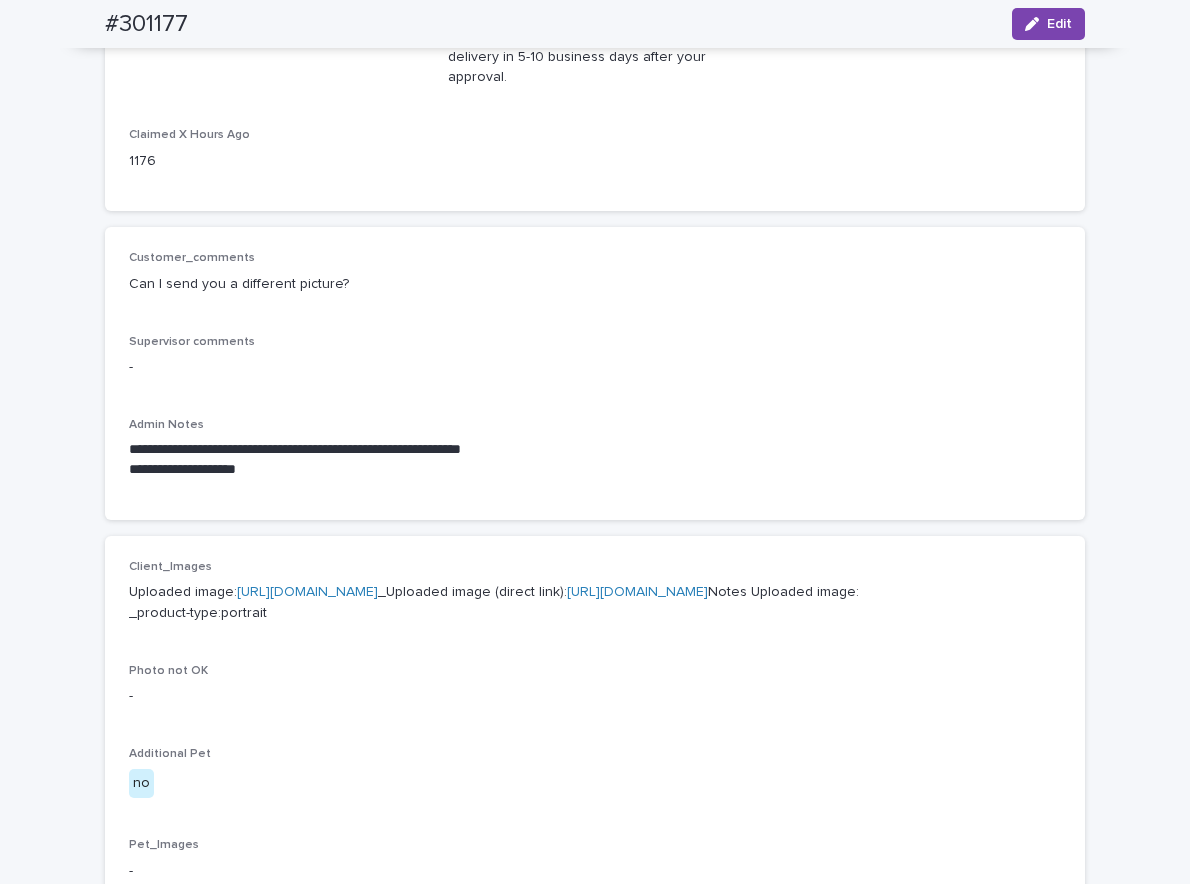 click on "[URL][DOMAIN_NAME]" at bounding box center [307, 592] 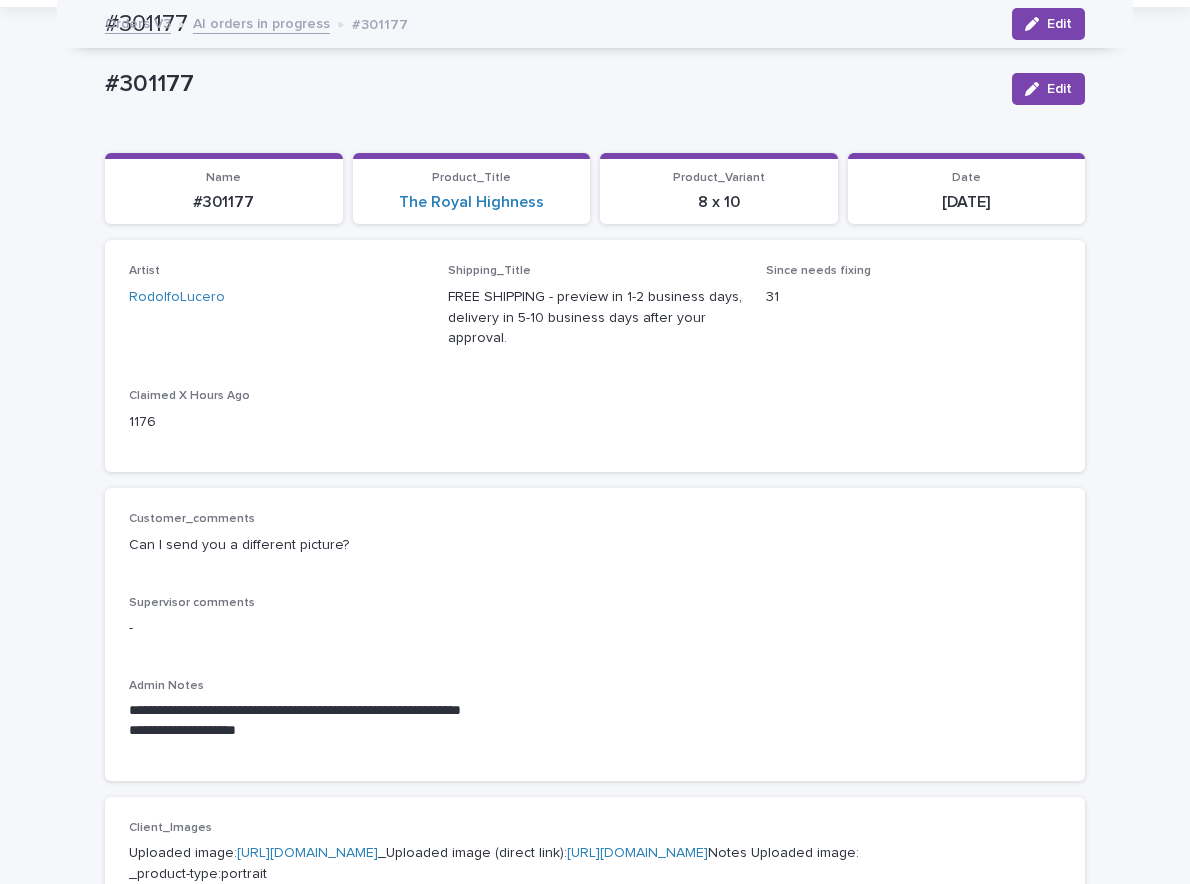 scroll, scrollTop: 0, scrollLeft: 0, axis: both 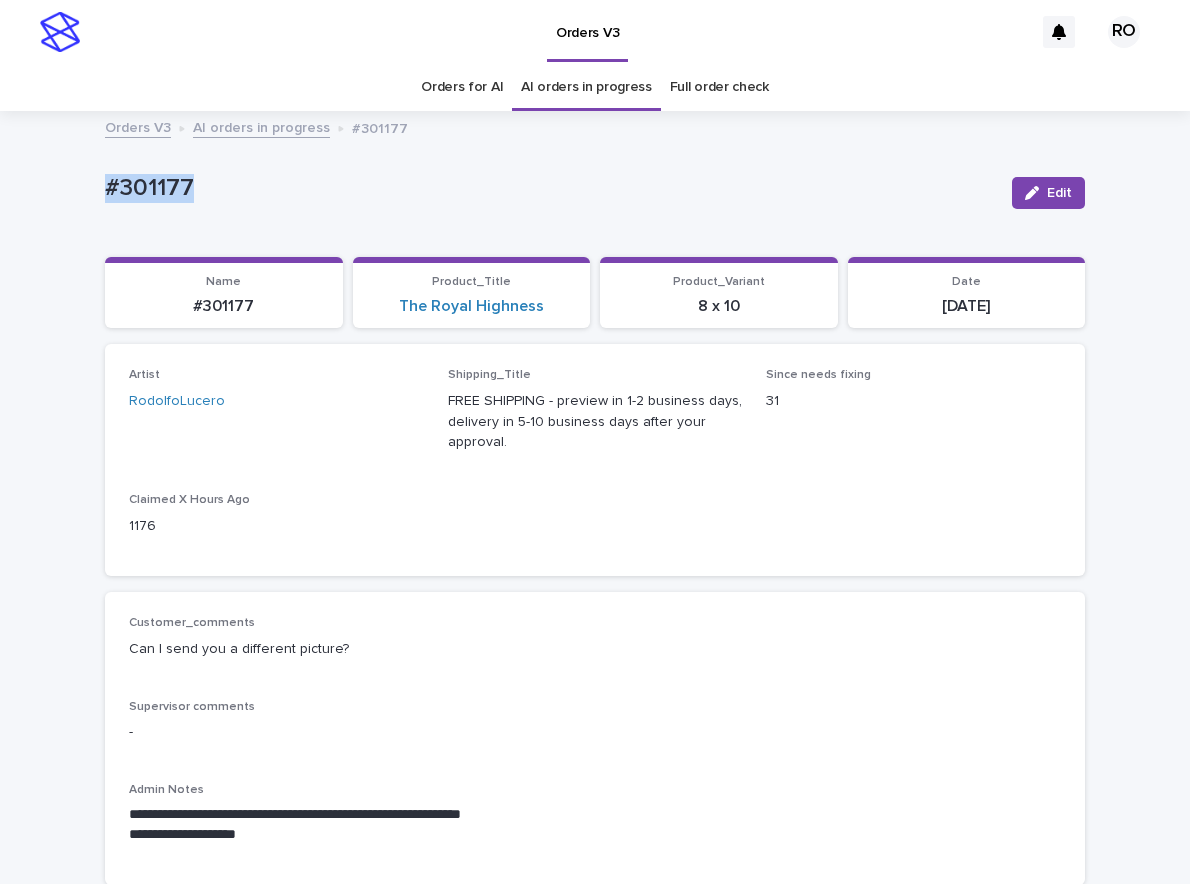 drag, startPoint x: 219, startPoint y: 202, endPoint x: 85, endPoint y: 212, distance: 134.37262 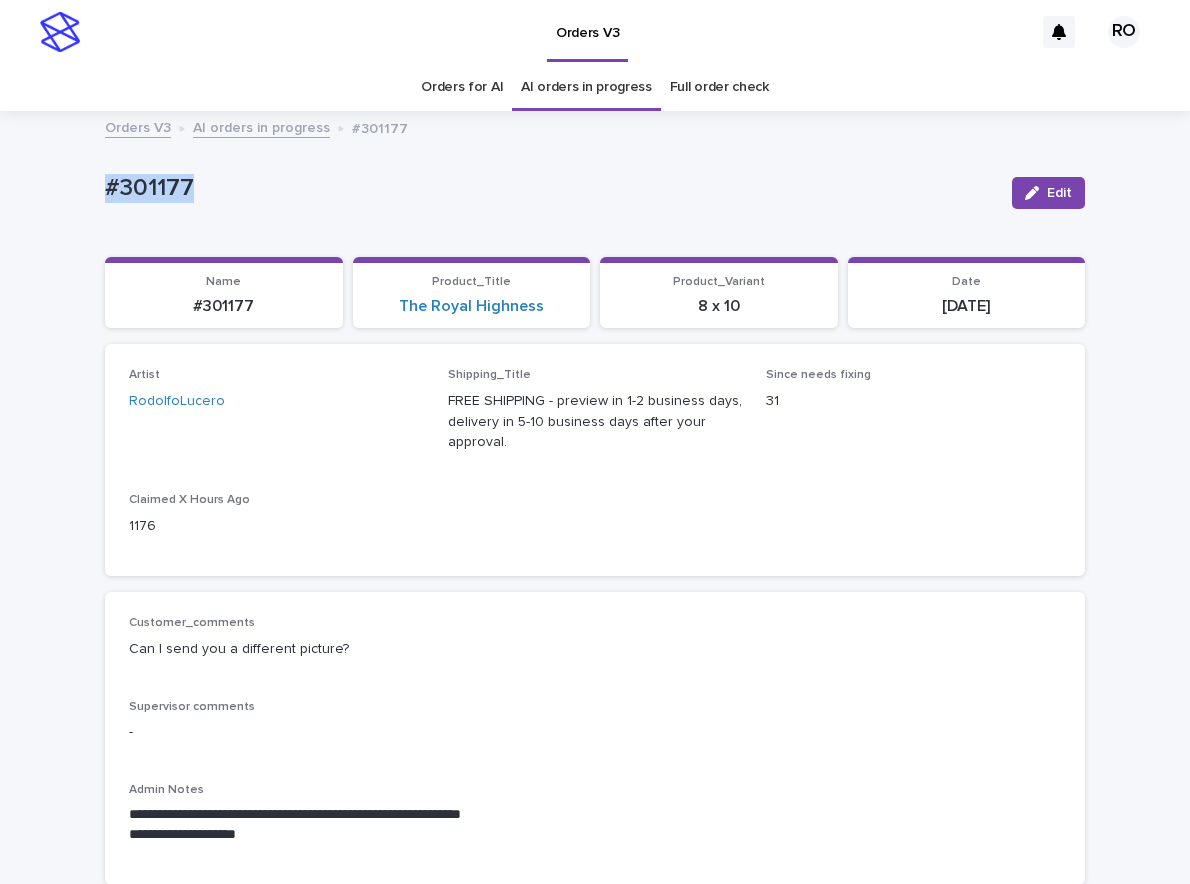 copy on "#301177" 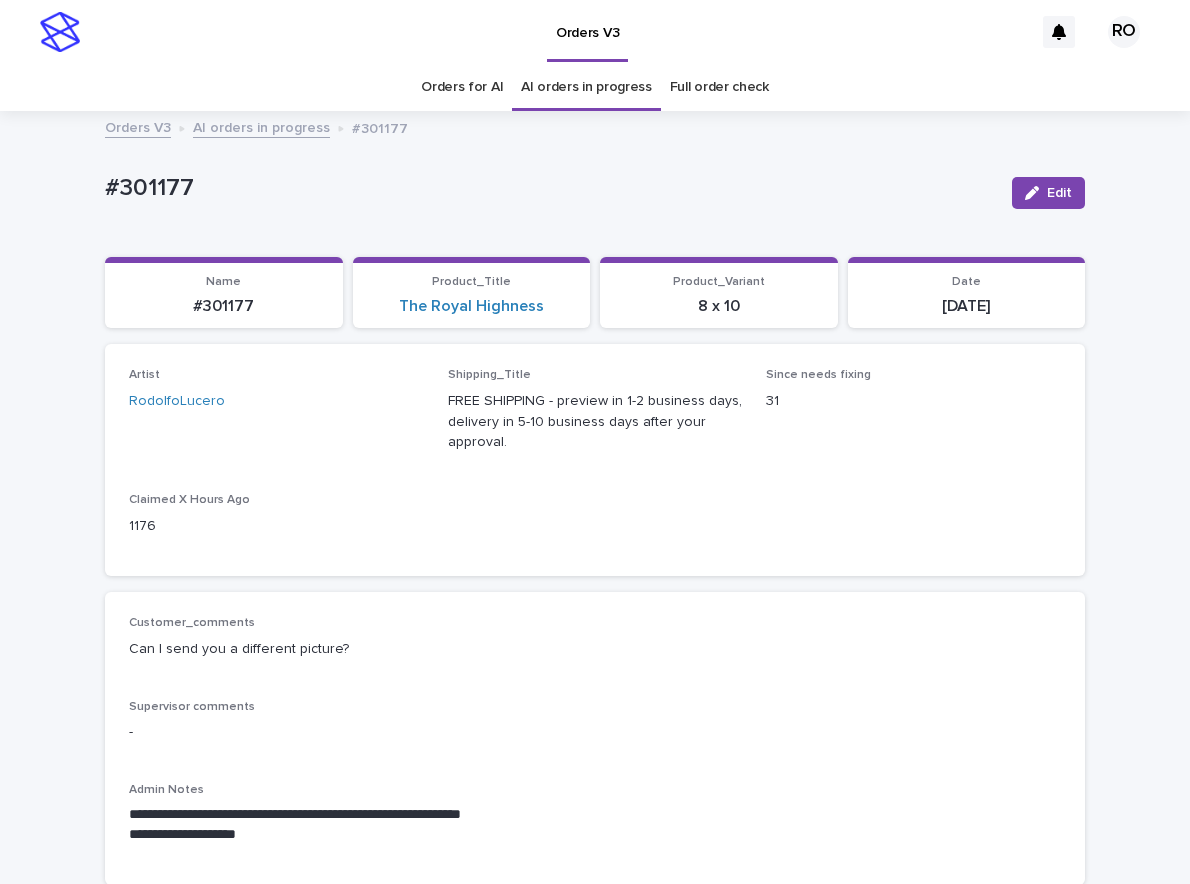 drag, startPoint x: 1013, startPoint y: 455, endPoint x: 989, endPoint y: 458, distance: 24.186773 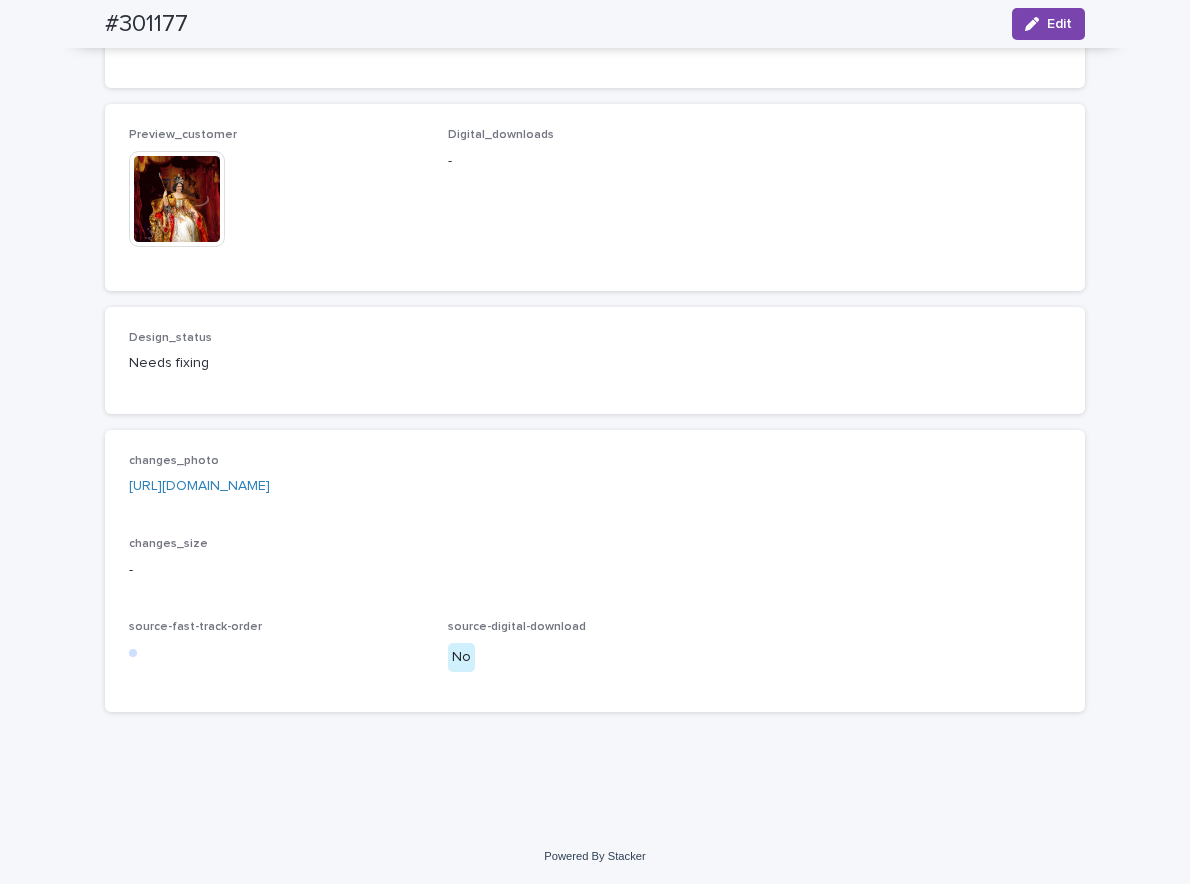 scroll, scrollTop: 1240, scrollLeft: 0, axis: vertical 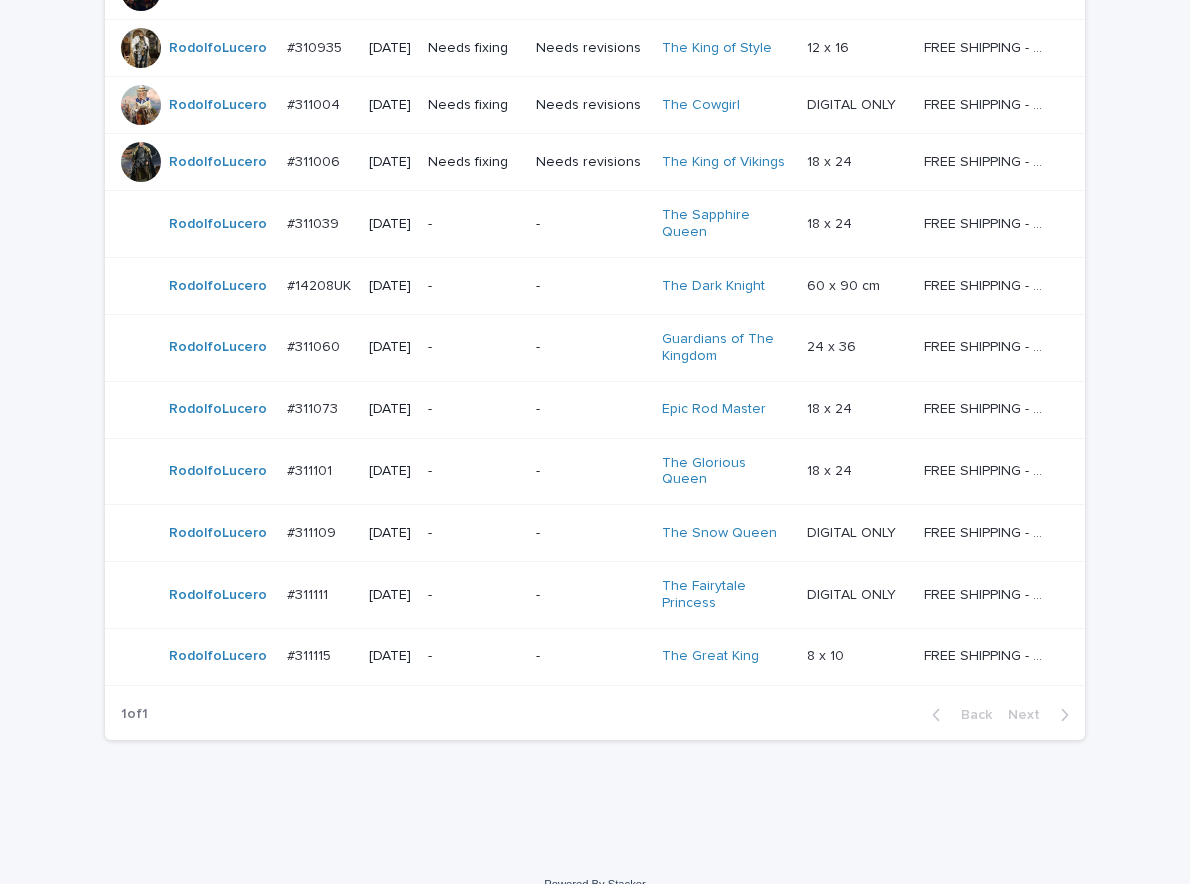 click on "-" at bounding box center [591, 224] 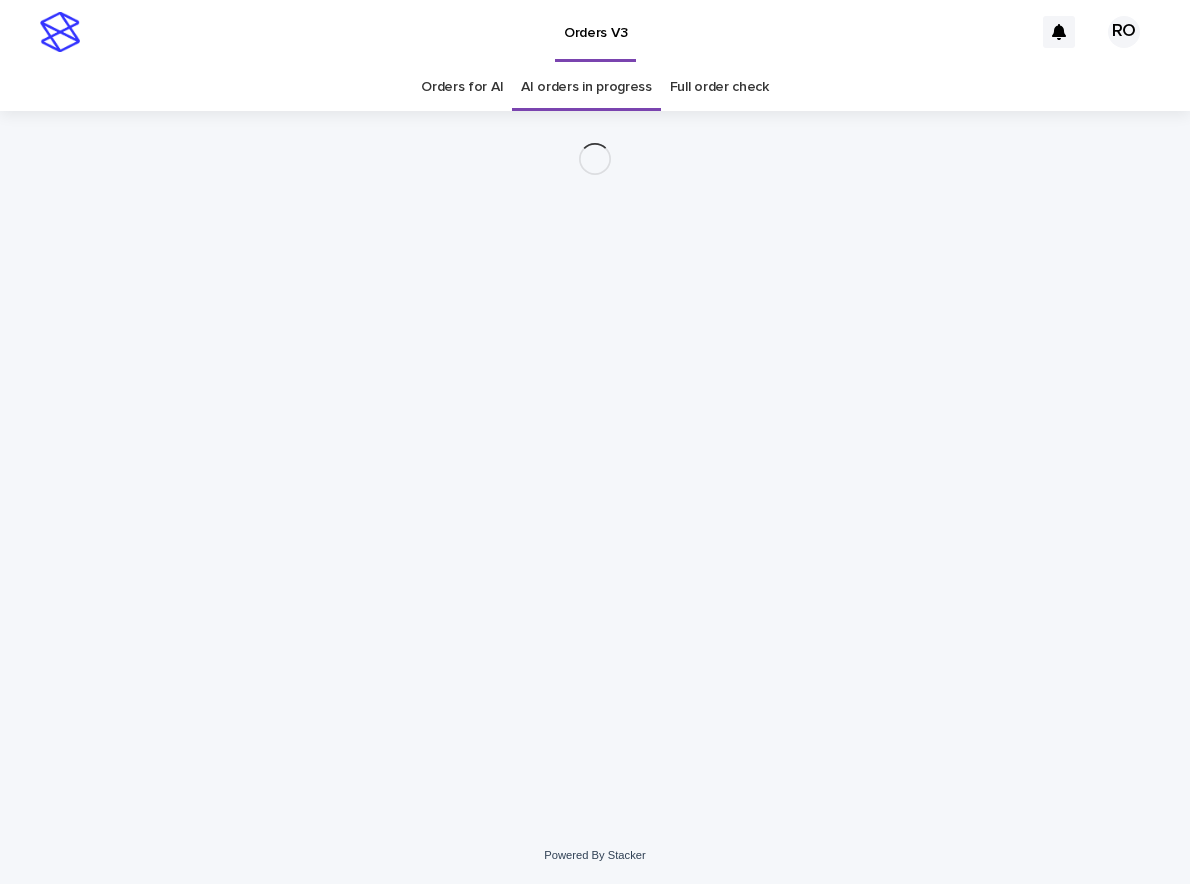 scroll, scrollTop: 0, scrollLeft: 0, axis: both 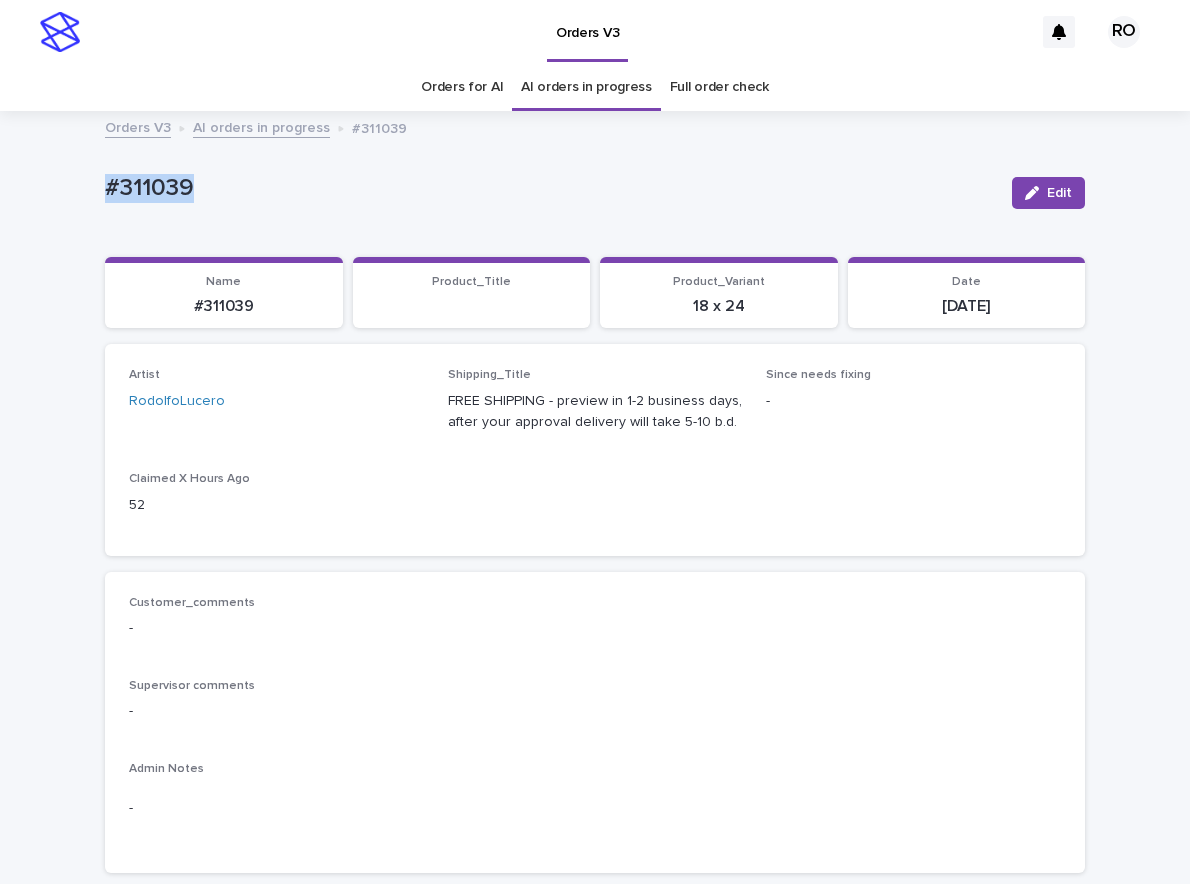 drag, startPoint x: 246, startPoint y: 193, endPoint x: 54, endPoint y: 175, distance: 192.8419 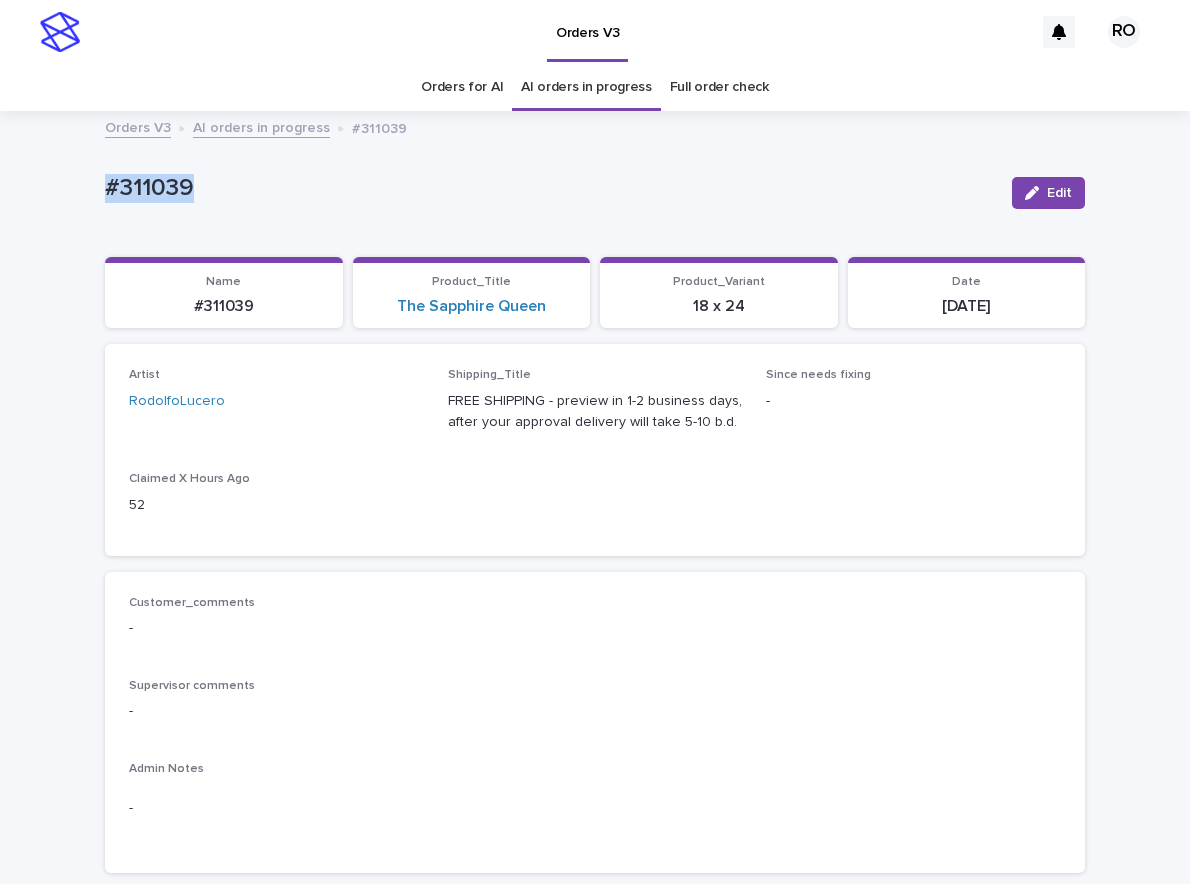 copy on "#311039" 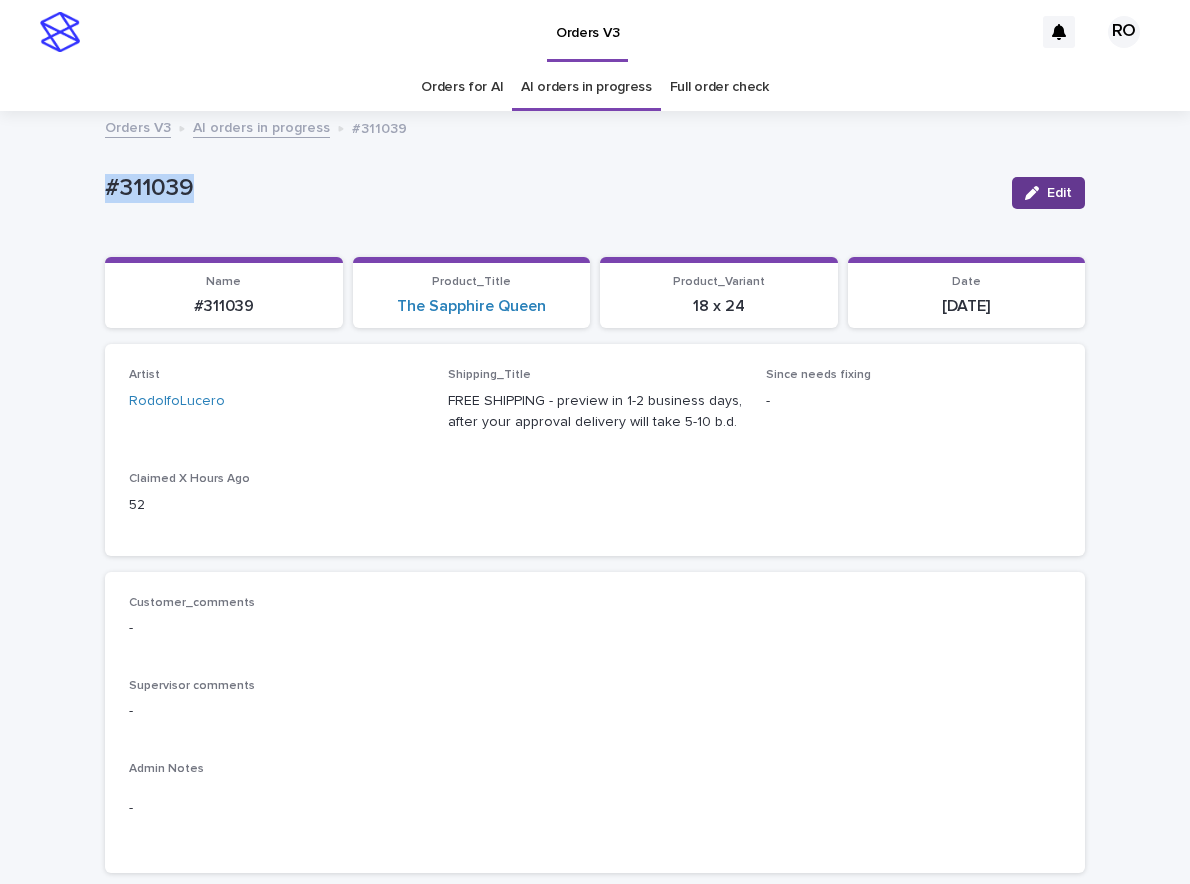 click at bounding box center [1036, 193] 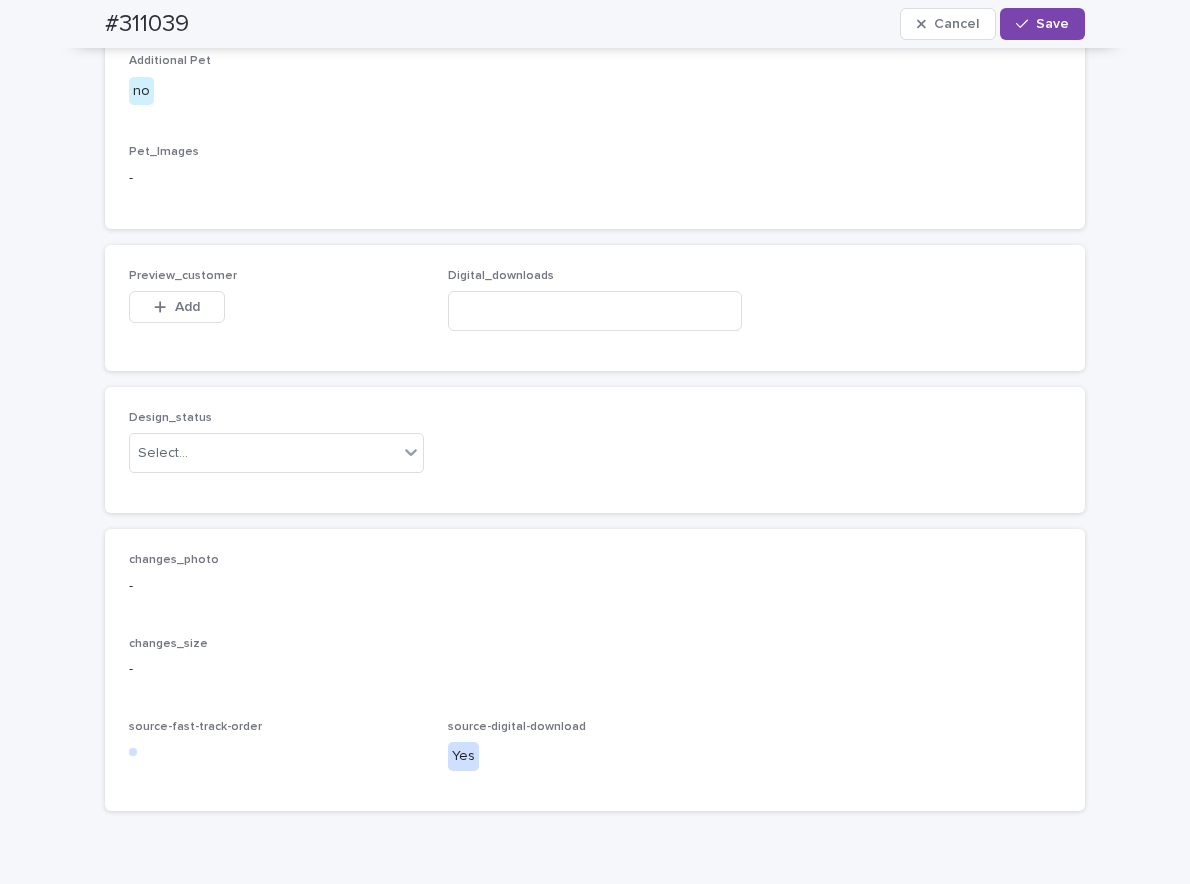 scroll, scrollTop: 1190, scrollLeft: 0, axis: vertical 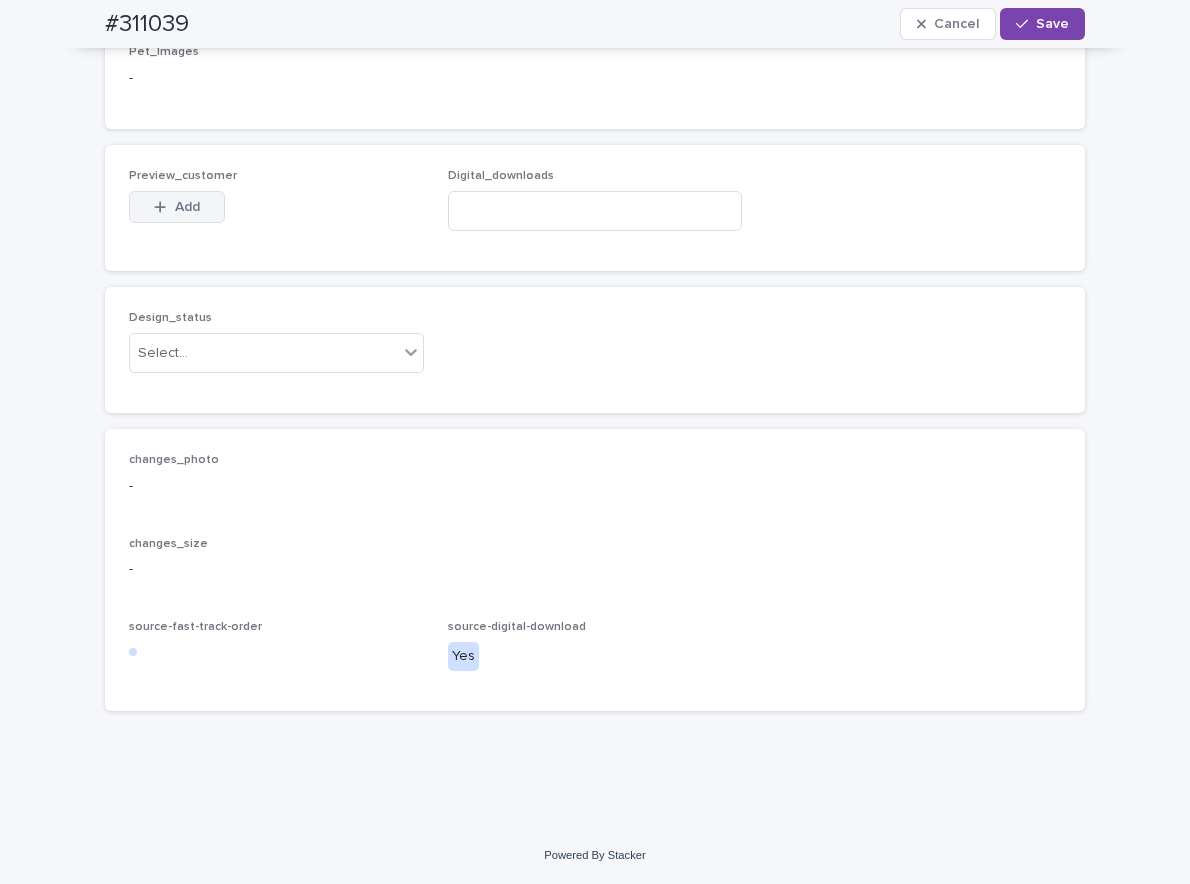 drag, startPoint x: 192, startPoint y: 277, endPoint x: 187, endPoint y: 291, distance: 14.866069 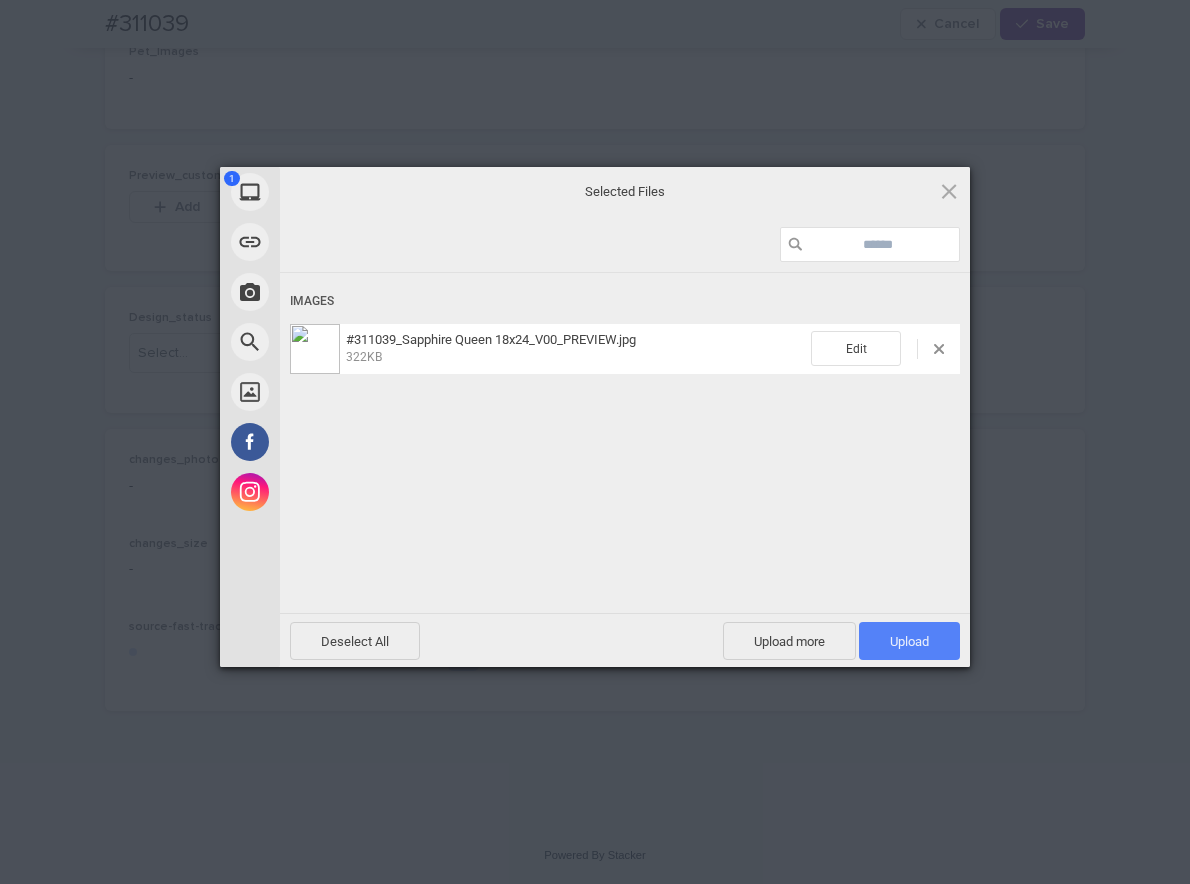 click on "Upload
1" at bounding box center (909, 641) 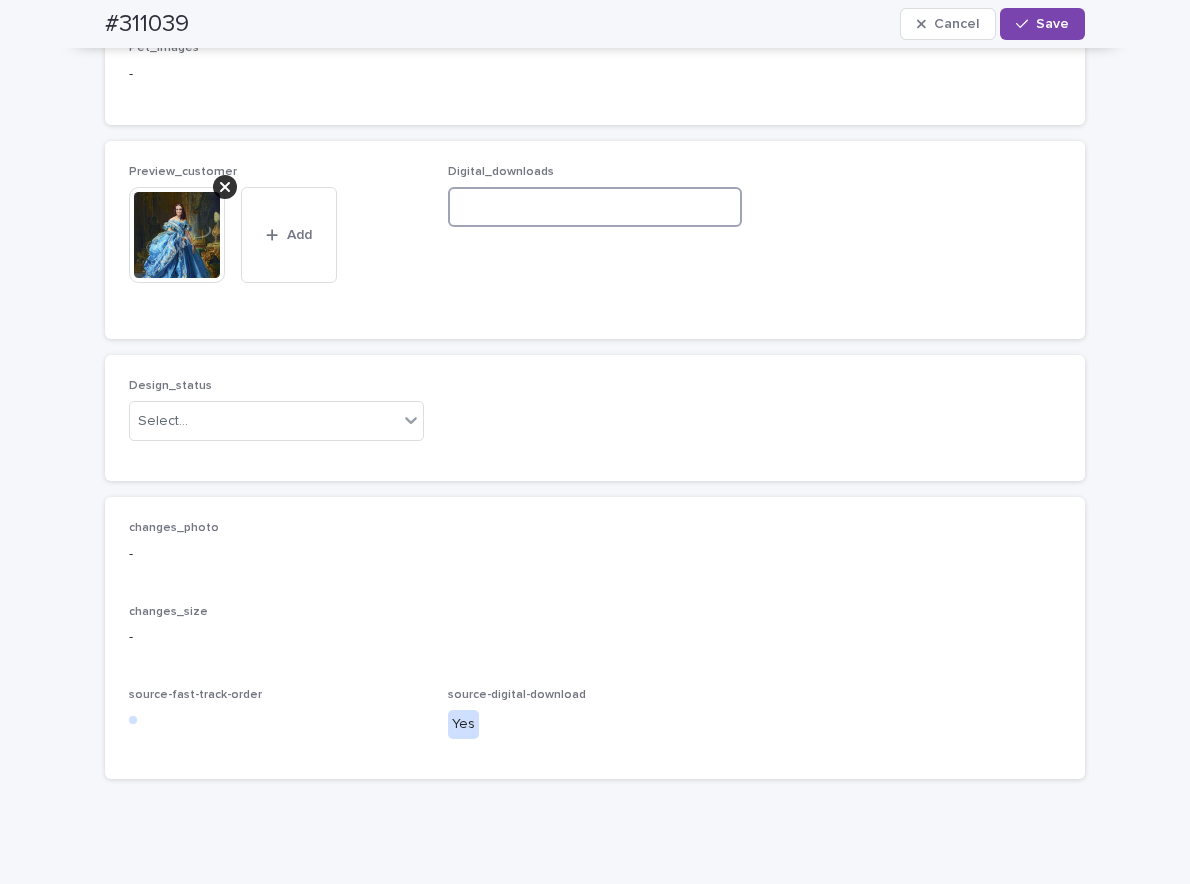 click at bounding box center [595, 207] 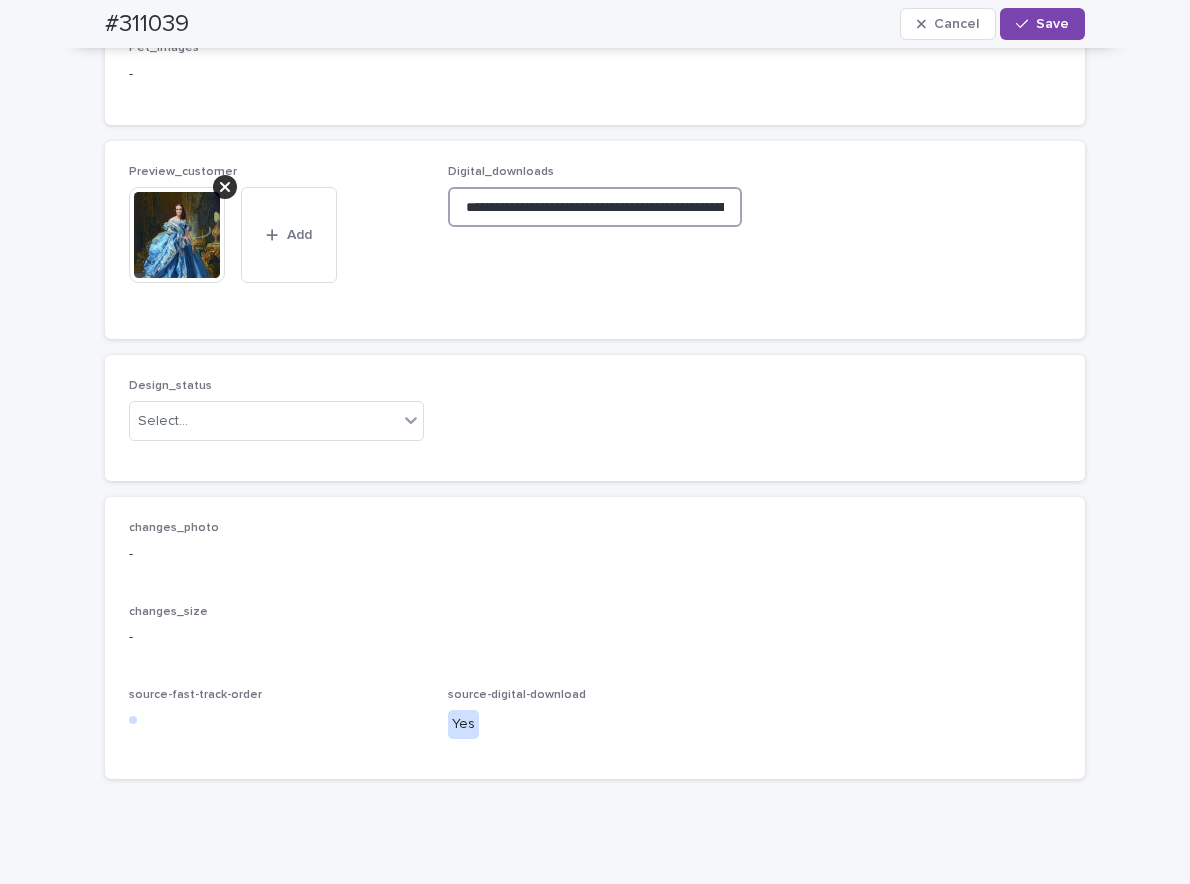 scroll, scrollTop: 0, scrollLeft: 304, axis: horizontal 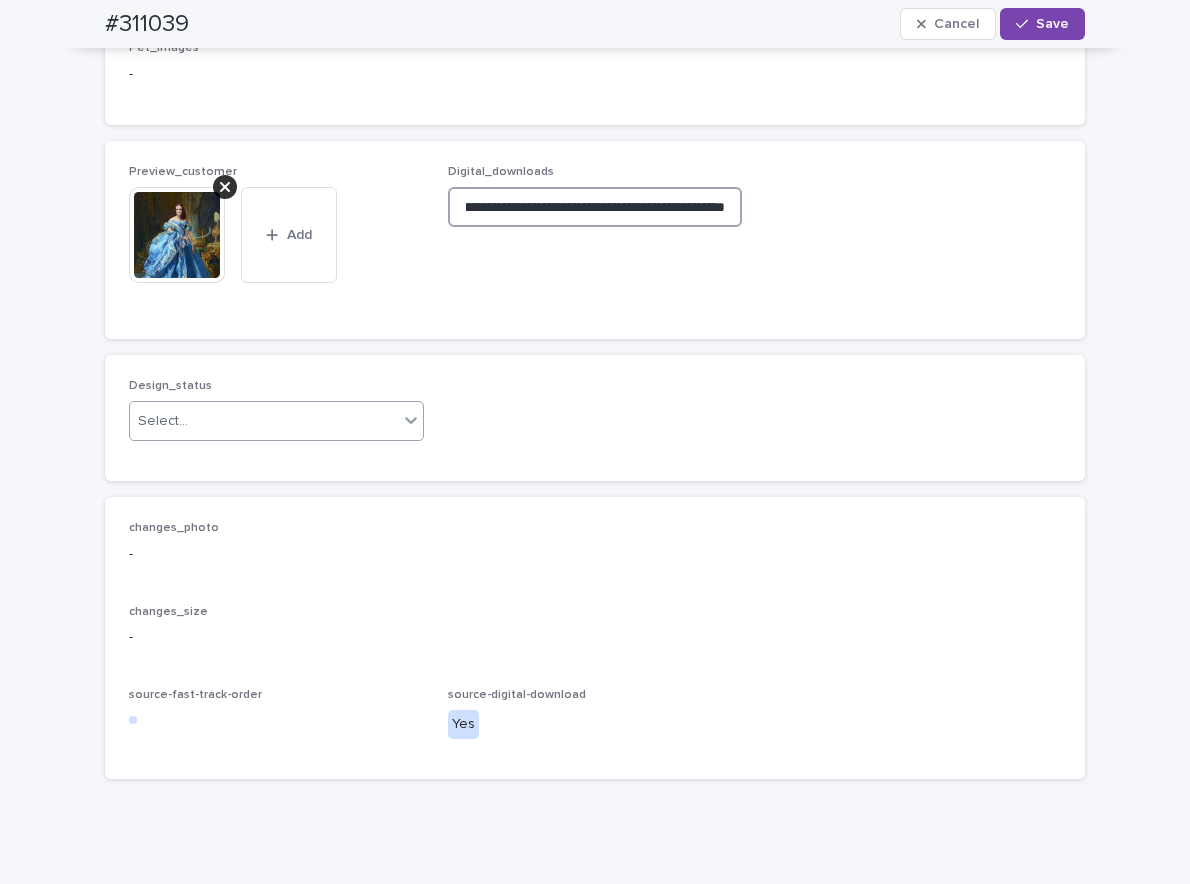 type on "**********" 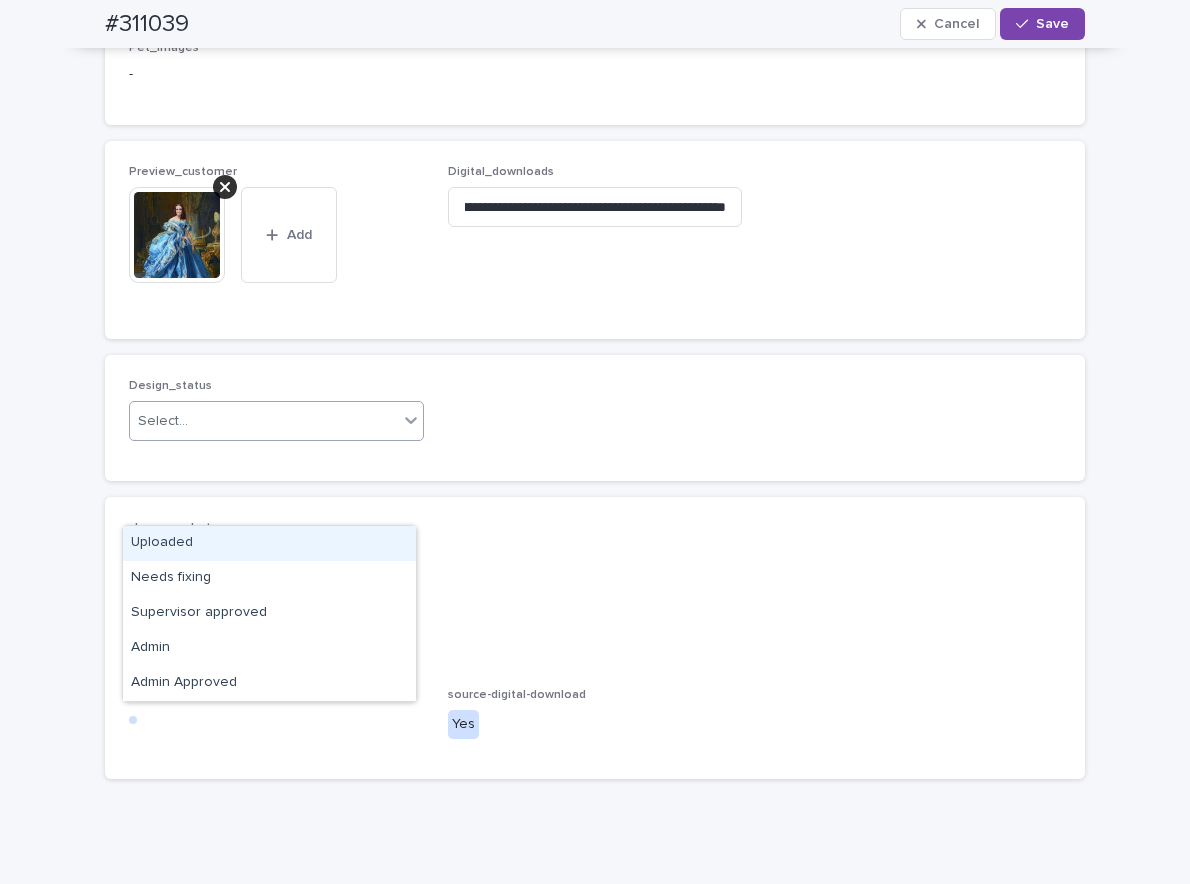 drag, startPoint x: 396, startPoint y: 498, endPoint x: 371, endPoint y: 534, distance: 43.829212 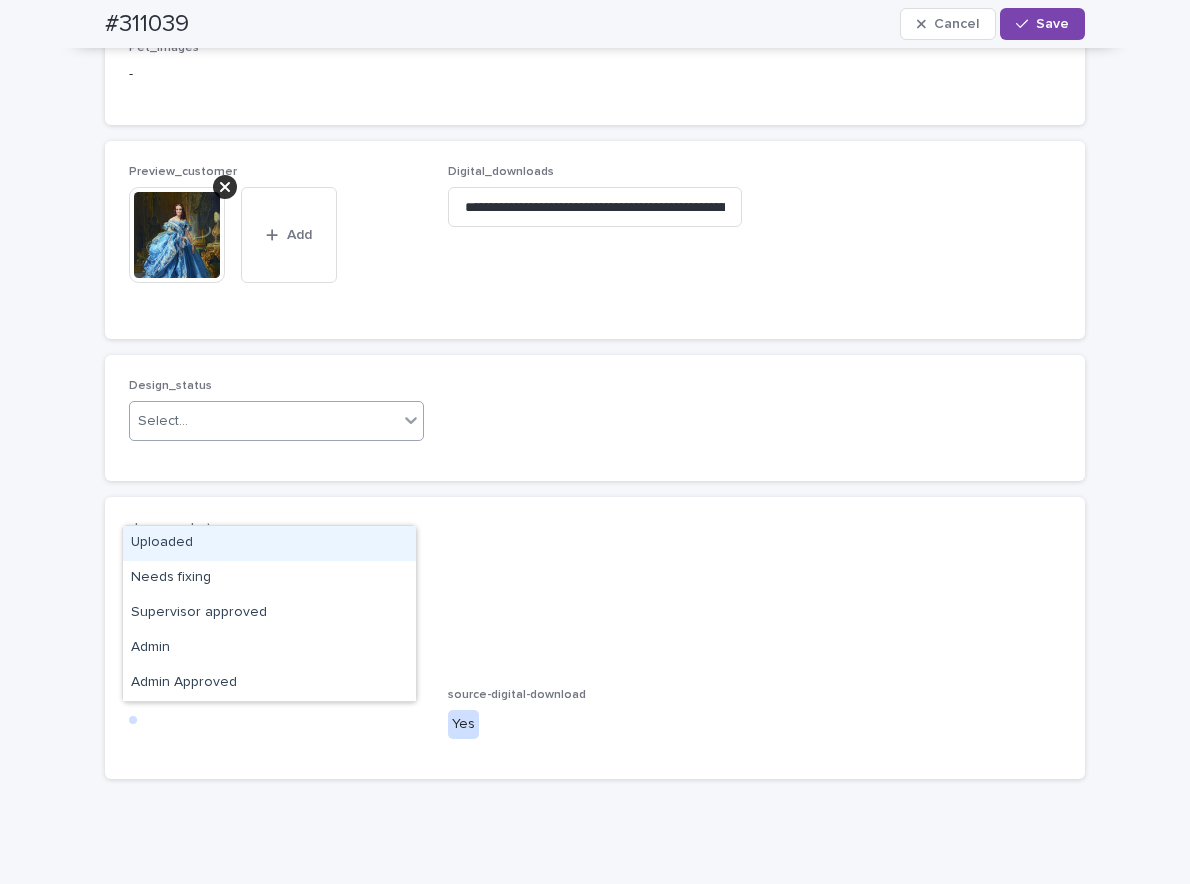 click on "Uploaded" at bounding box center [269, 543] 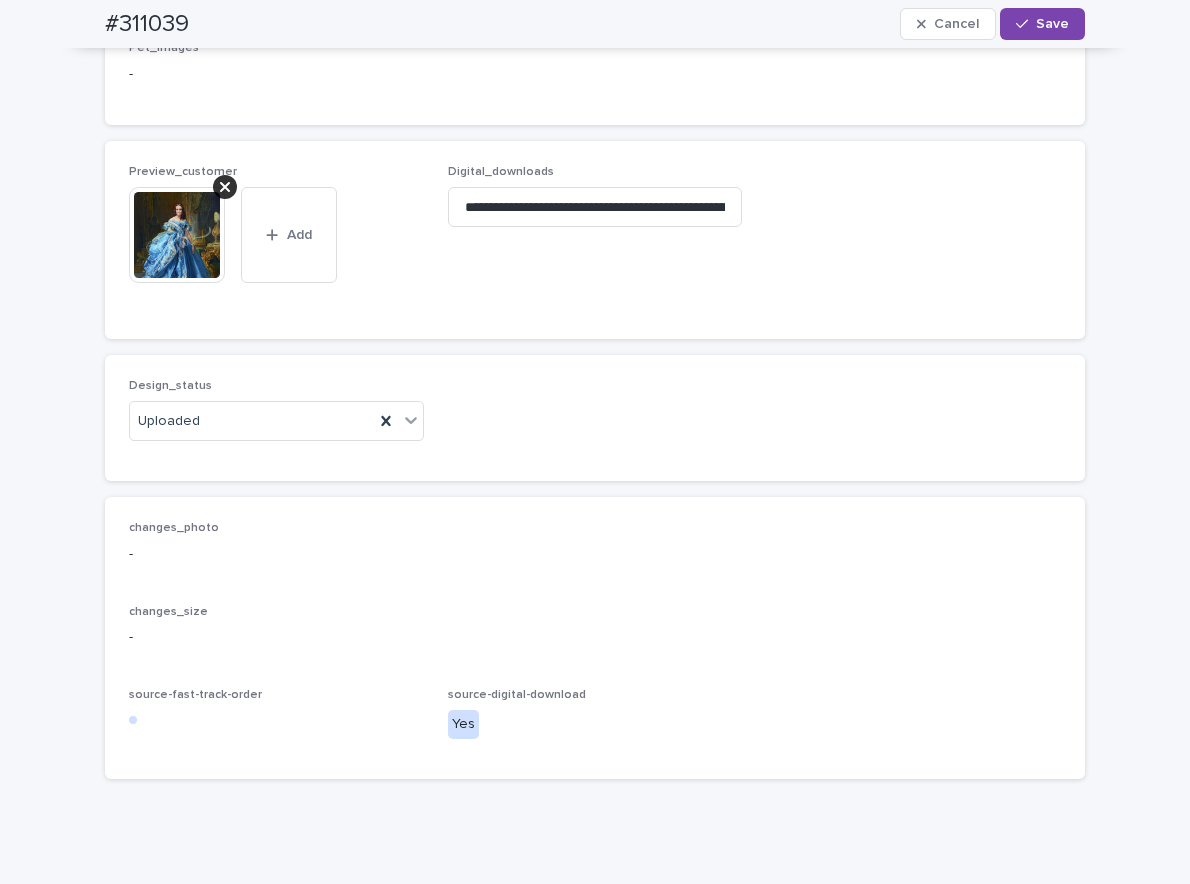 drag, startPoint x: 1026, startPoint y: 37, endPoint x: 1003, endPoint y: 54, distance: 28.600698 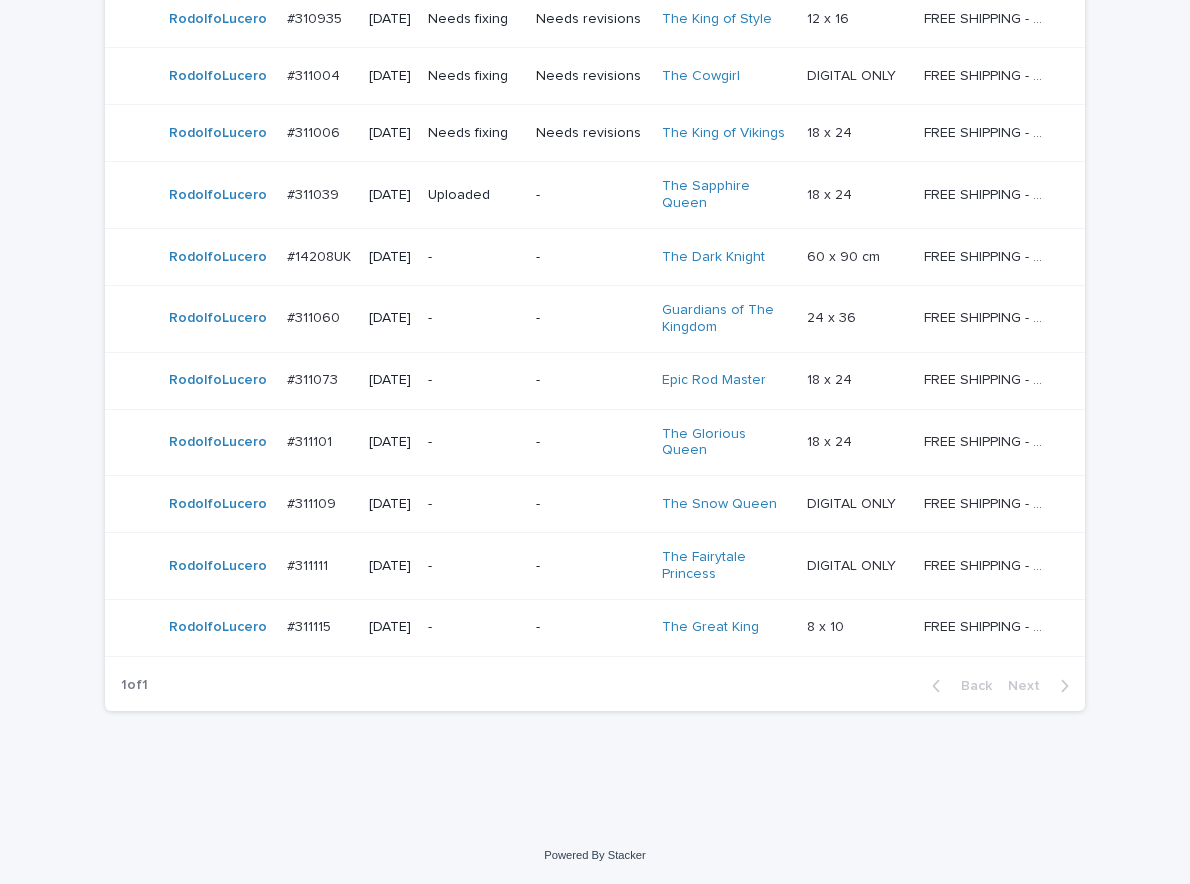 scroll, scrollTop: 0, scrollLeft: 0, axis: both 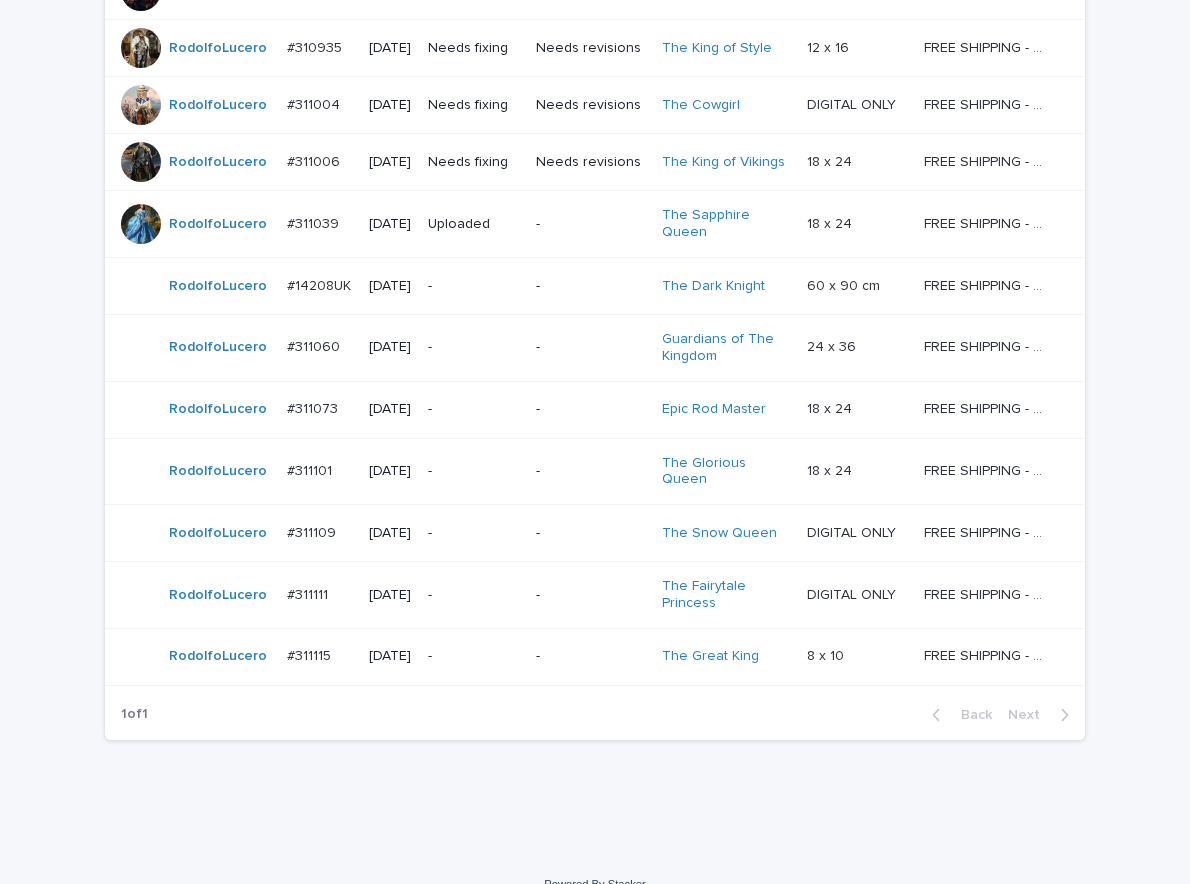 click on "-" at bounding box center [591, 286] 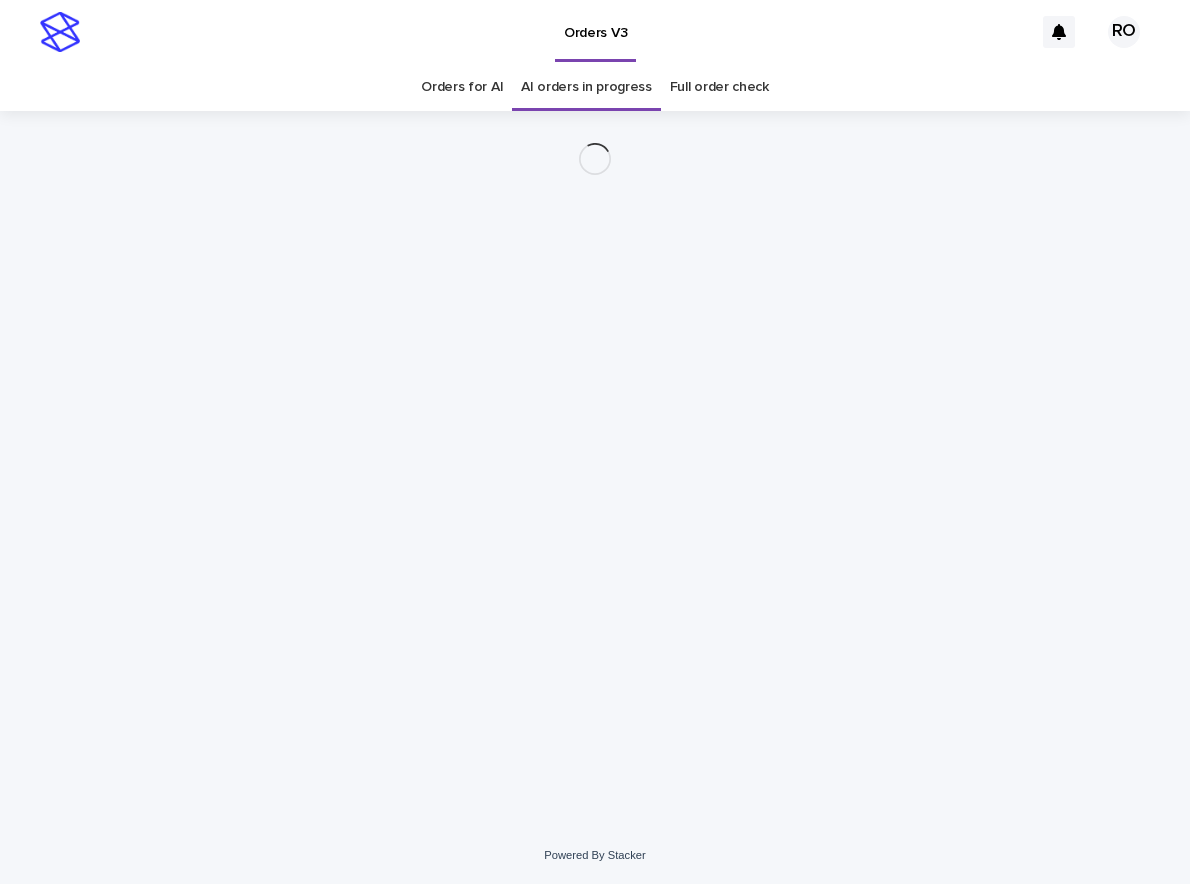 scroll, scrollTop: 0, scrollLeft: 0, axis: both 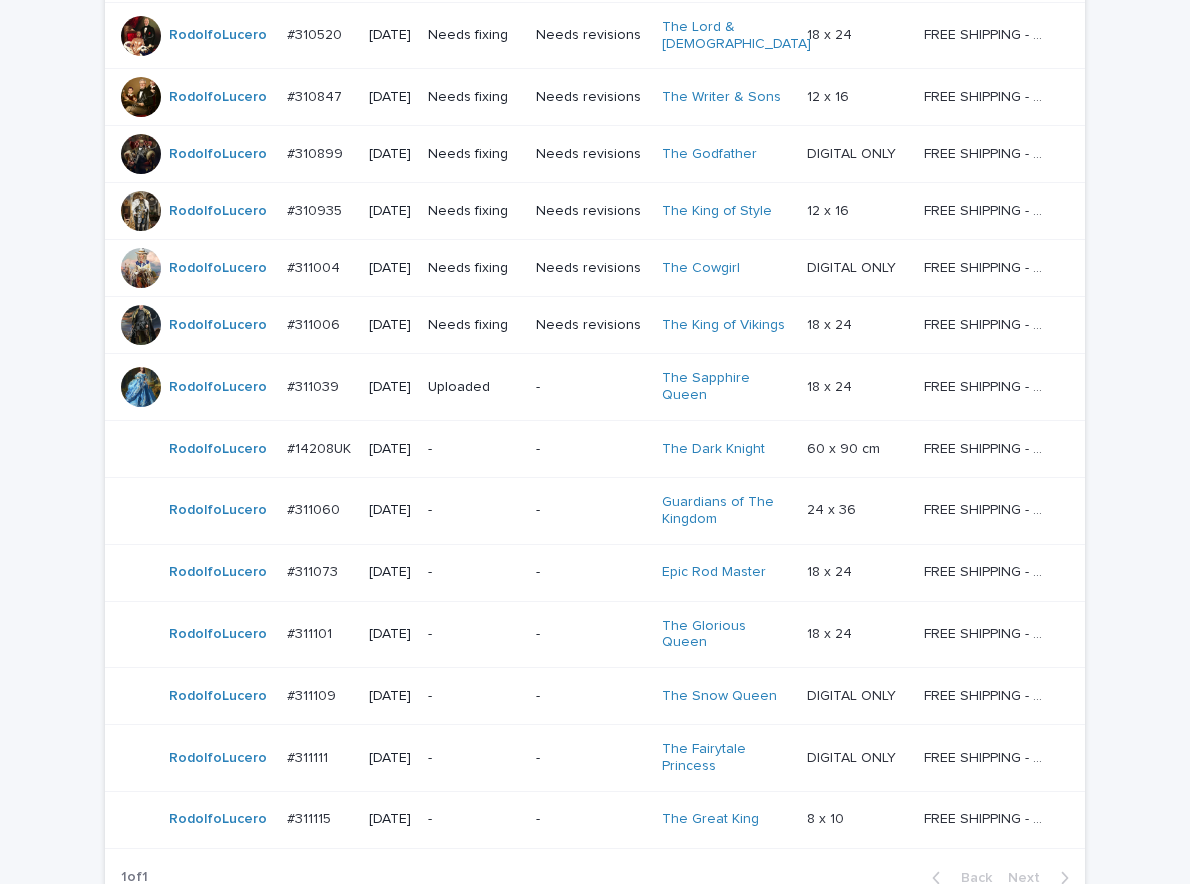 click on "-" at bounding box center (591, 448) 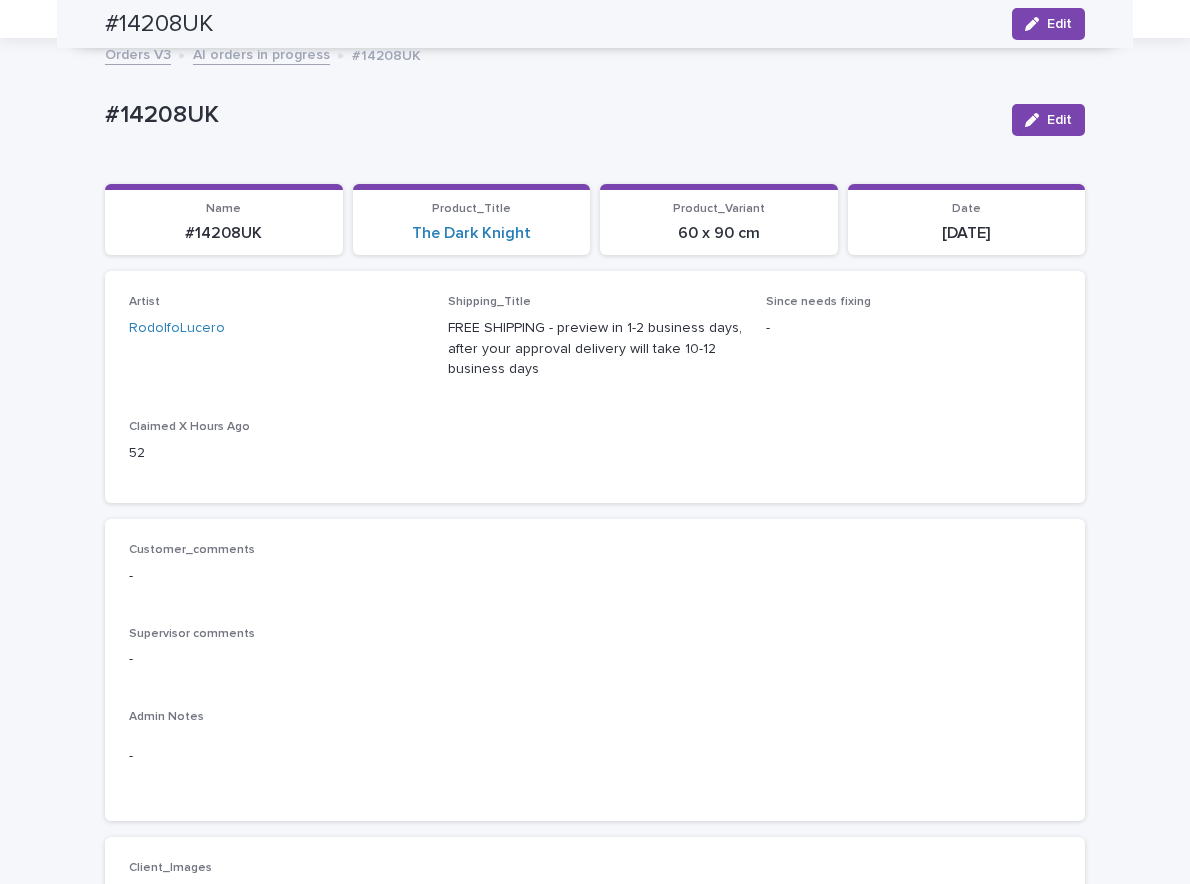 scroll, scrollTop: 64, scrollLeft: 0, axis: vertical 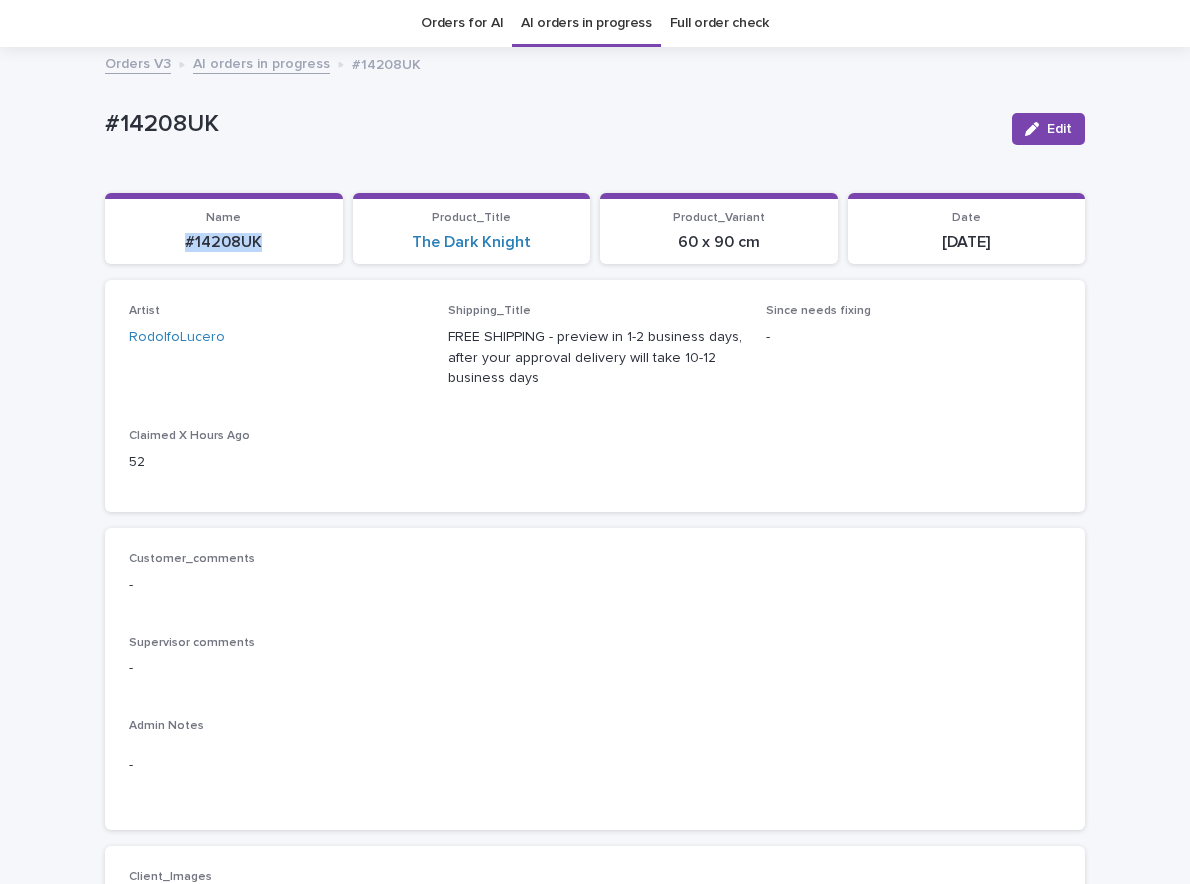 drag, startPoint x: 293, startPoint y: 234, endPoint x: 142, endPoint y: 244, distance: 151.33076 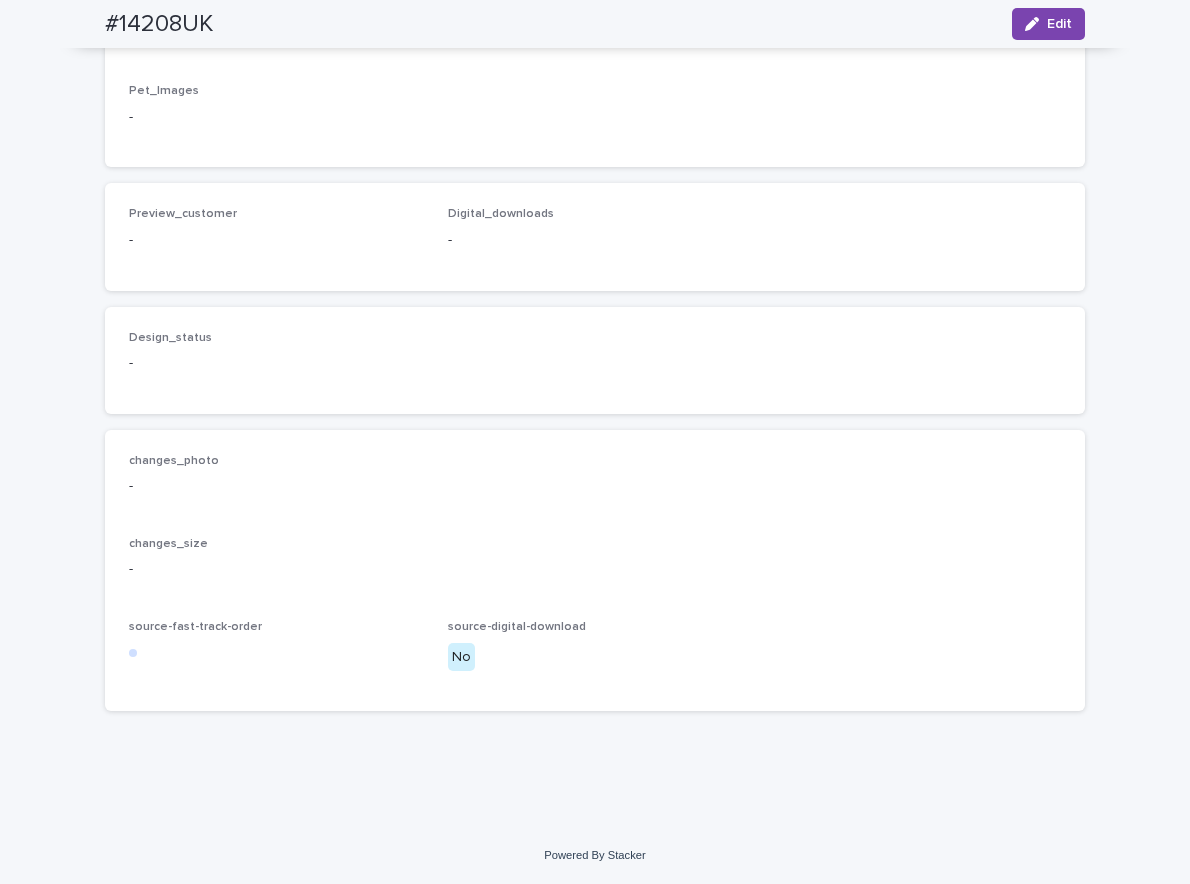 scroll, scrollTop: 1151, scrollLeft: 0, axis: vertical 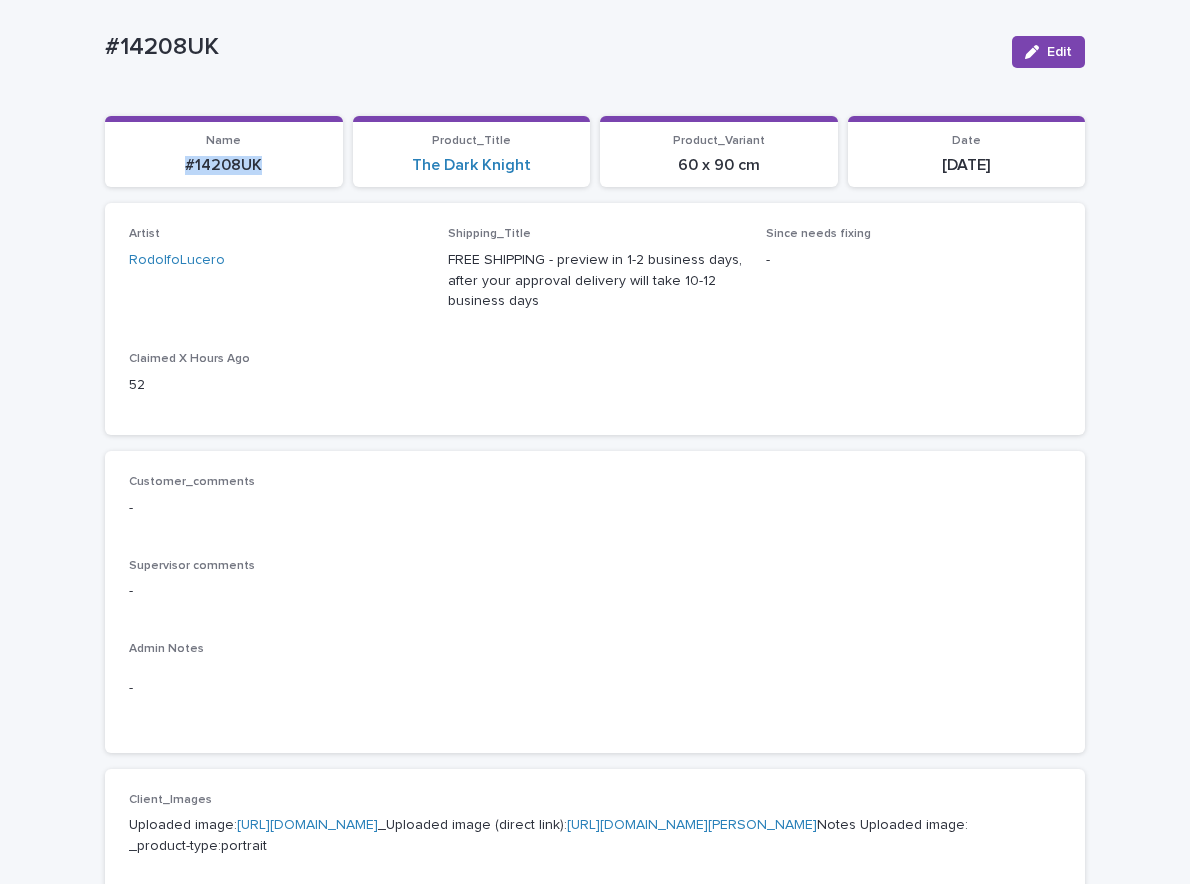 click on "https://cdn.shopify.com-uploadkit.app/s/files/1/0033/4807/0511/files/download.html?id=a47fdd52-af7e-4b84-b765-a1360c1dda95&uu=5576d701-8f14-4526-a843-87f3d6702153&mo=&fi=ZGVycm9uLXNvbG9tb24tMjAyMS5qcGc=&wi=450&he=320&mi=aW1hZ2UvanBlZw==&up=9a0b&image=true" at bounding box center (307, 825) 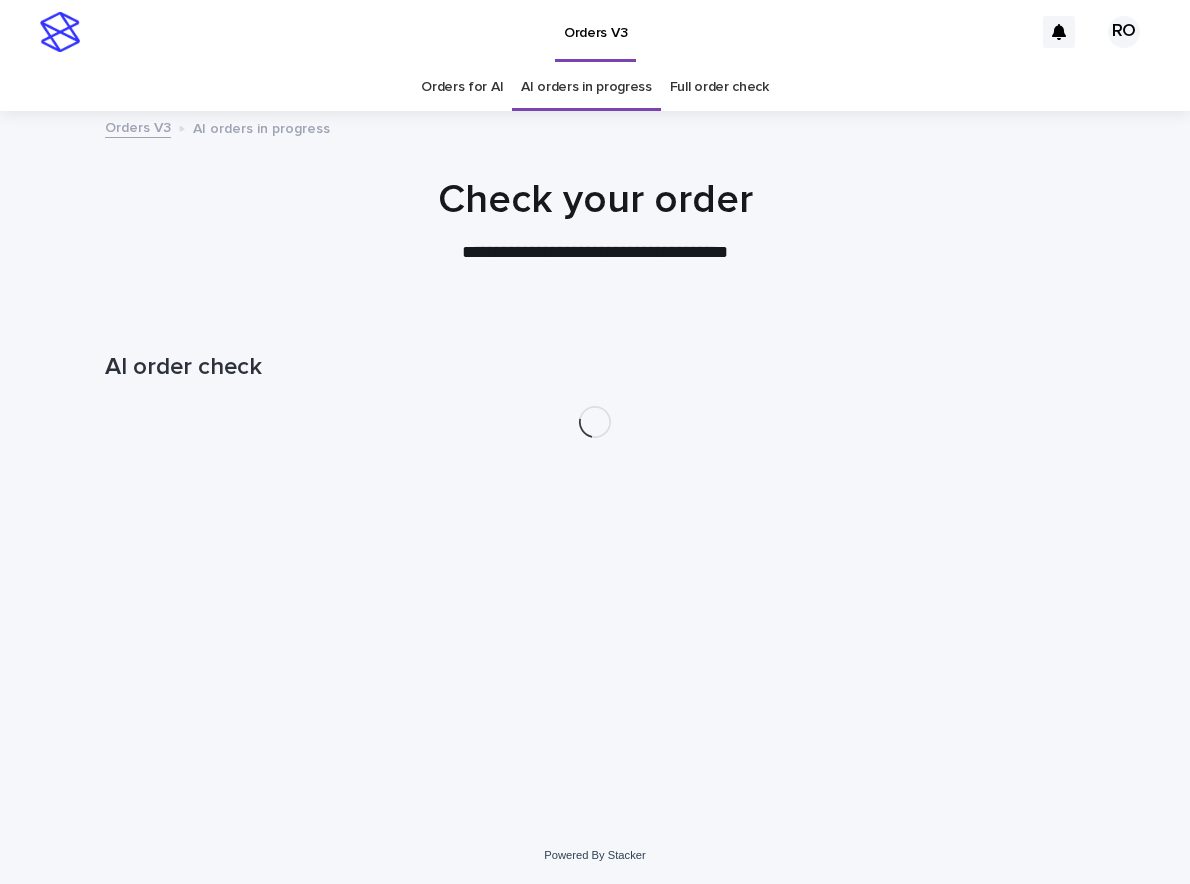 scroll, scrollTop: 0, scrollLeft: 0, axis: both 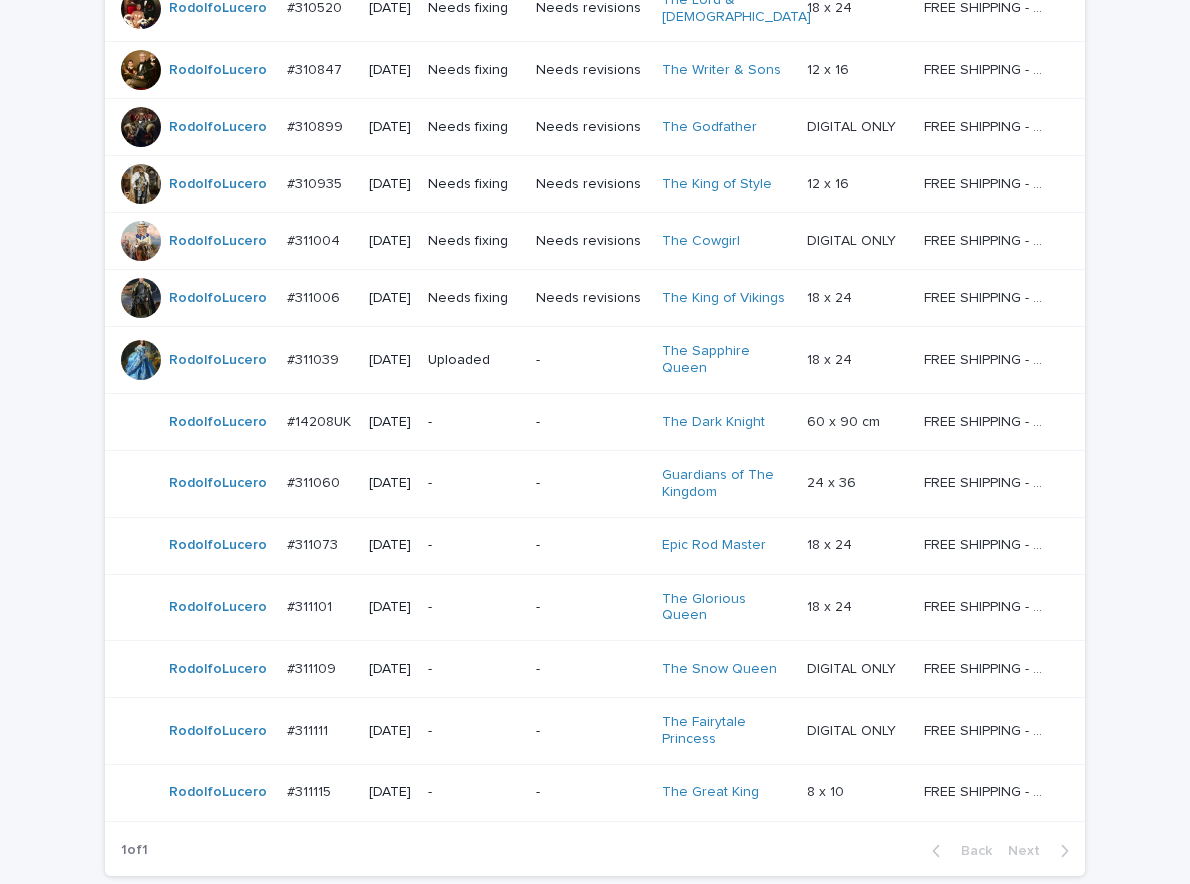 click on "-" at bounding box center (591, 483) 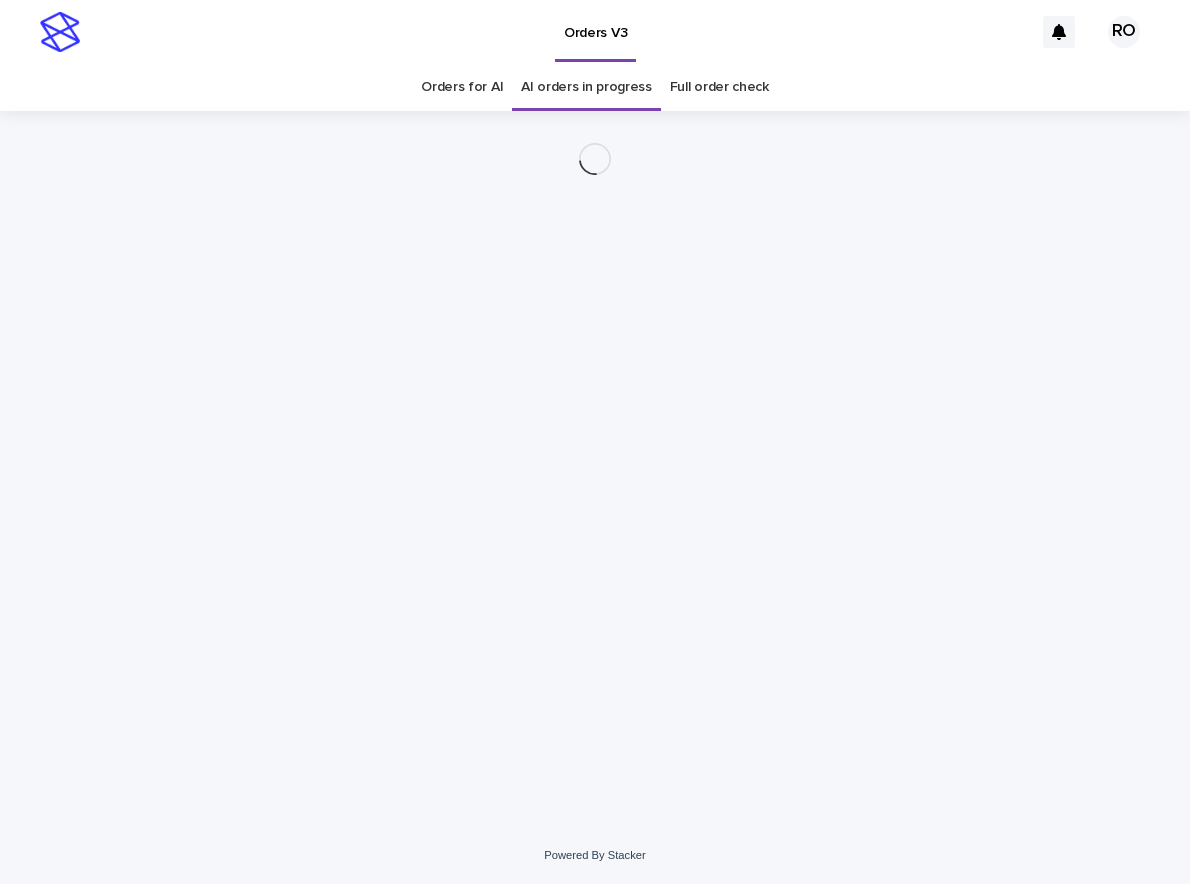 scroll, scrollTop: 0, scrollLeft: 0, axis: both 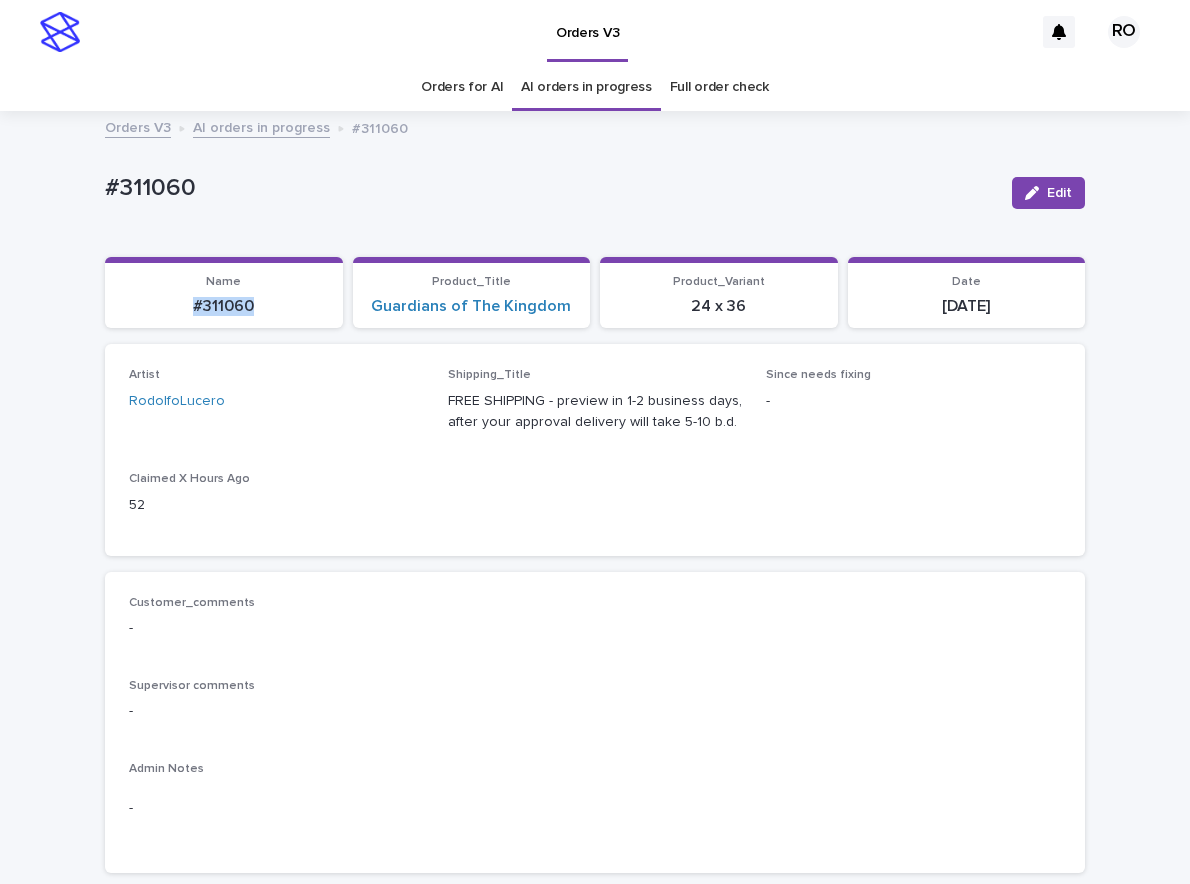 drag, startPoint x: 267, startPoint y: 322, endPoint x: 130, endPoint y: 327, distance: 137.09122 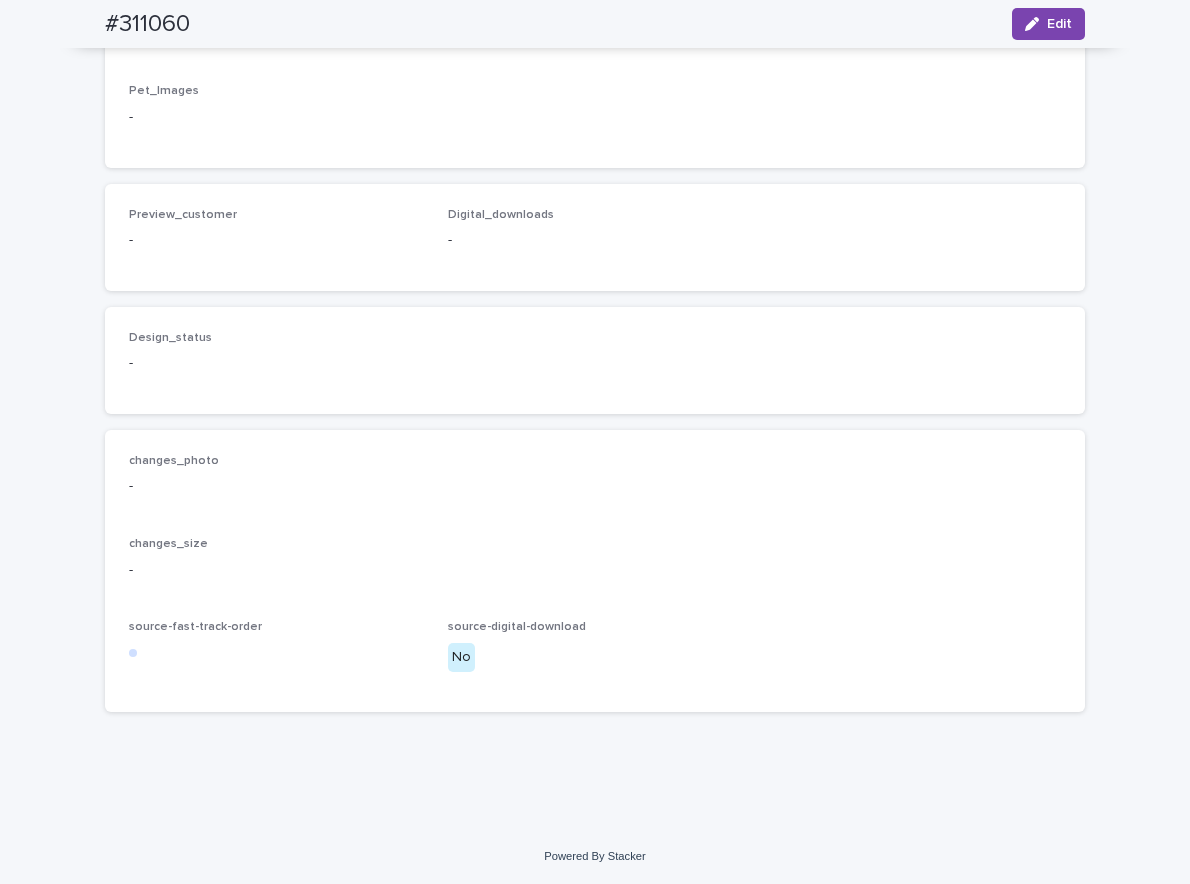 scroll, scrollTop: 1560, scrollLeft: 0, axis: vertical 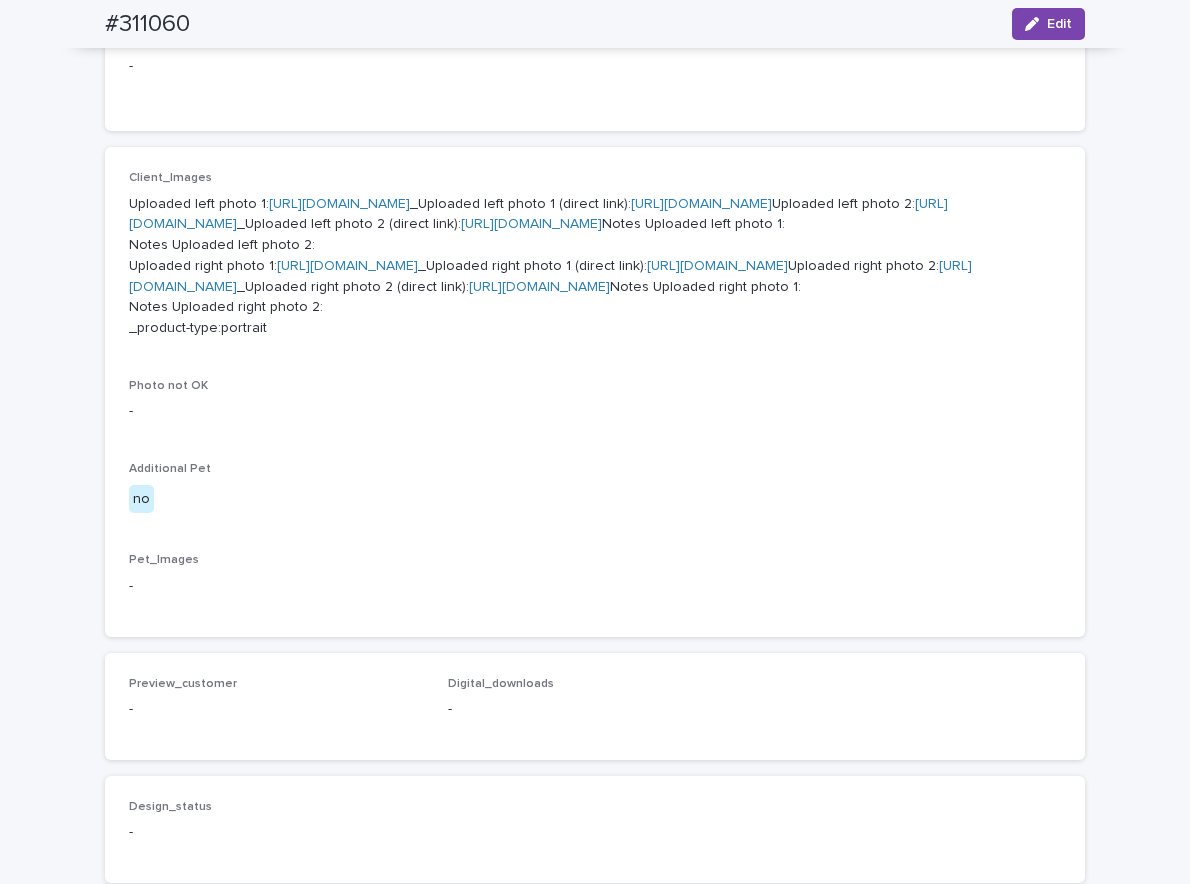 click on "https://cdn.shopify.com-uploadkit.app/s/files/1/0033/4807/0511/files/download.html?id=e11cfb23-3d37-4f5e-b252-d52a065c0f83&uu=d20b6c2a-5e63-4b28-8e78-e726a3032d40&mo=&fi=SU1HXzQwMjIuanBlZw==&wi=1899&he=3798&mi=aW1hZ2UvanBlZw==&up=d434&image=true" at bounding box center (339, 204) 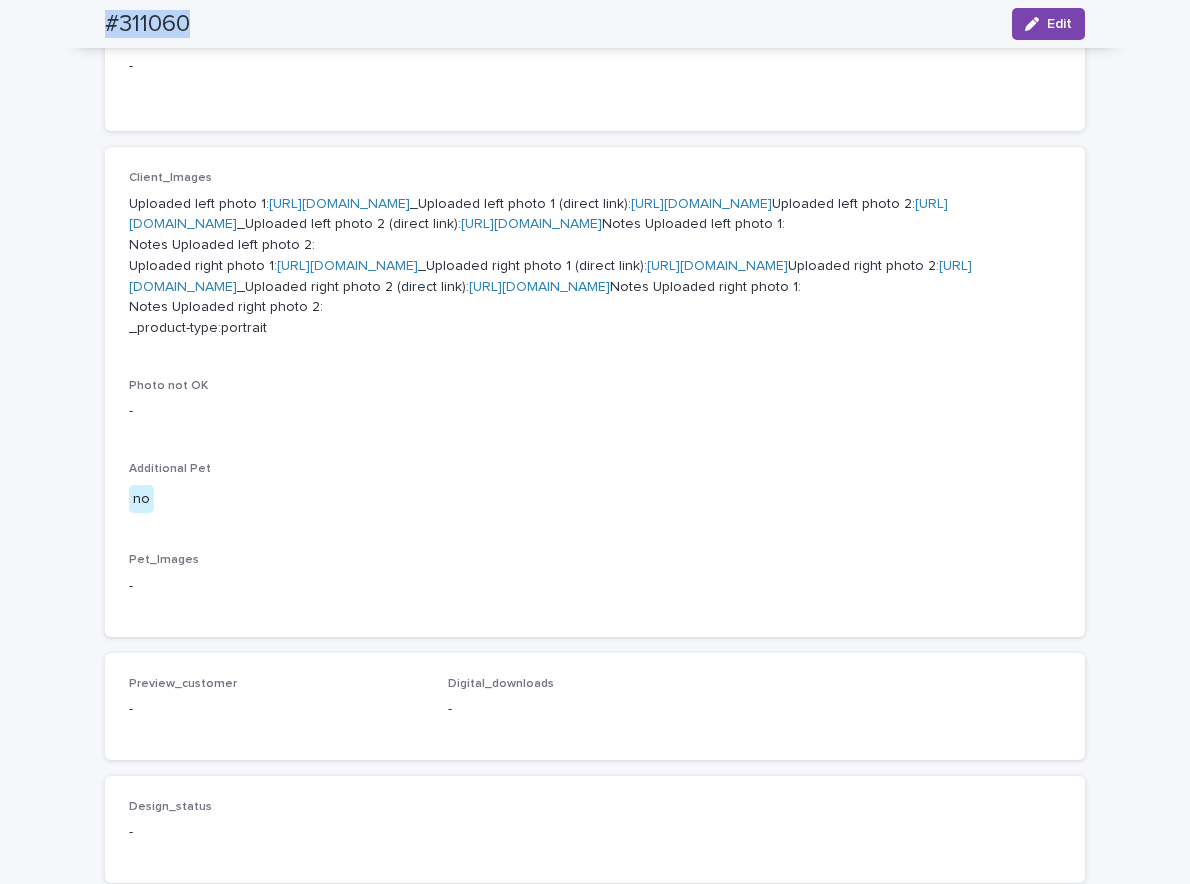 drag, startPoint x: 227, startPoint y: 32, endPoint x: 126, endPoint y: 5, distance: 104.54664 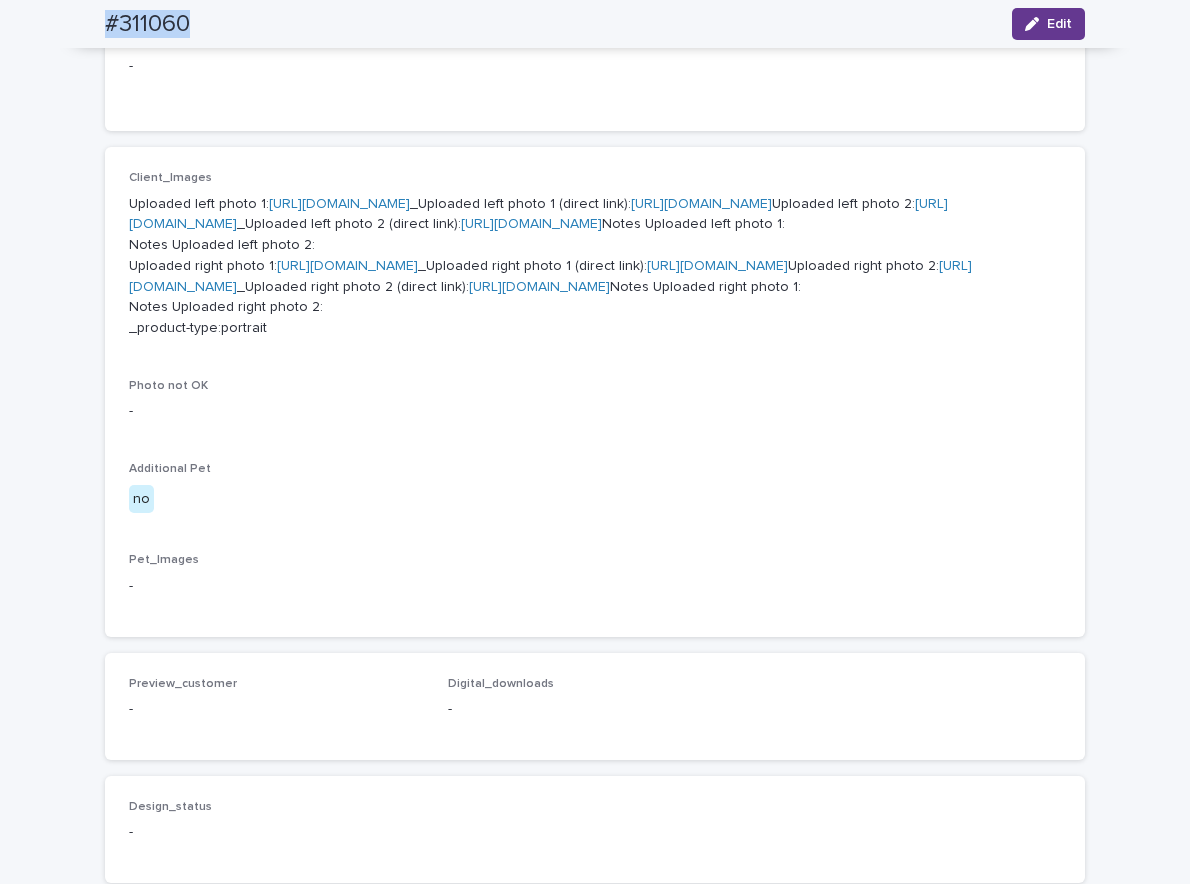 click on "Edit" at bounding box center [1059, 24] 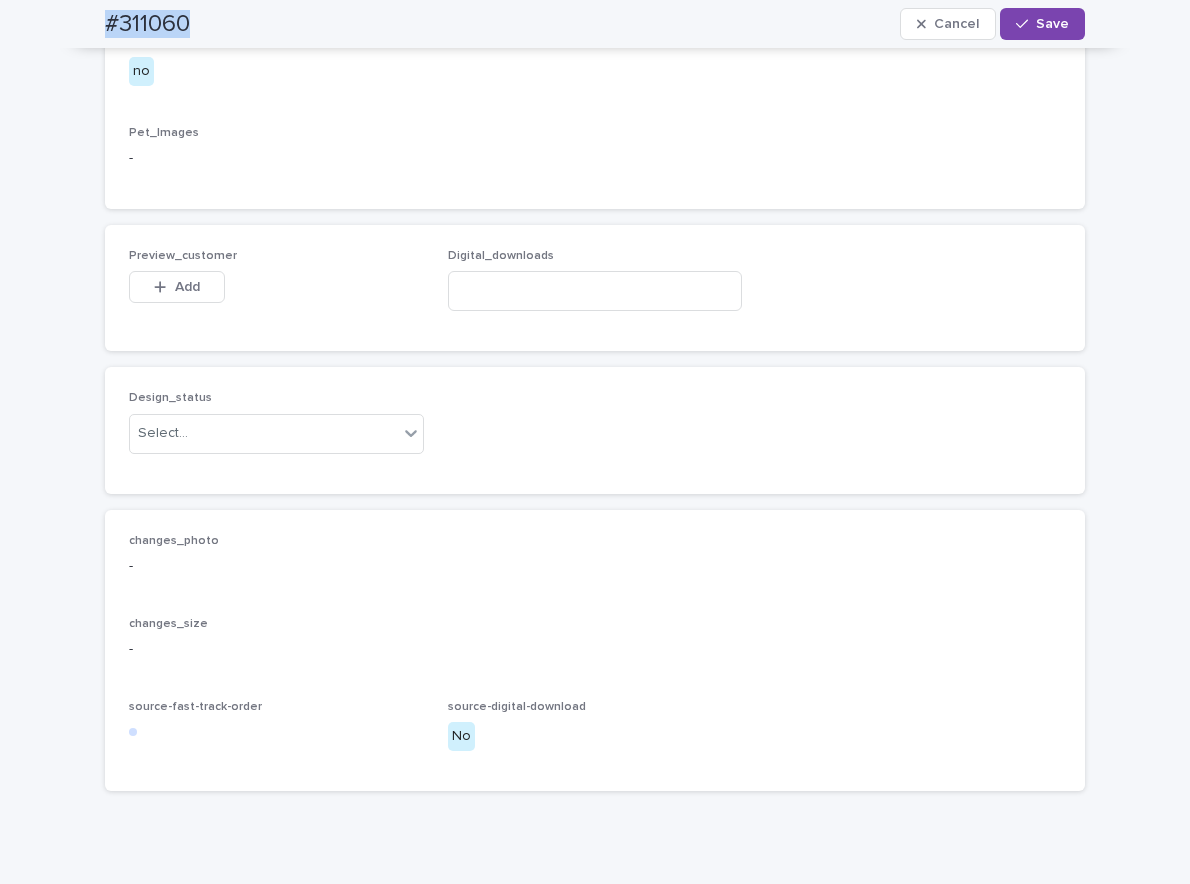 scroll, scrollTop: 1643, scrollLeft: 0, axis: vertical 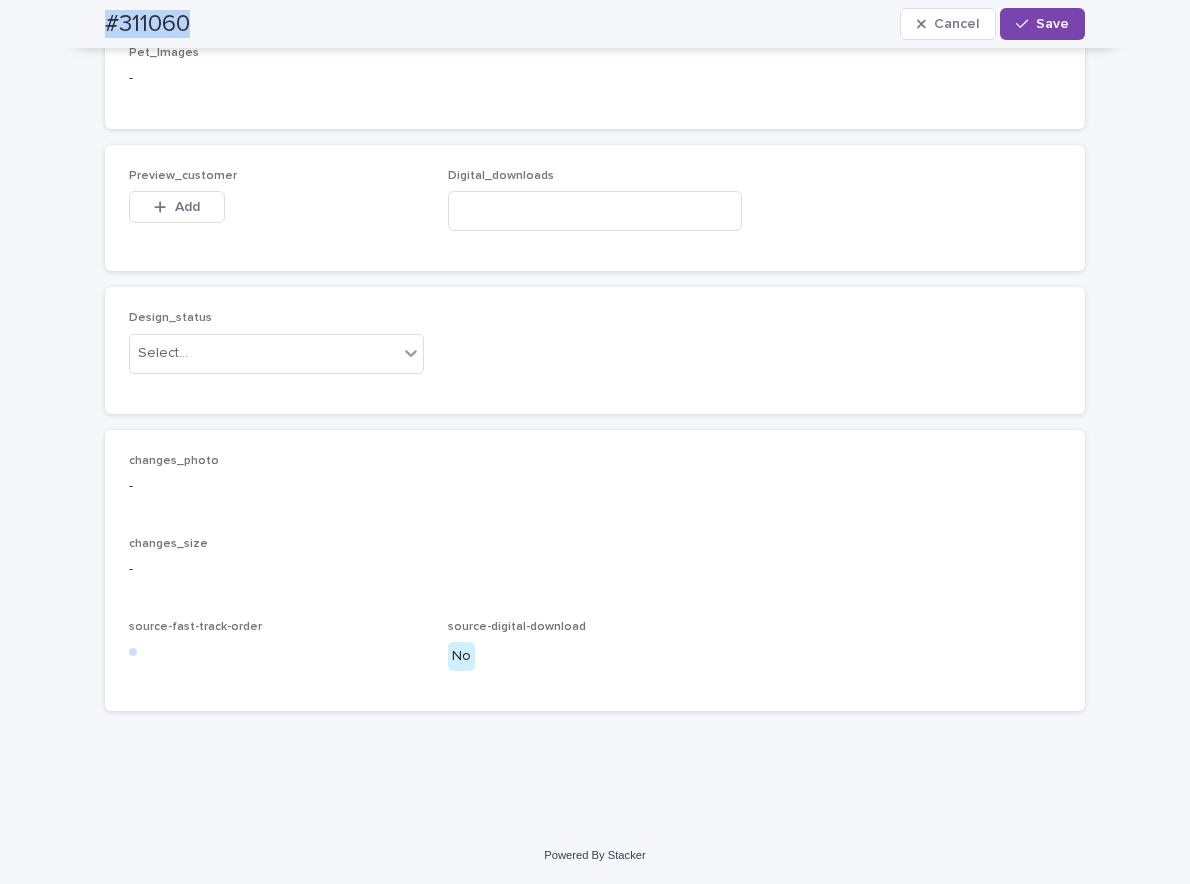 drag, startPoint x: 174, startPoint y: 213, endPoint x: 204, endPoint y: 415, distance: 204.21558 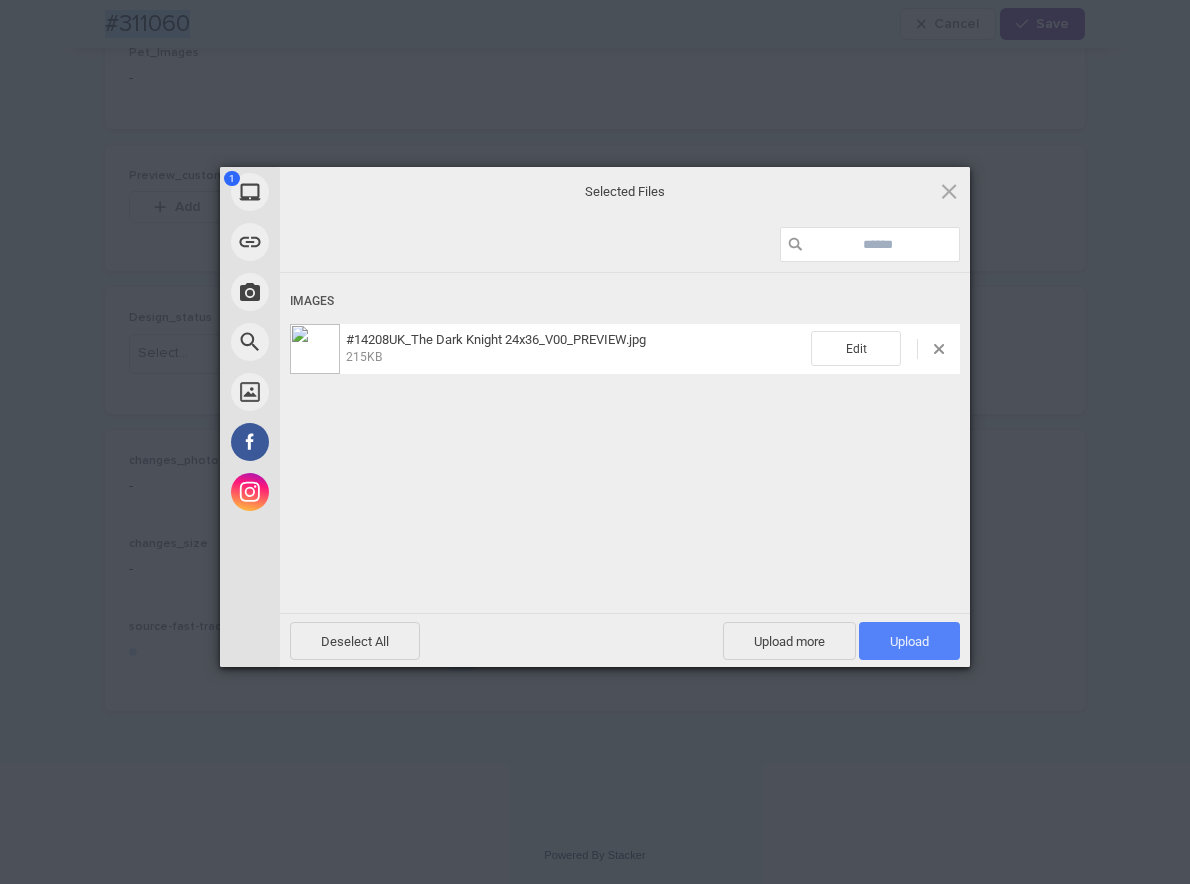 click on "Upload
1" at bounding box center (909, 641) 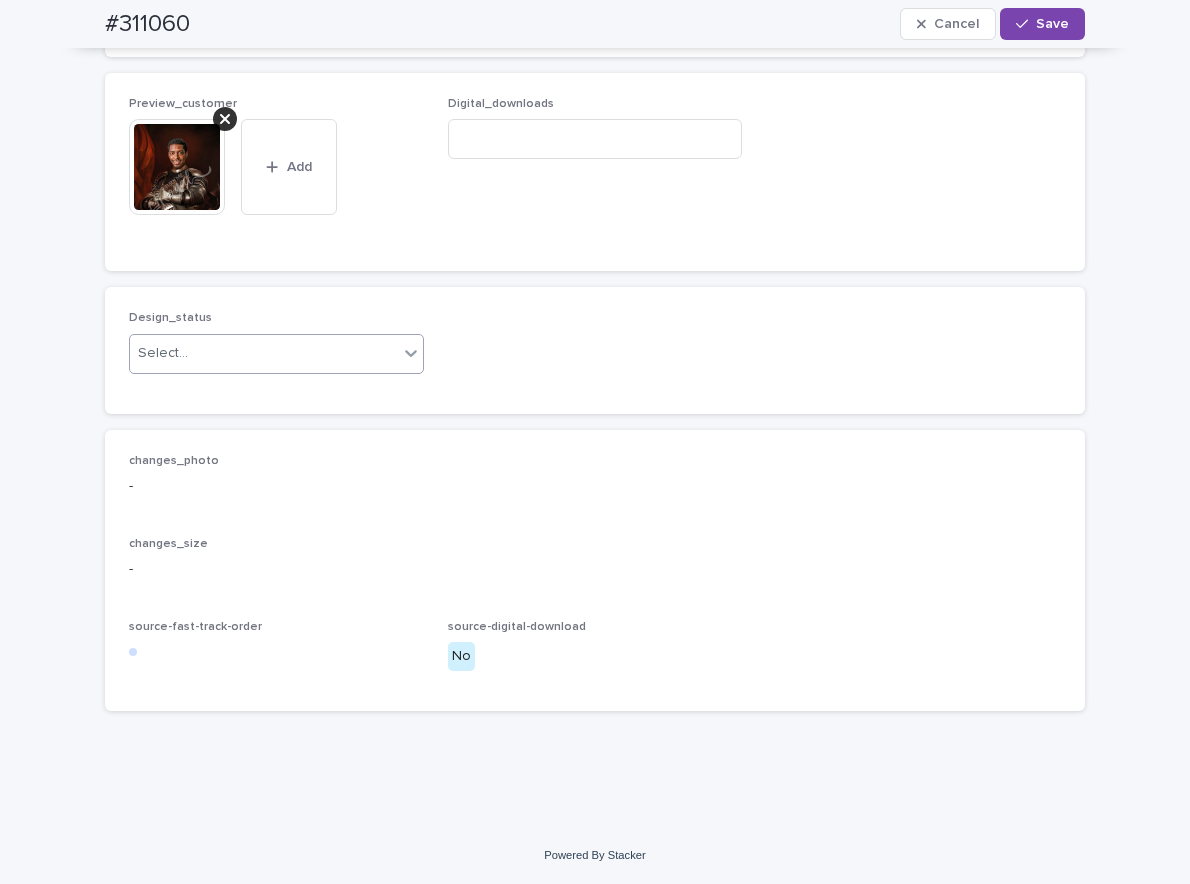 click at bounding box center (411, 353) 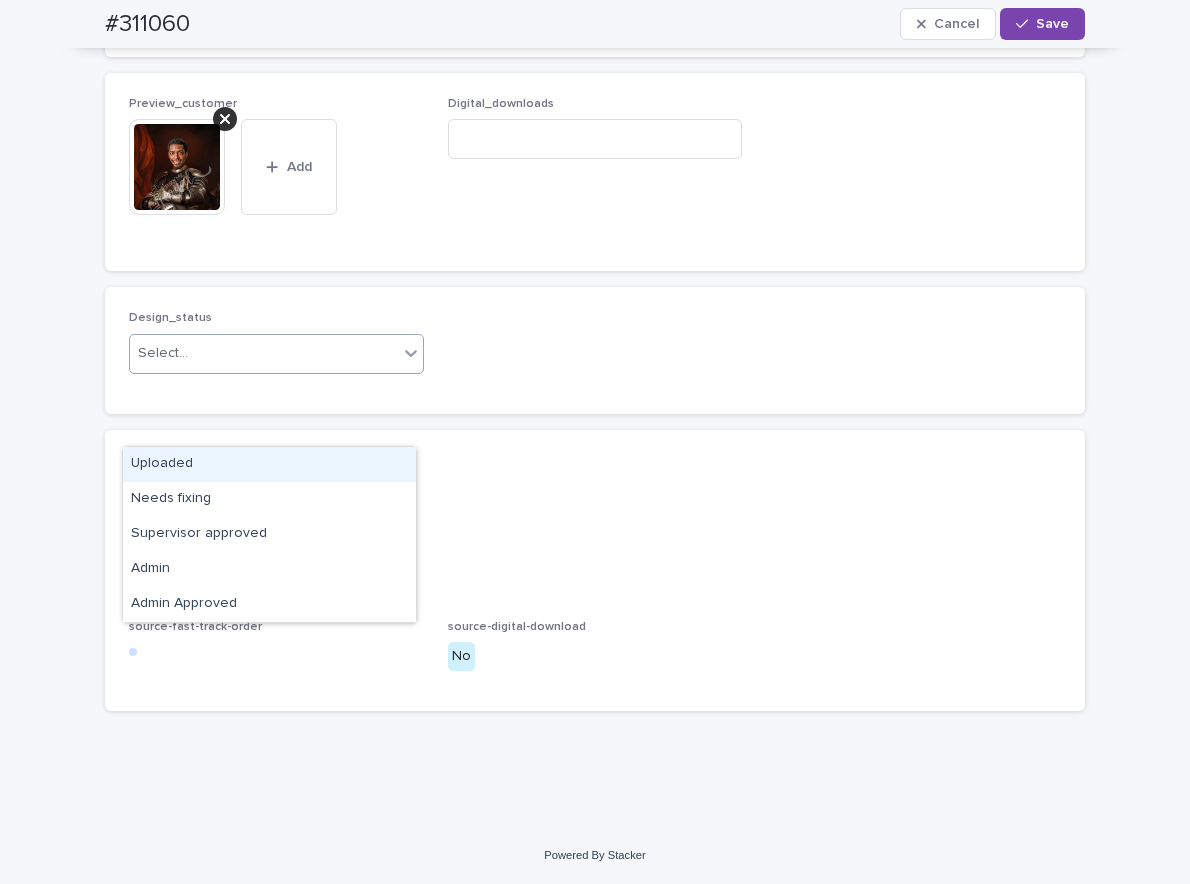click on "Uploaded" at bounding box center (269, 464) 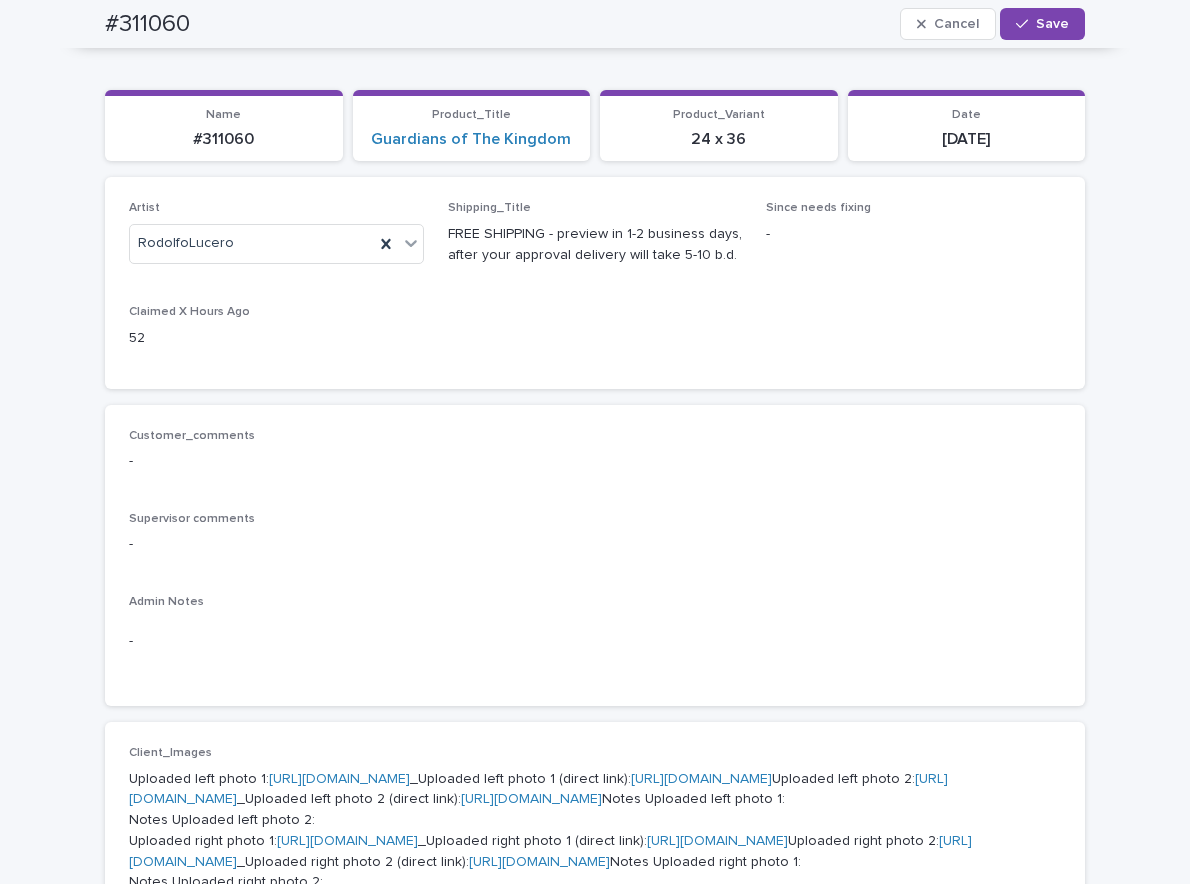 scroll, scrollTop: 133, scrollLeft: 0, axis: vertical 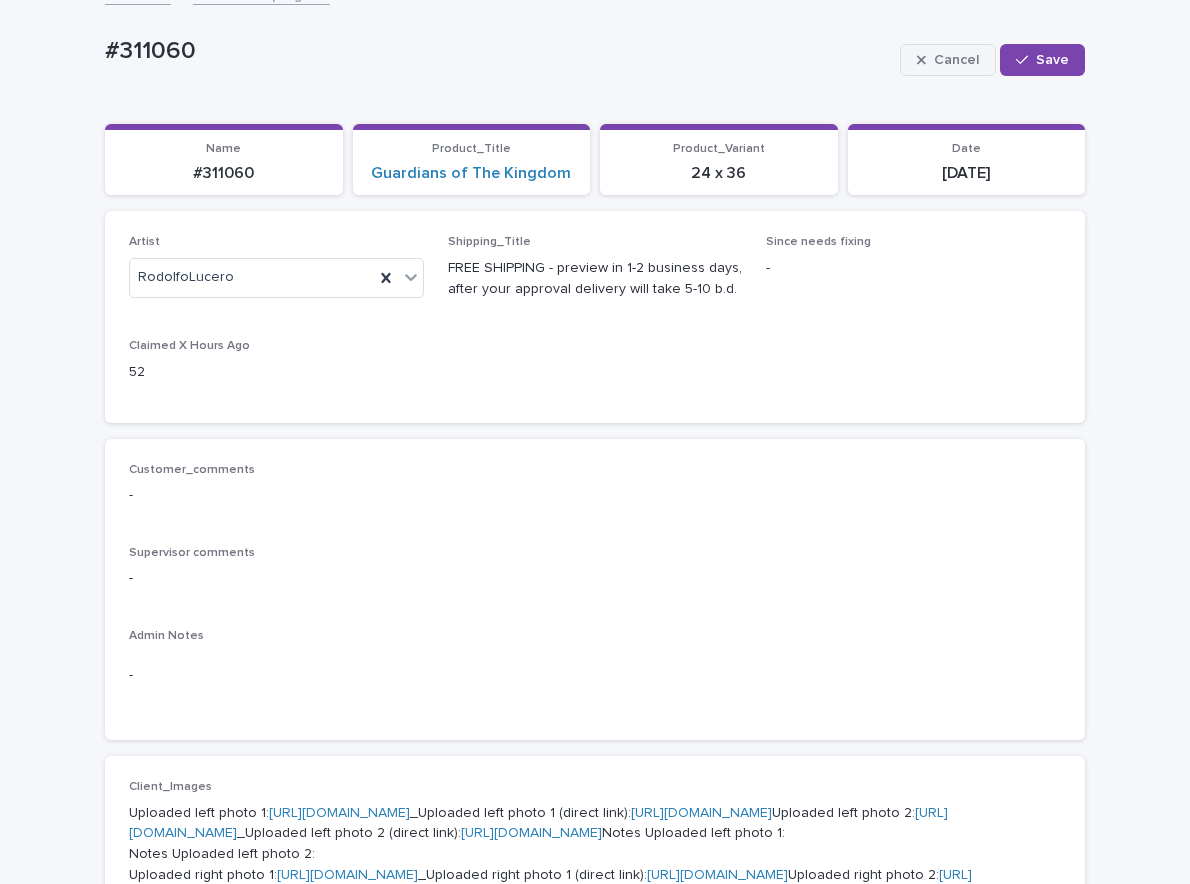 click on "Cancel" at bounding box center (956, 60) 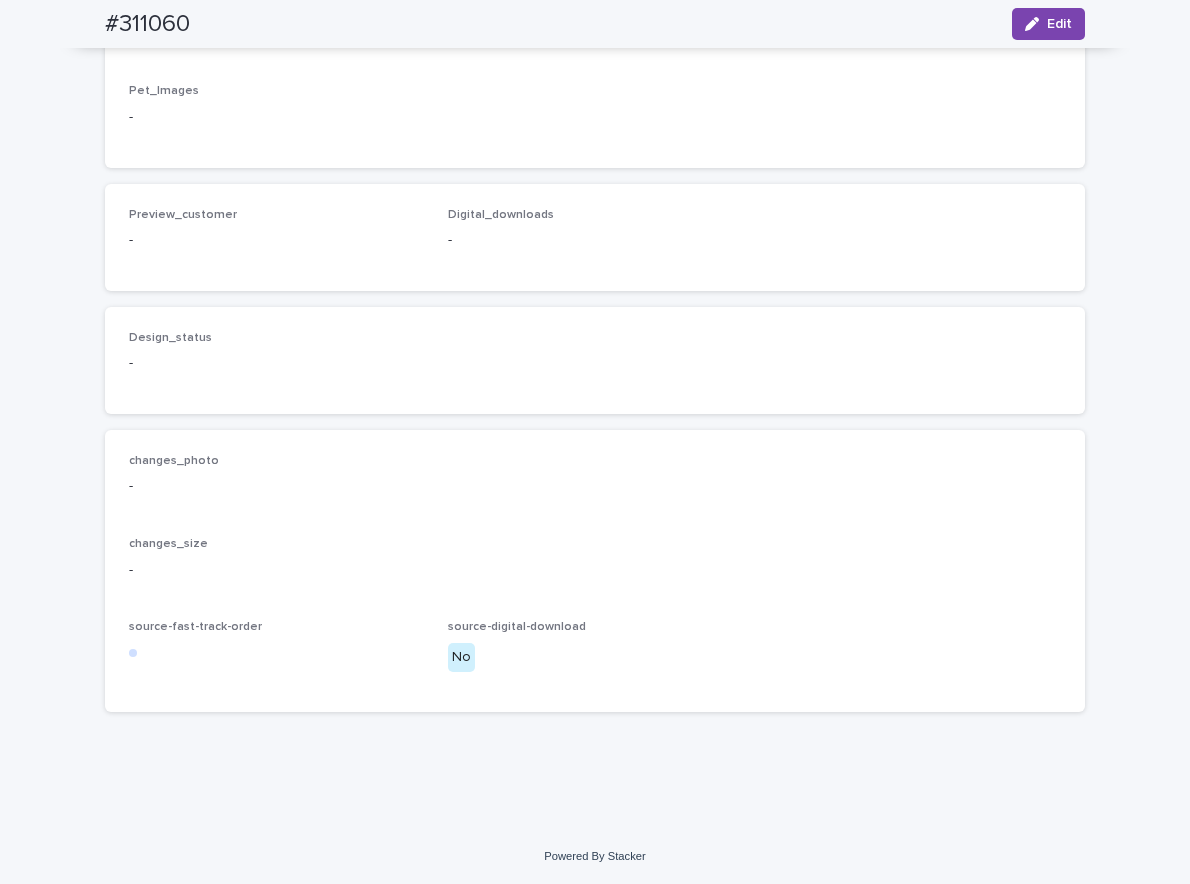 scroll, scrollTop: 1283, scrollLeft: 0, axis: vertical 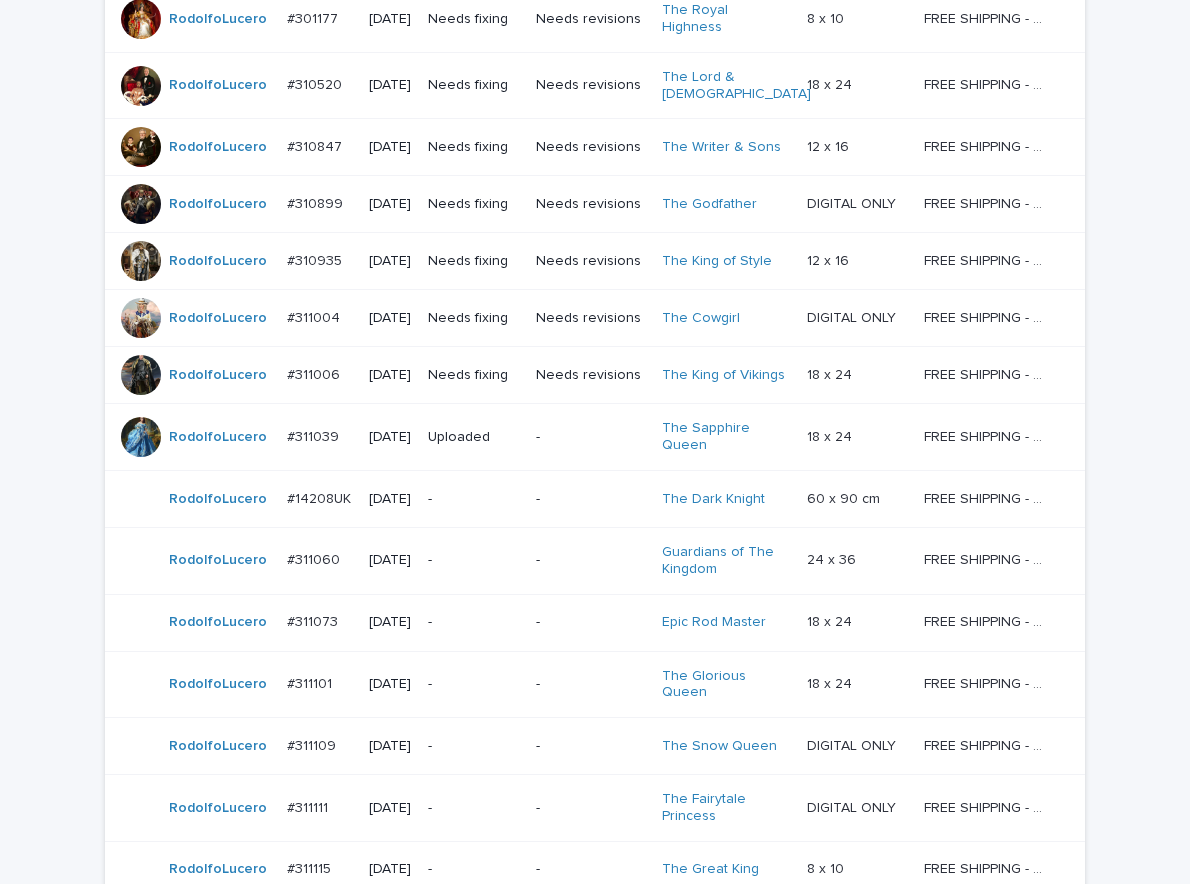 click on "-" at bounding box center (591, 499) 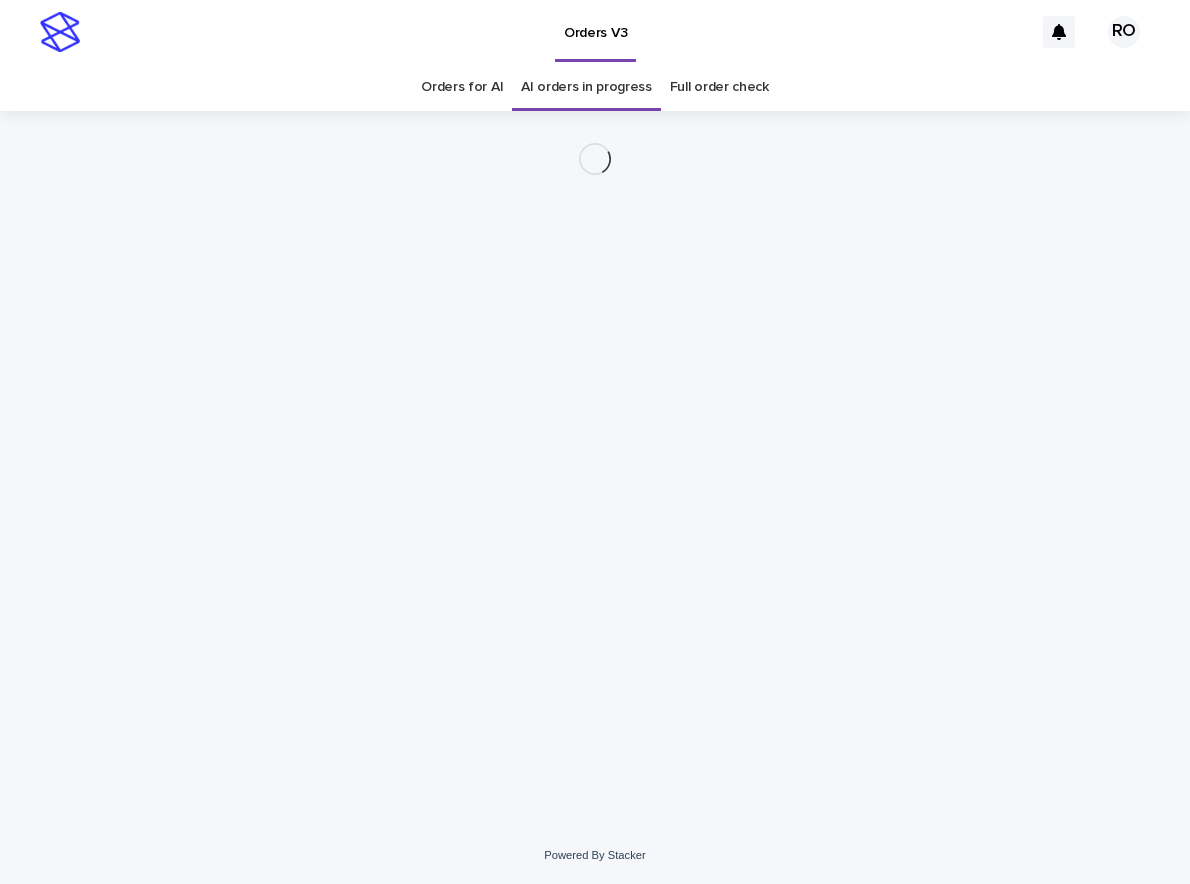 scroll, scrollTop: 0, scrollLeft: 0, axis: both 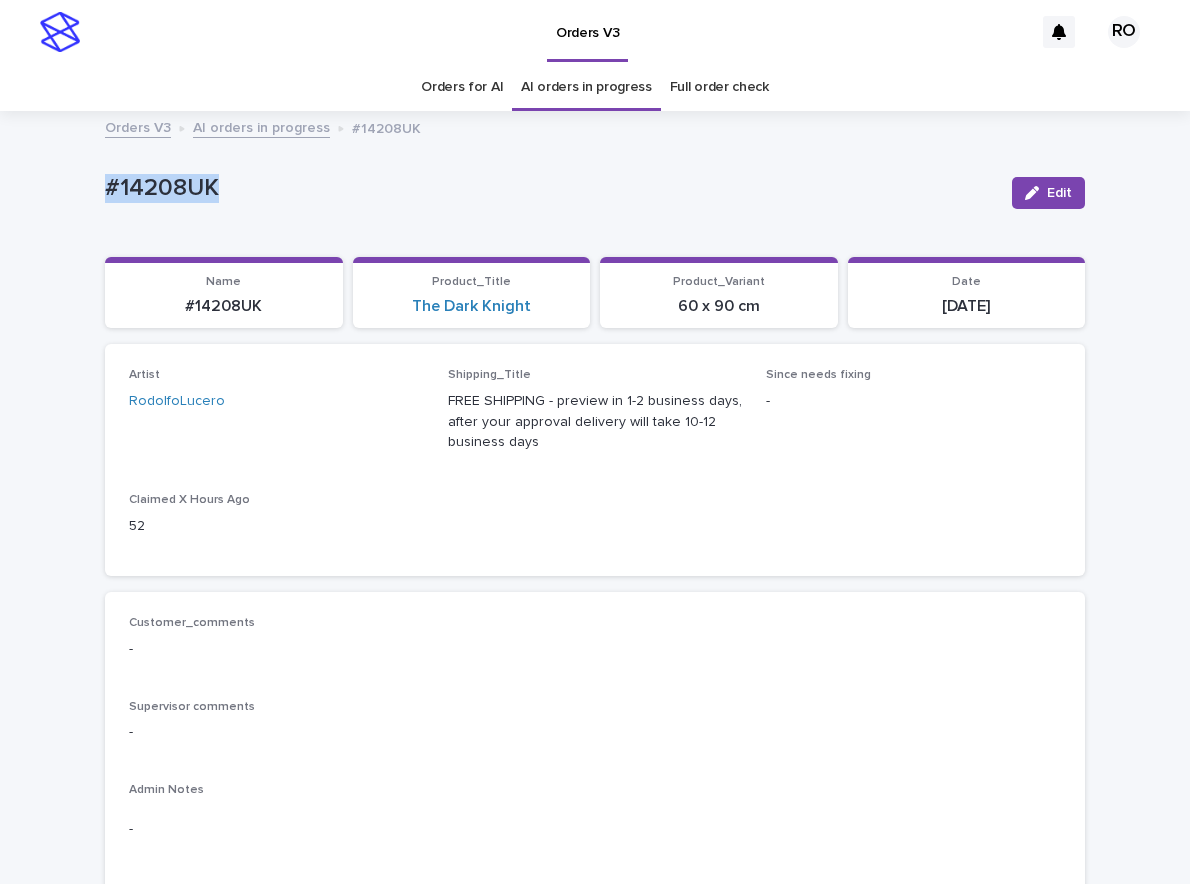 drag, startPoint x: 254, startPoint y: 182, endPoint x: 58, endPoint y: 183, distance: 196.00255 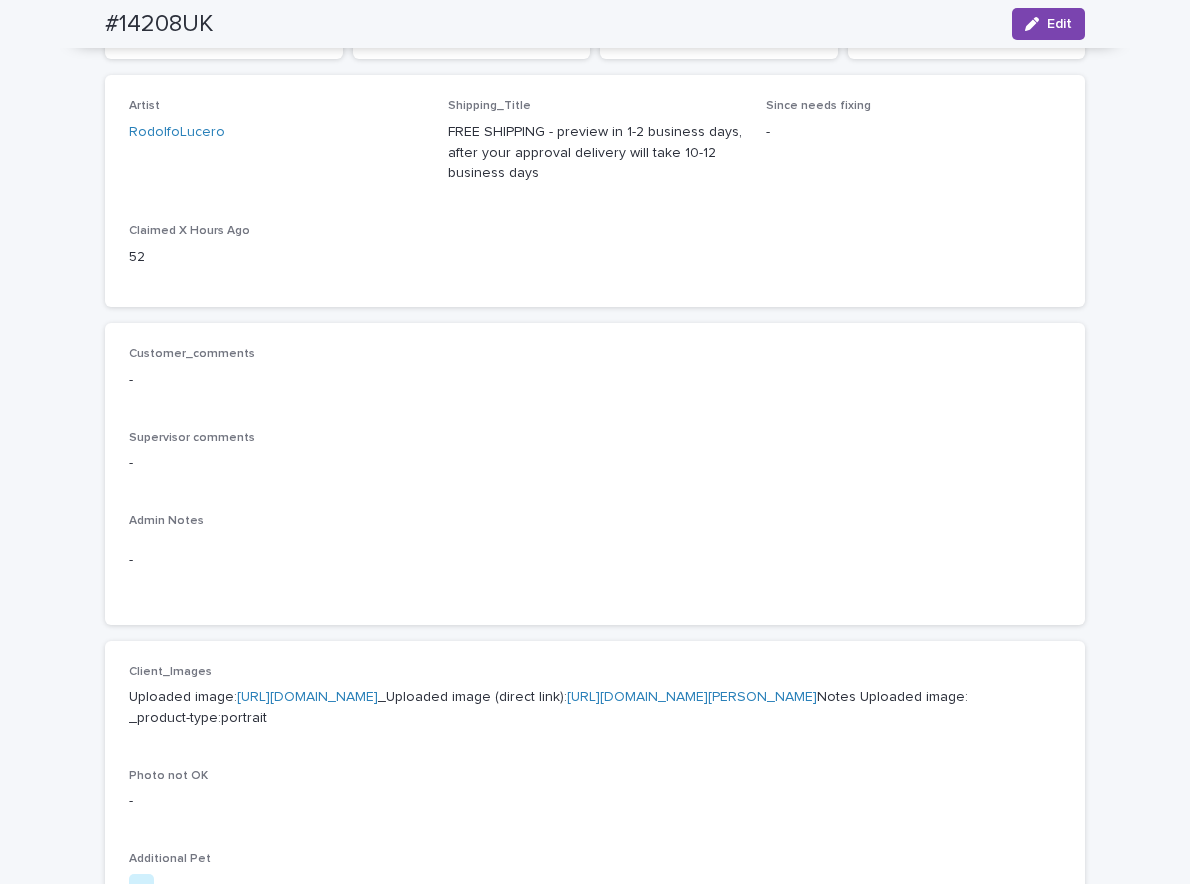 scroll, scrollTop: 0, scrollLeft: 0, axis: both 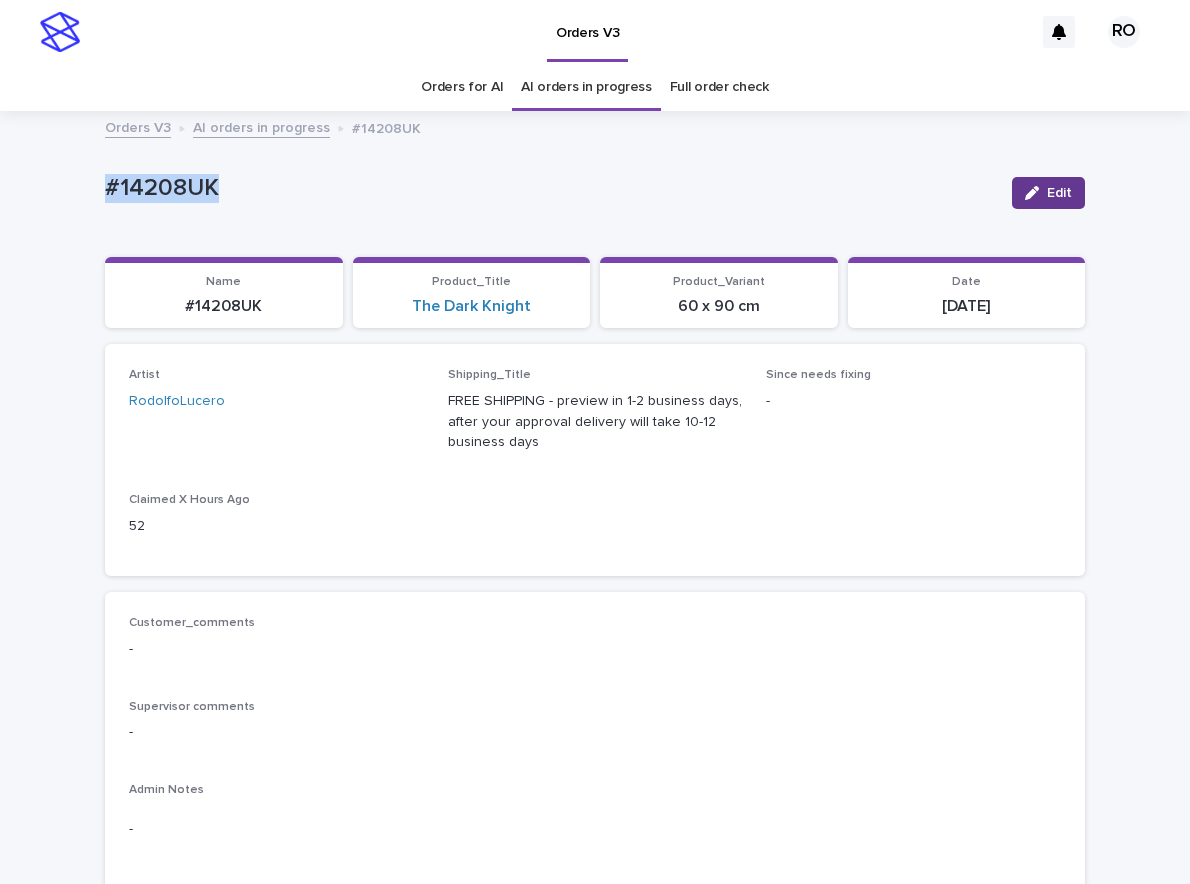 click on "Edit" at bounding box center [1059, 193] 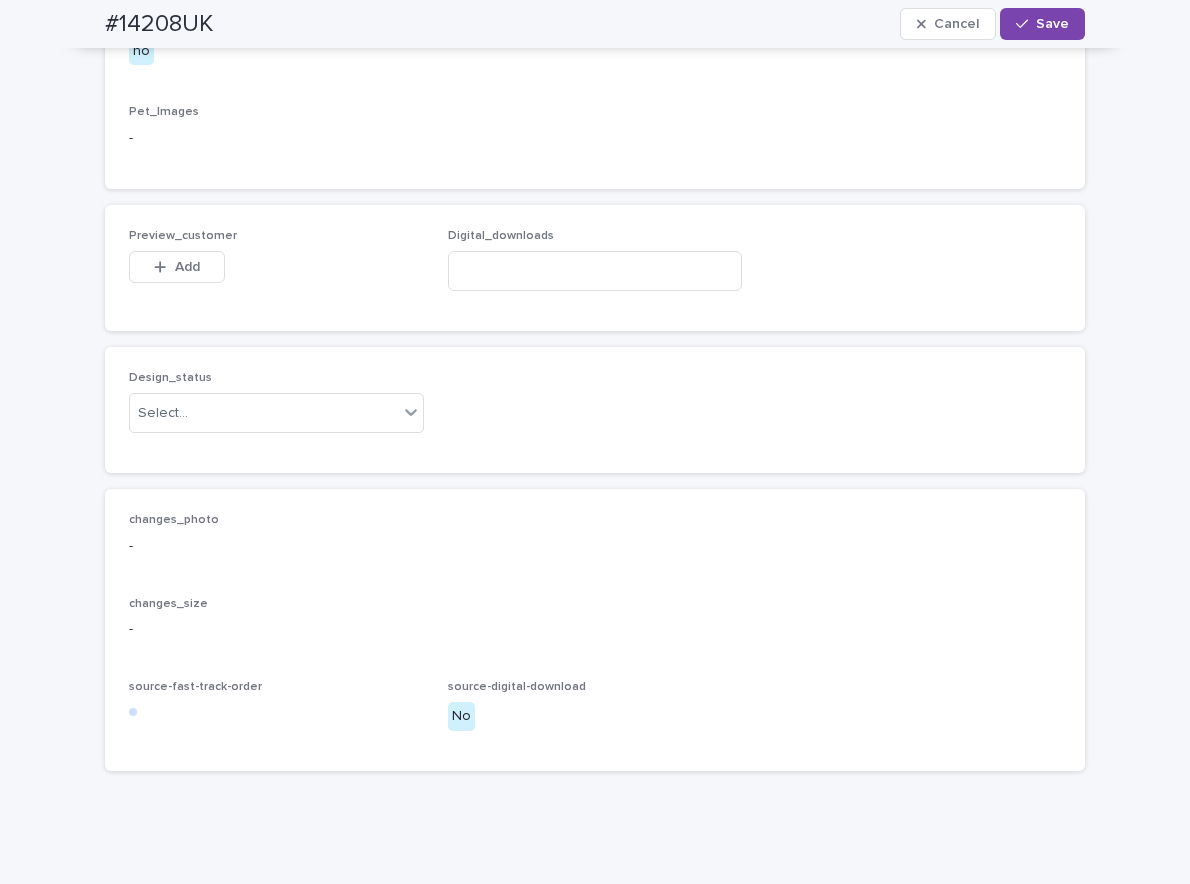 scroll, scrollTop: 1177, scrollLeft: 0, axis: vertical 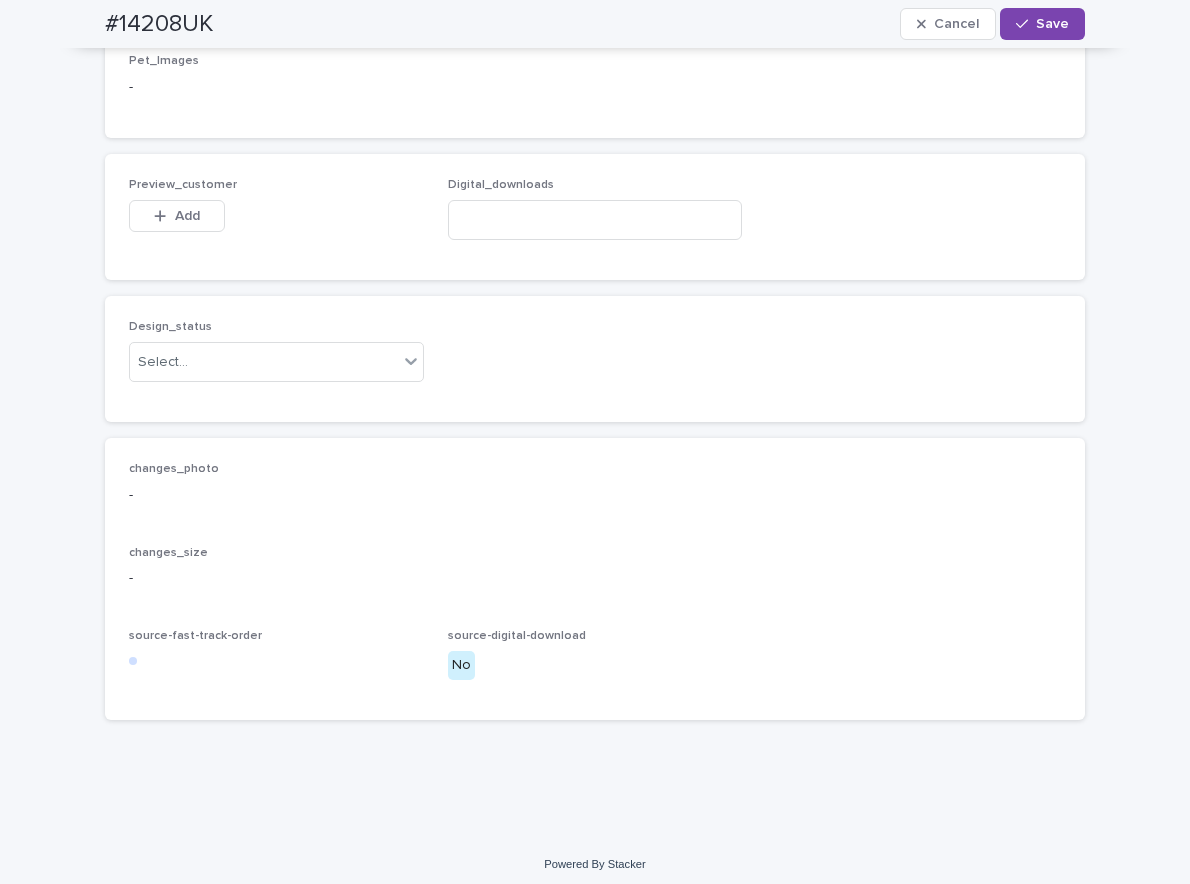 drag, startPoint x: 166, startPoint y: 319, endPoint x: 166, endPoint y: 377, distance: 58 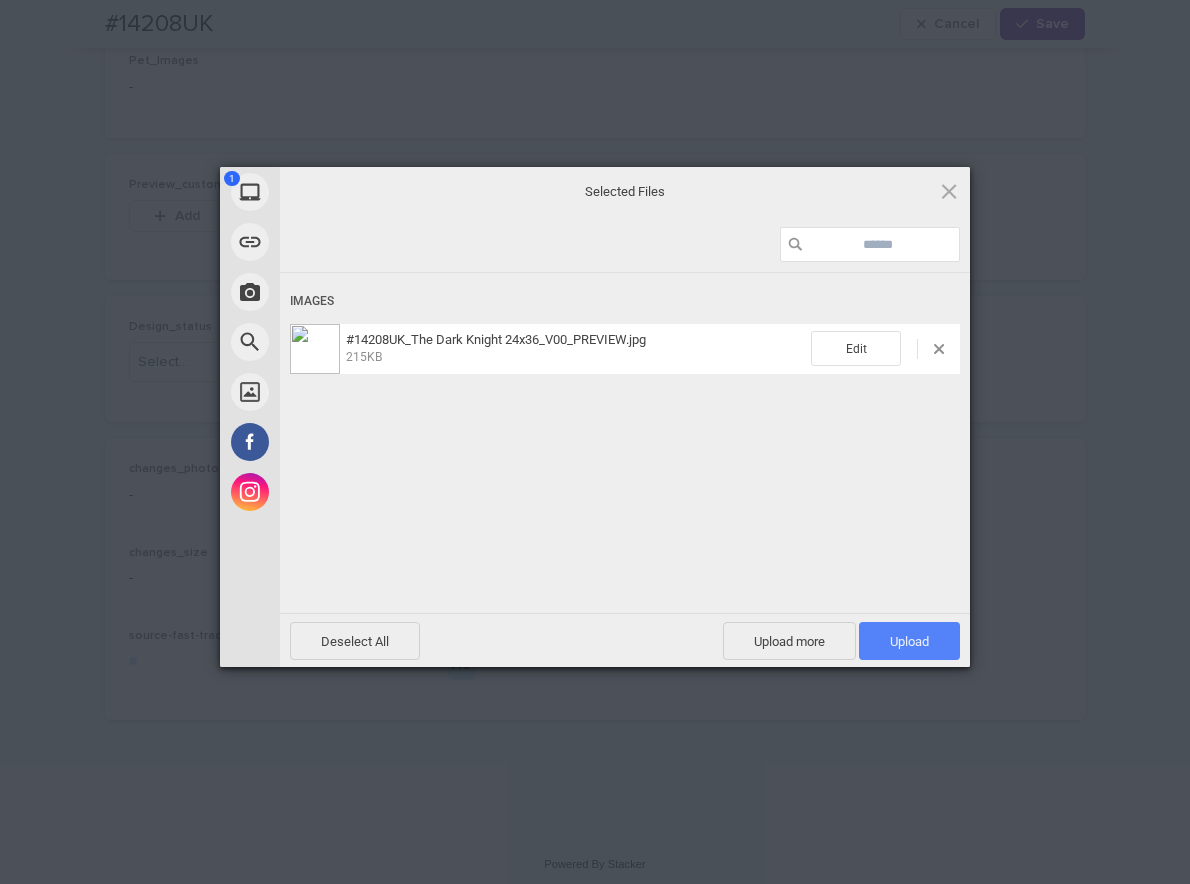 drag, startPoint x: 921, startPoint y: 656, endPoint x: 901, endPoint y: 650, distance: 20.880613 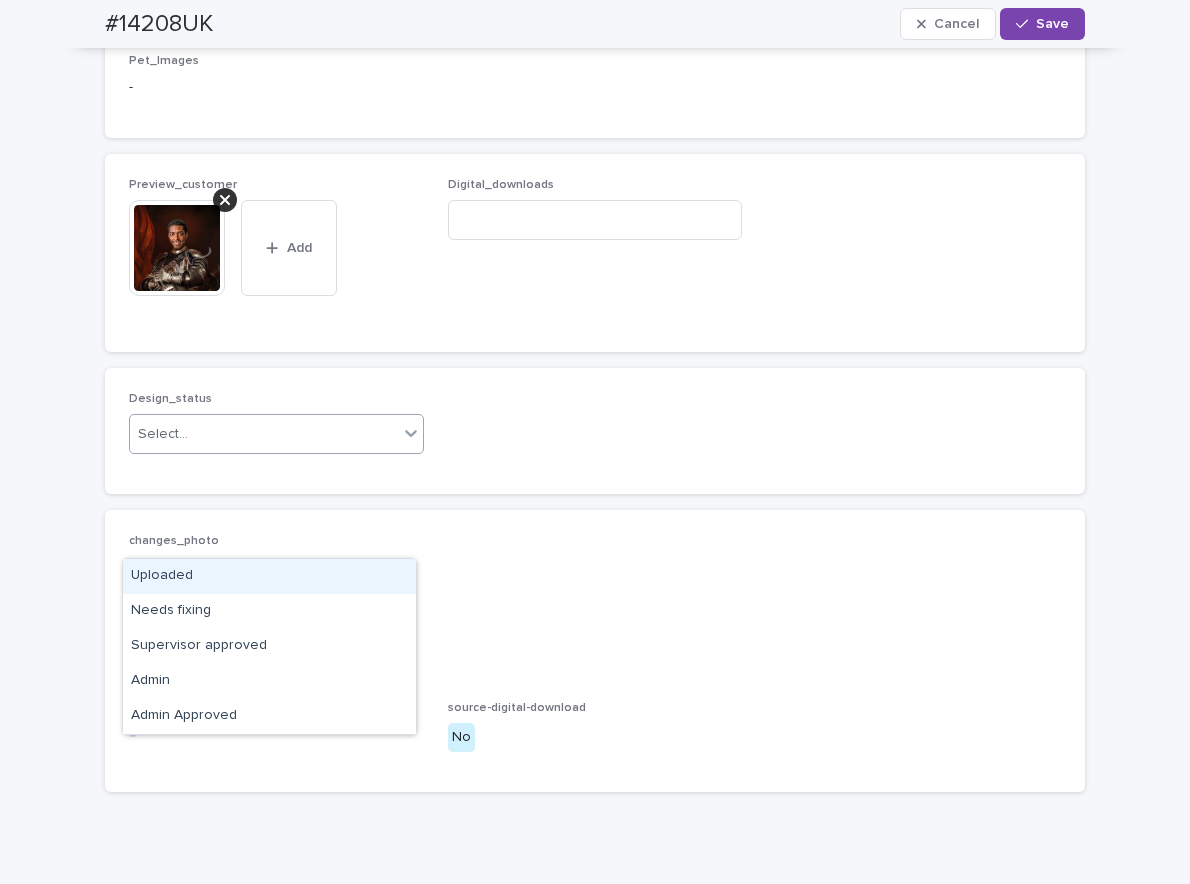 click on "Select..." at bounding box center (264, 434) 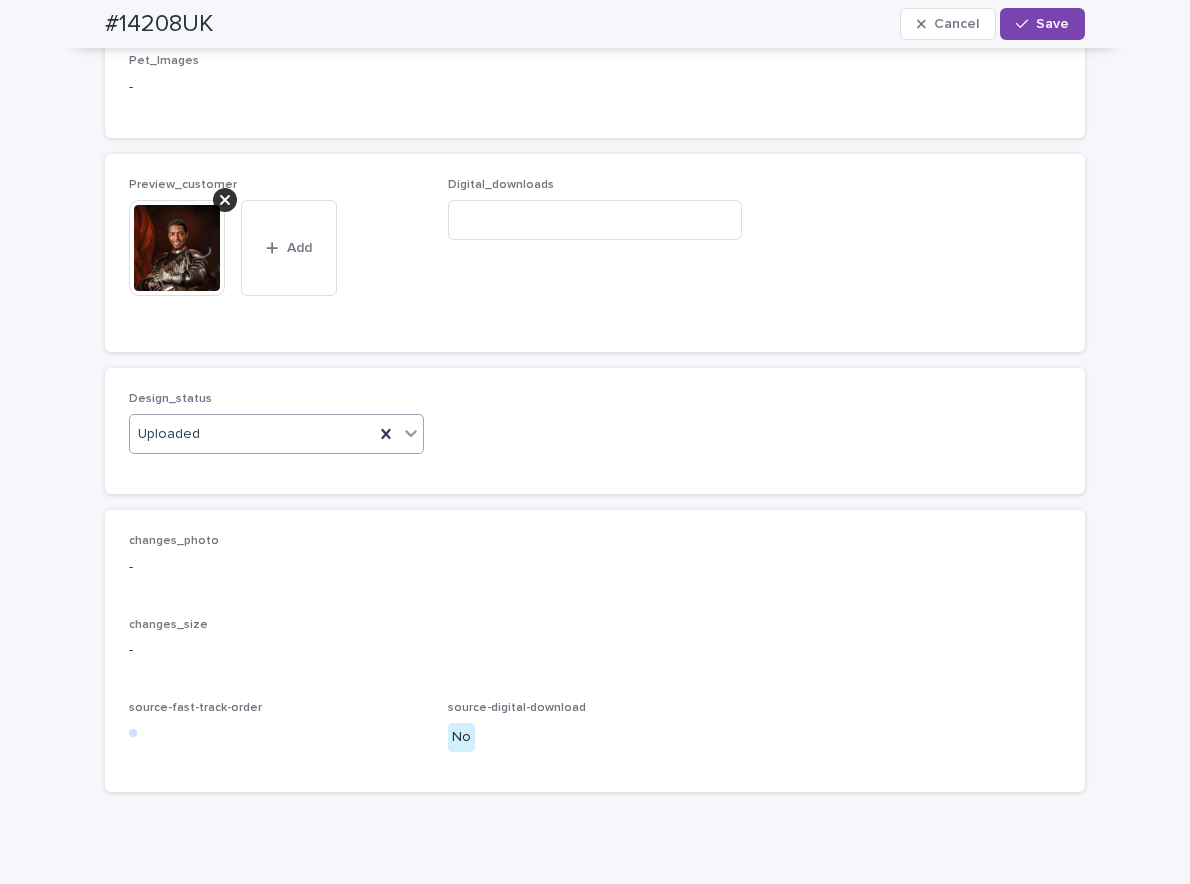drag, startPoint x: 1059, startPoint y: 28, endPoint x: 876, endPoint y: 27, distance: 183.00273 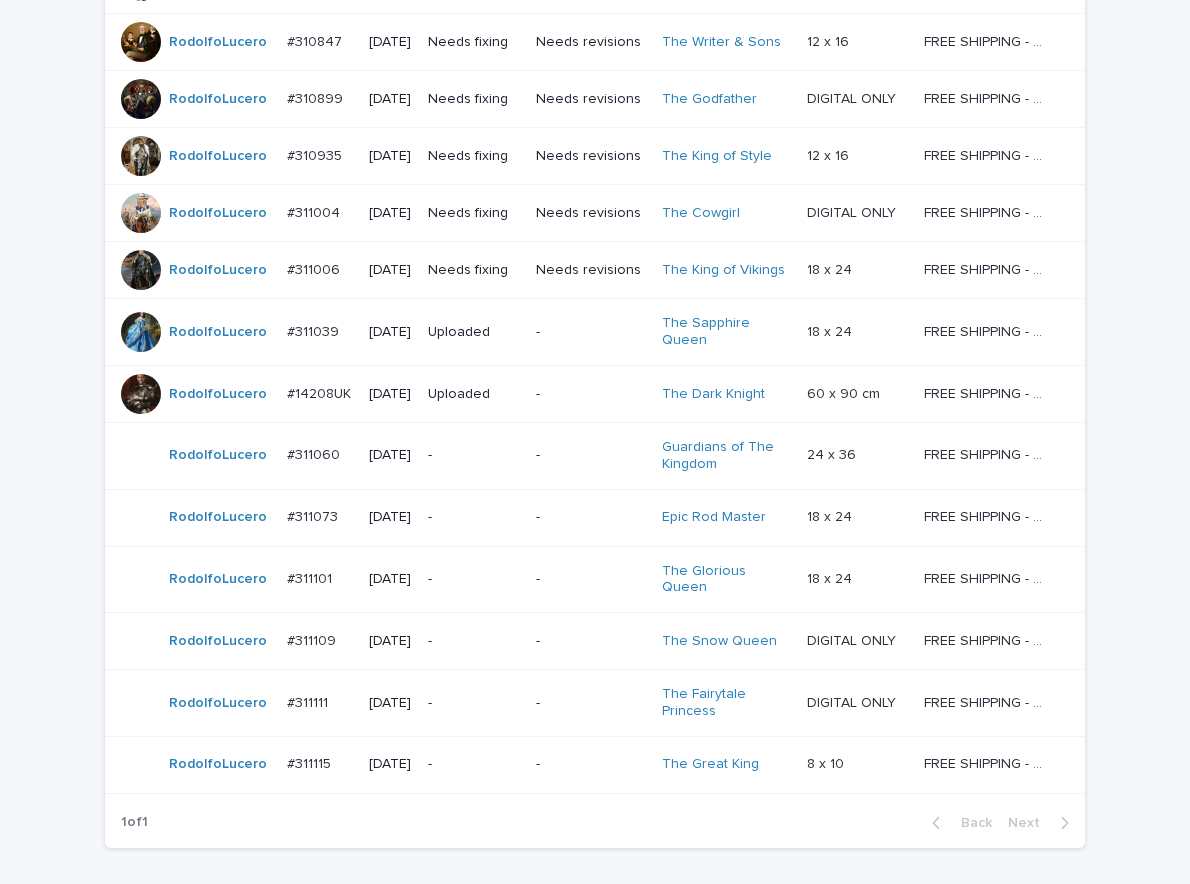 scroll, scrollTop: 671, scrollLeft: 0, axis: vertical 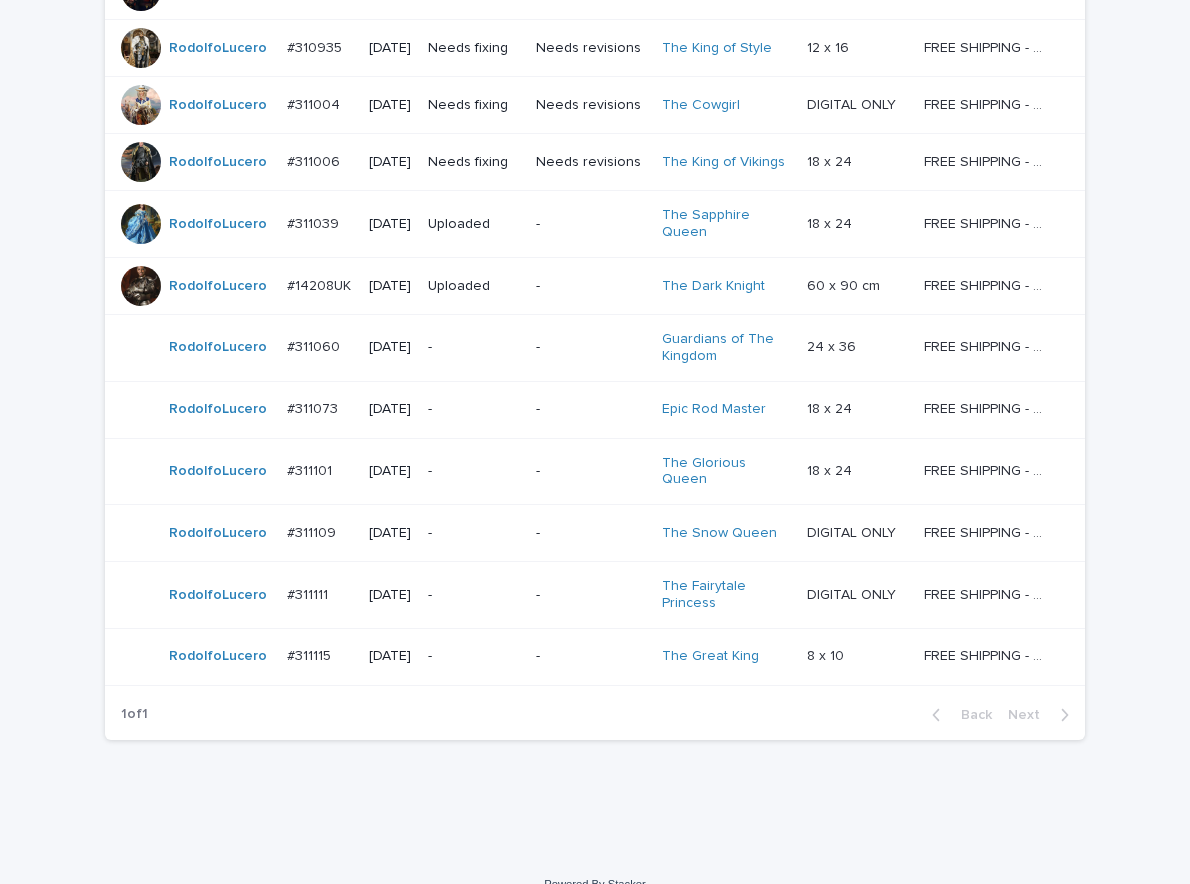 click on "-" at bounding box center [591, 347] 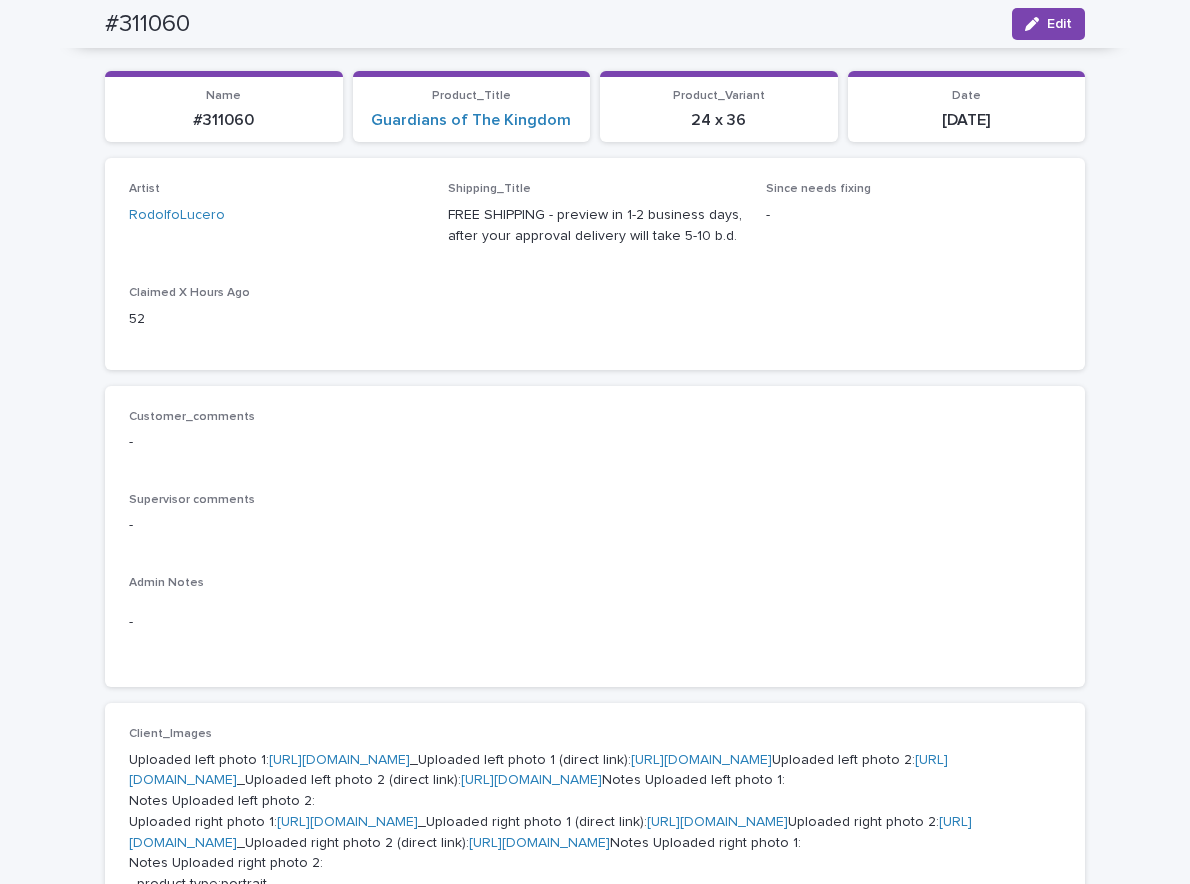 scroll, scrollTop: 64, scrollLeft: 0, axis: vertical 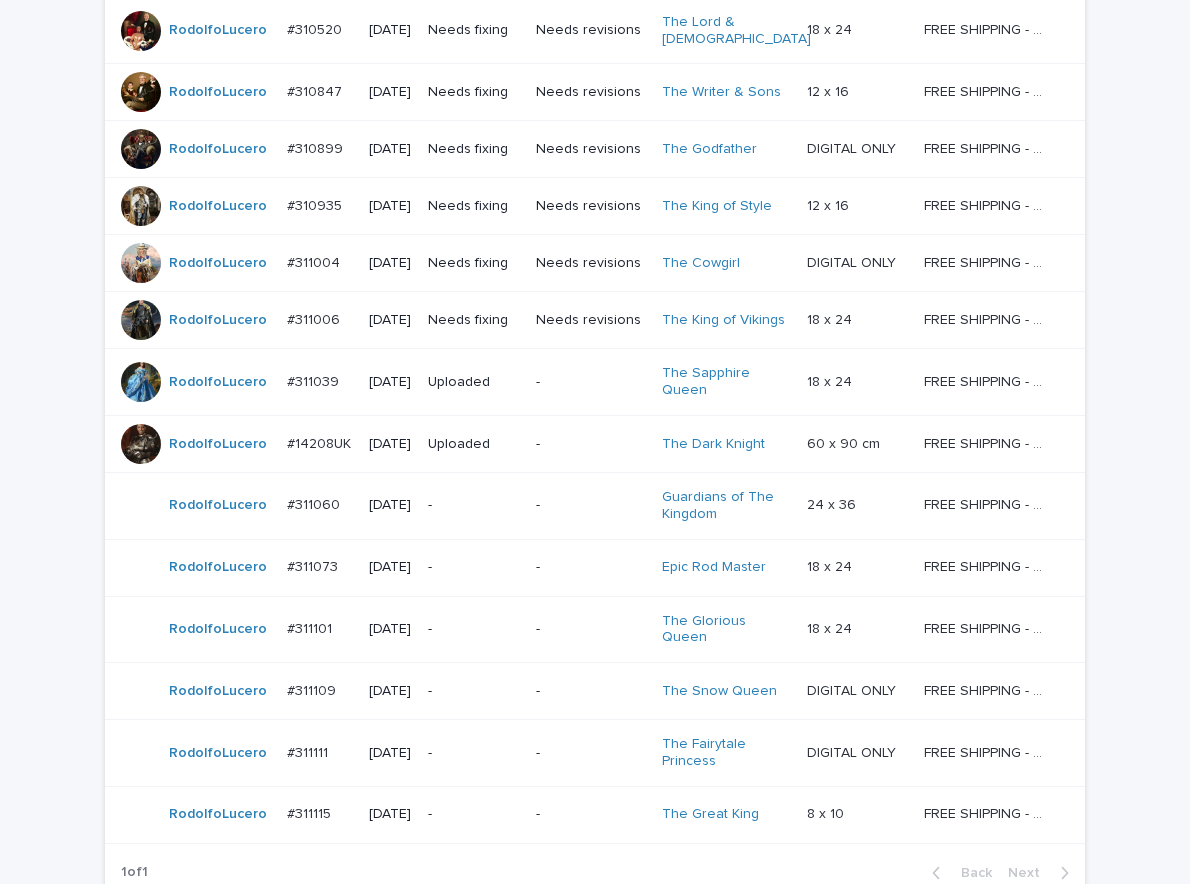click on "-" at bounding box center [474, 567] 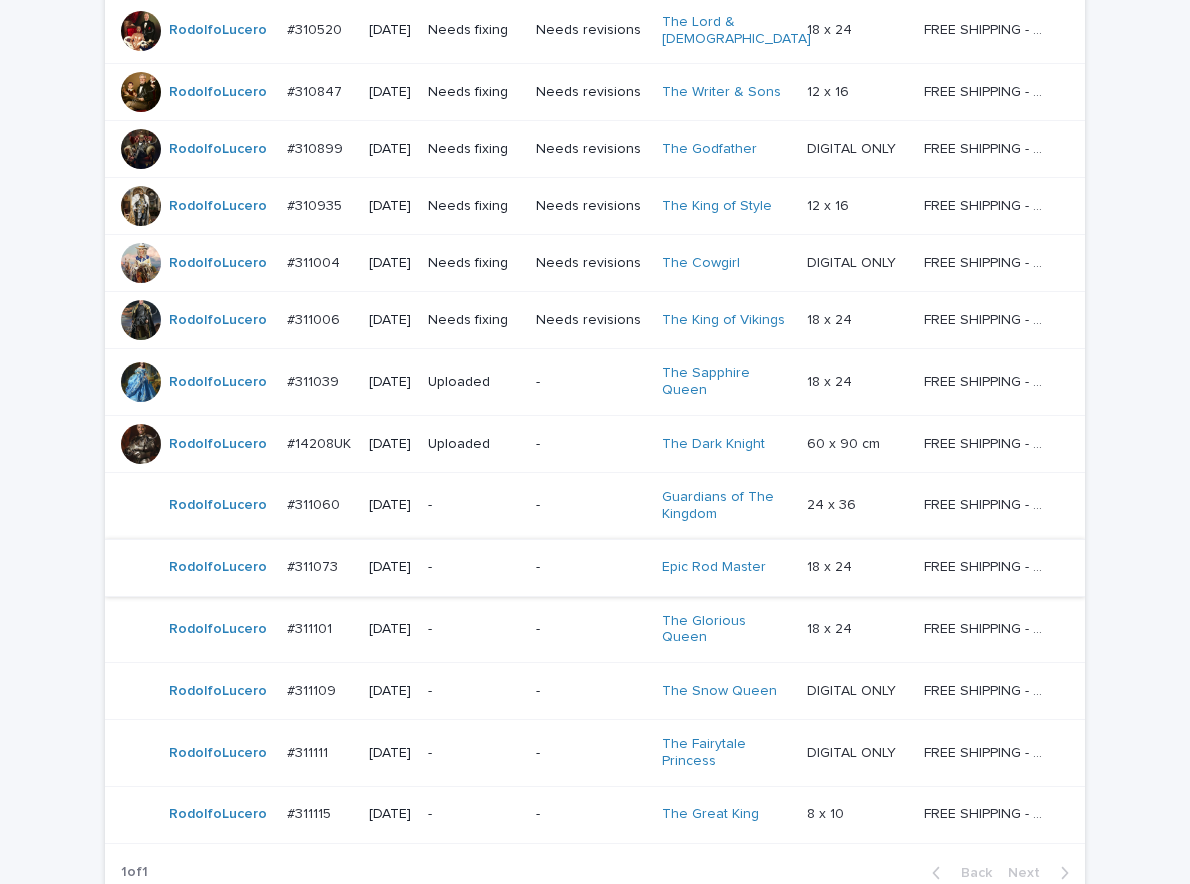 scroll, scrollTop: 0, scrollLeft: 0, axis: both 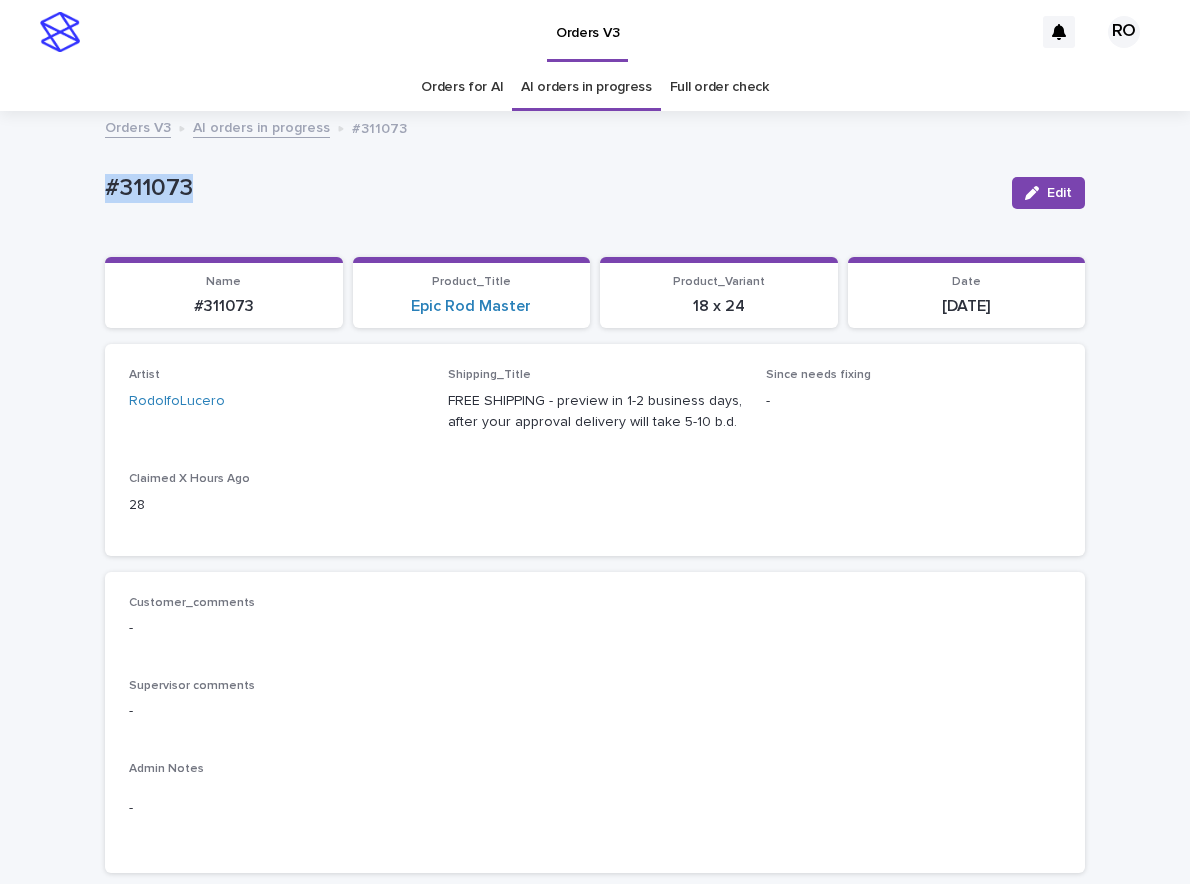 drag, startPoint x: 247, startPoint y: 178, endPoint x: 81, endPoint y: 191, distance: 166.50826 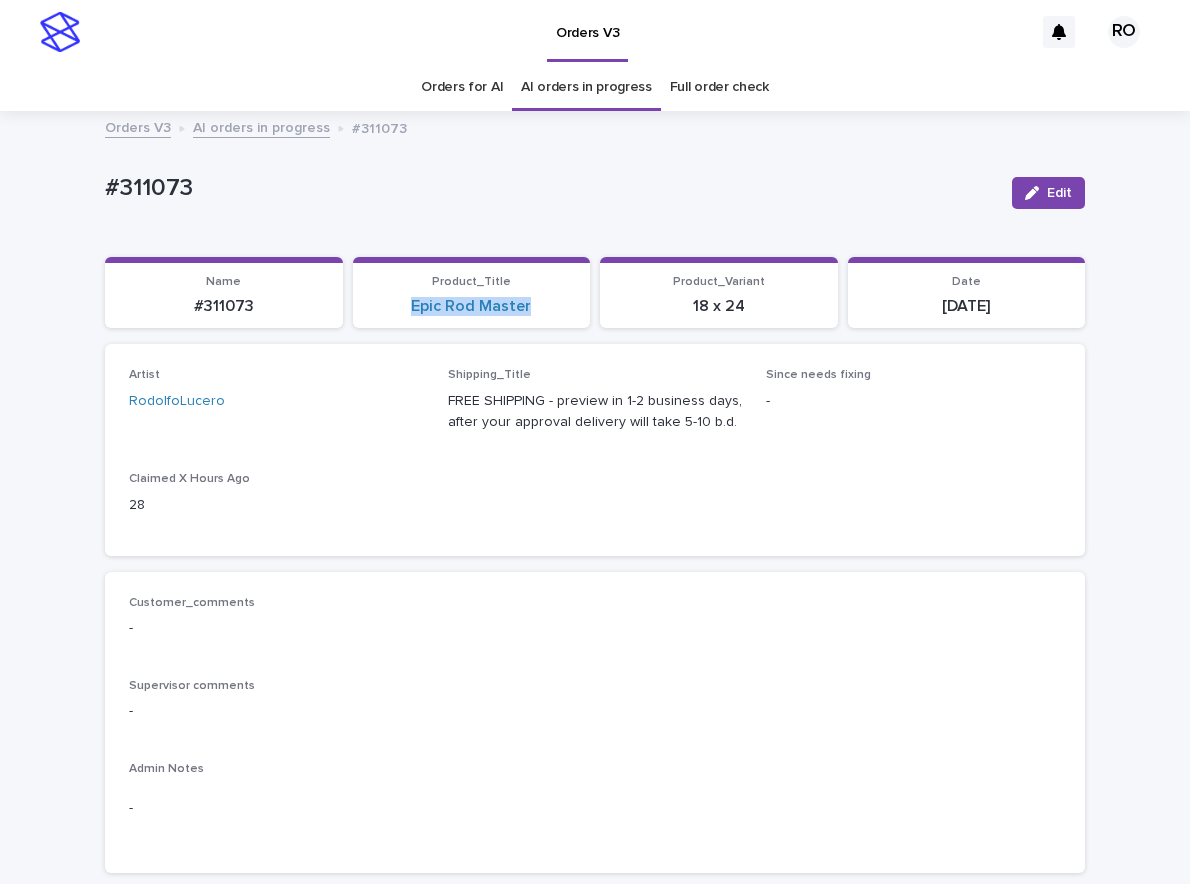 drag, startPoint x: 531, startPoint y: 328, endPoint x: 366, endPoint y: 332, distance: 165.04848 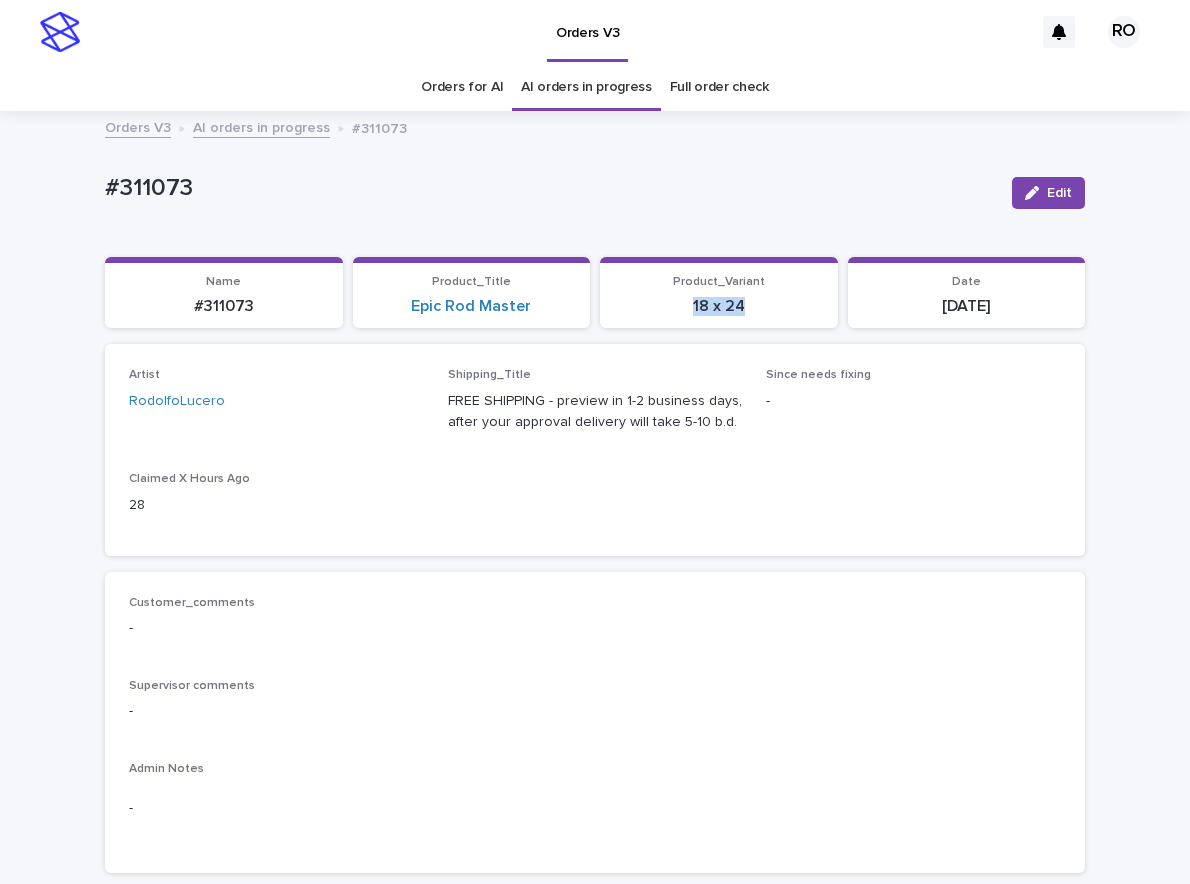 drag, startPoint x: 766, startPoint y: 314, endPoint x: 631, endPoint y: 320, distance: 135.13327 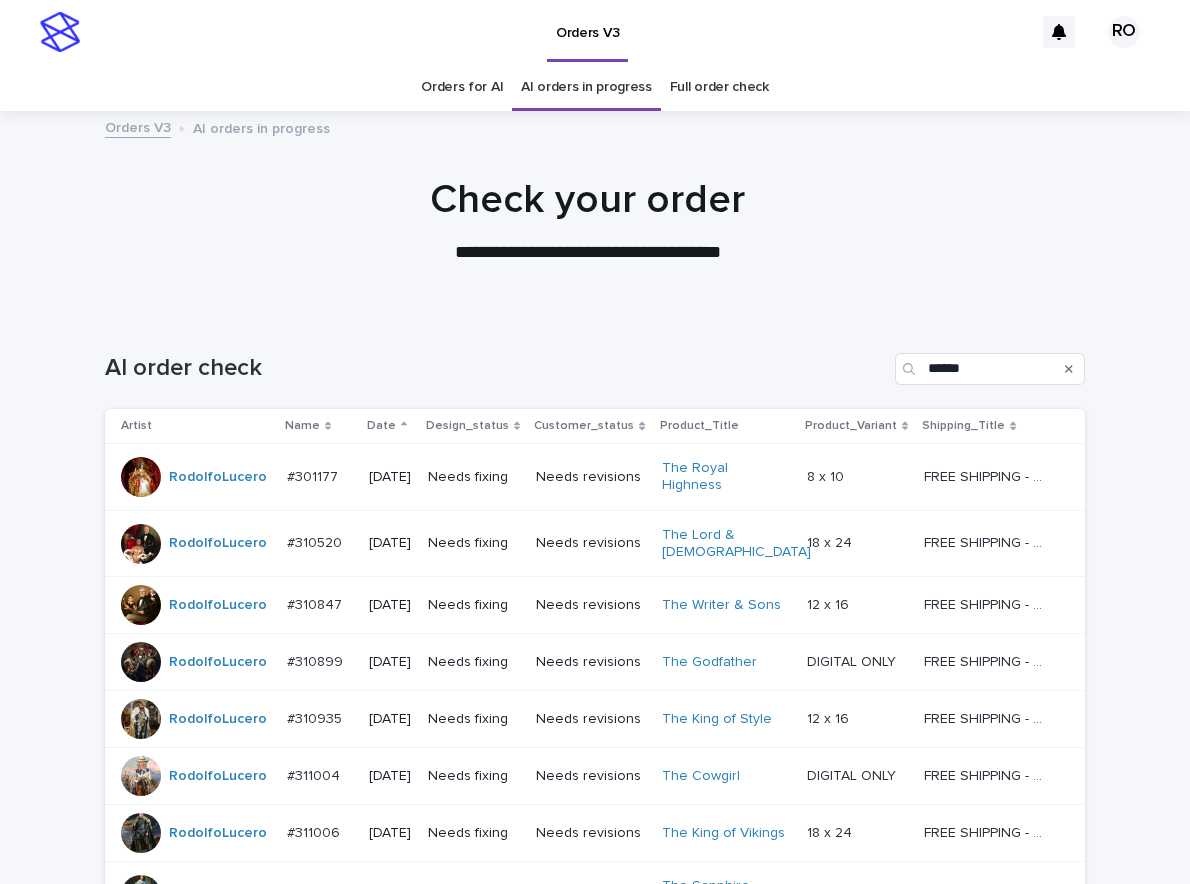 scroll, scrollTop: 64, scrollLeft: 0, axis: vertical 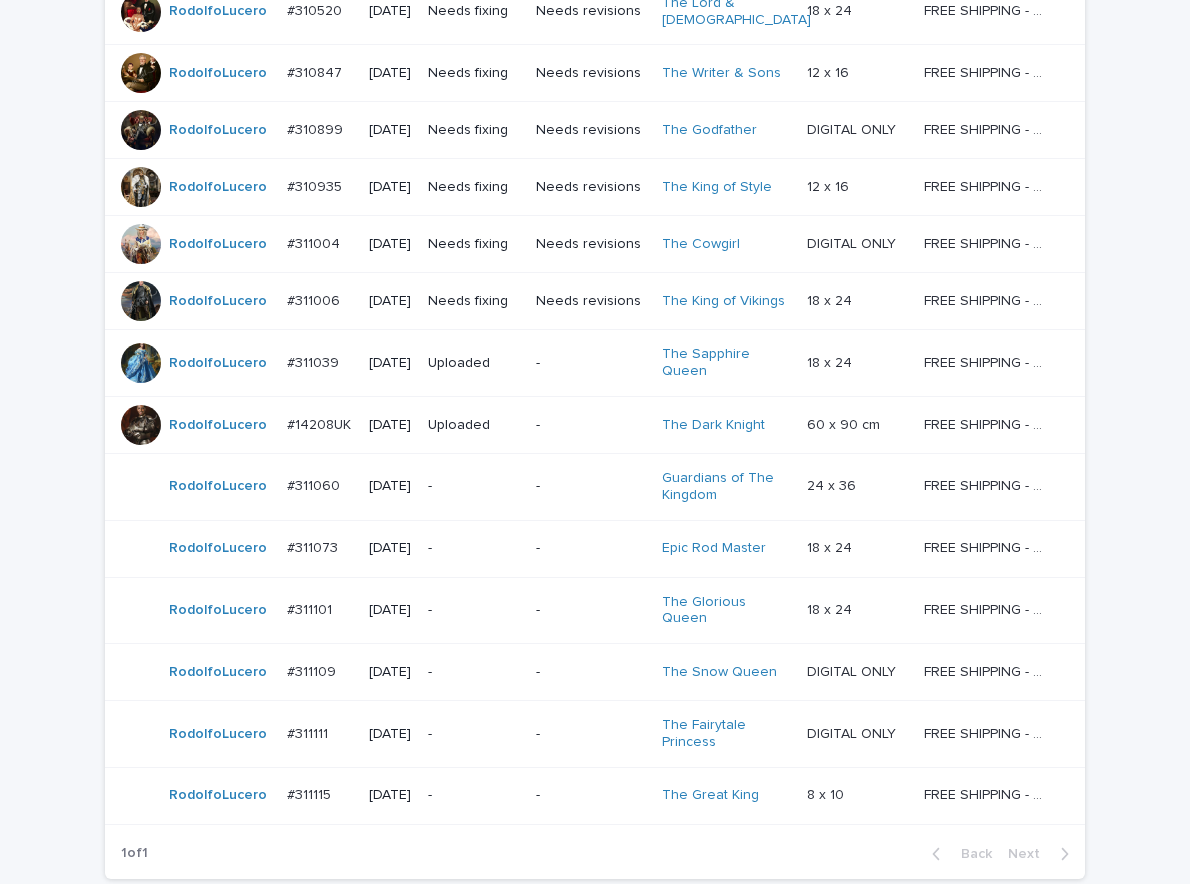 click on "-" at bounding box center (474, 486) 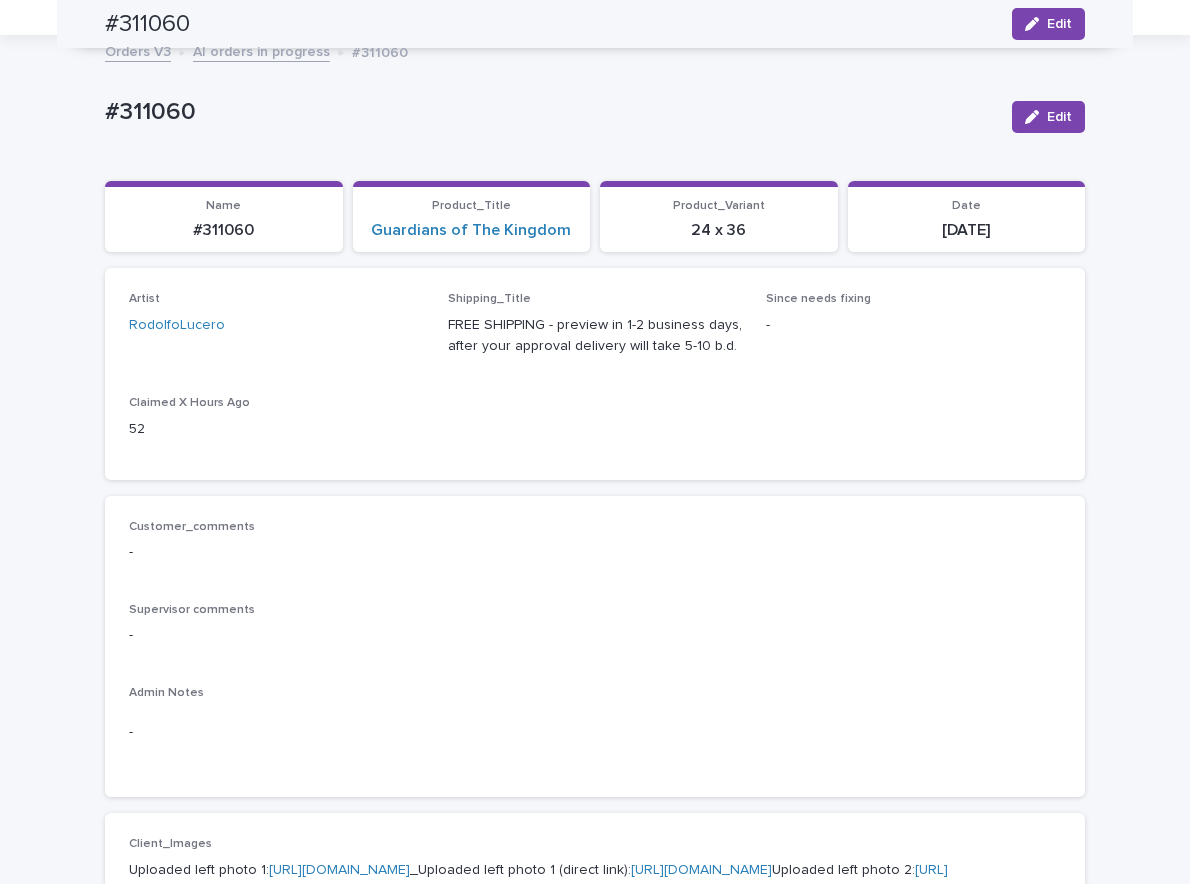 scroll, scrollTop: 64, scrollLeft: 0, axis: vertical 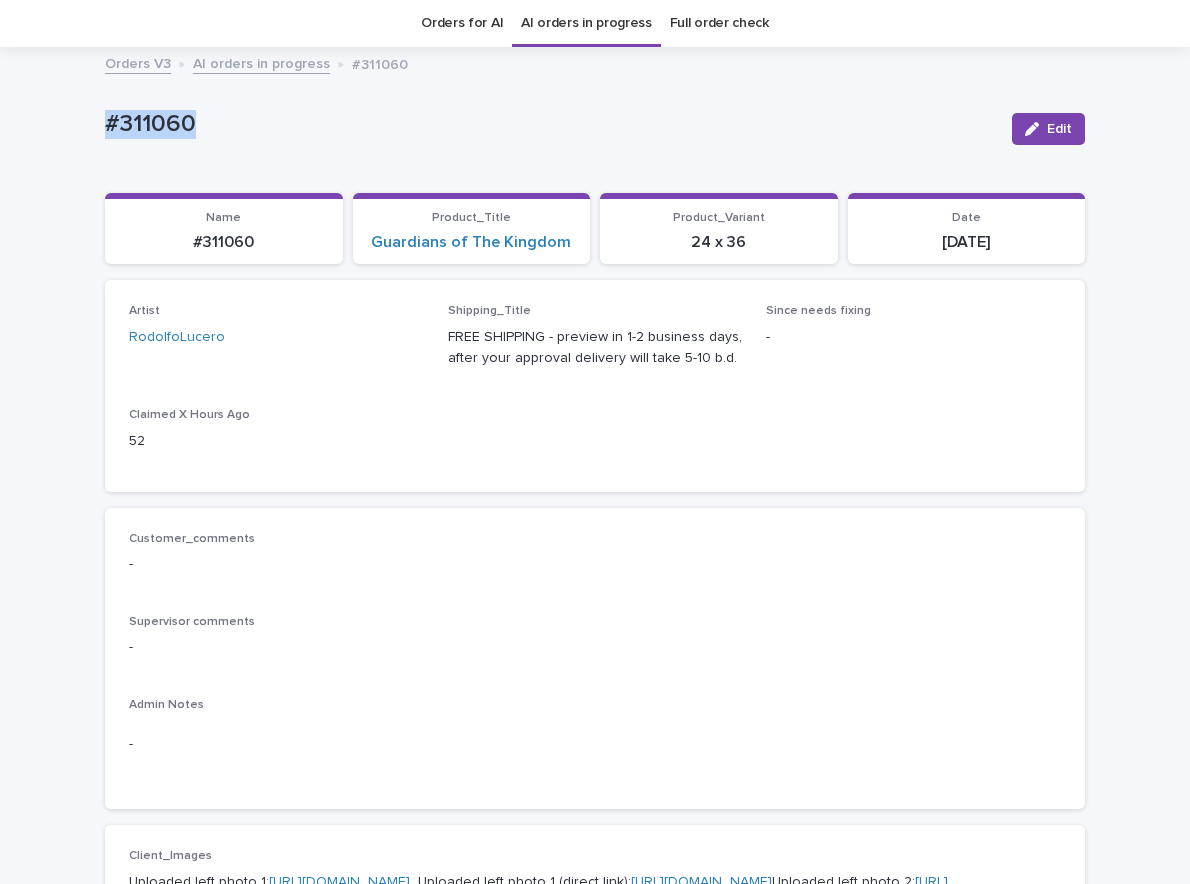 drag, startPoint x: 207, startPoint y: 128, endPoint x: 52, endPoint y: 120, distance: 155.20631 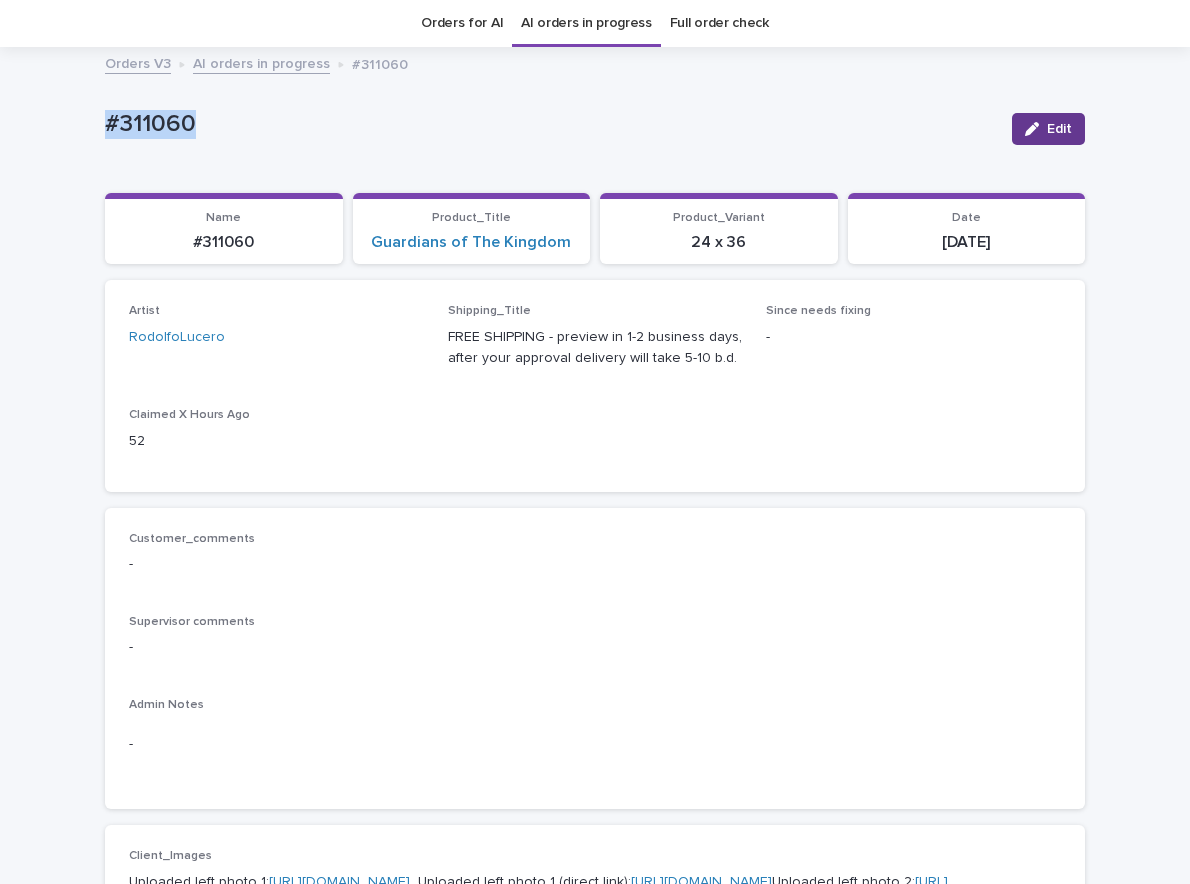 click on "Edit" at bounding box center [1048, 129] 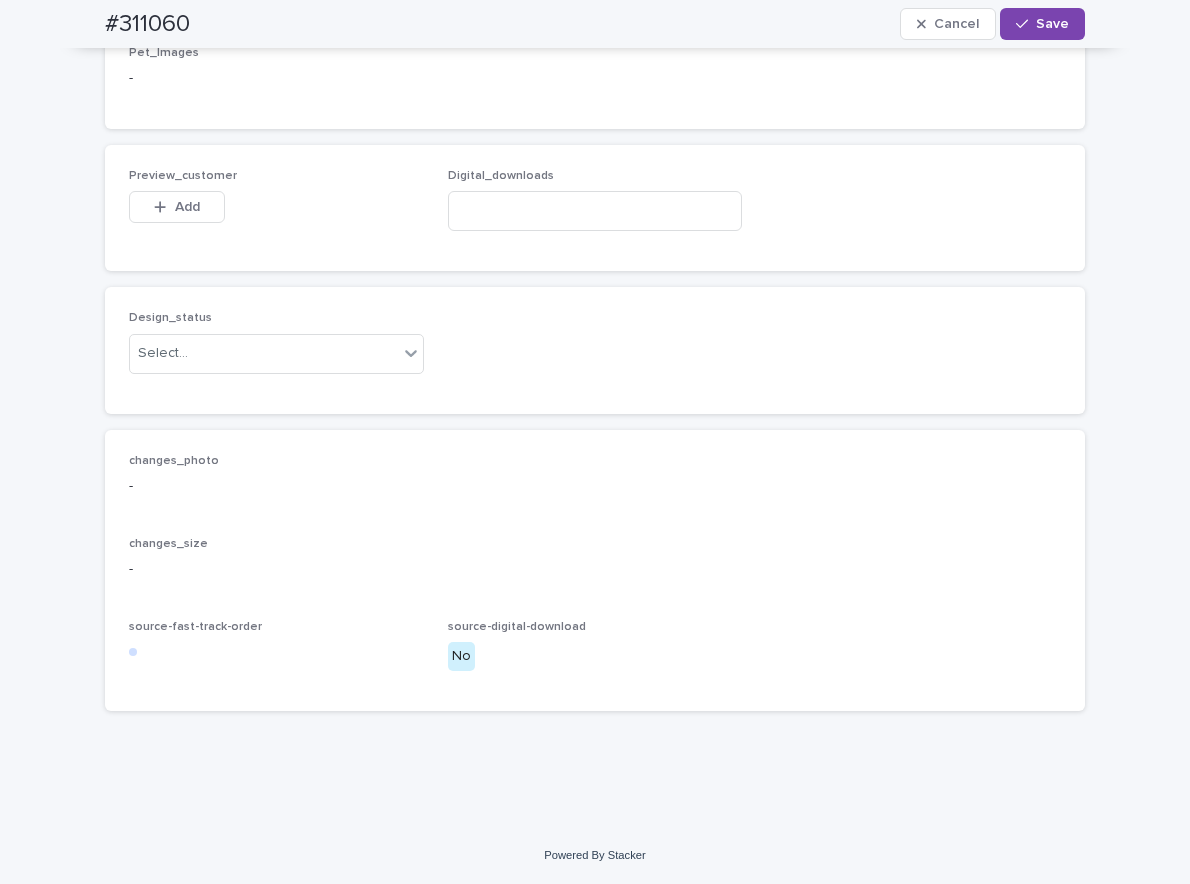 scroll, scrollTop: 1334, scrollLeft: 0, axis: vertical 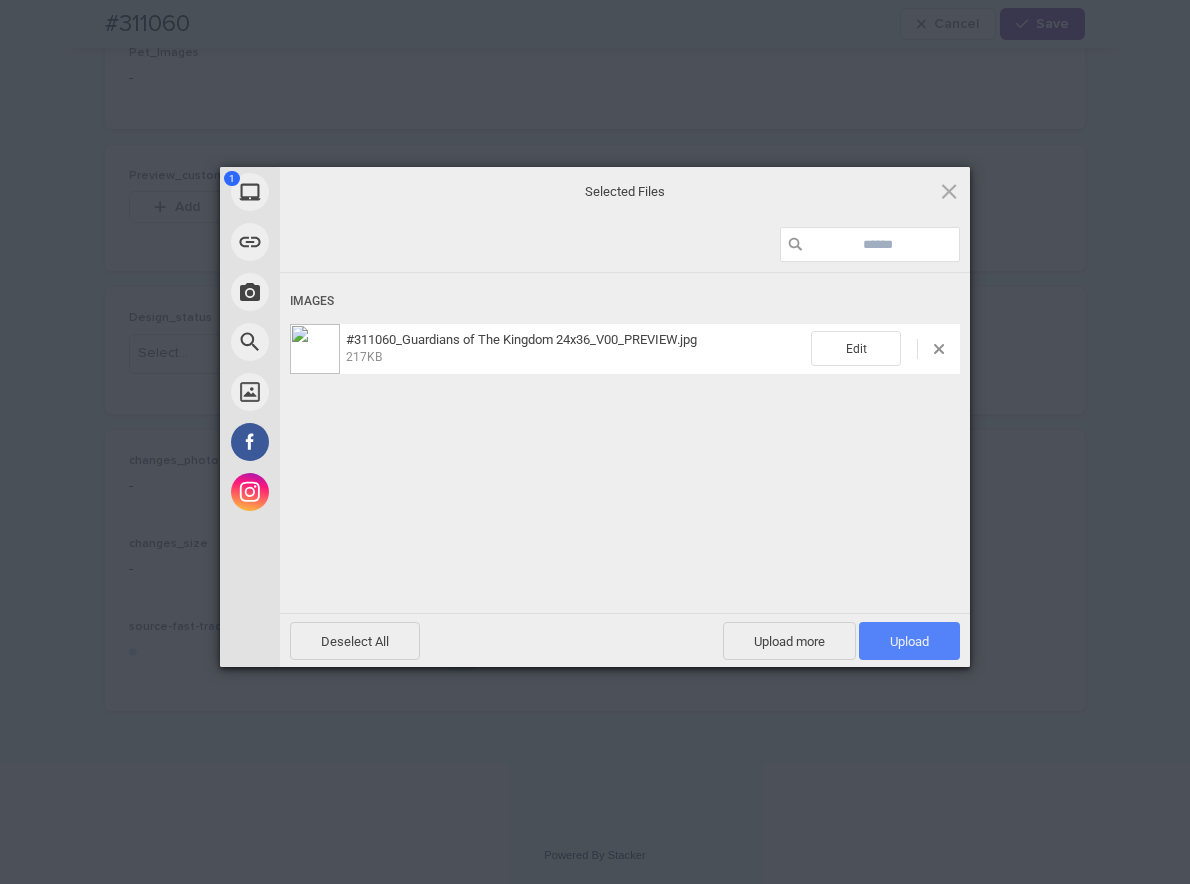 click on "Upload
1" at bounding box center [909, 641] 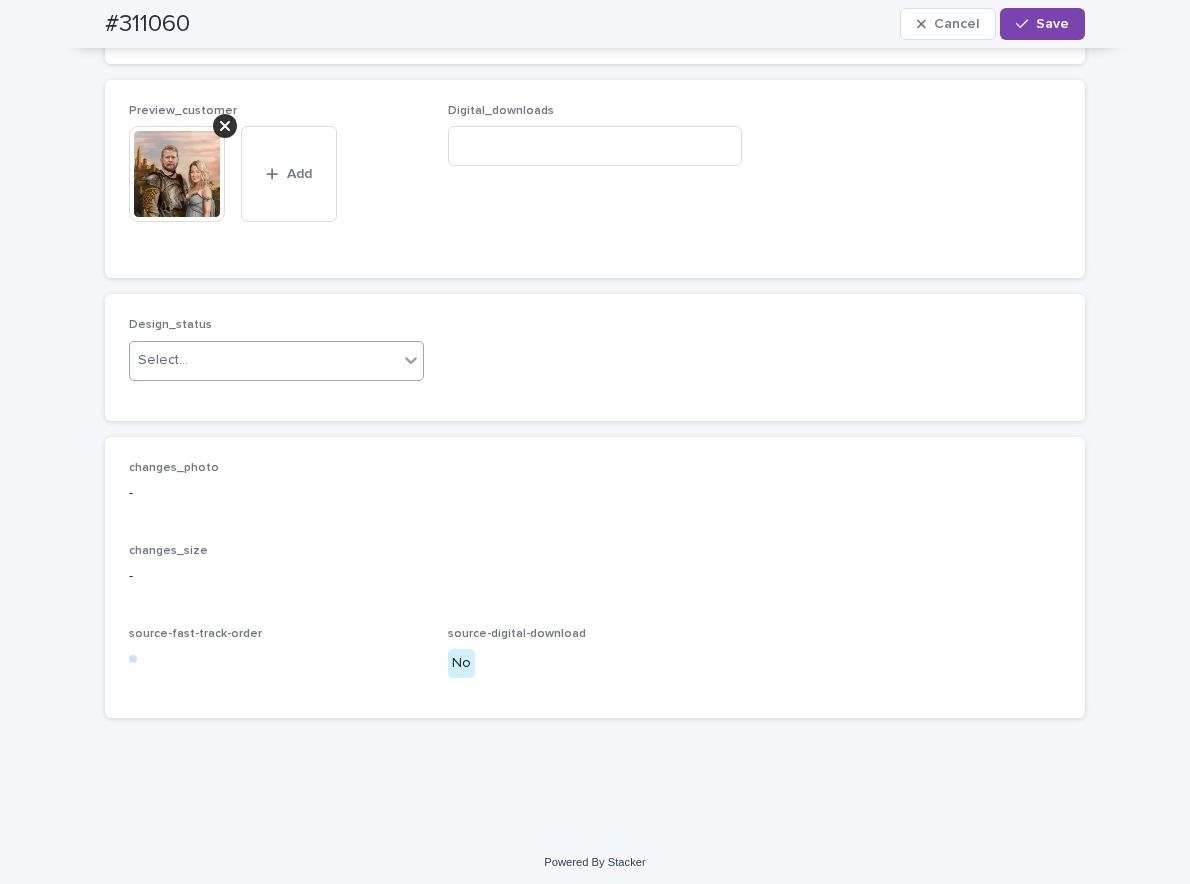click on "Select..." at bounding box center (264, 360) 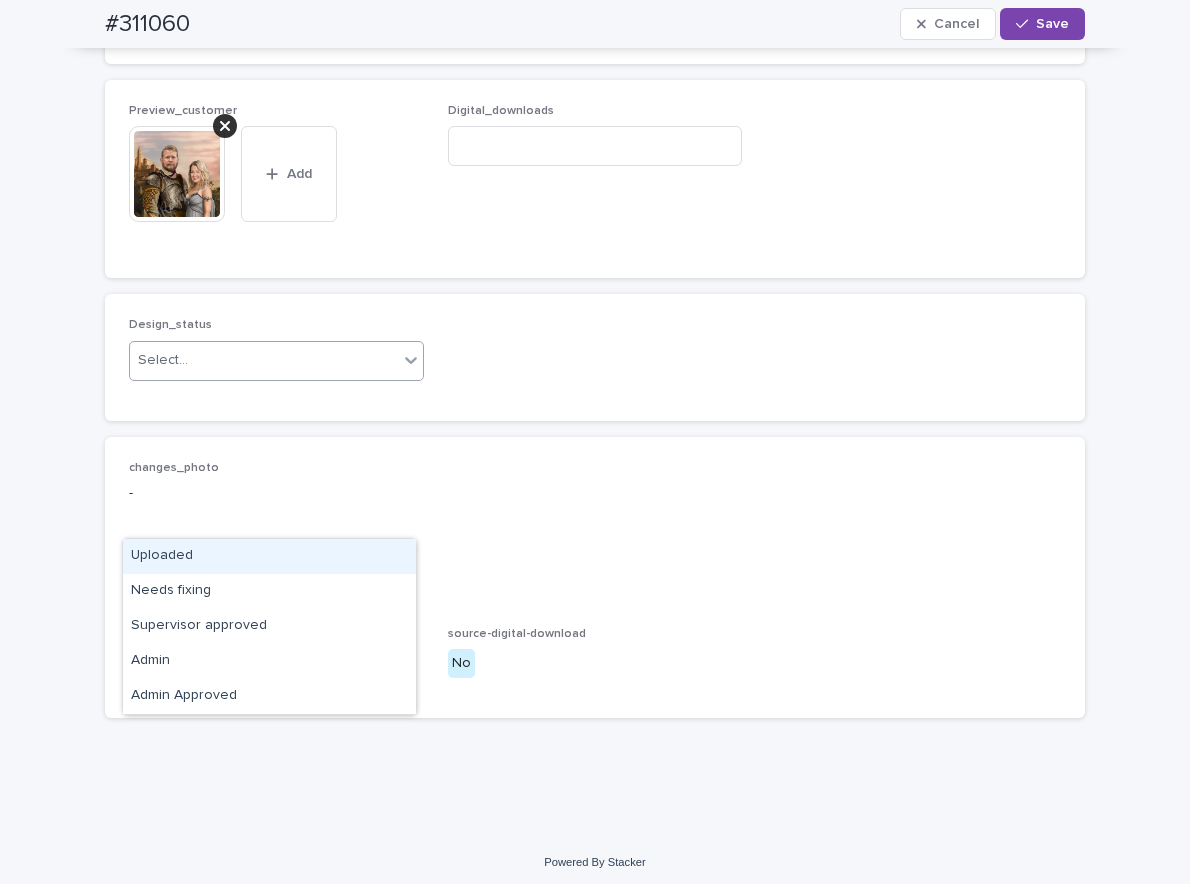 click on "Design_status      option Uploaded focused, 1 of 5. 5 results available. Use Up and Down to choose options, press Enter to select the currently focused option, press Escape to exit the menu, press Tab to select the option and exit the menu. Select..." at bounding box center (595, 357) 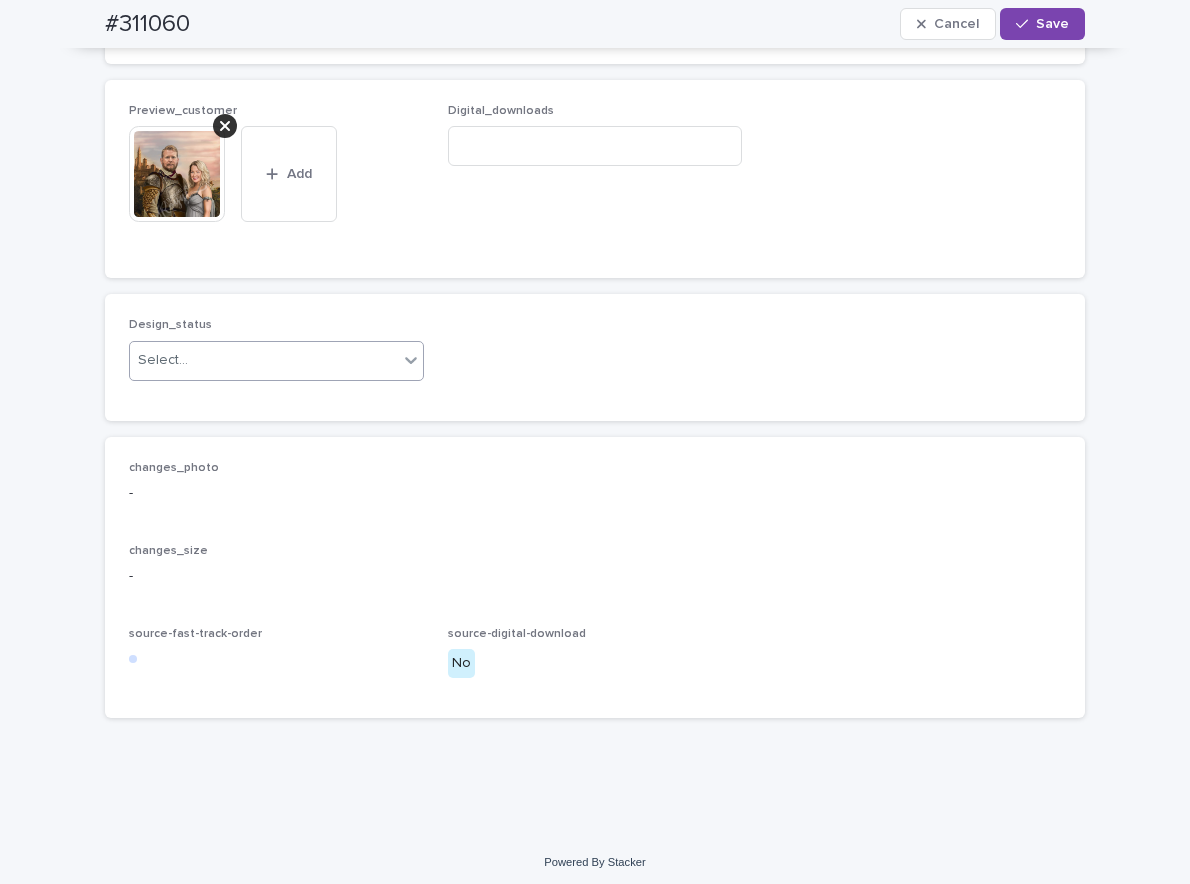 click on "Select..." at bounding box center [264, 360] 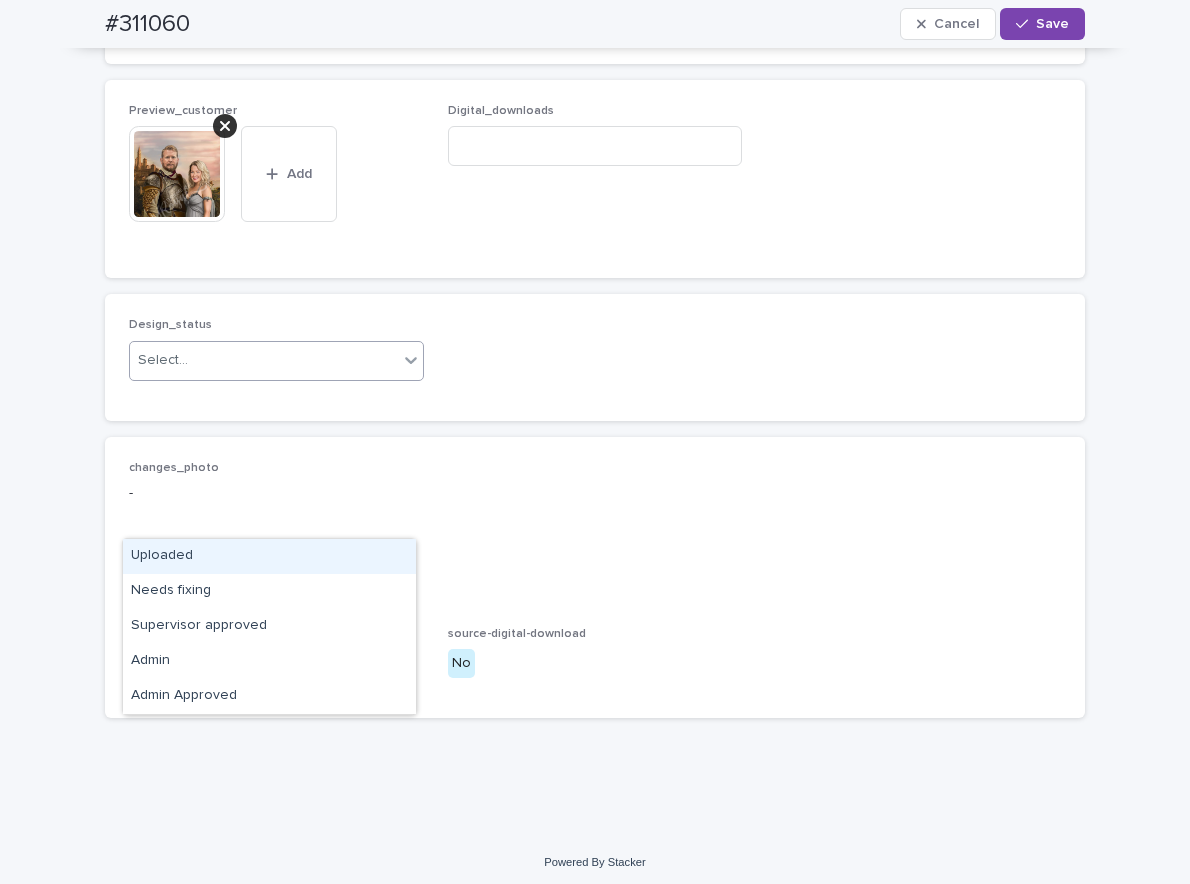 click on "Uploaded" at bounding box center [269, 556] 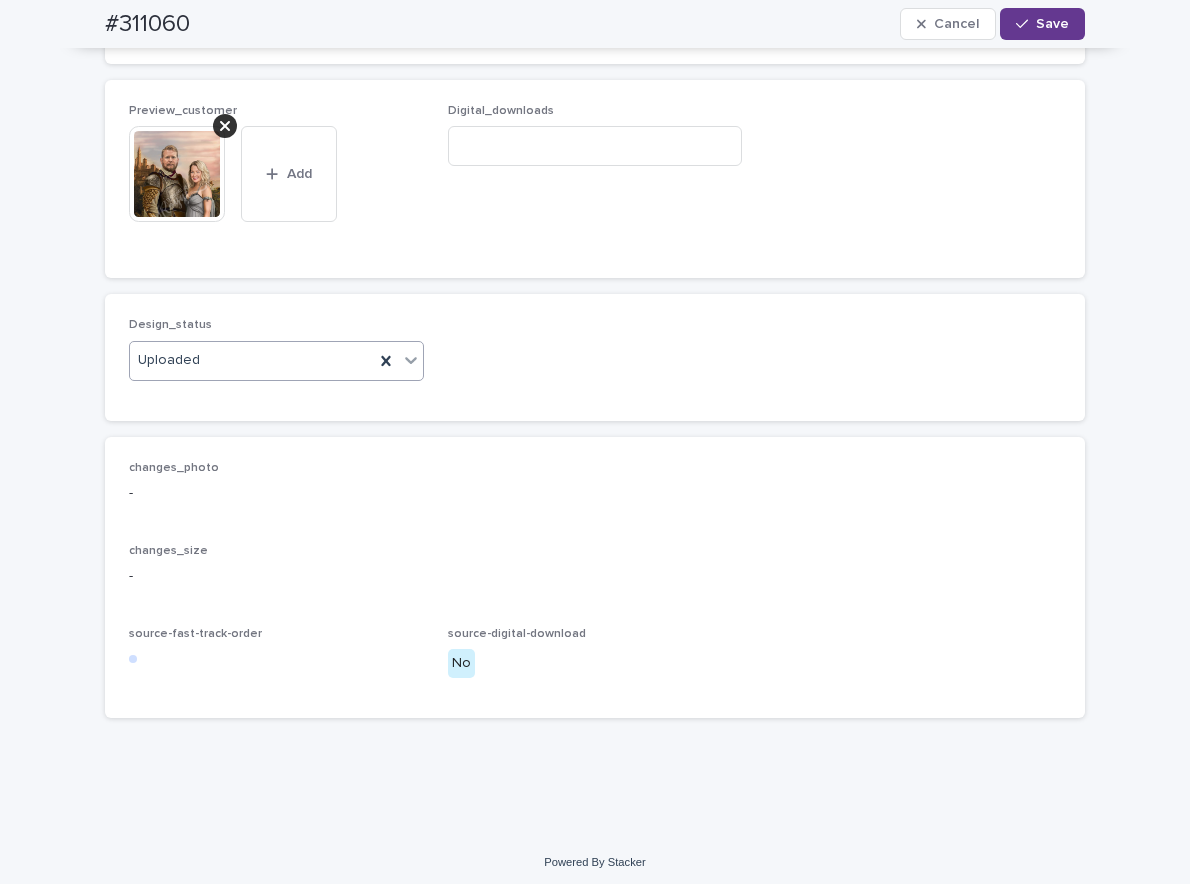 click on "Save" at bounding box center (1042, 24) 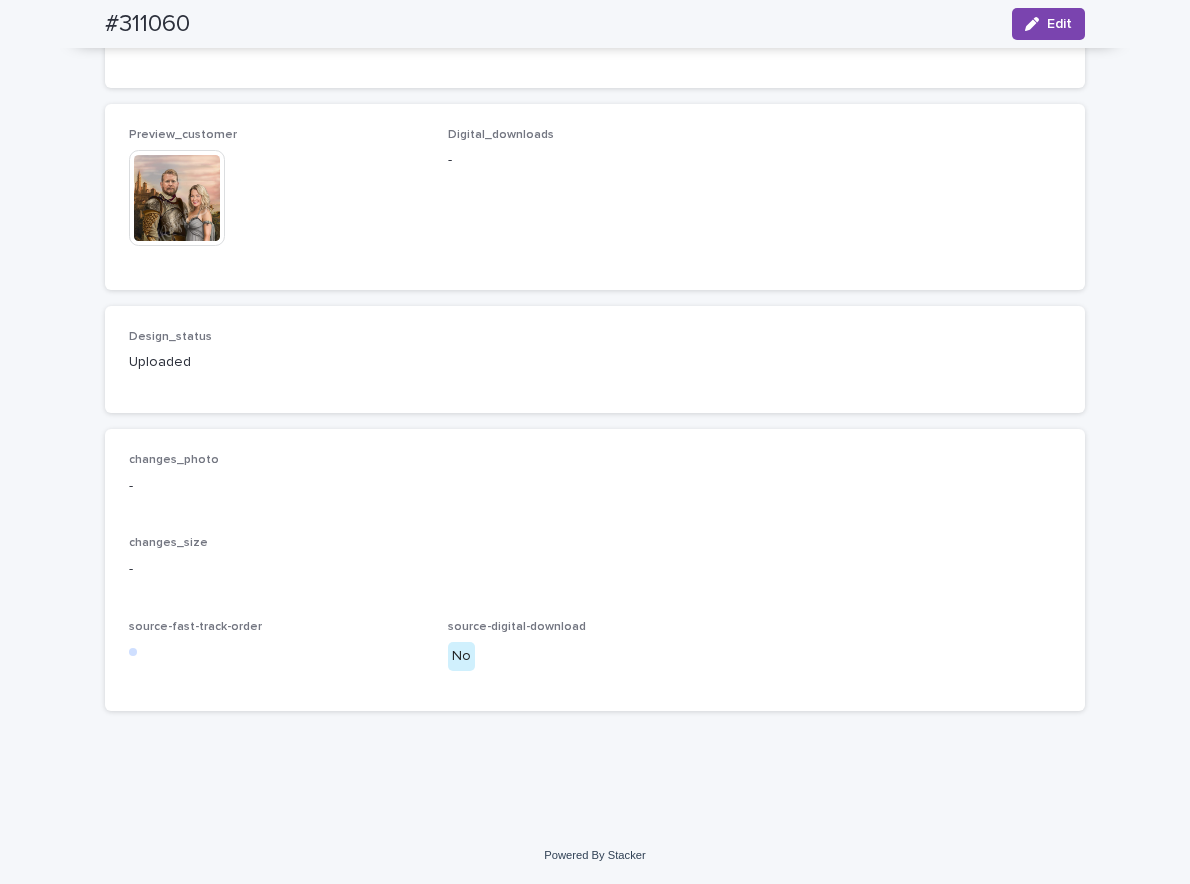 scroll, scrollTop: 1309, scrollLeft: 0, axis: vertical 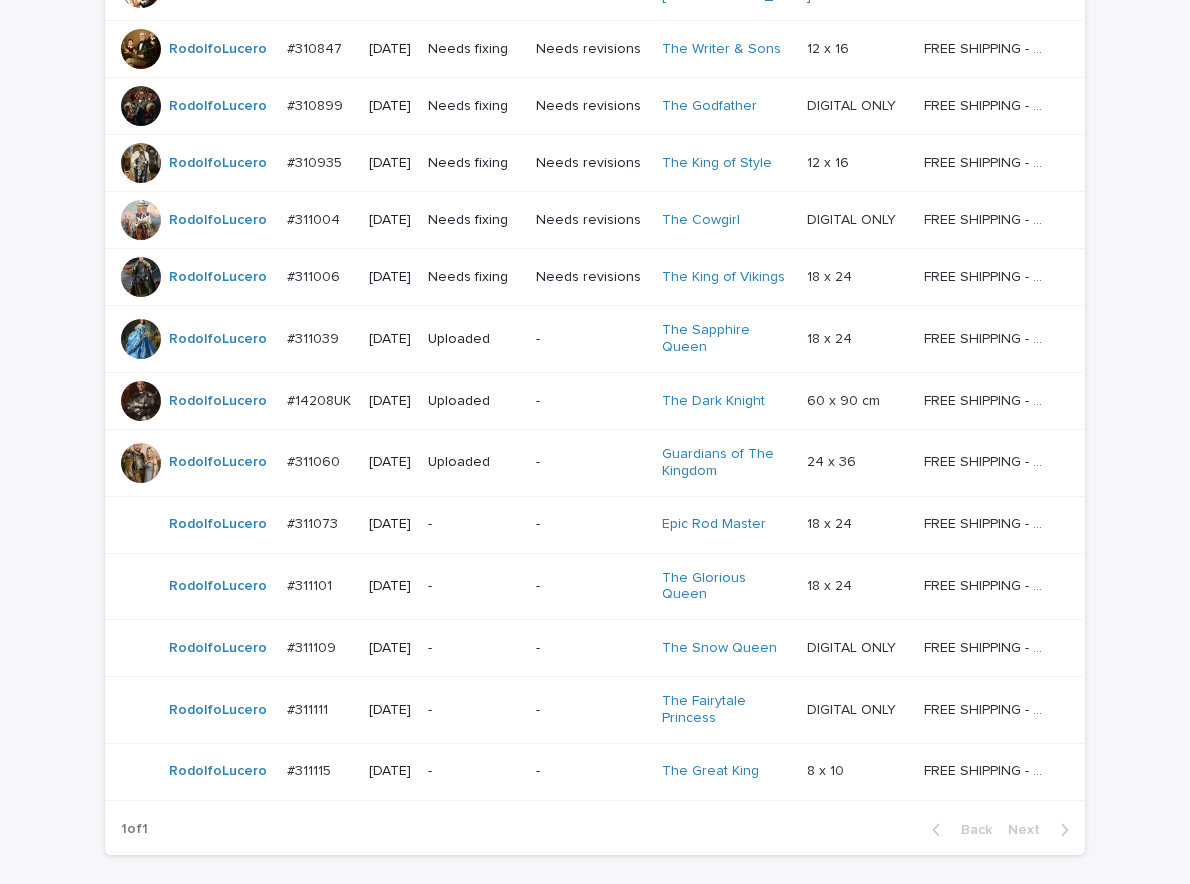 click on "-" at bounding box center (474, 524) 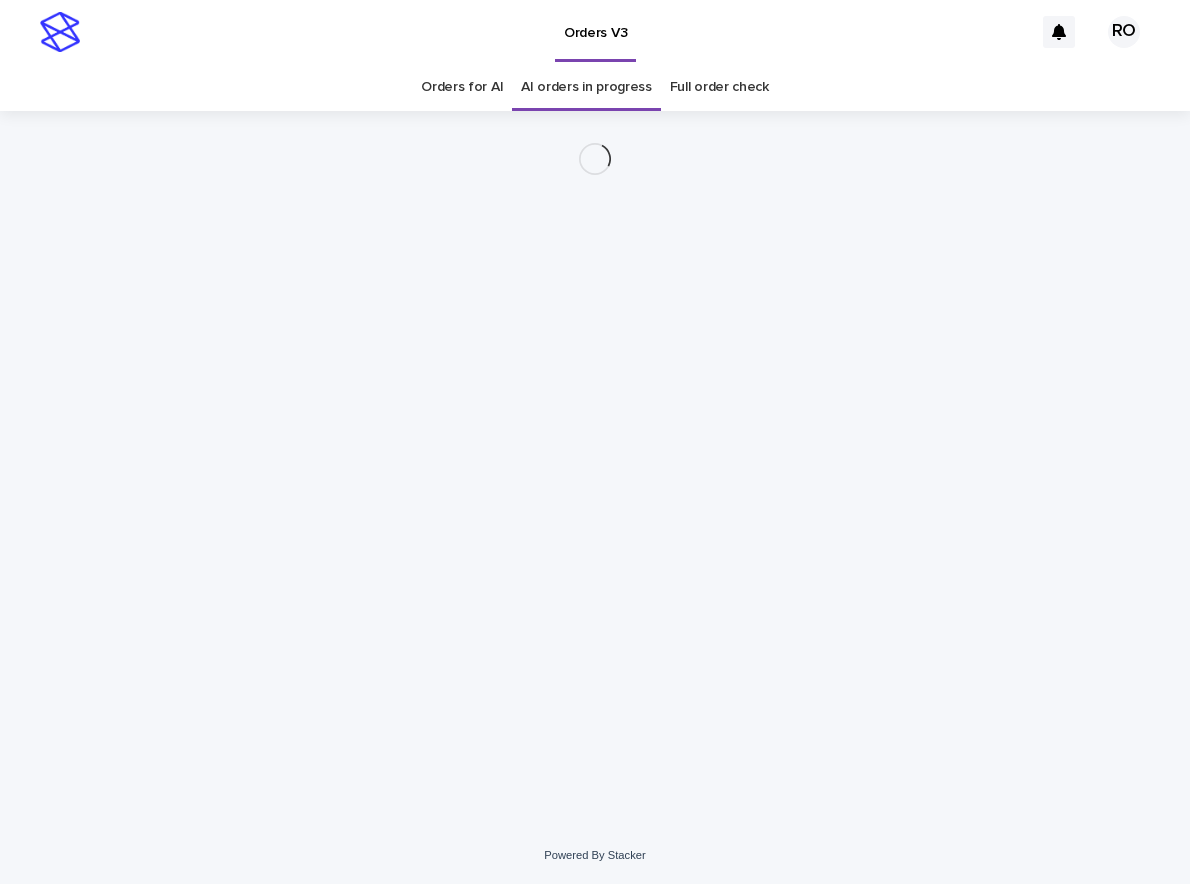 scroll, scrollTop: 0, scrollLeft: 0, axis: both 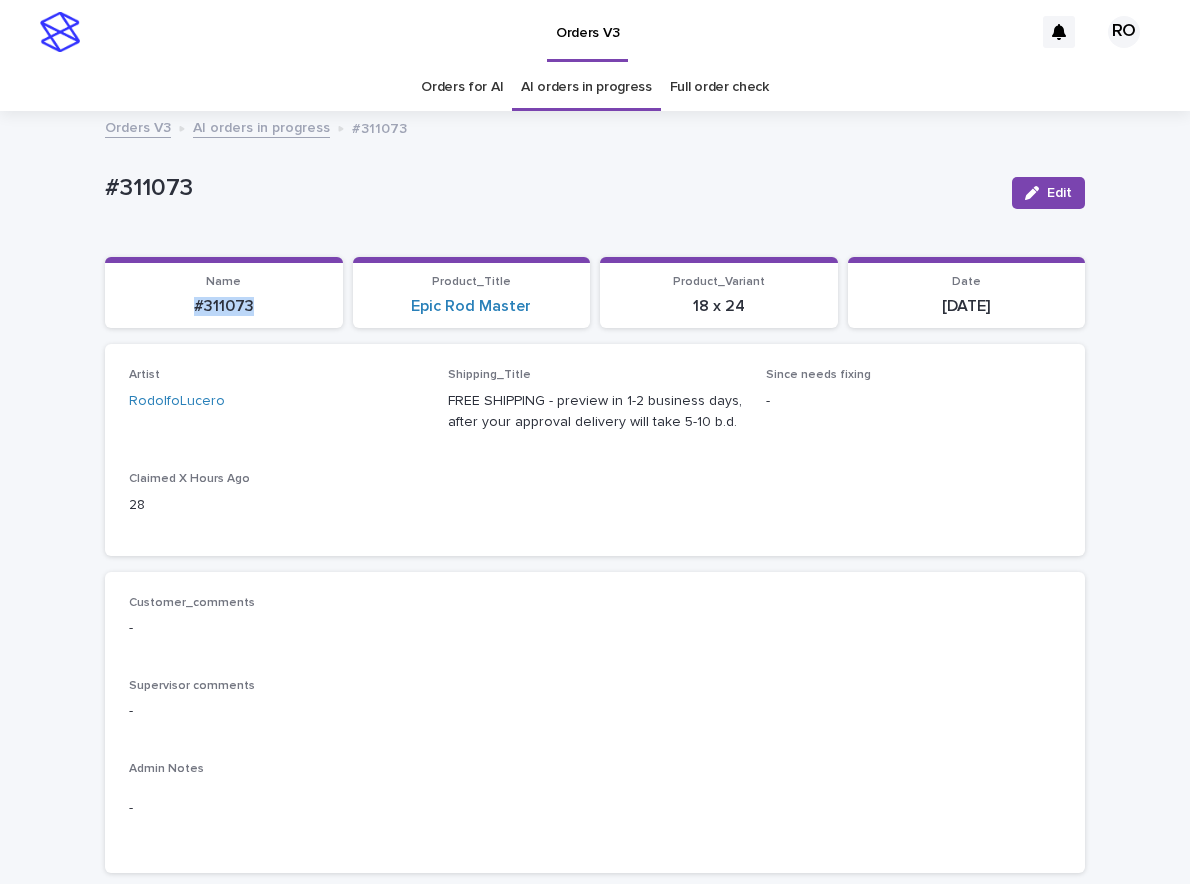 drag, startPoint x: 263, startPoint y: 319, endPoint x: 208, endPoint y: 313, distance: 55.326305 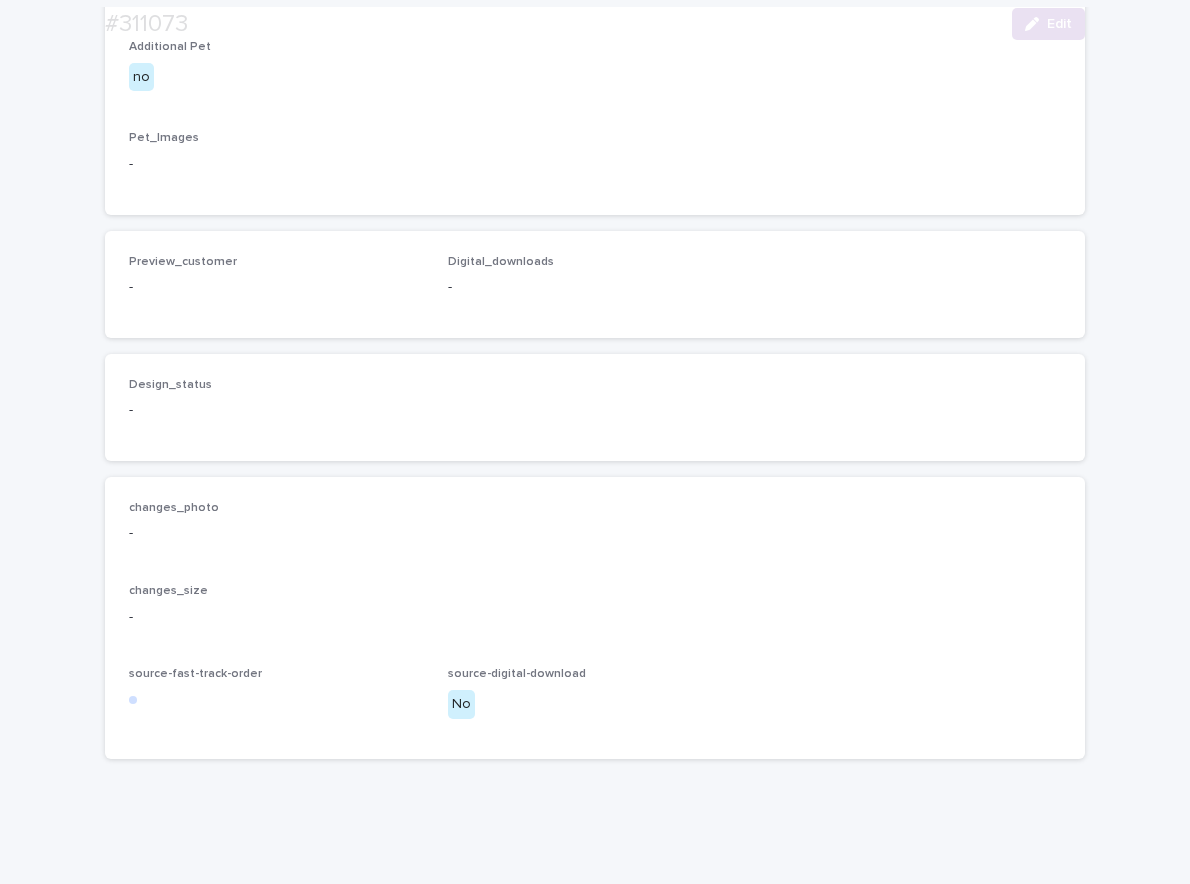 scroll, scrollTop: 1211, scrollLeft: 0, axis: vertical 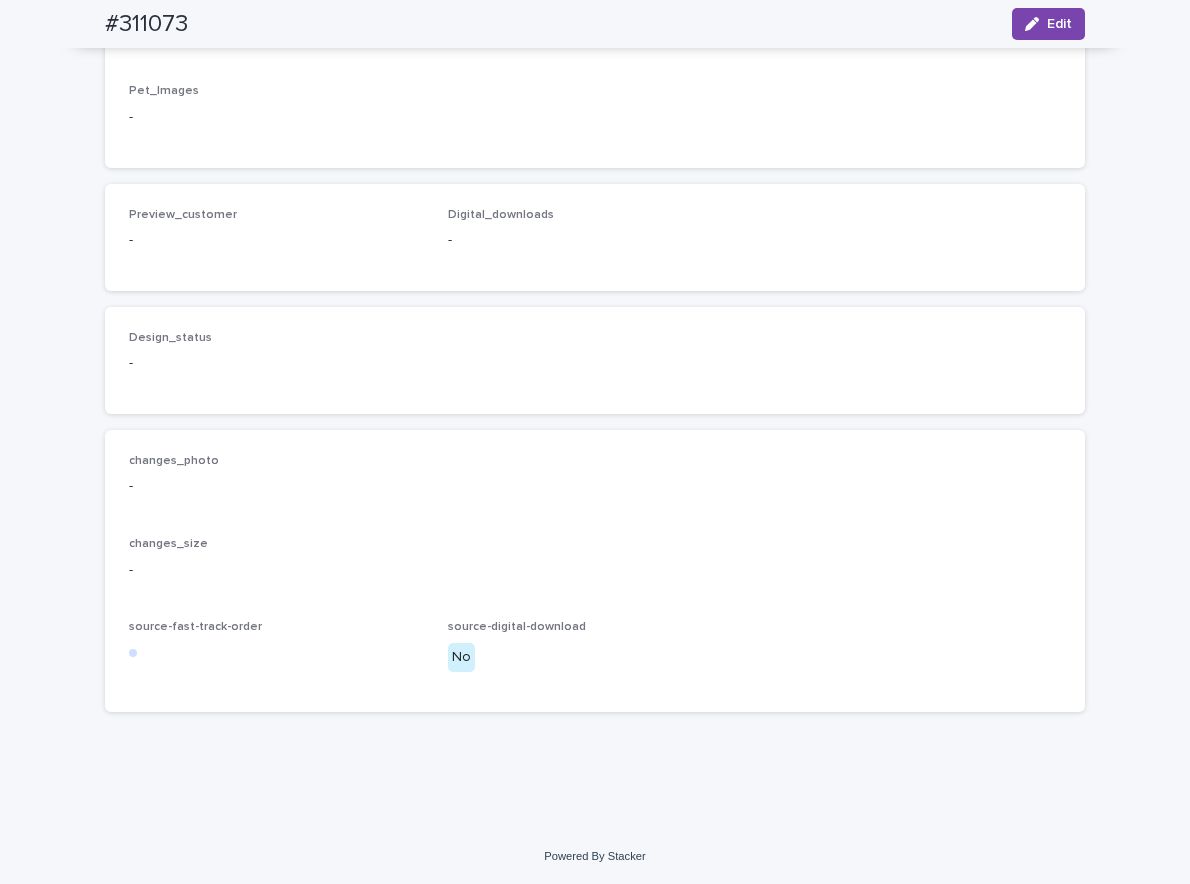 click on "changes_size -" at bounding box center [595, 566] 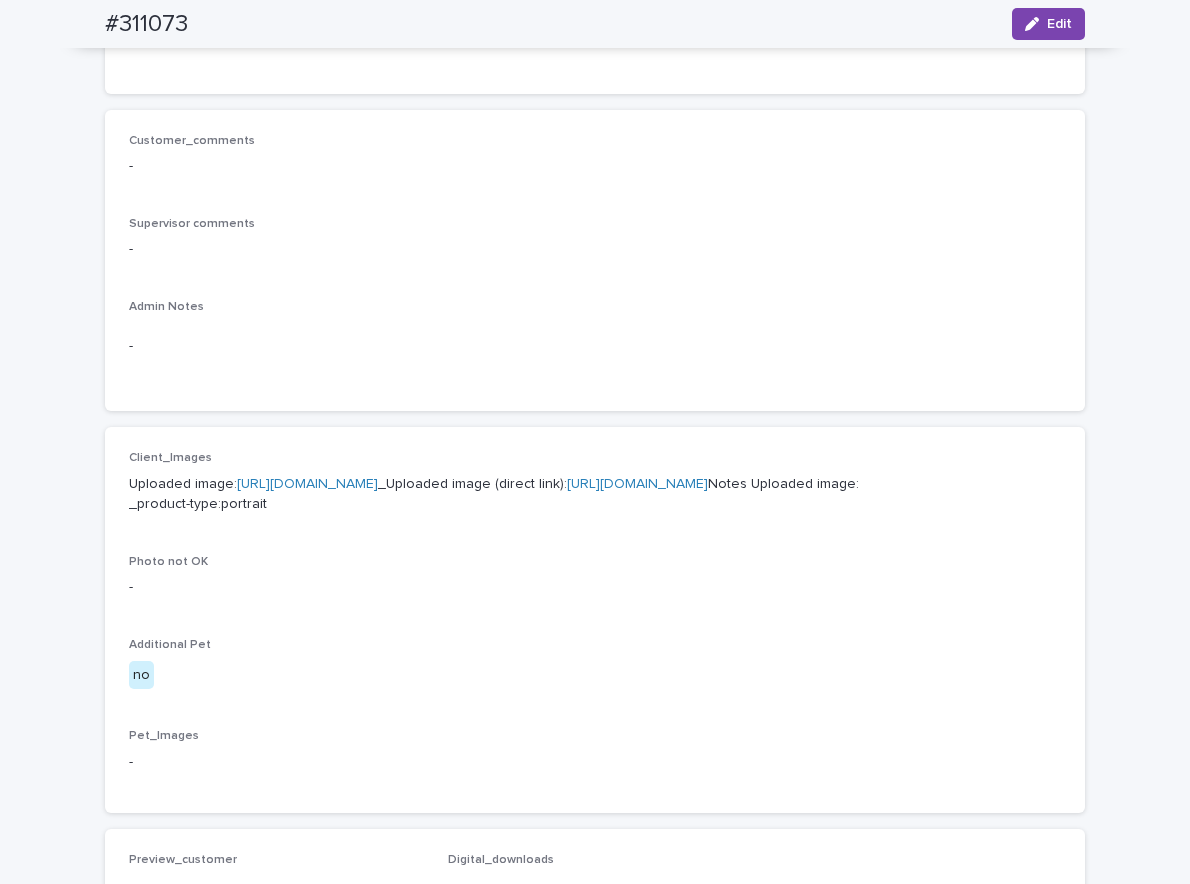 scroll, scrollTop: 460, scrollLeft: 0, axis: vertical 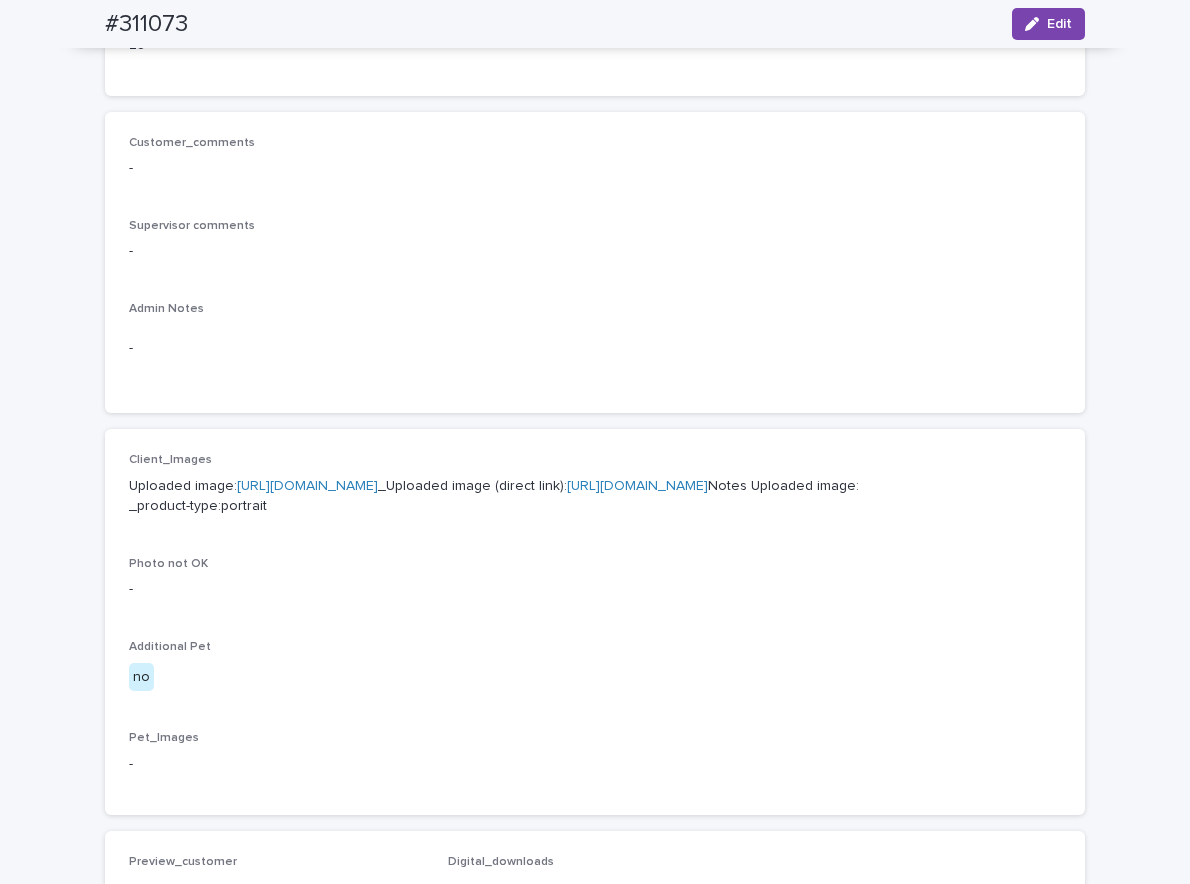 click on "https://cdn.shopify.com-uploadkit.app/s/files/1/0033/4807/0511/files/download.html?id=e11cfb23-3d37-4f5e-b252-d52a065c0f83&uu=abc6d1f0-e8df-4fe3-8846-625bea269e77&mo=&fi=SU1HXzA4MDcucG5n&wi=2388&he=1668&mi=aW1hZ2UvcG5n&up=a8b4&image=true" at bounding box center [307, 486] 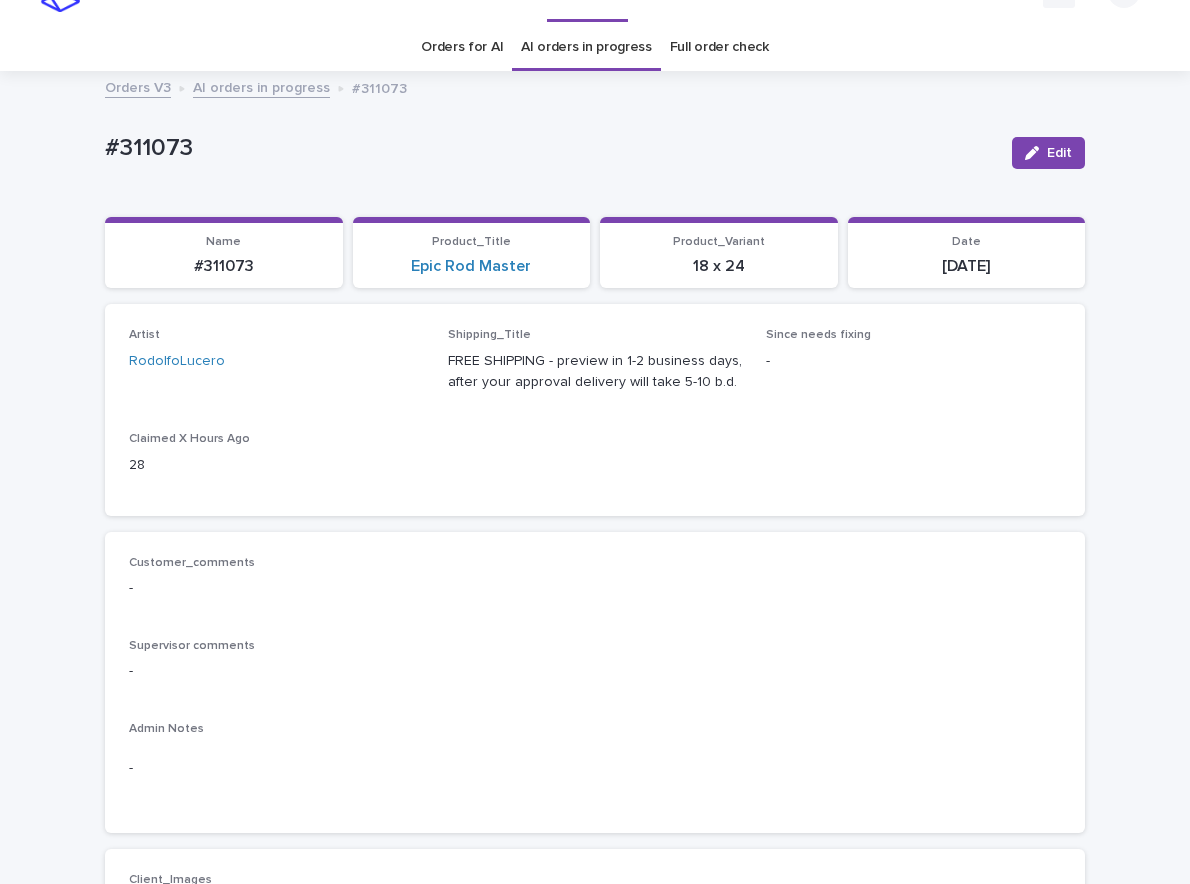 scroll, scrollTop: 32, scrollLeft: 0, axis: vertical 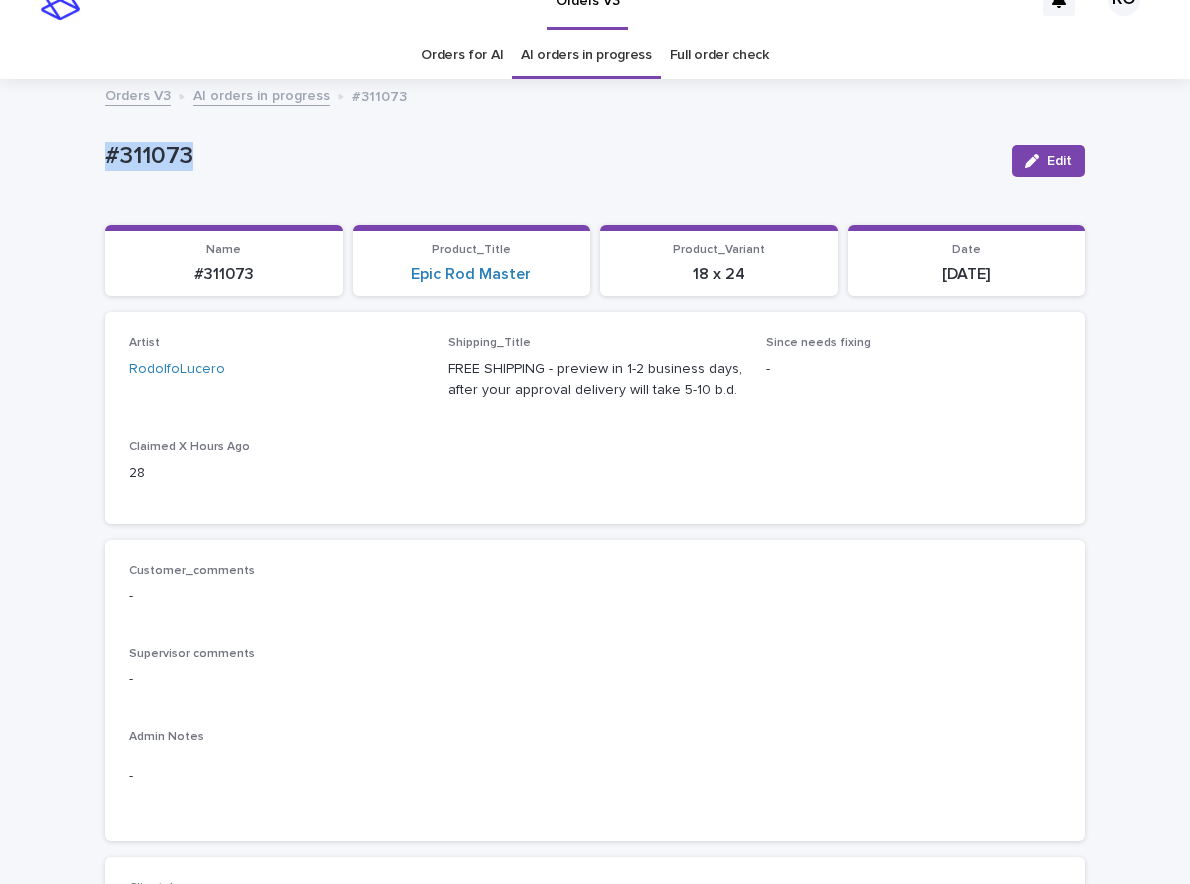 drag, startPoint x: 200, startPoint y: 157, endPoint x: 52, endPoint y: 176, distance: 149.21461 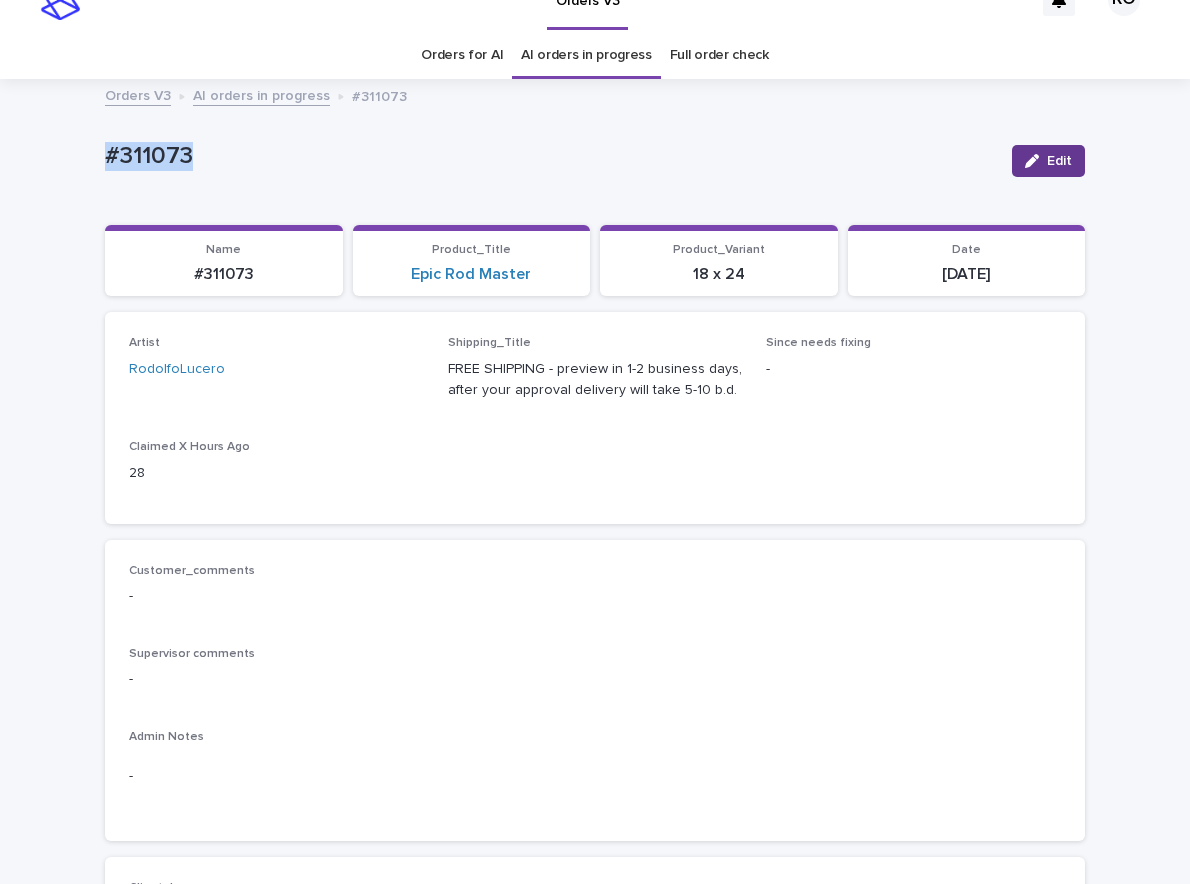 click on "Edit" at bounding box center [1048, 161] 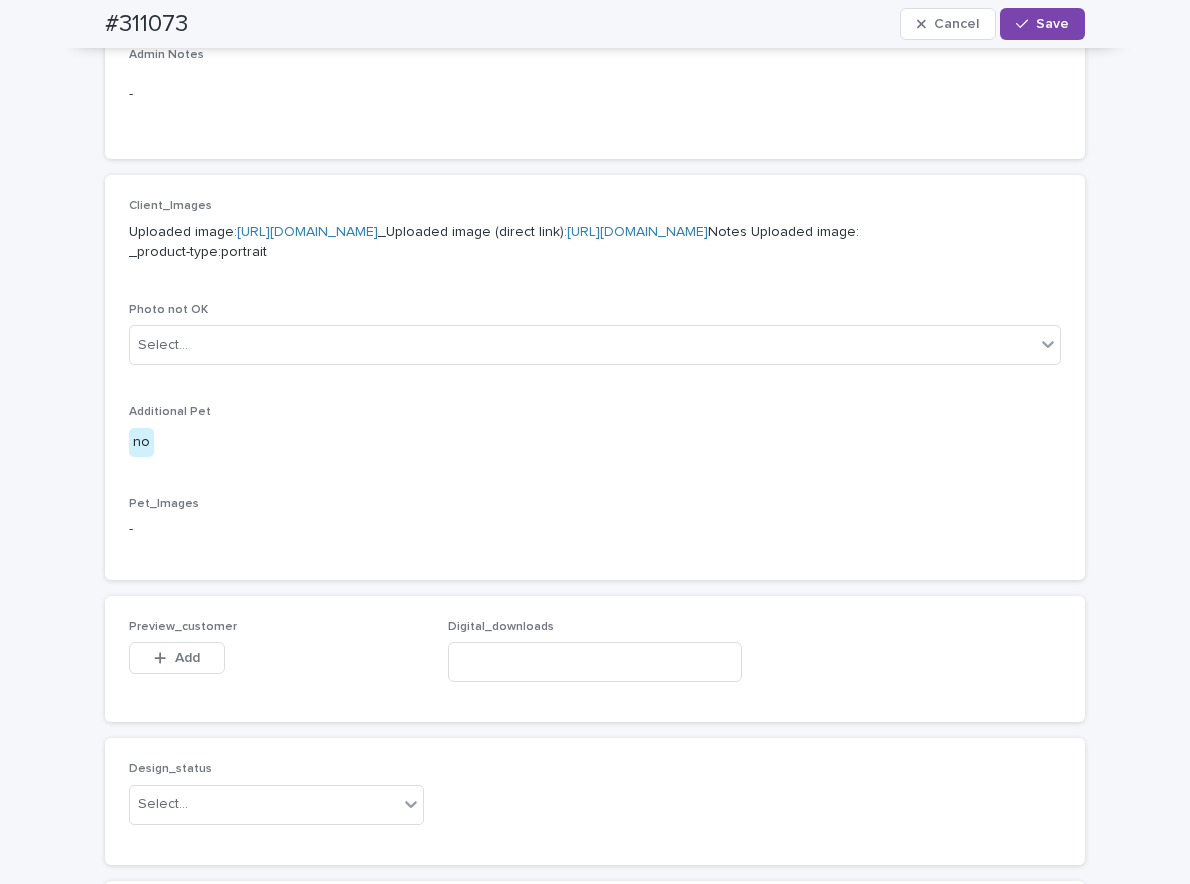 scroll, scrollTop: 932, scrollLeft: 0, axis: vertical 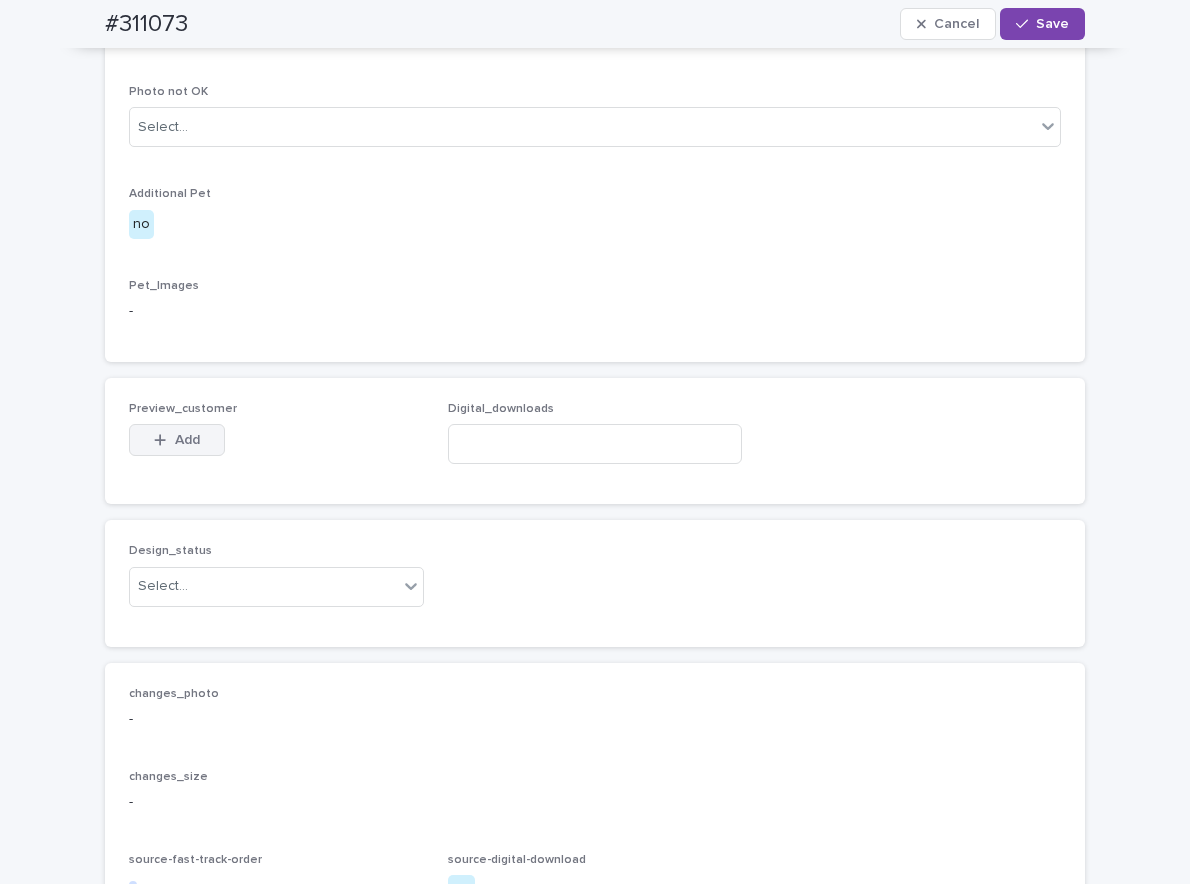 click on "Add" at bounding box center (177, 440) 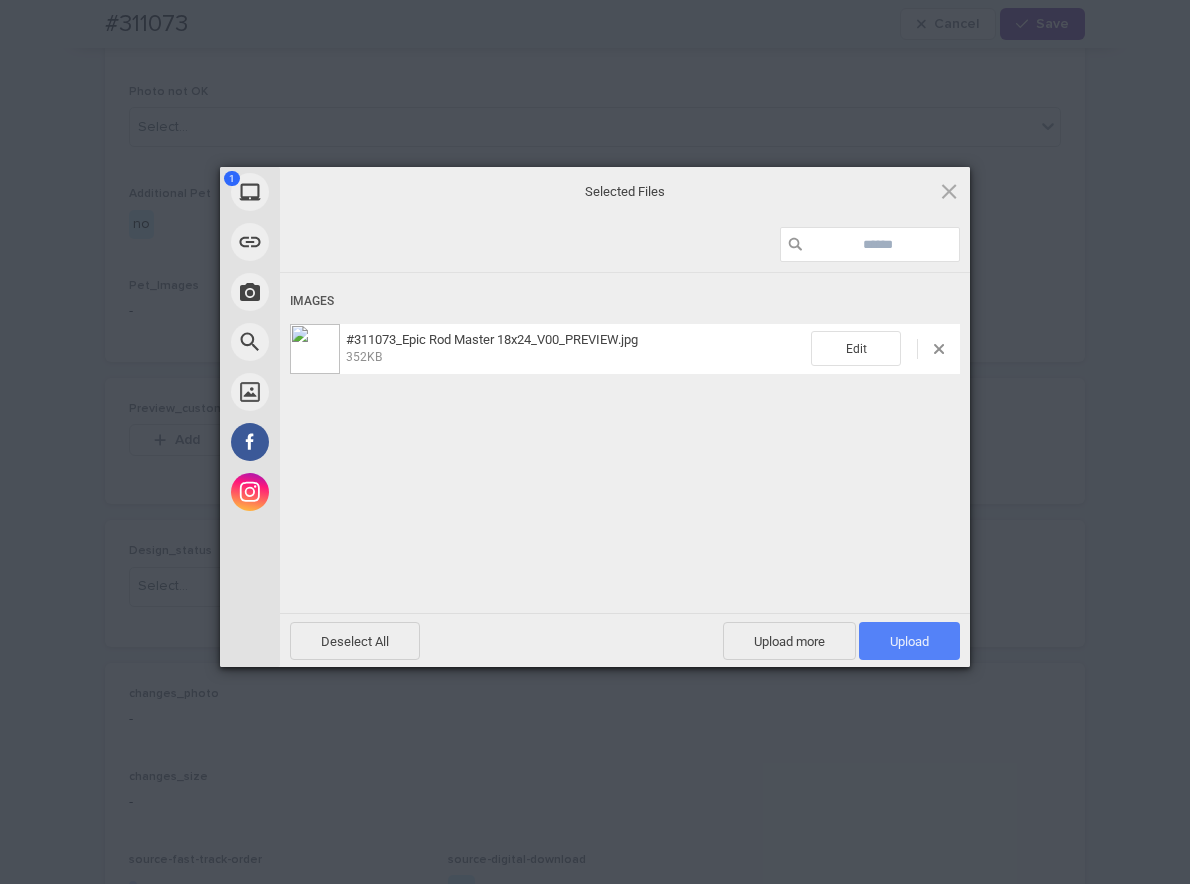 click on "Upload
1" at bounding box center (909, 641) 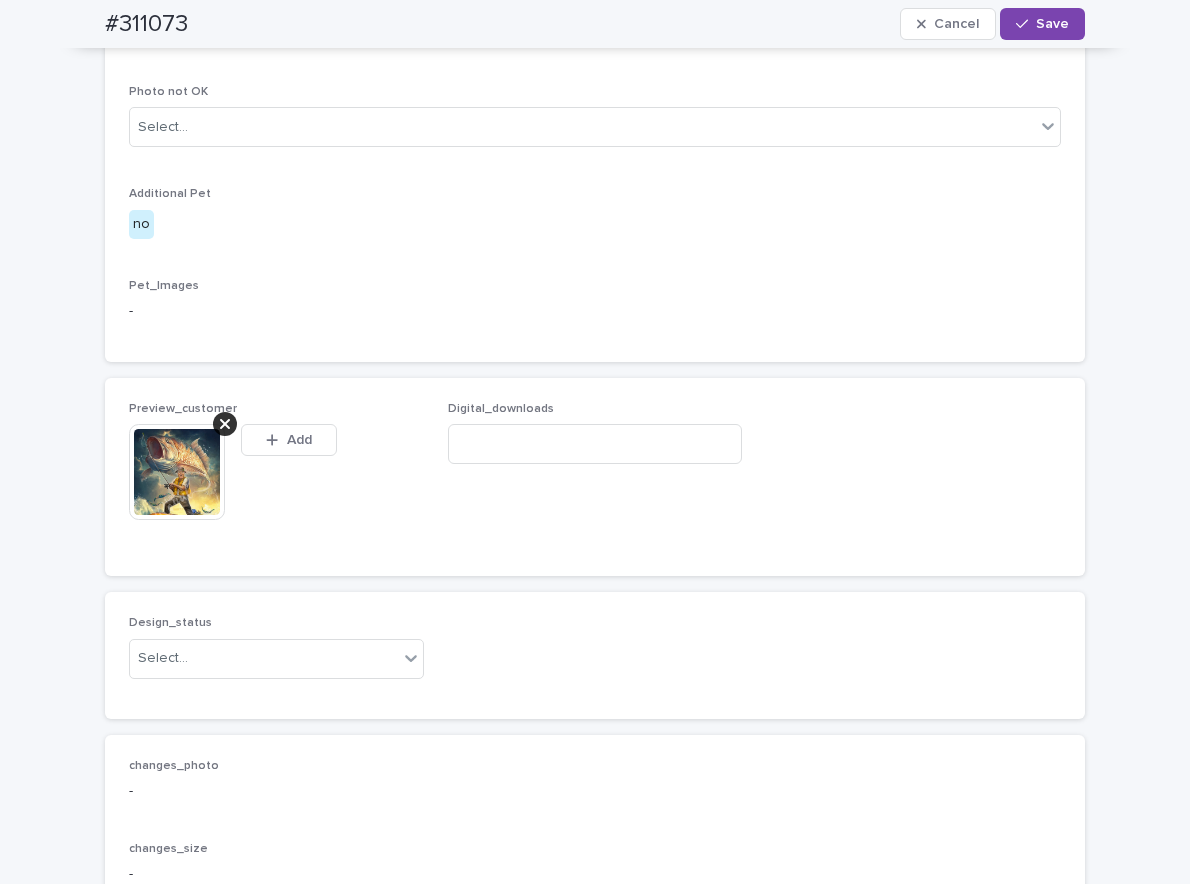 scroll, scrollTop: 968, scrollLeft: 0, axis: vertical 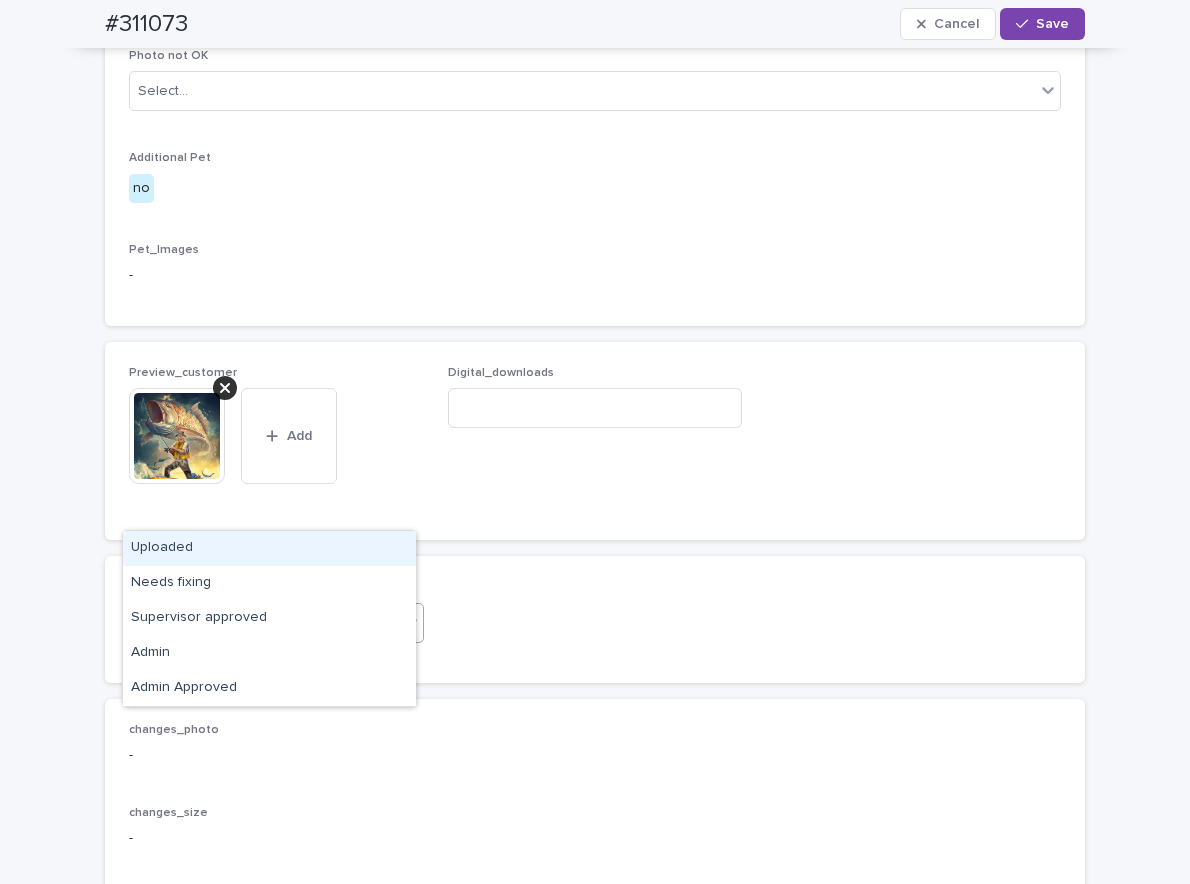 click on "Select..." at bounding box center [264, 622] 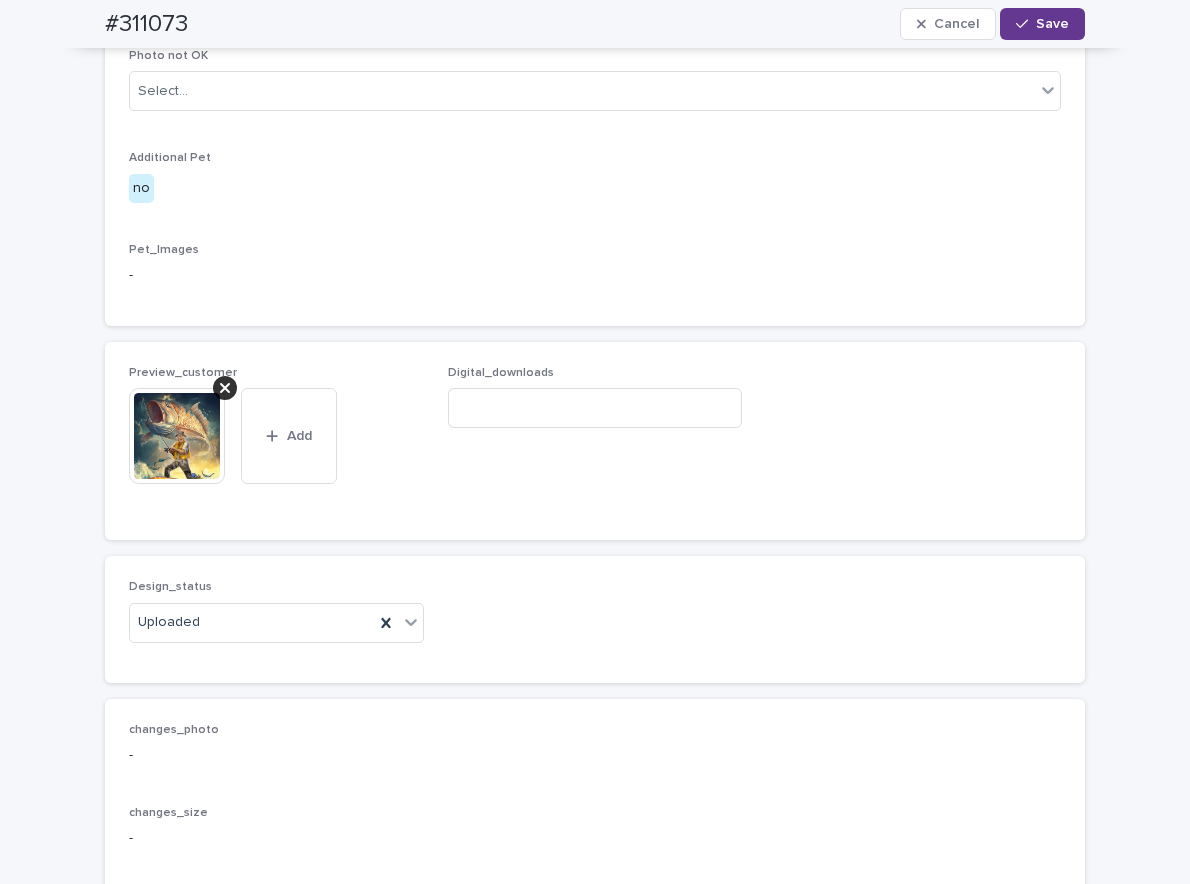 click on "Save" at bounding box center (1052, 24) 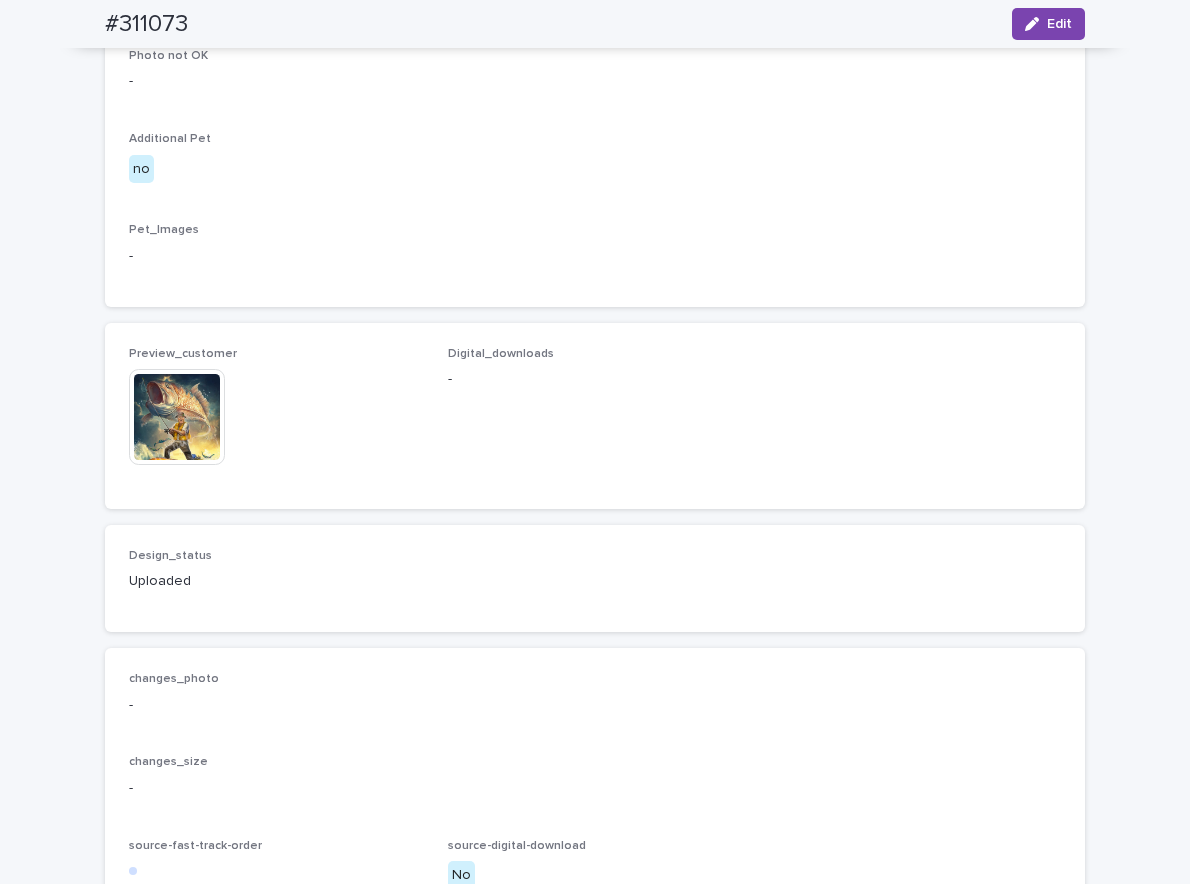scroll, scrollTop: 943, scrollLeft: 0, axis: vertical 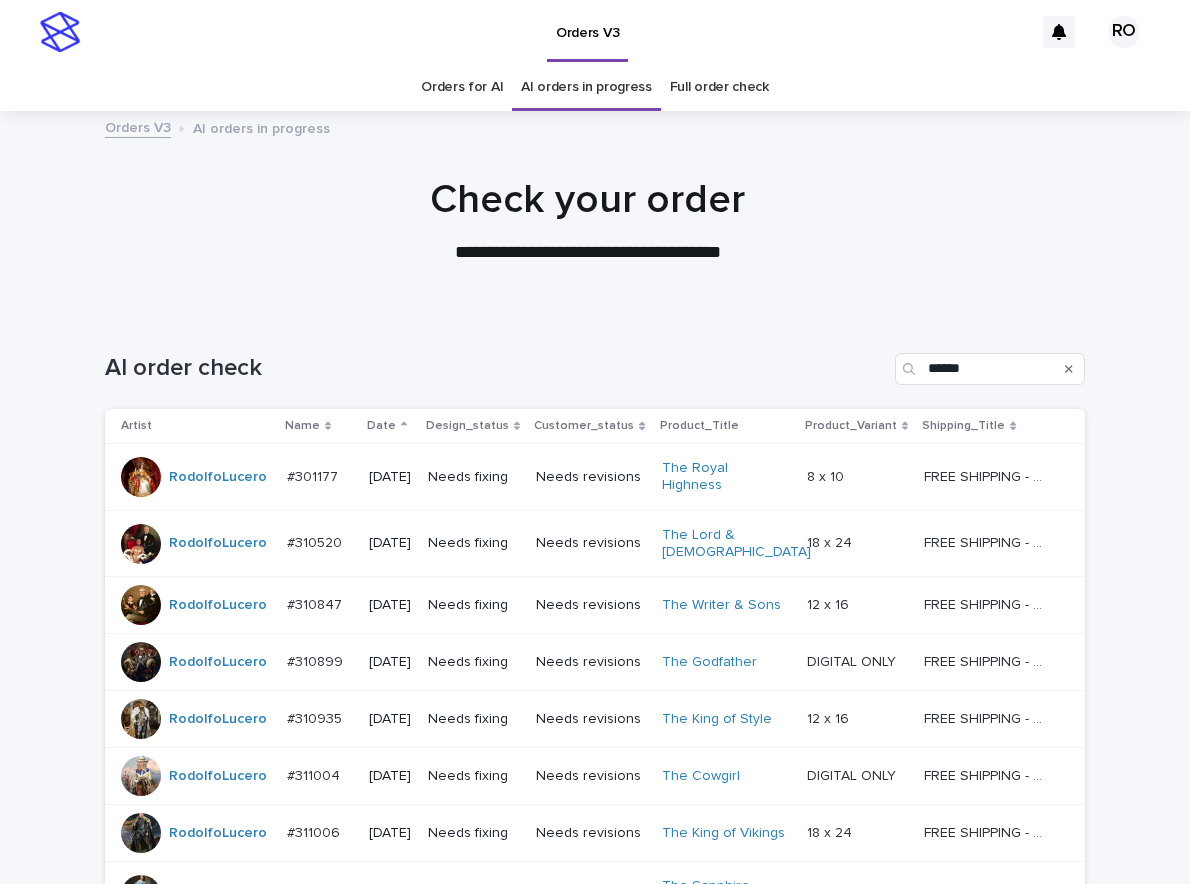click on "AI orders in progress" at bounding box center (586, 87) 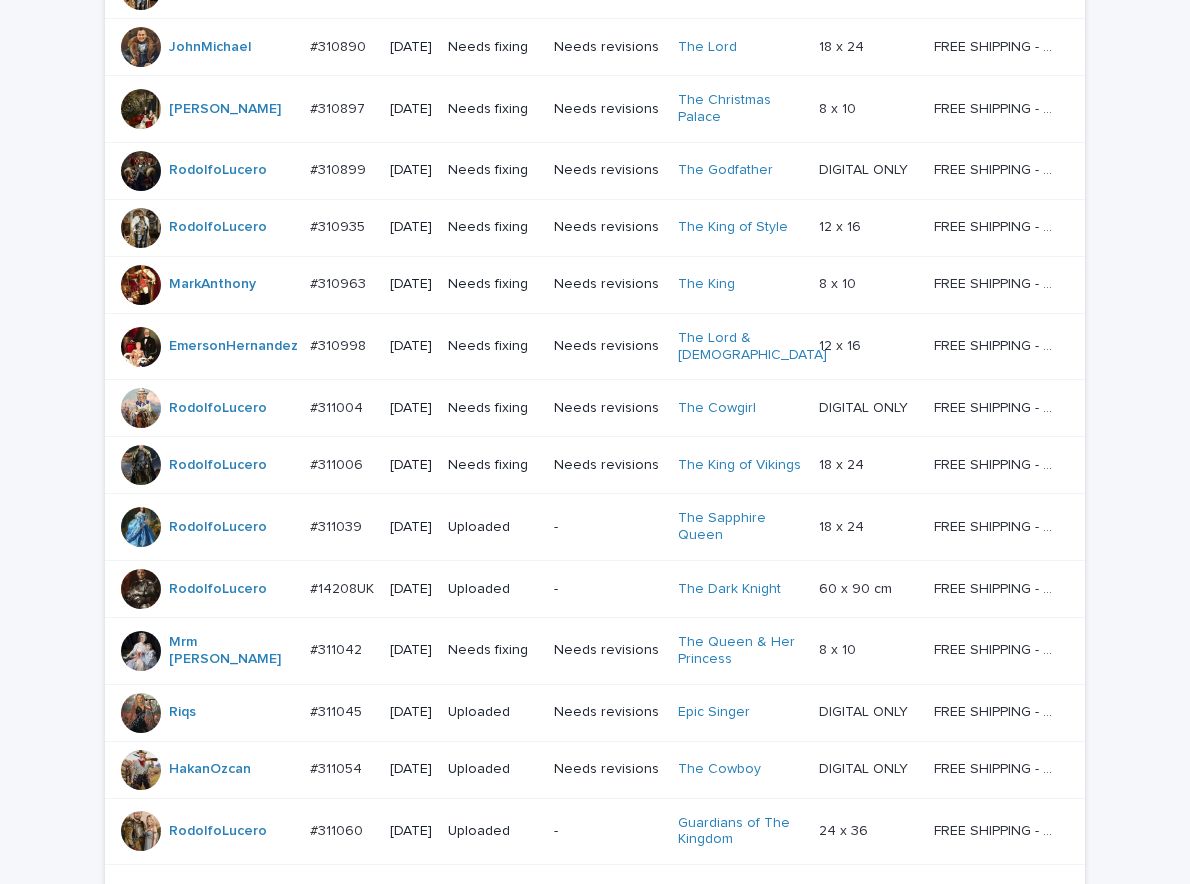 scroll, scrollTop: 1700, scrollLeft: 0, axis: vertical 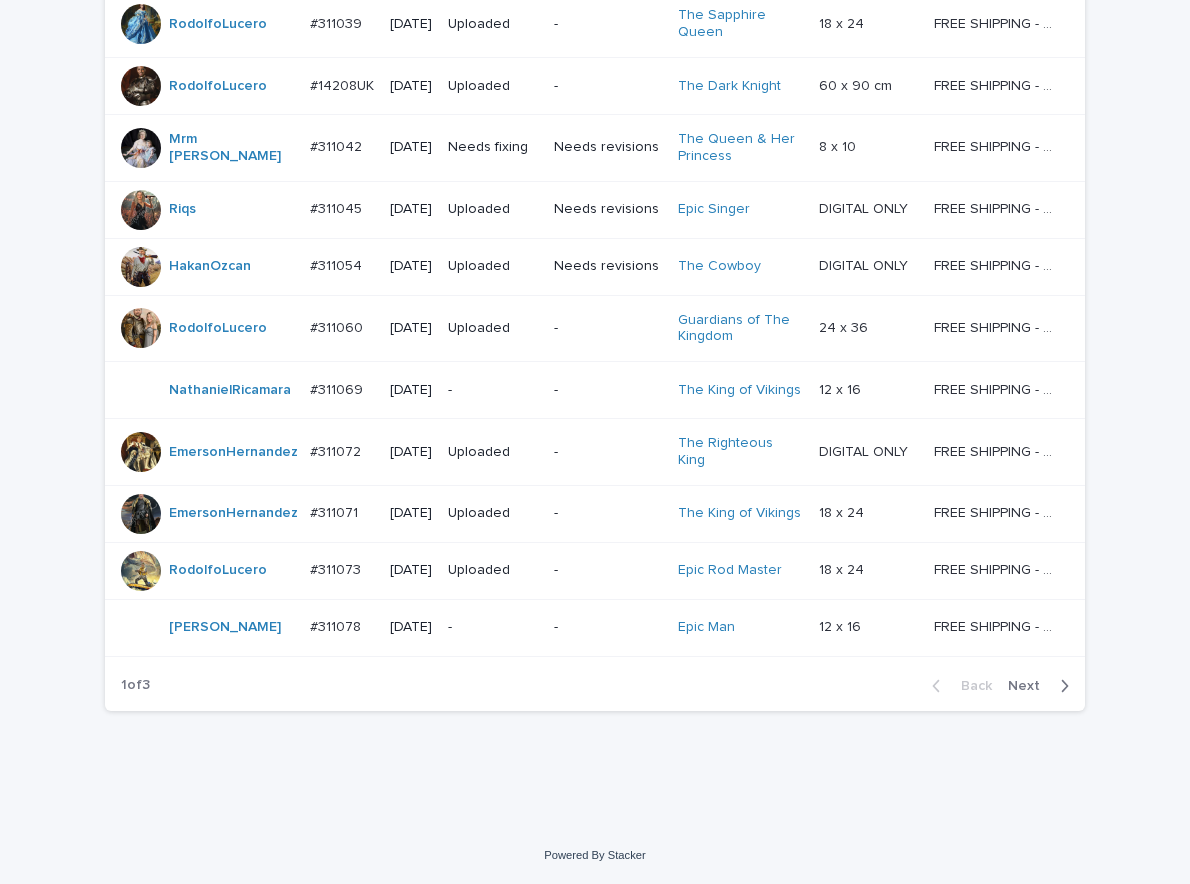 click on "Next" at bounding box center [1030, 686] 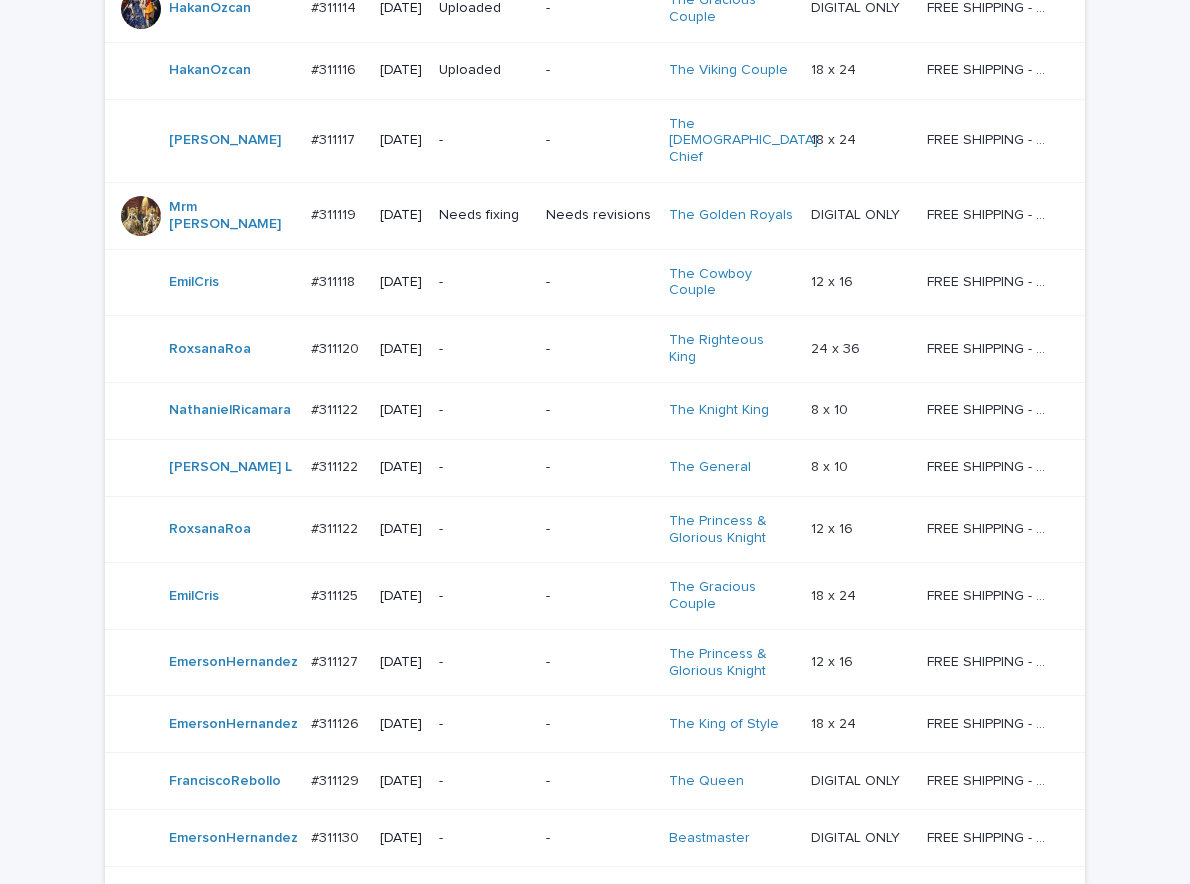 scroll, scrollTop: 1785, scrollLeft: 0, axis: vertical 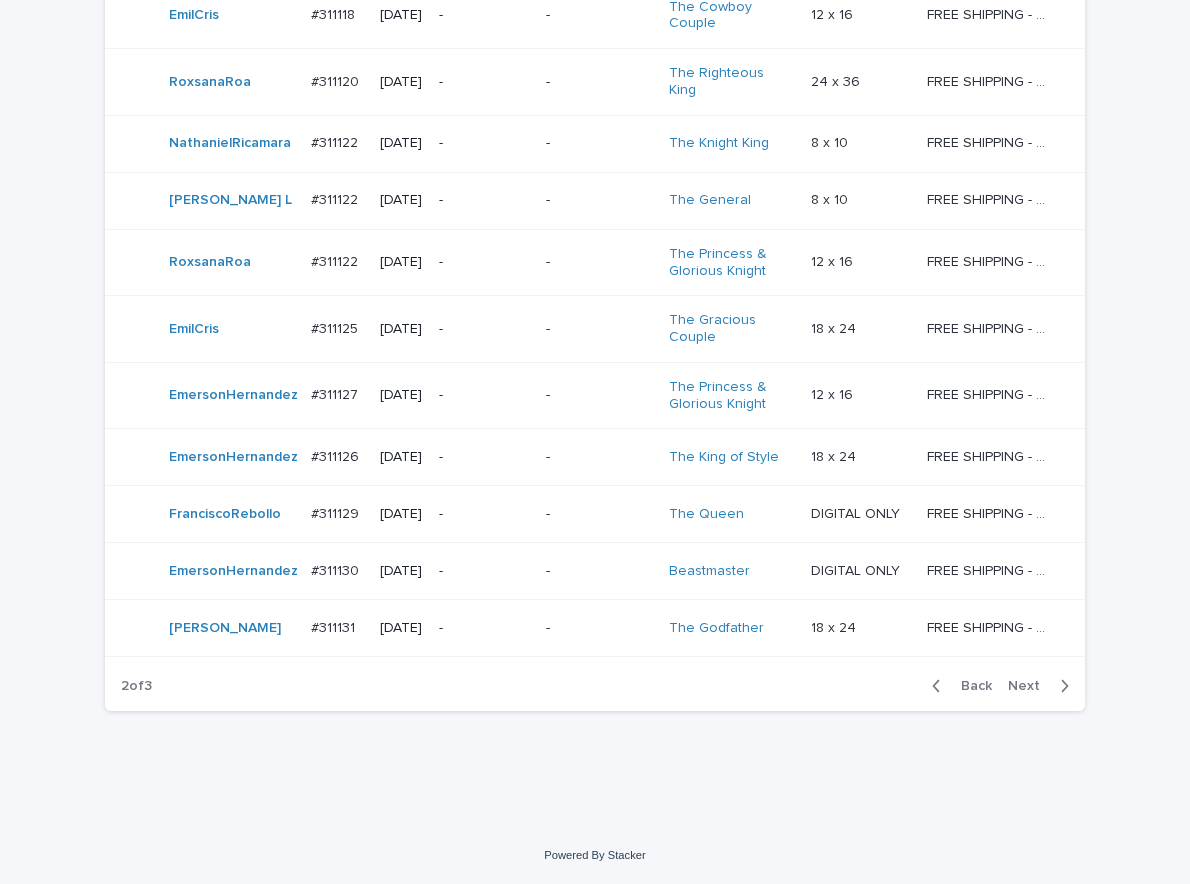 click on "Next" at bounding box center [1042, 686] 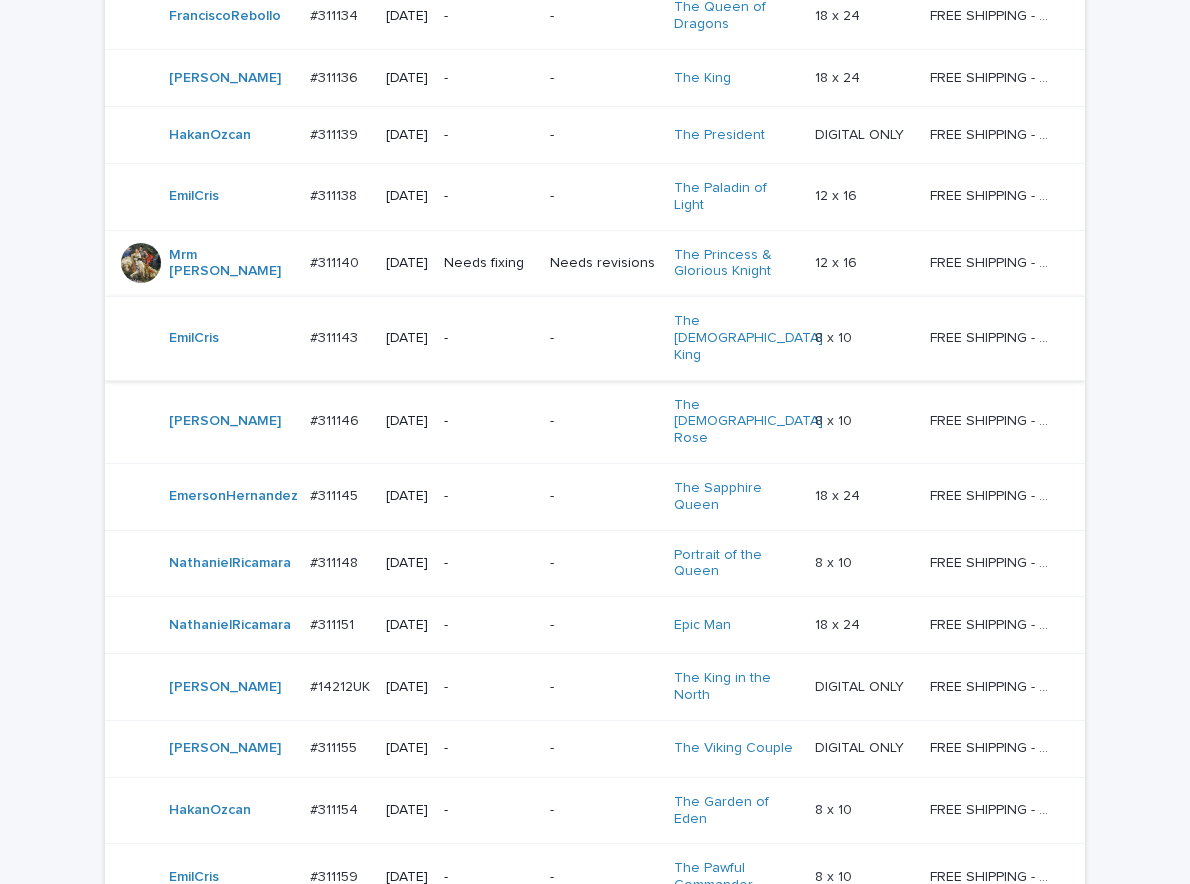 scroll, scrollTop: 600, scrollLeft: 0, axis: vertical 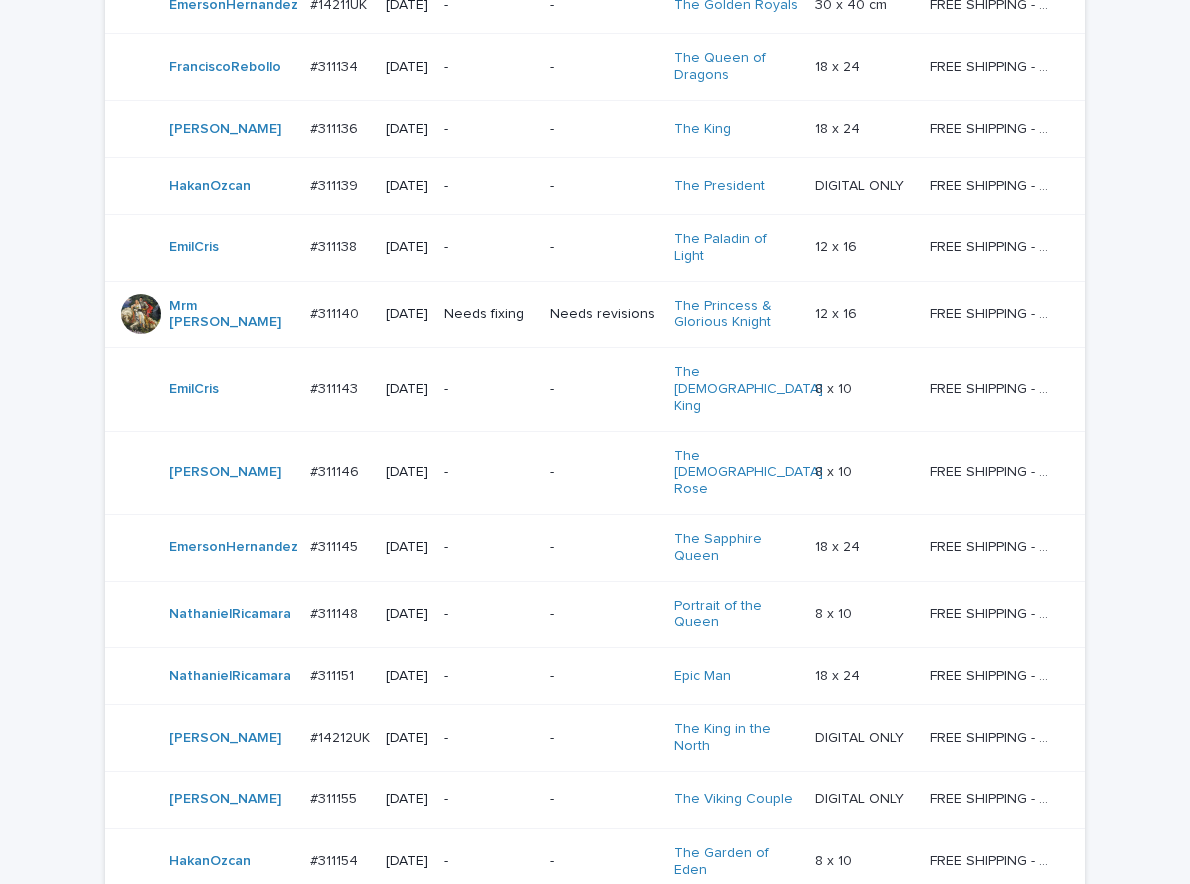 click on "Needs revisions" at bounding box center (603, 314) 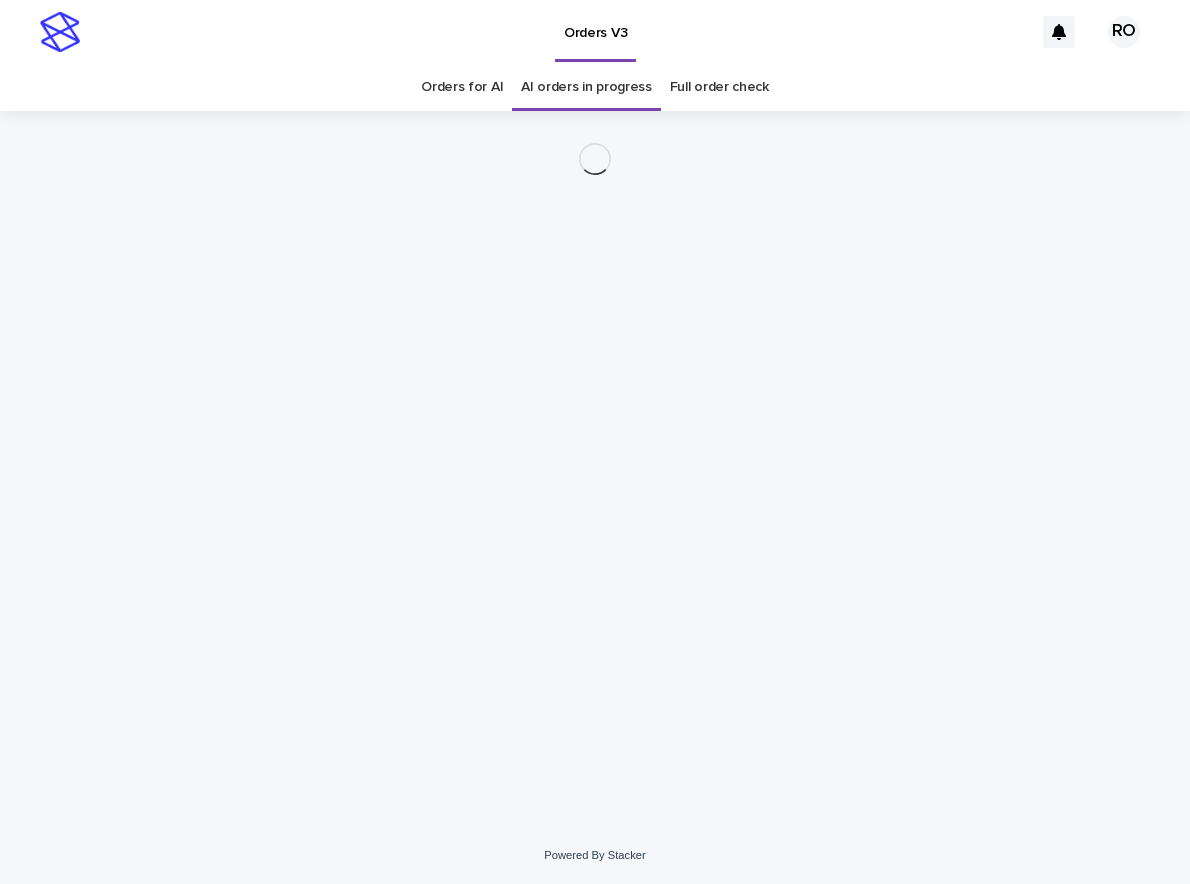 scroll, scrollTop: 0, scrollLeft: 0, axis: both 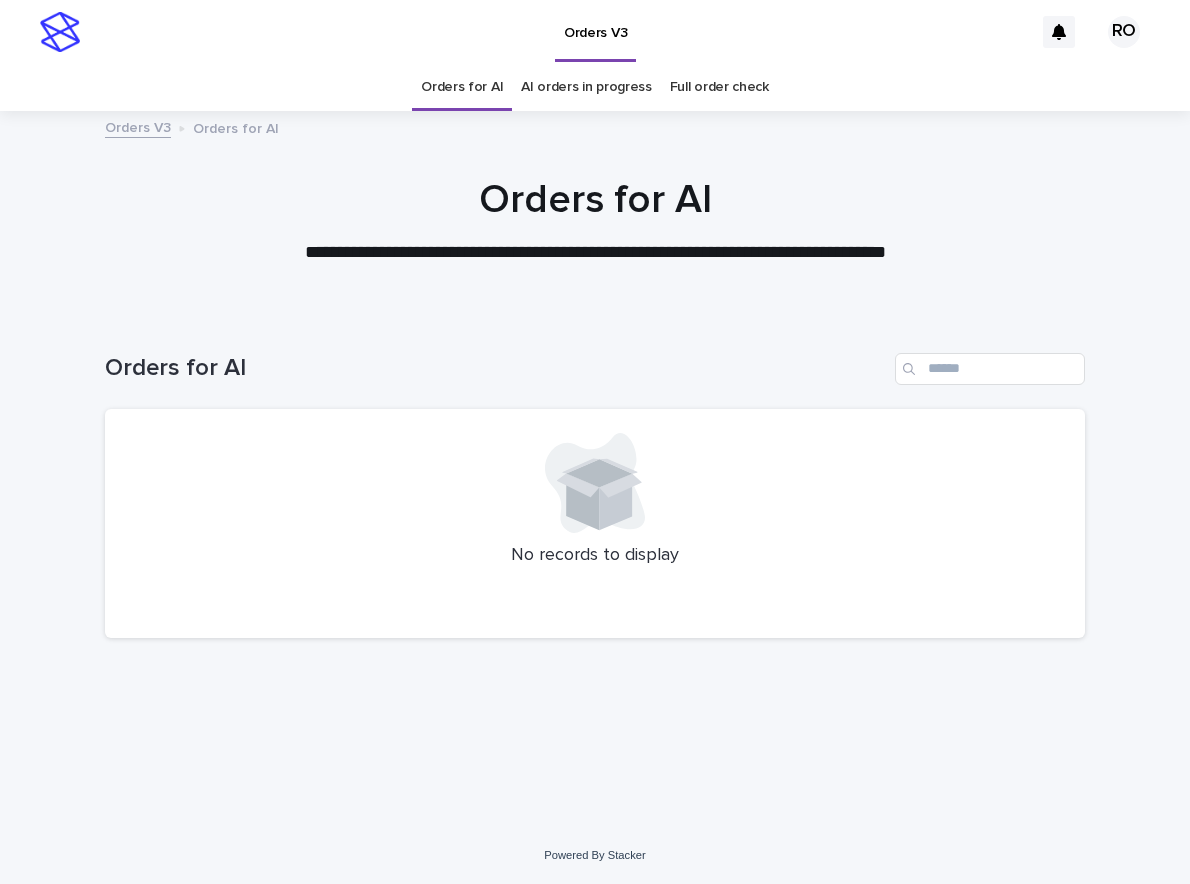click on "AI orders in progress" at bounding box center (586, 87) 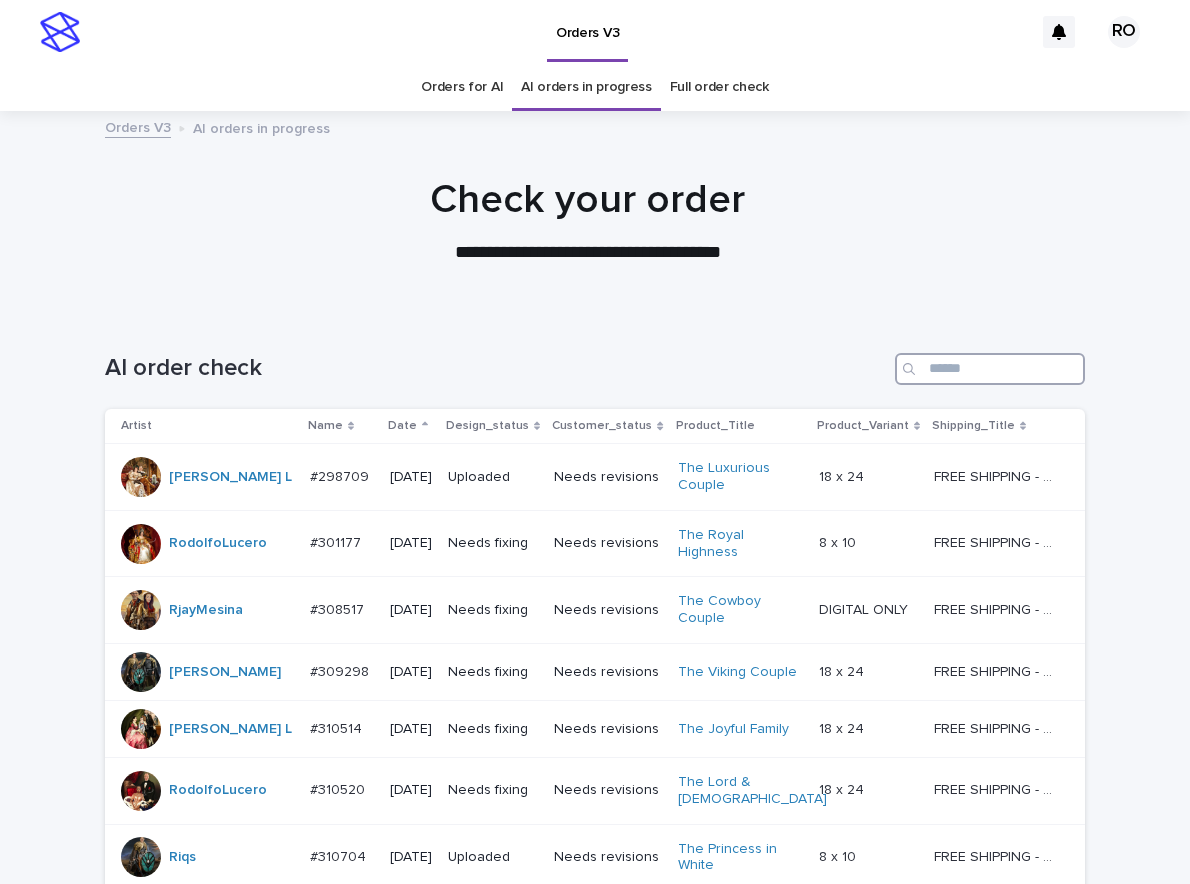 click at bounding box center (990, 369) 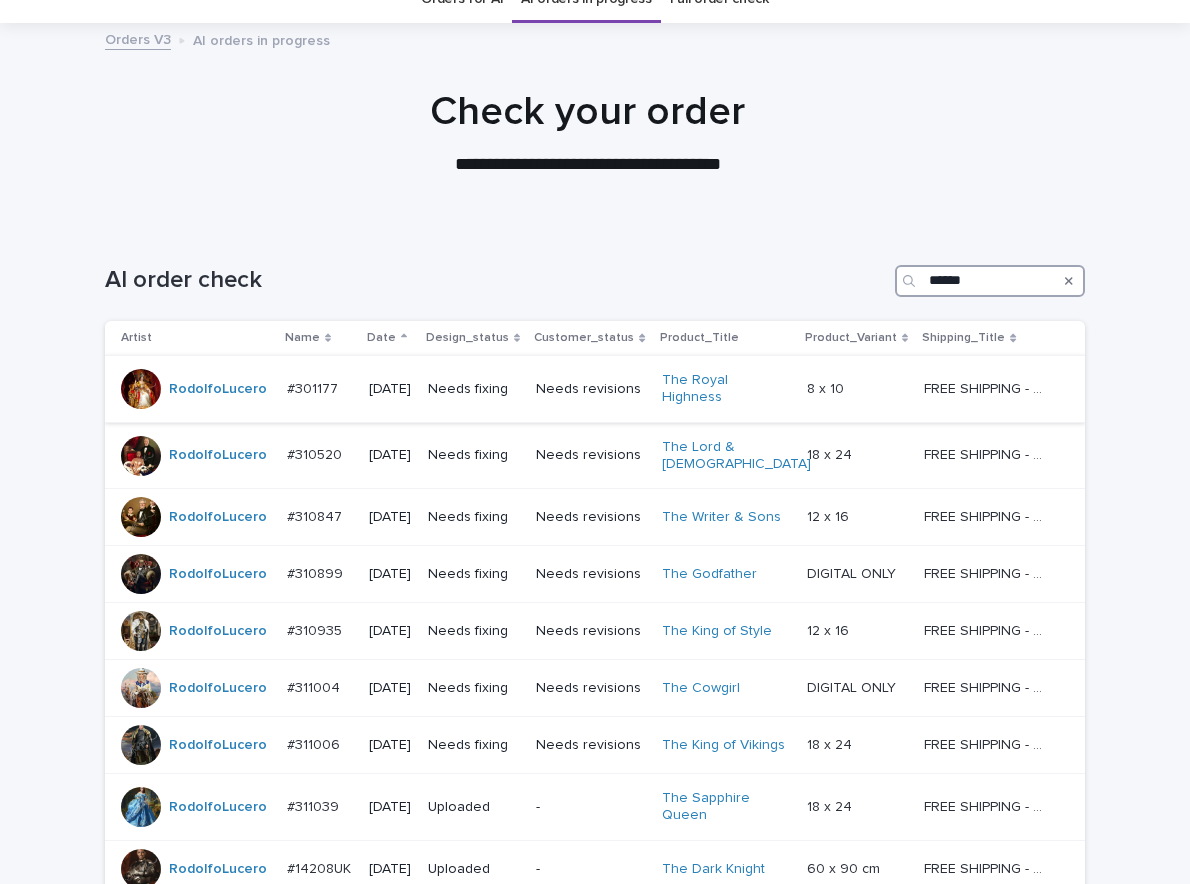 scroll, scrollTop: 83, scrollLeft: 0, axis: vertical 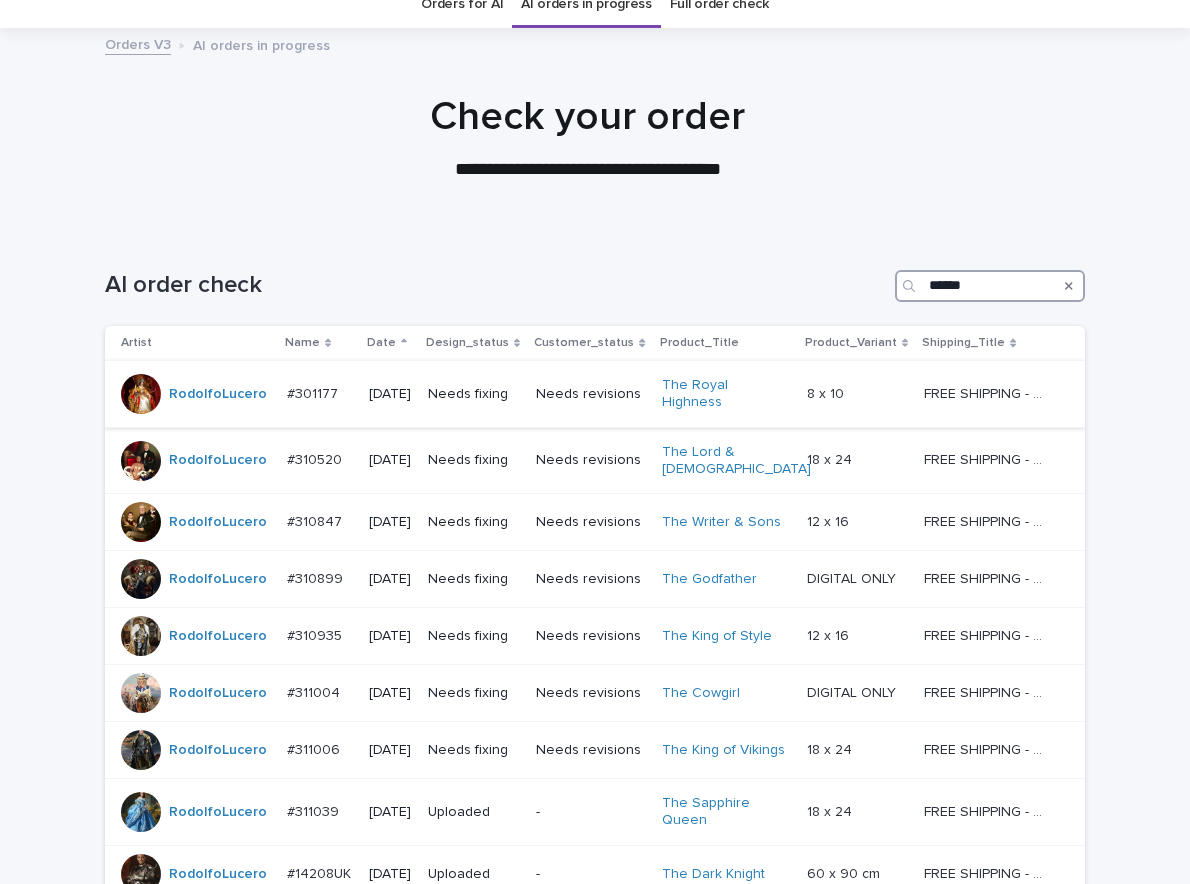 type on "******" 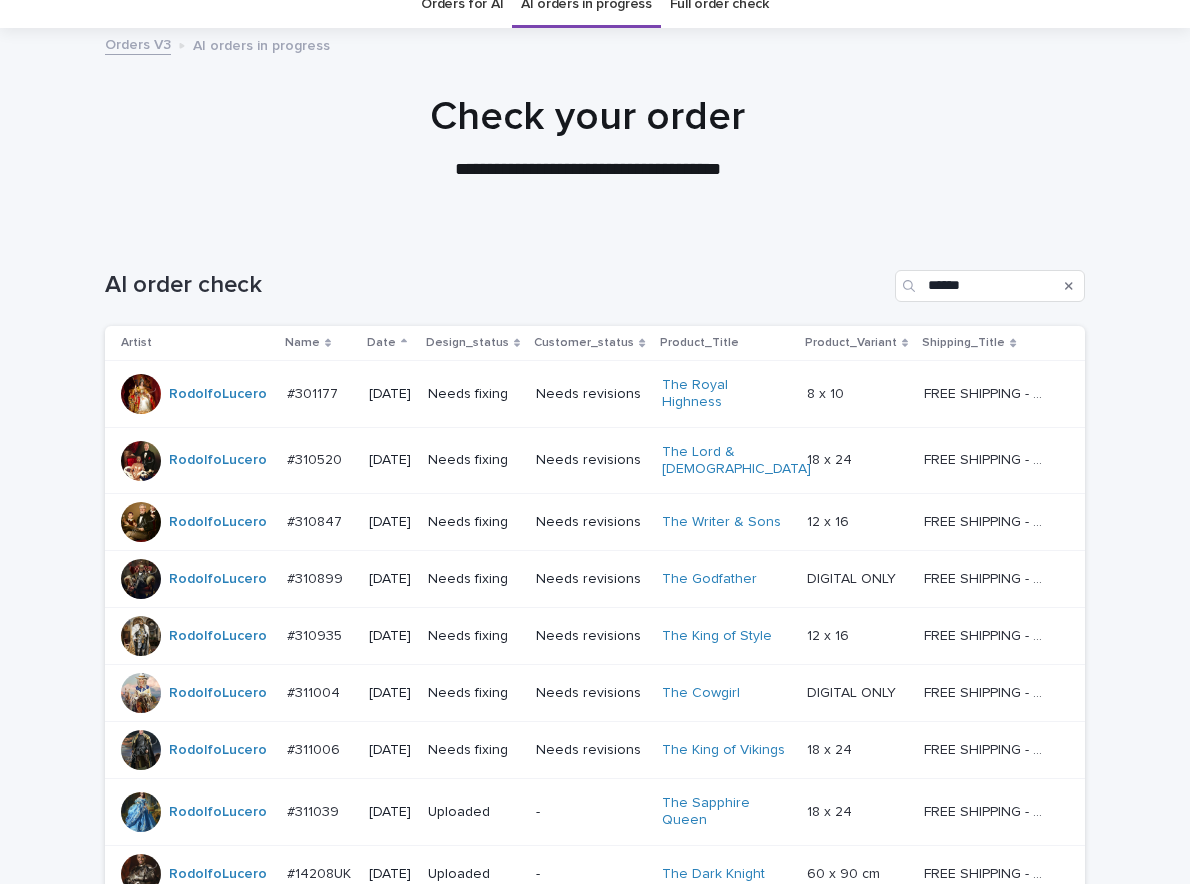 click on "Needs revisions" at bounding box center [591, 394] 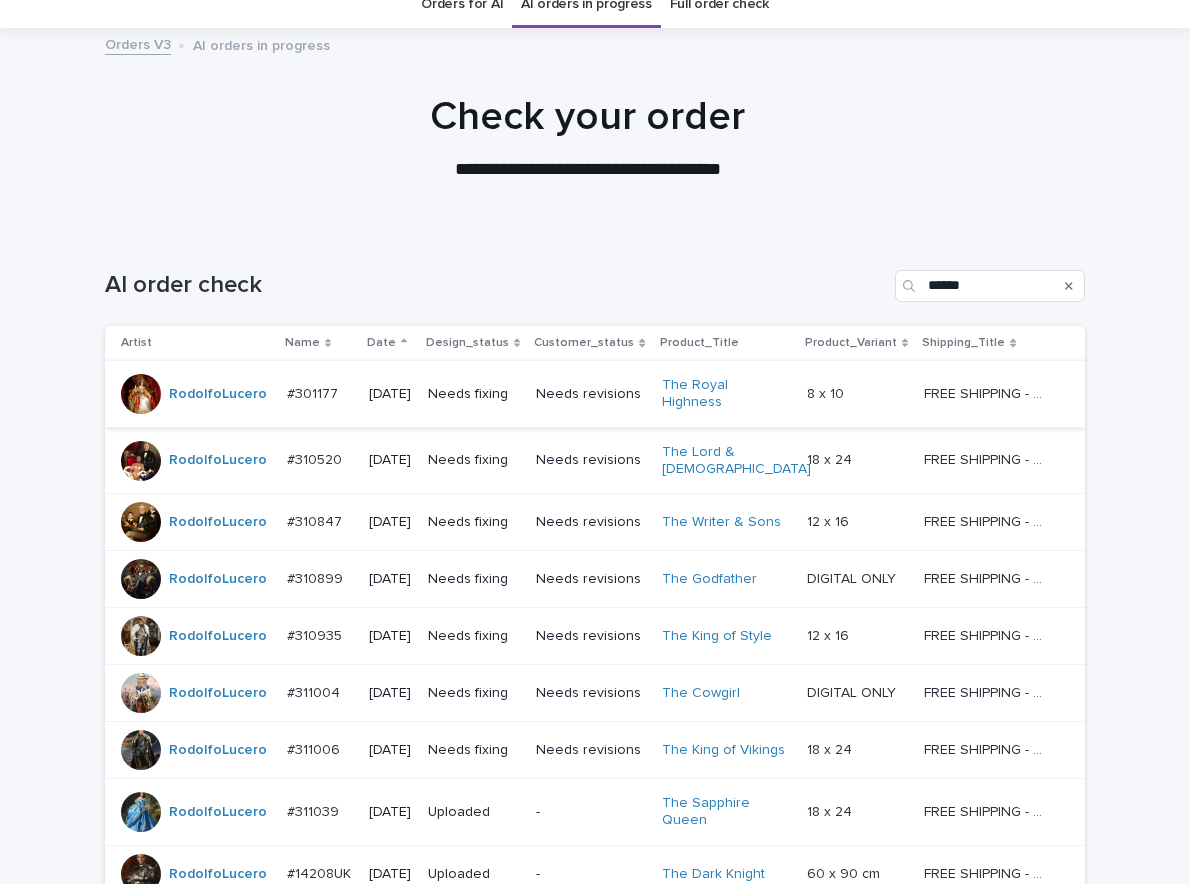 scroll, scrollTop: 0, scrollLeft: 0, axis: both 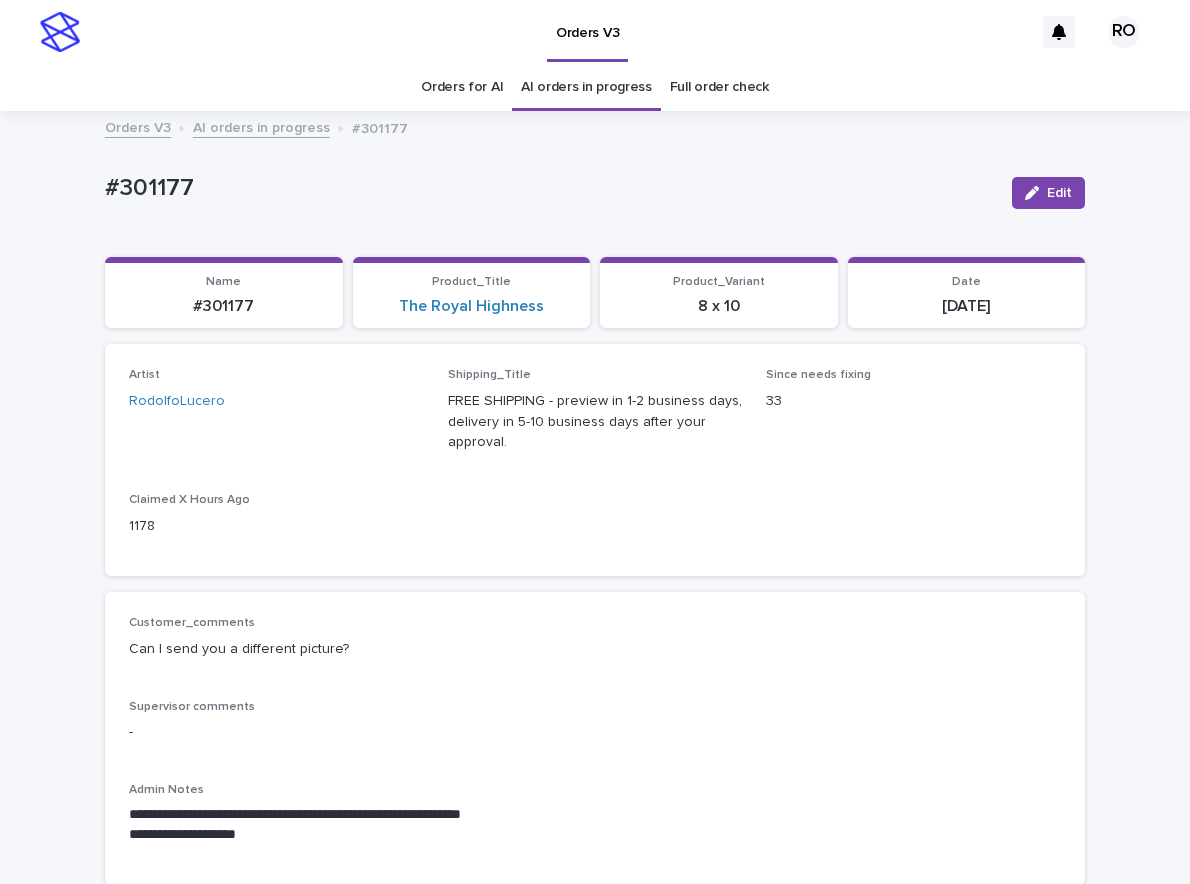 click on "1178" at bounding box center [276, 526] 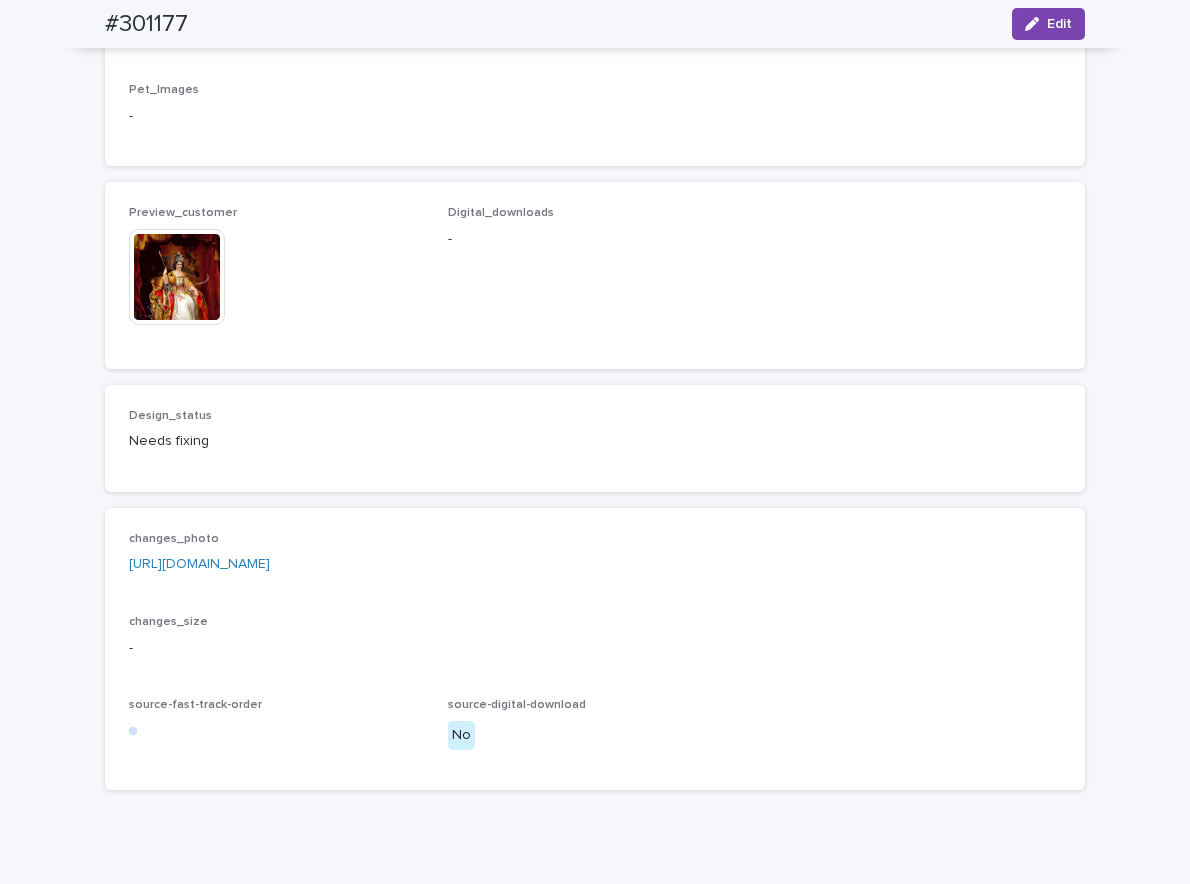 scroll, scrollTop: 1117, scrollLeft: 0, axis: vertical 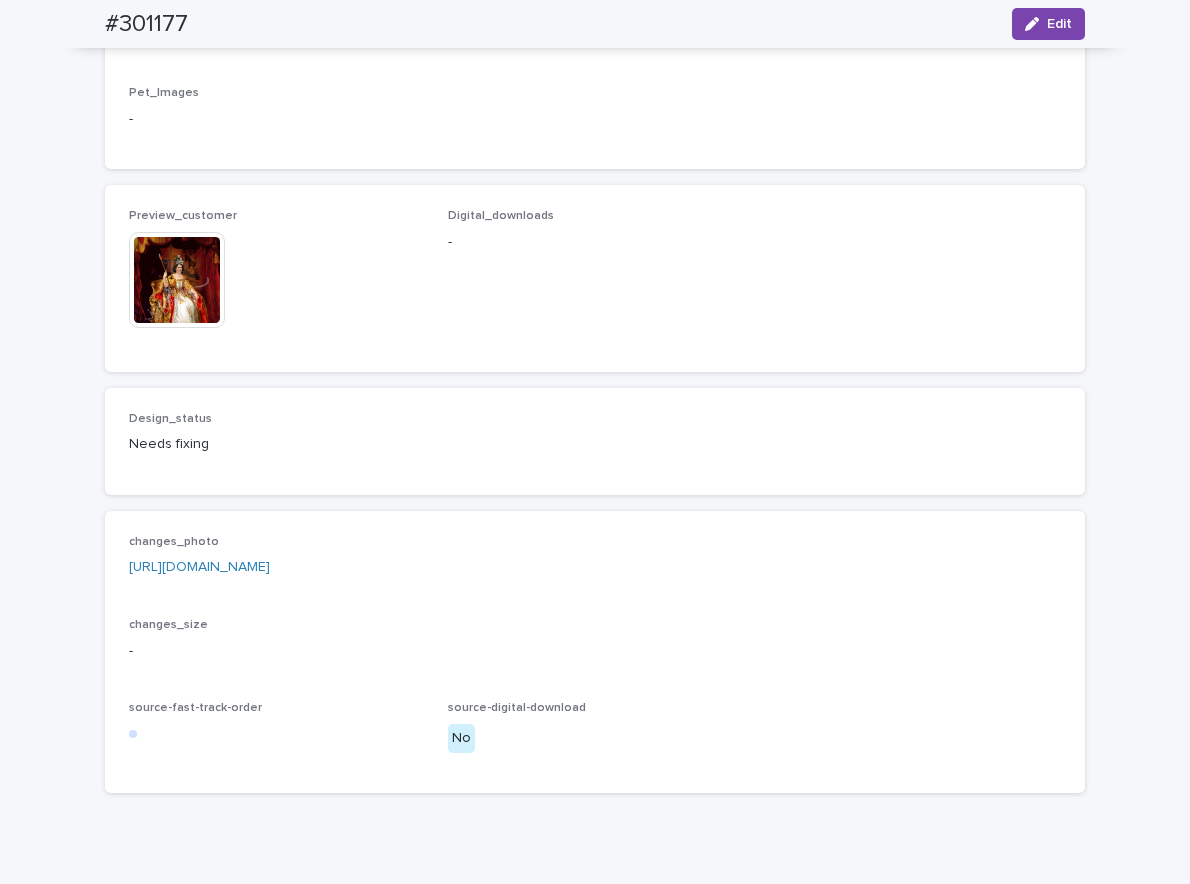 click at bounding box center (177, 280) 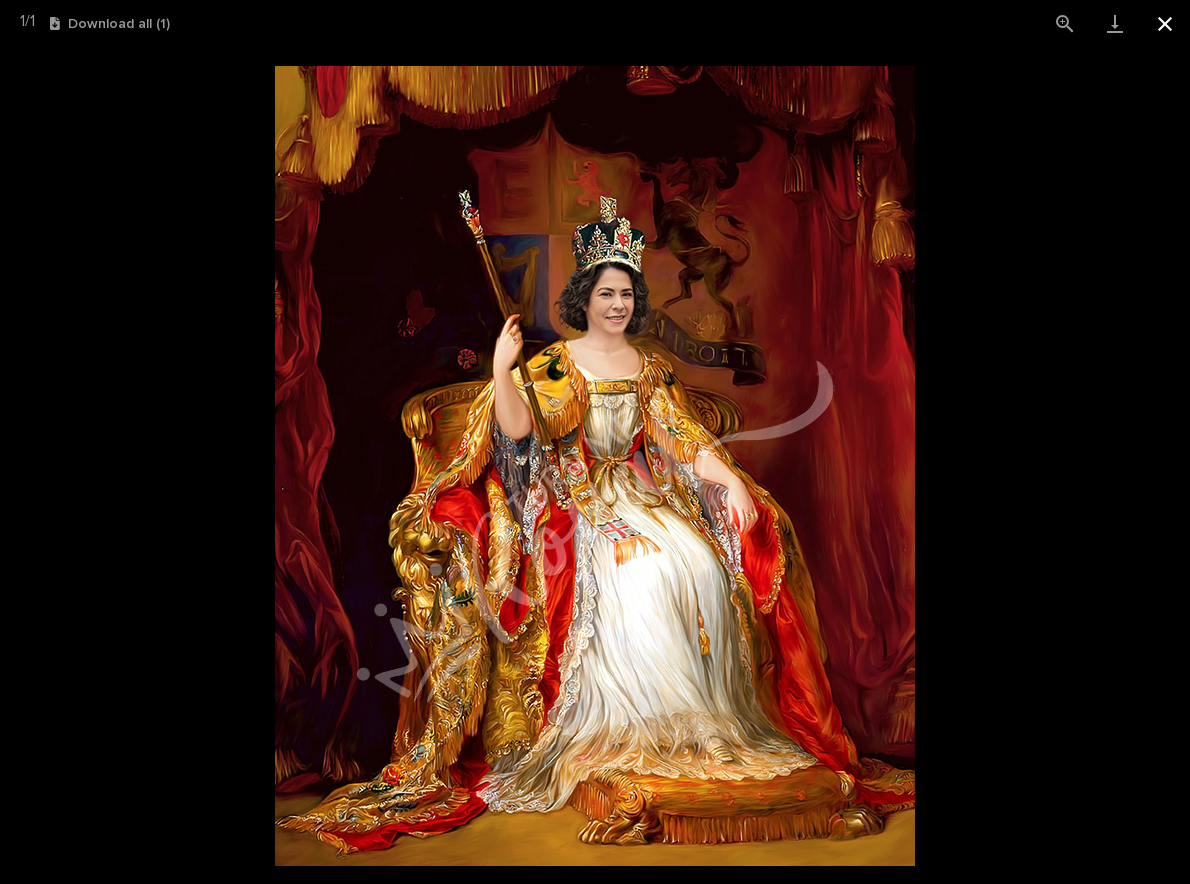 click at bounding box center (1165, 23) 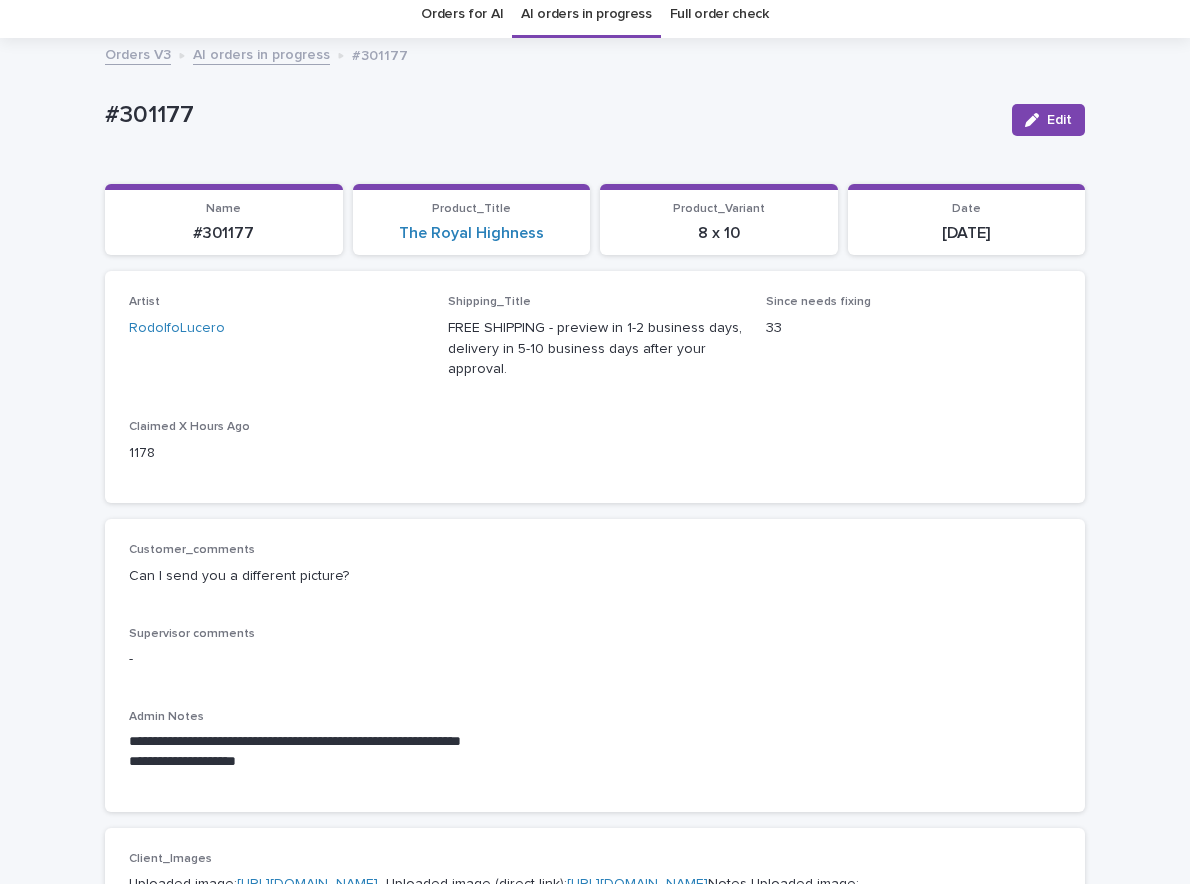 scroll, scrollTop: 52, scrollLeft: 0, axis: vertical 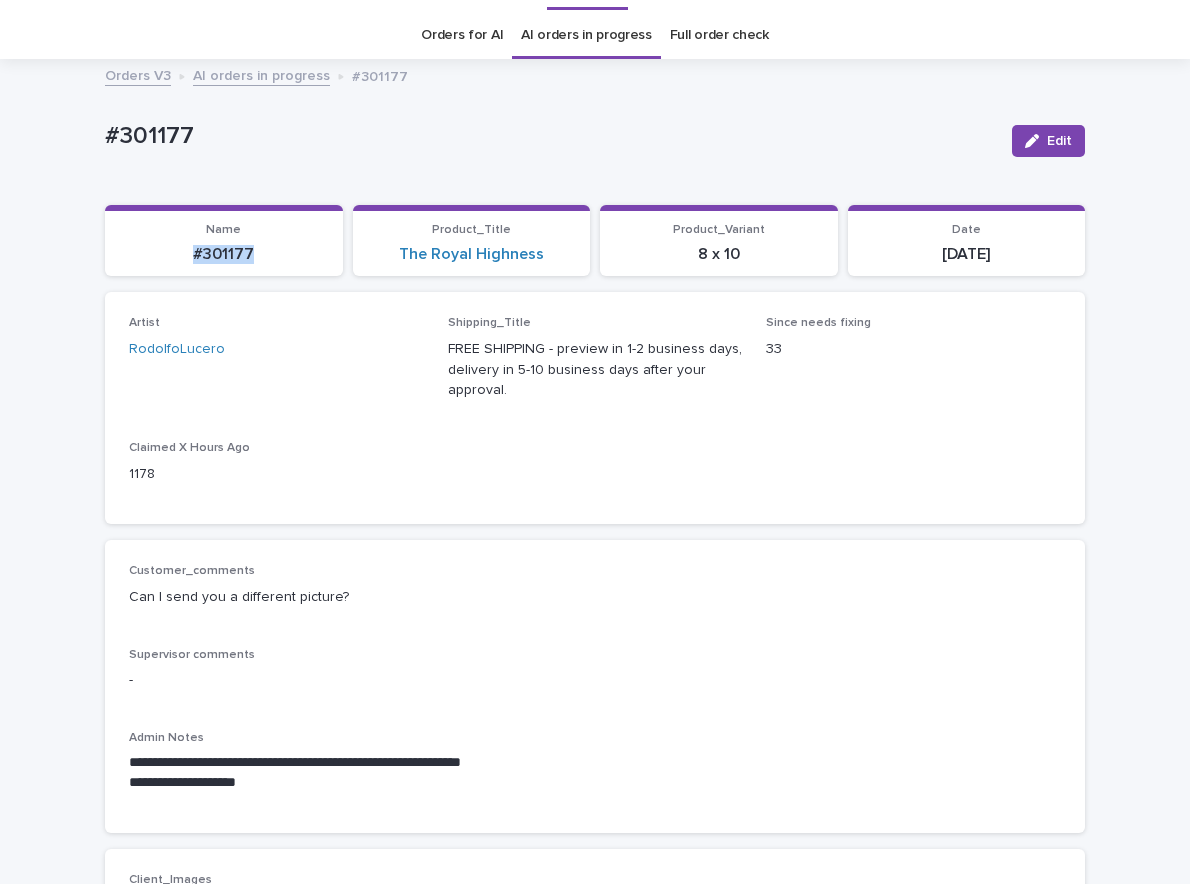 drag, startPoint x: 214, startPoint y: 269, endPoint x: 123, endPoint y: 256, distance: 91.92388 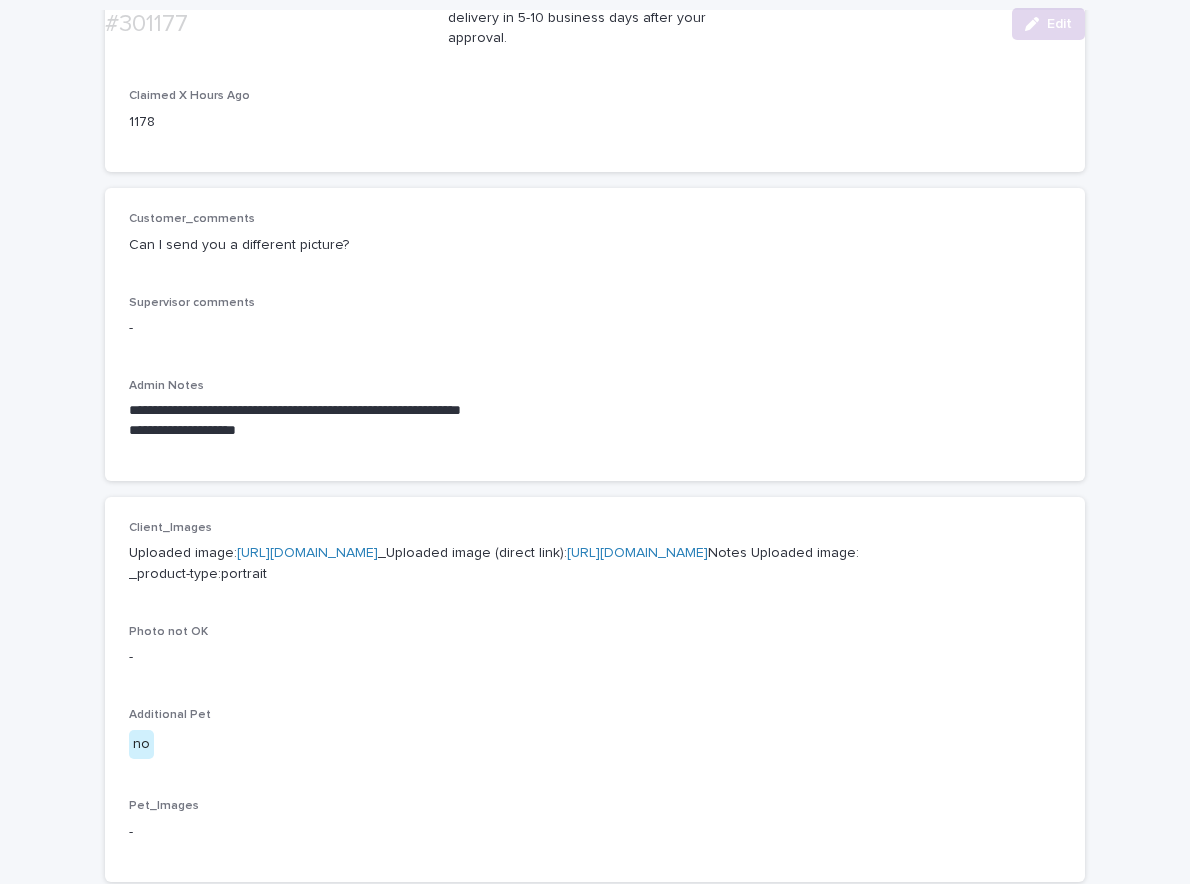 scroll, scrollTop: 641, scrollLeft: 0, axis: vertical 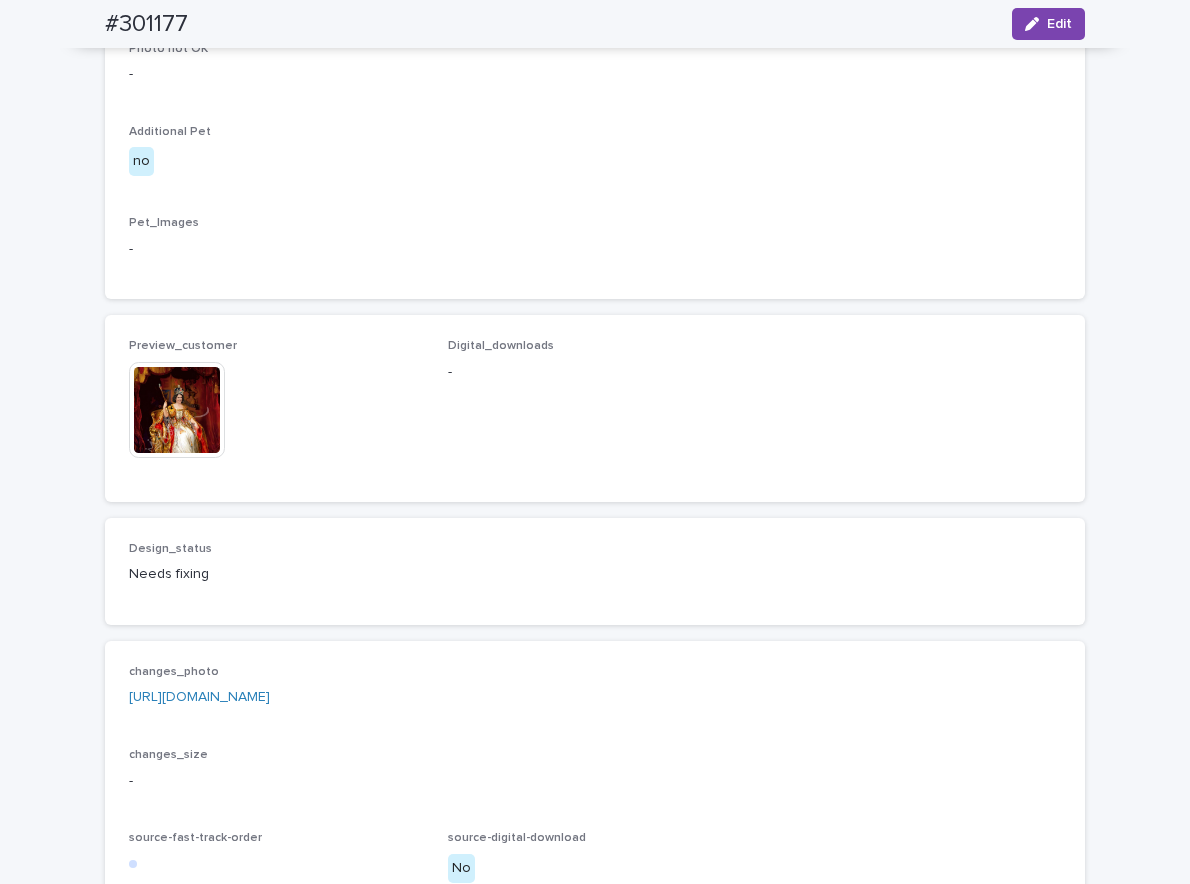 click on "[URL][DOMAIN_NAME]" at bounding box center [199, 697] 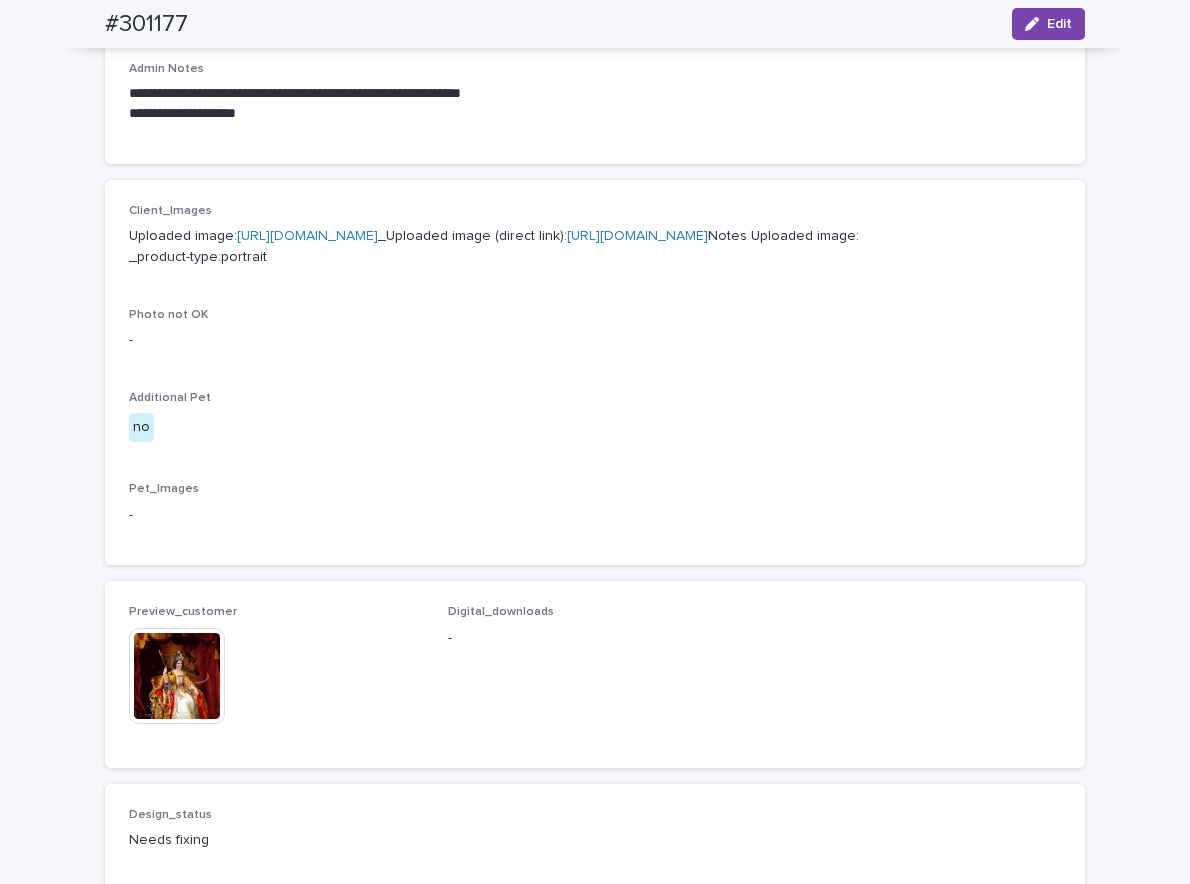 scroll, scrollTop: 716, scrollLeft: 0, axis: vertical 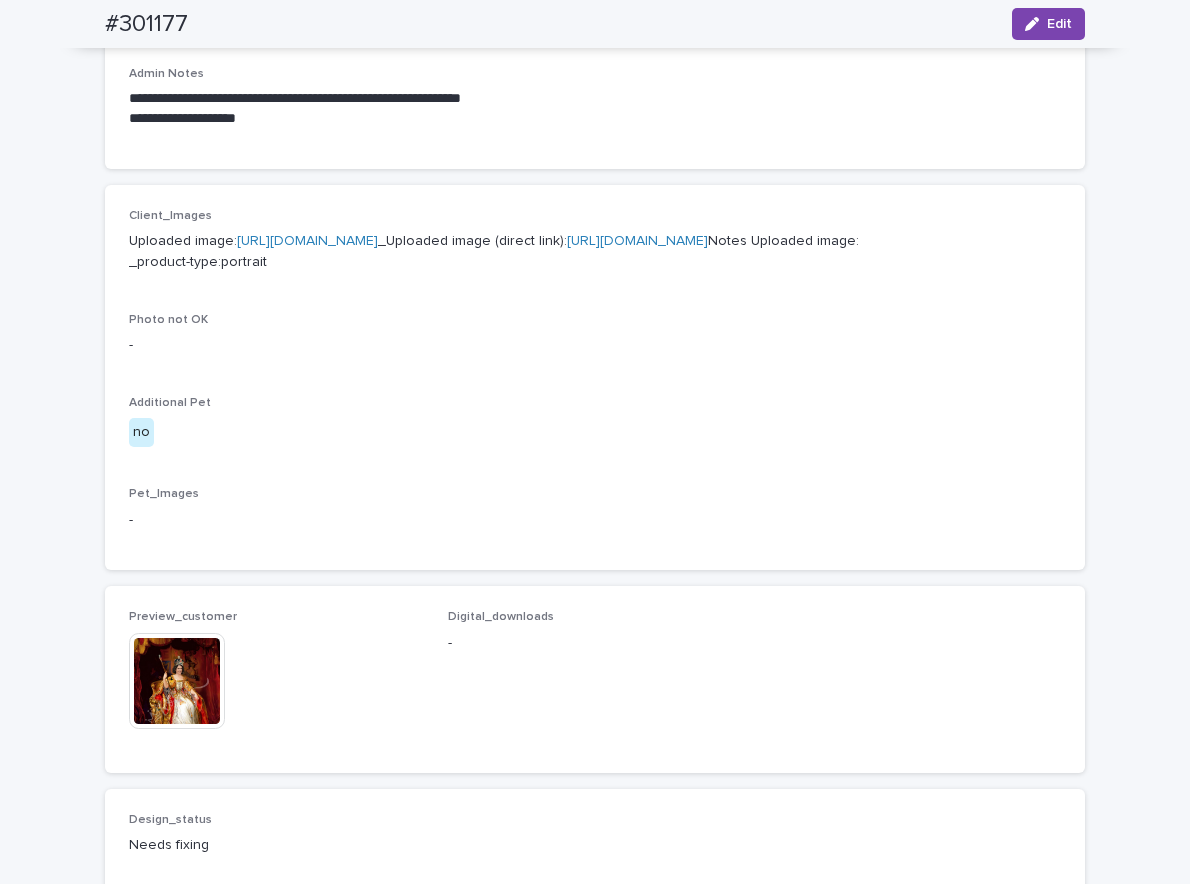 click on "[URL][DOMAIN_NAME]" at bounding box center (307, 241) 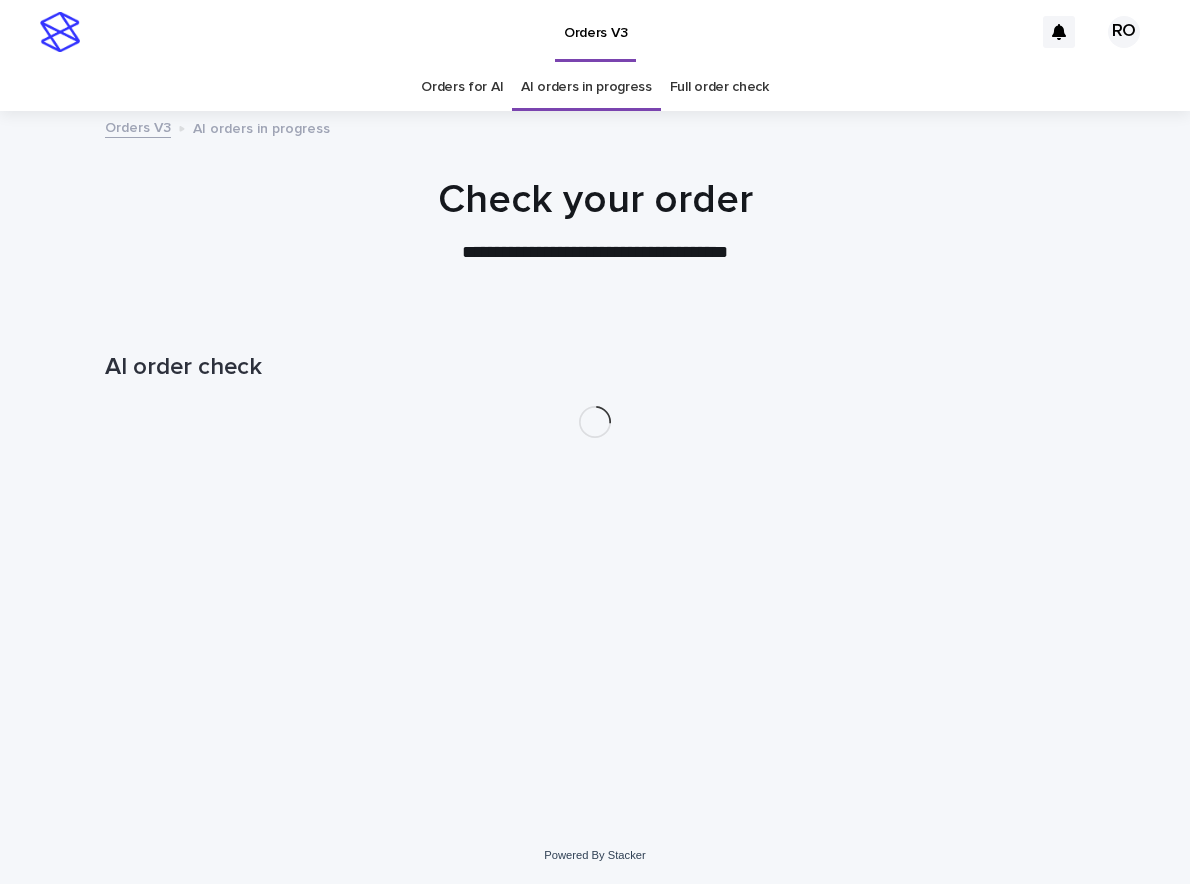 scroll, scrollTop: 0, scrollLeft: 0, axis: both 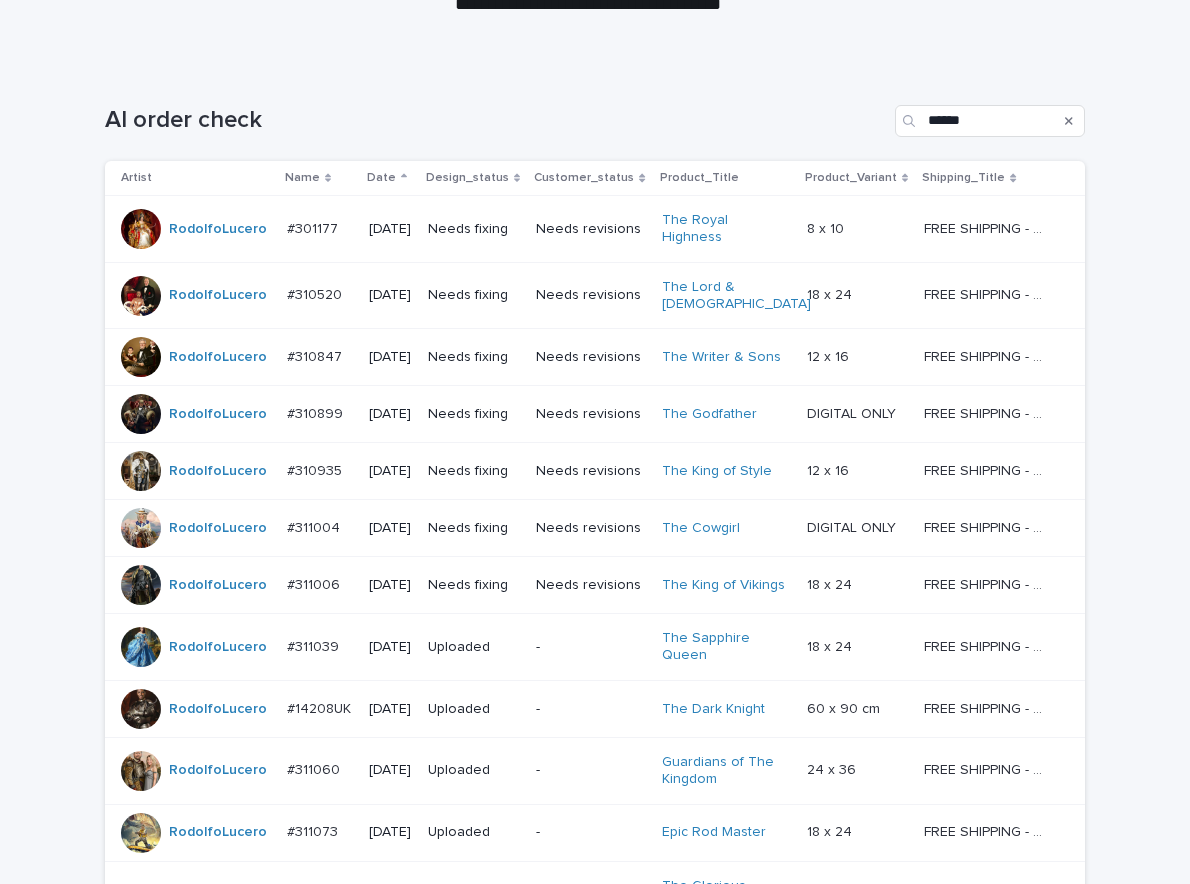 click on "Needs fixing" at bounding box center [474, 295] 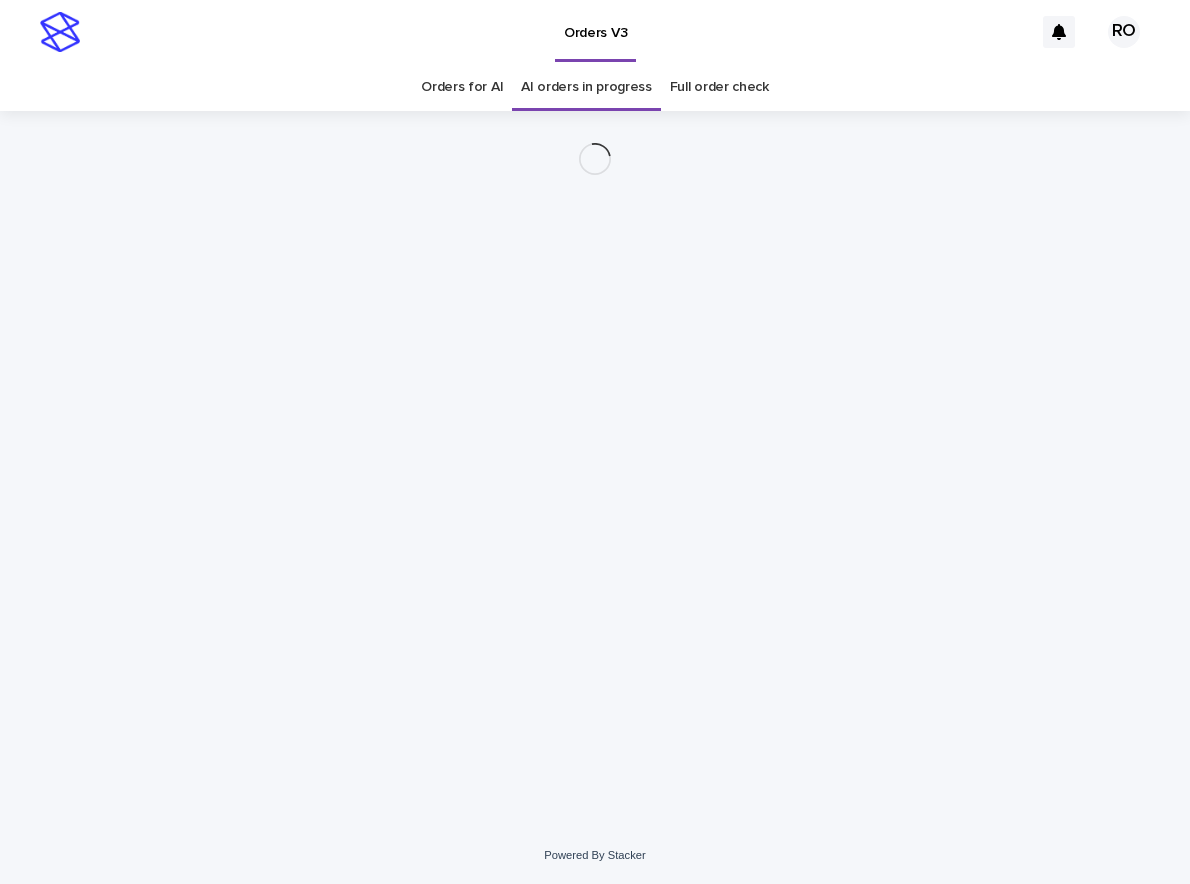 scroll, scrollTop: 0, scrollLeft: 0, axis: both 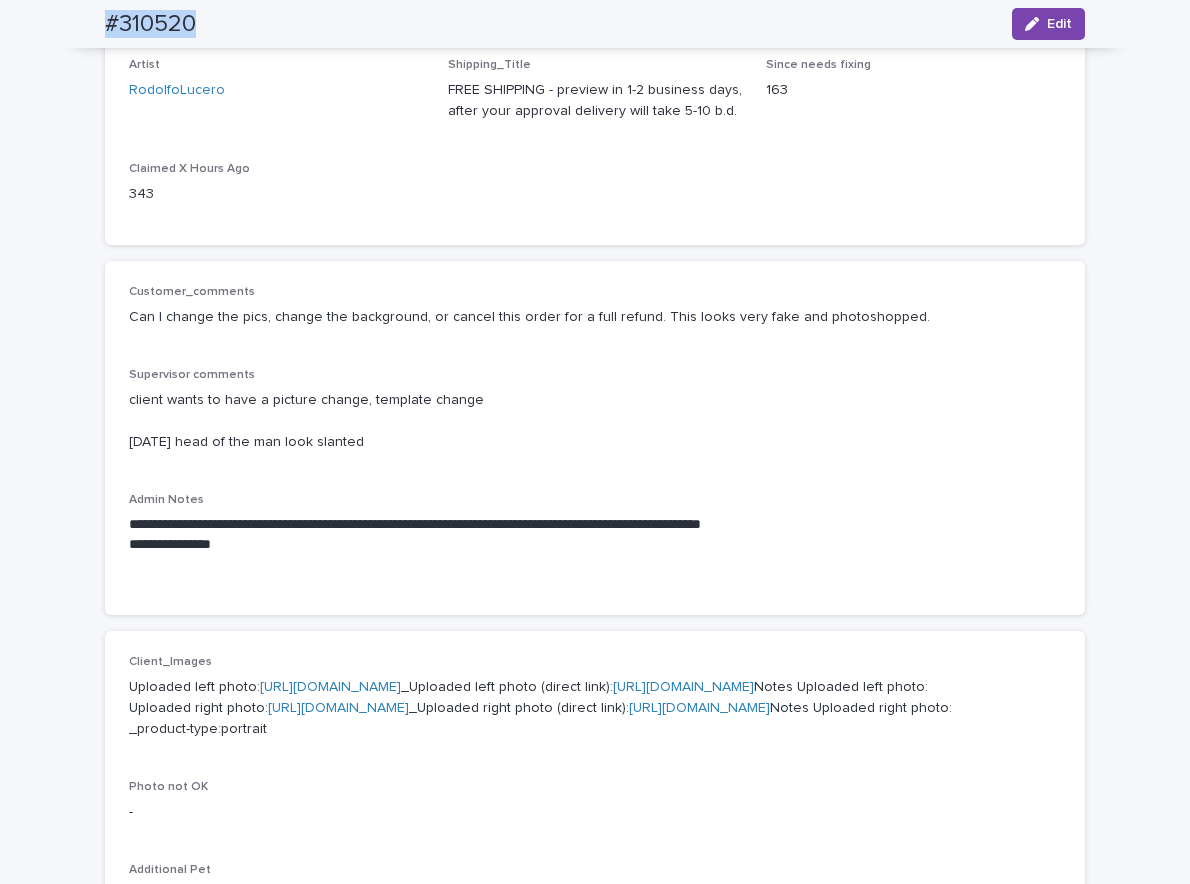 drag, startPoint x: 216, startPoint y: 19, endPoint x: 65, endPoint y: 26, distance: 151.16217 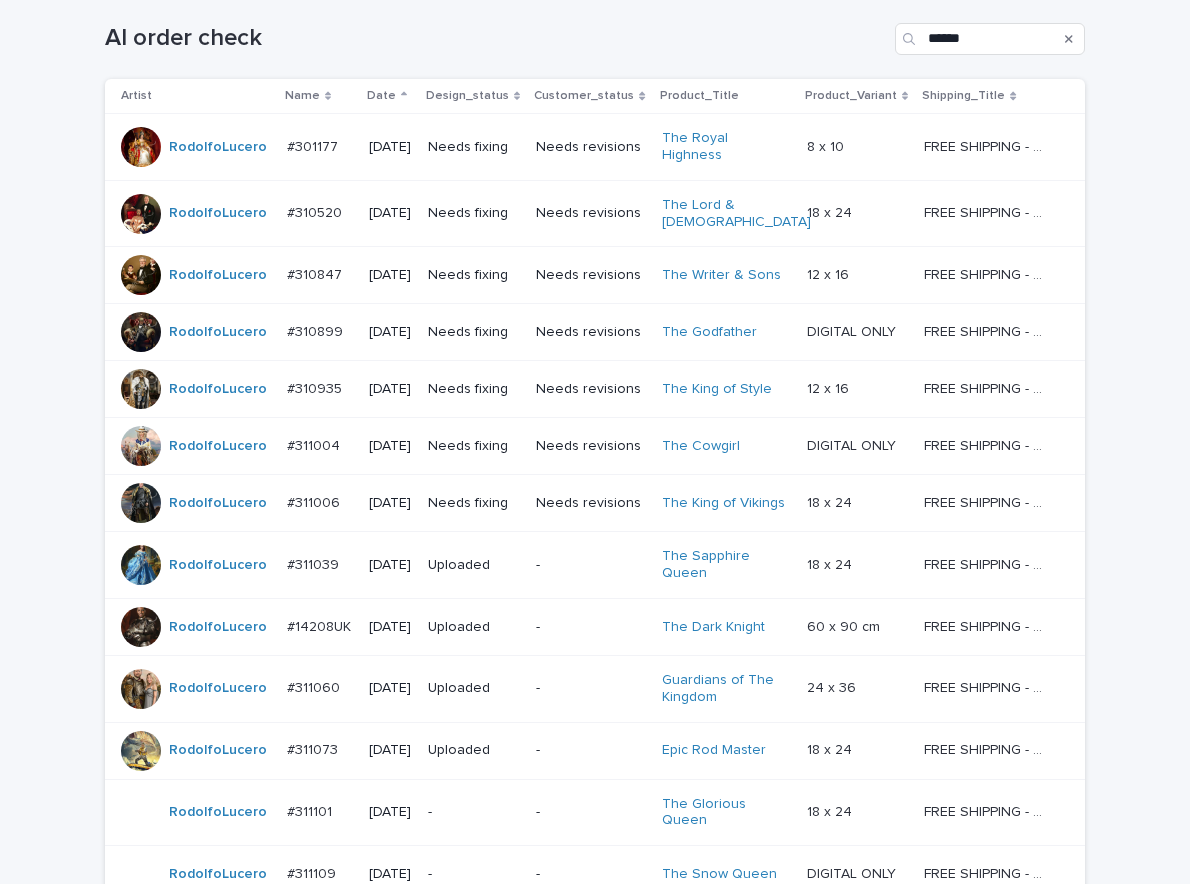 scroll, scrollTop: 64, scrollLeft: 0, axis: vertical 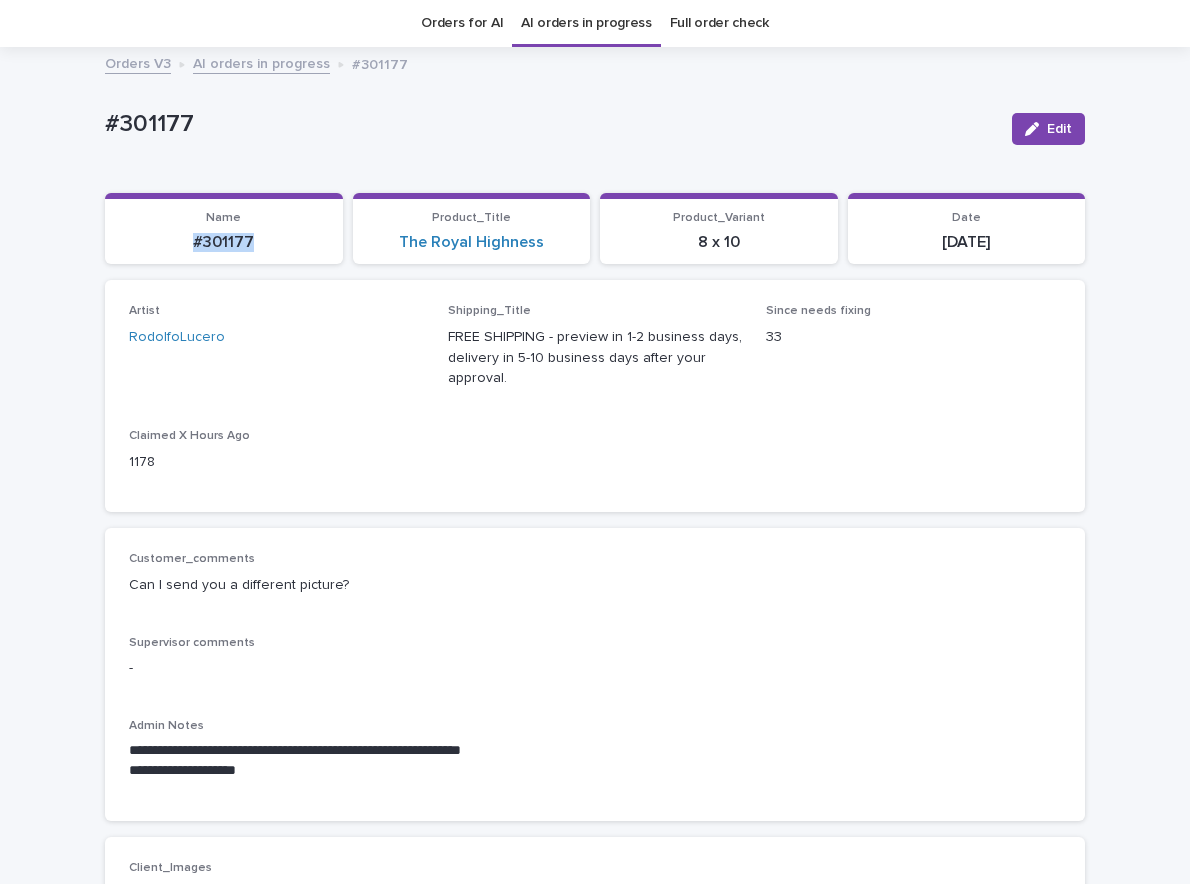 drag, startPoint x: 264, startPoint y: 248, endPoint x: 167, endPoint y: 250, distance: 97.020615 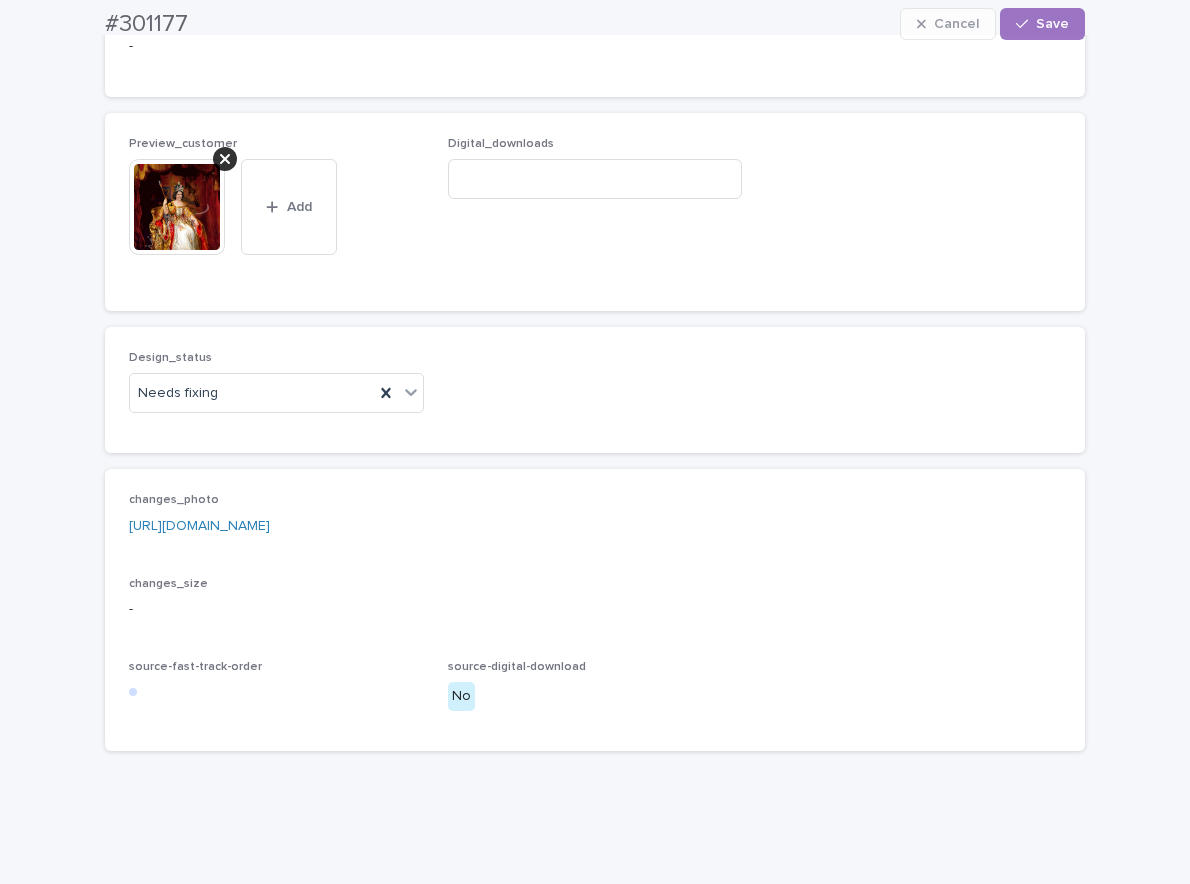 scroll, scrollTop: 1241, scrollLeft: 0, axis: vertical 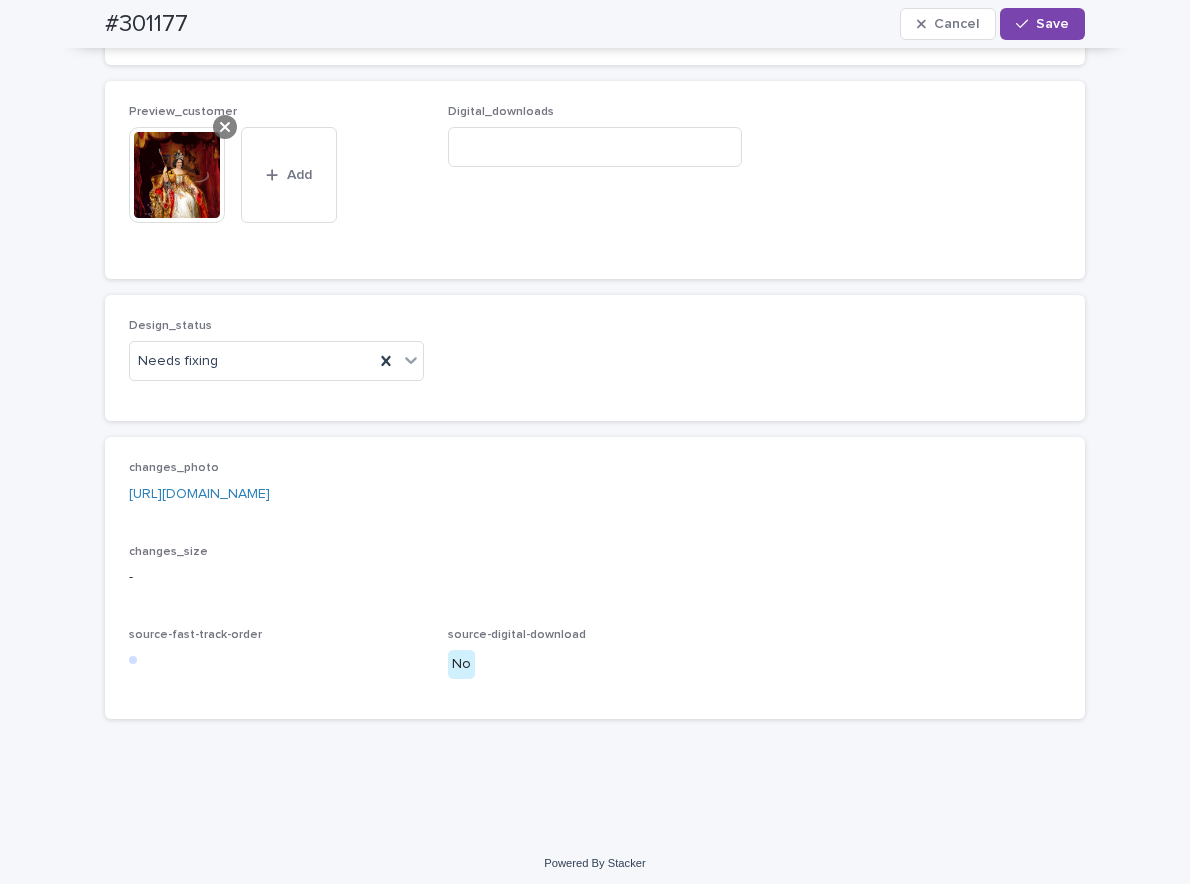 click 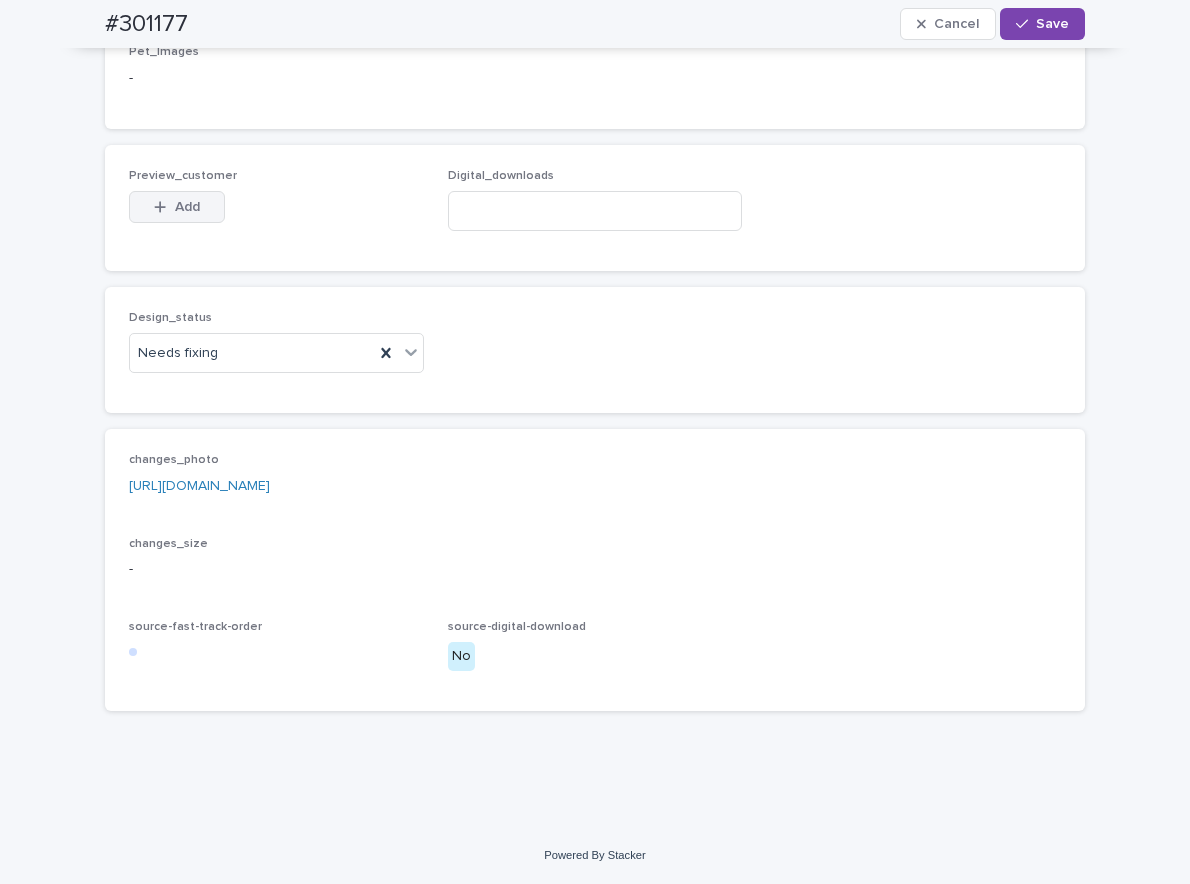 click on "Add" at bounding box center (177, 207) 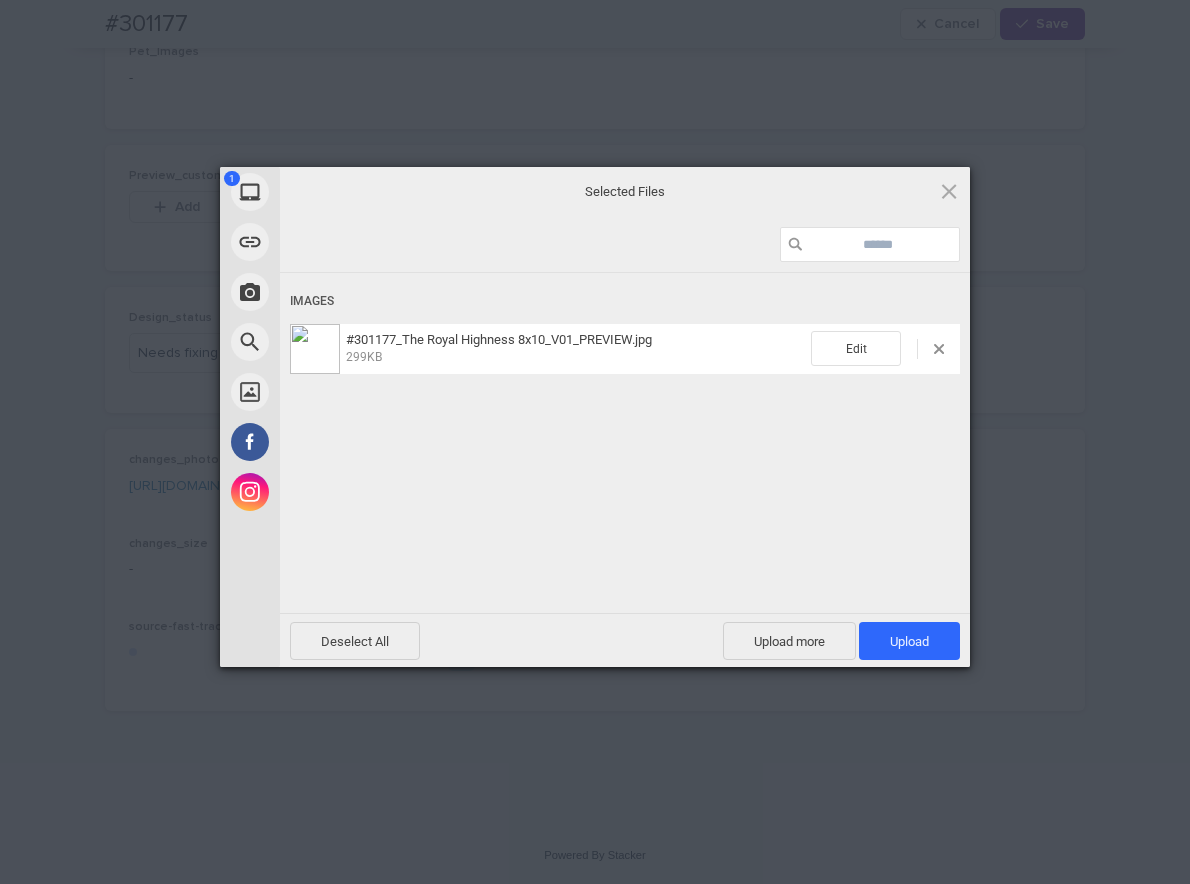 click on "Upload
1" at bounding box center [909, 641] 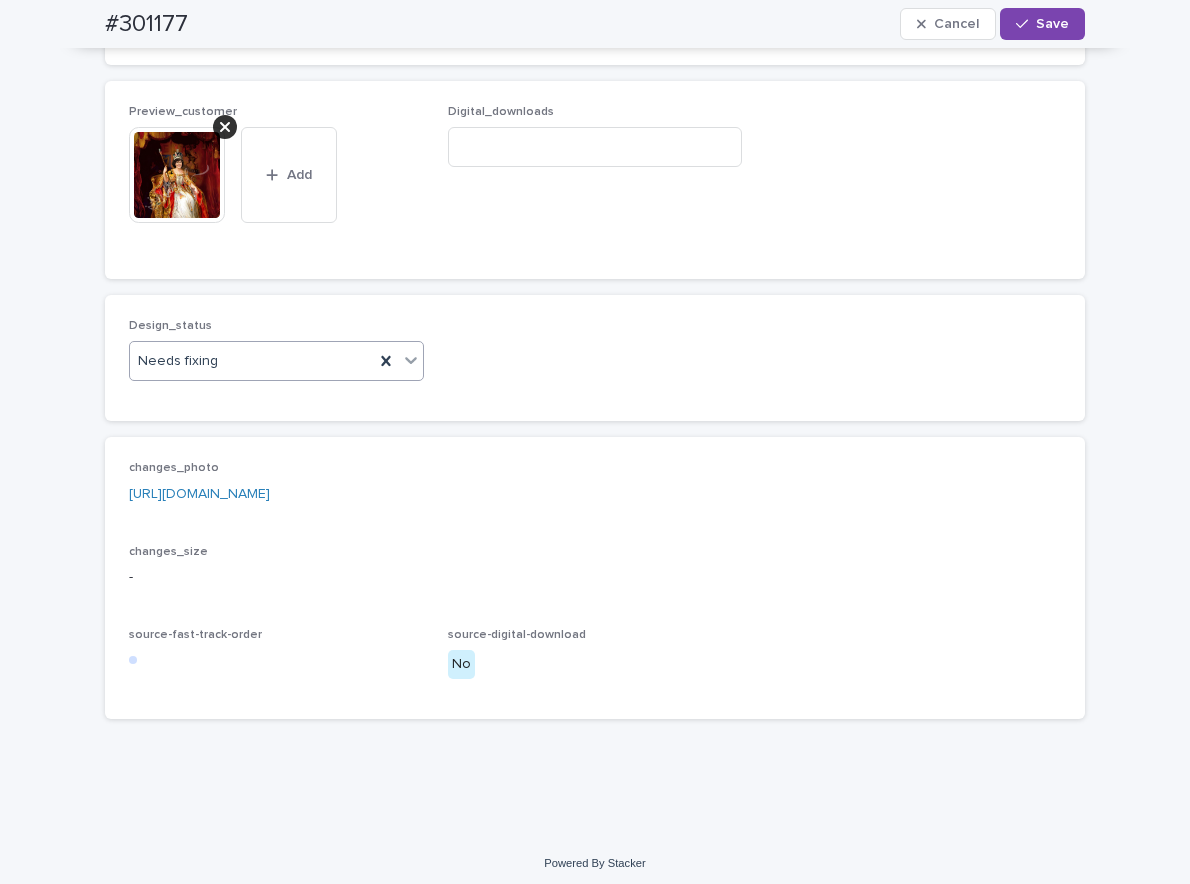click 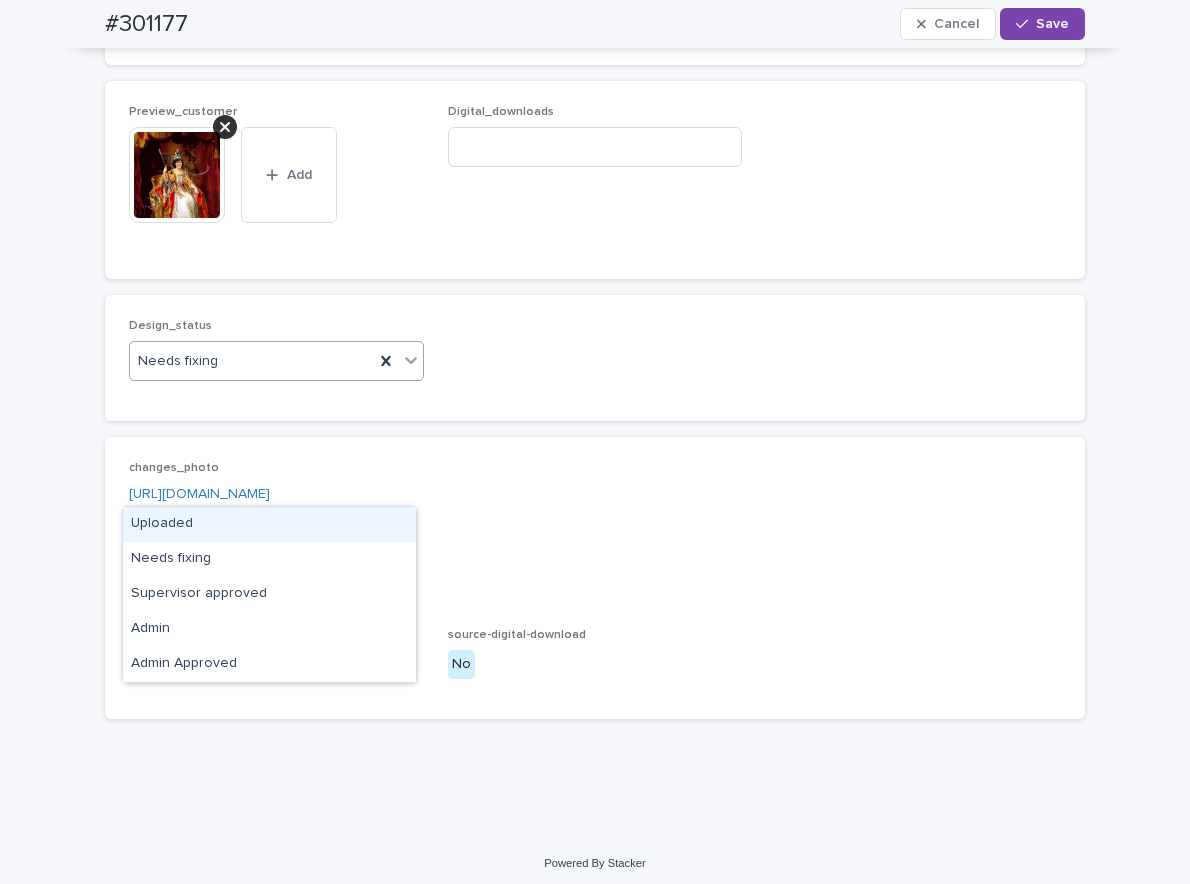 click on "Uploaded" at bounding box center [269, 524] 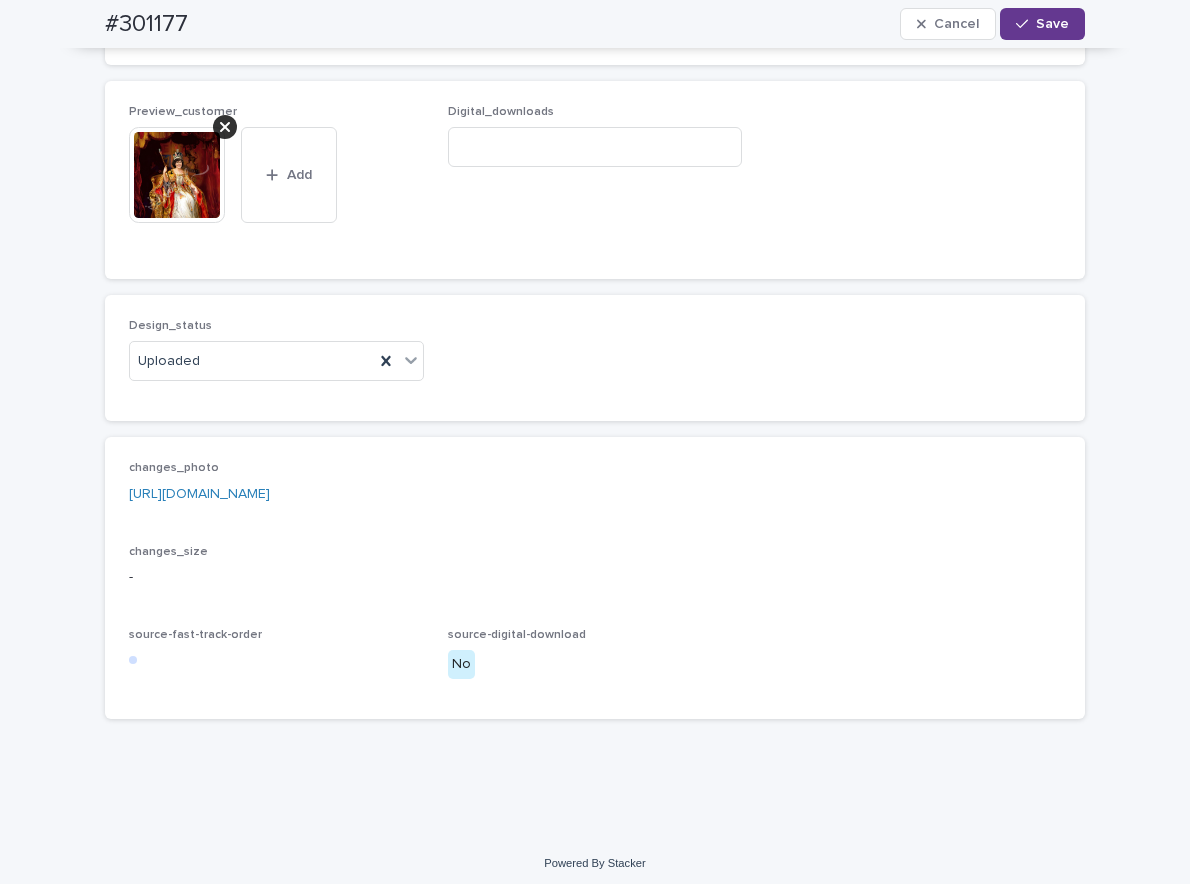 click on "Save" at bounding box center (1042, 24) 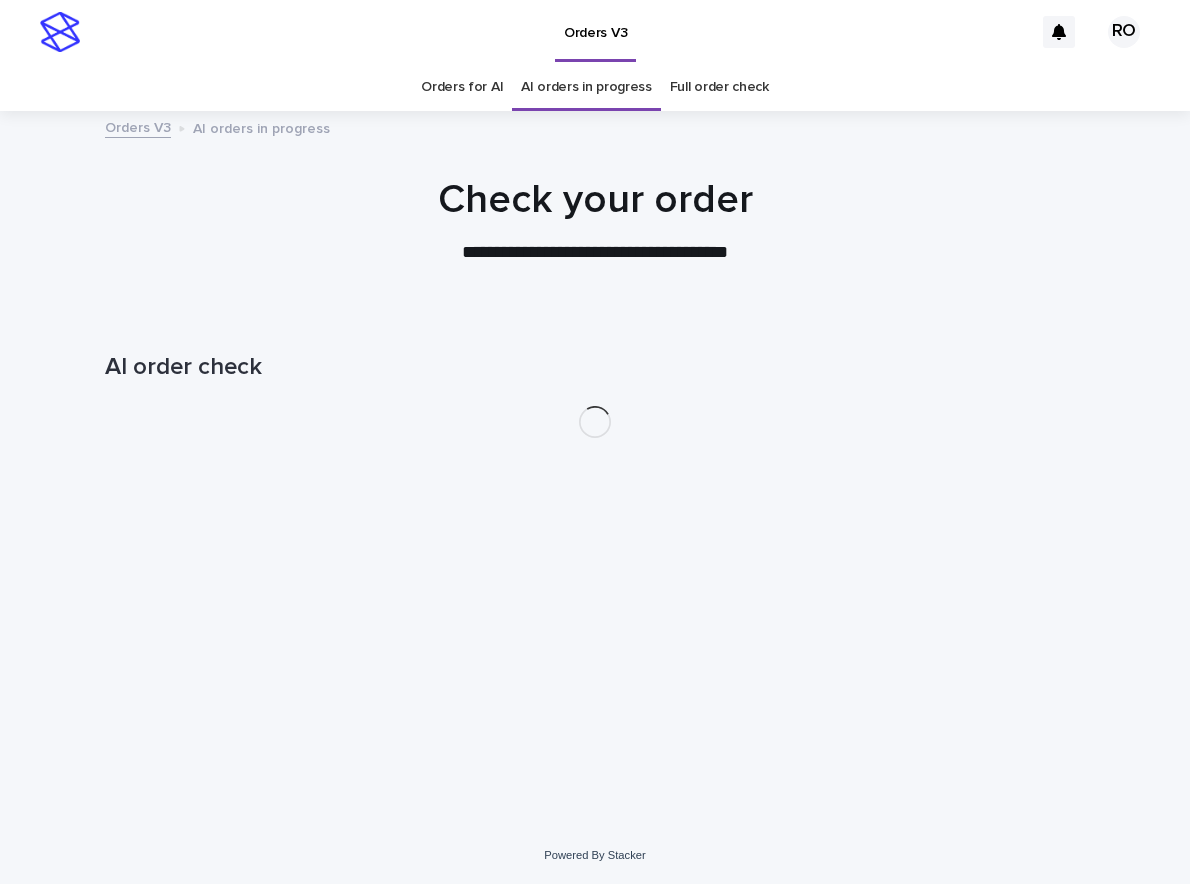 scroll, scrollTop: 0, scrollLeft: 0, axis: both 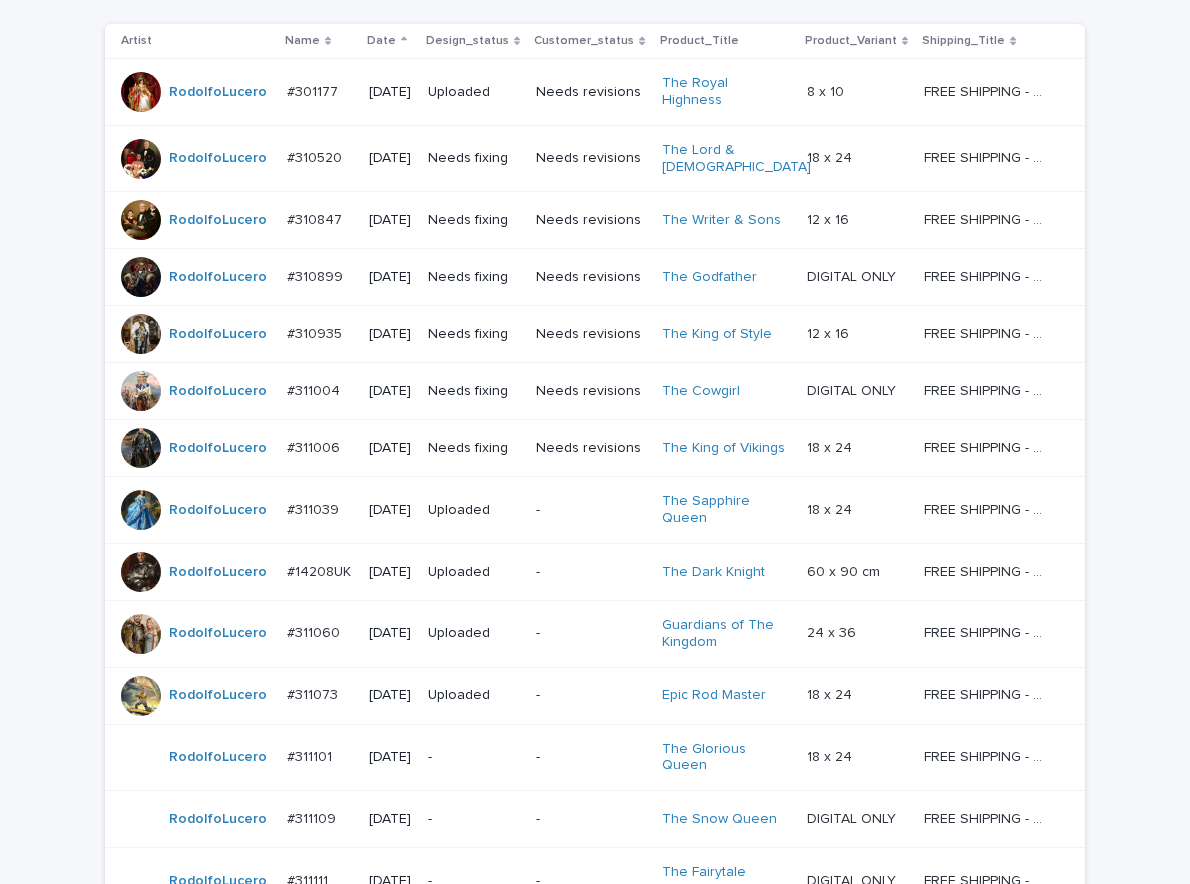 click on "Needs fixing" at bounding box center (474, 277) 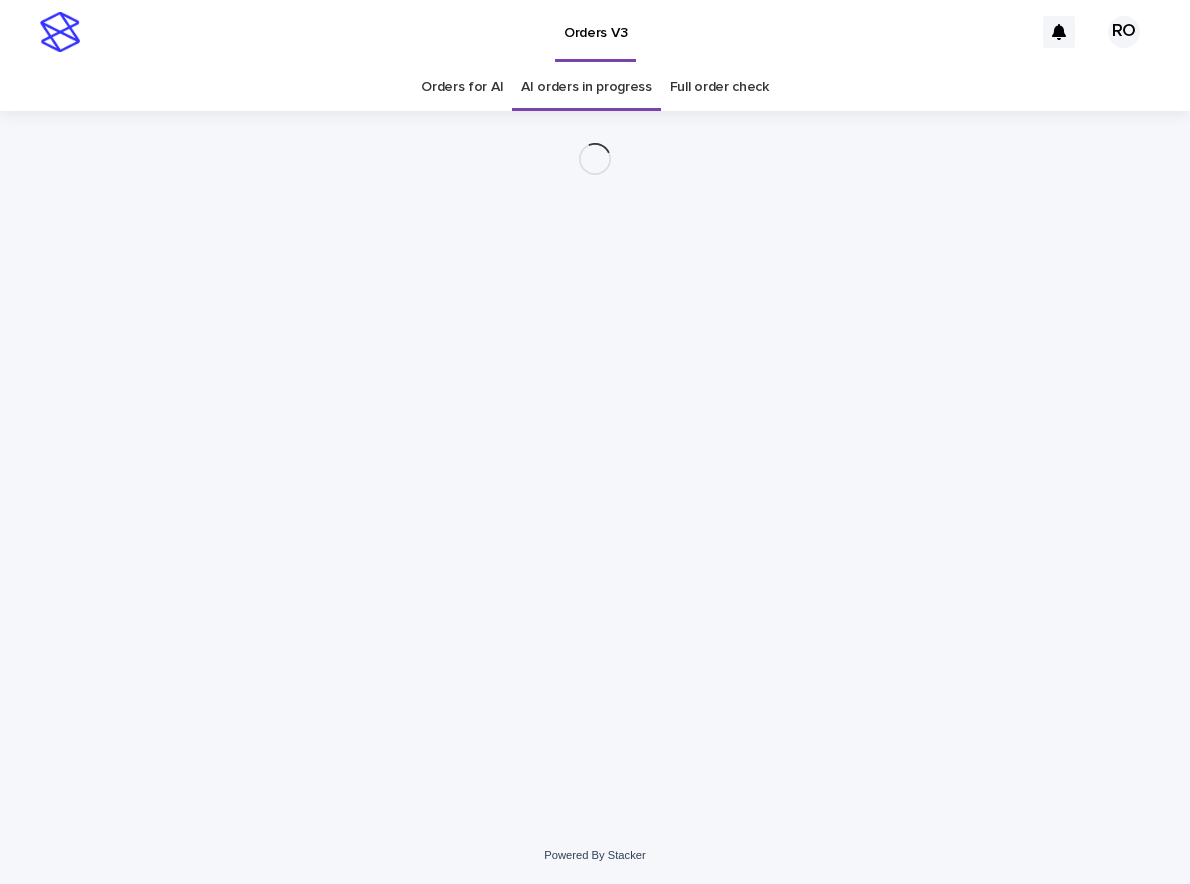 scroll, scrollTop: 0, scrollLeft: 0, axis: both 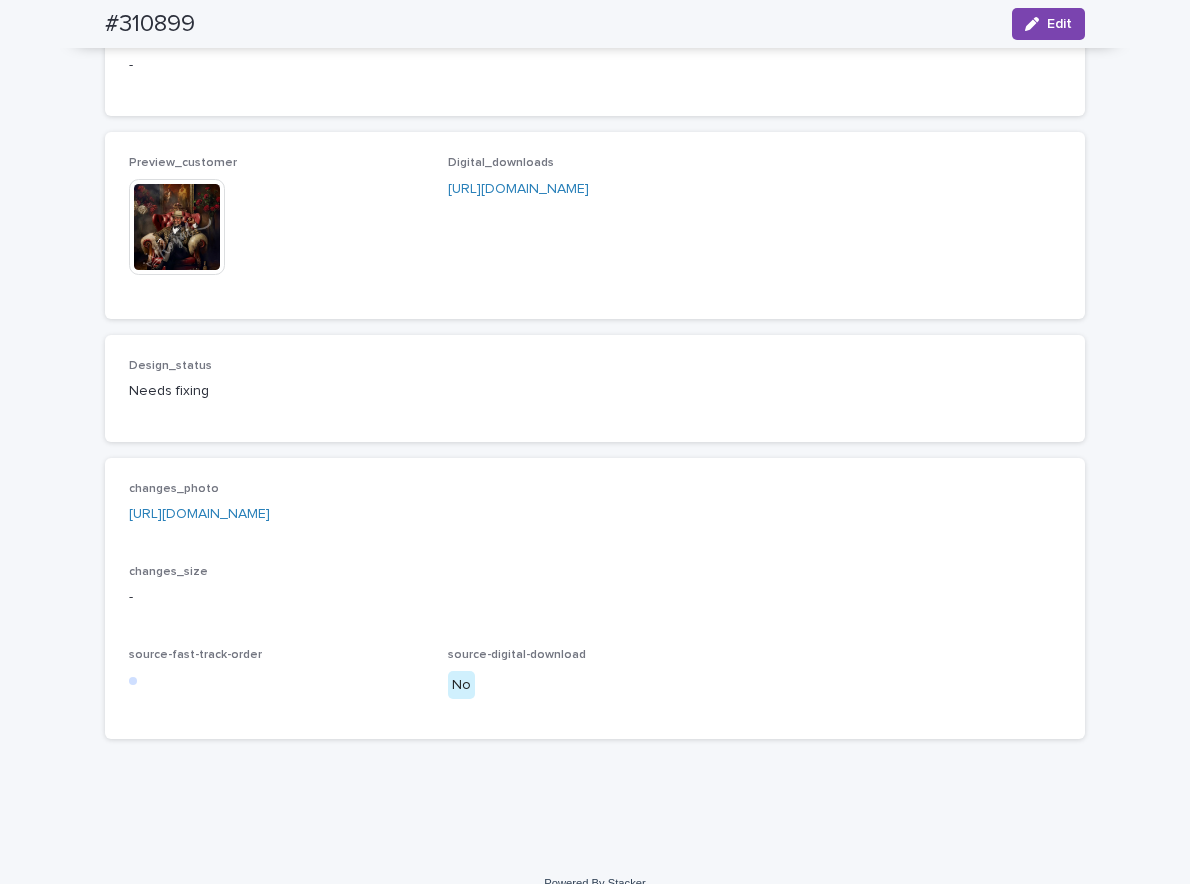 click on "[URL][DOMAIN_NAME]" at bounding box center [199, 514] 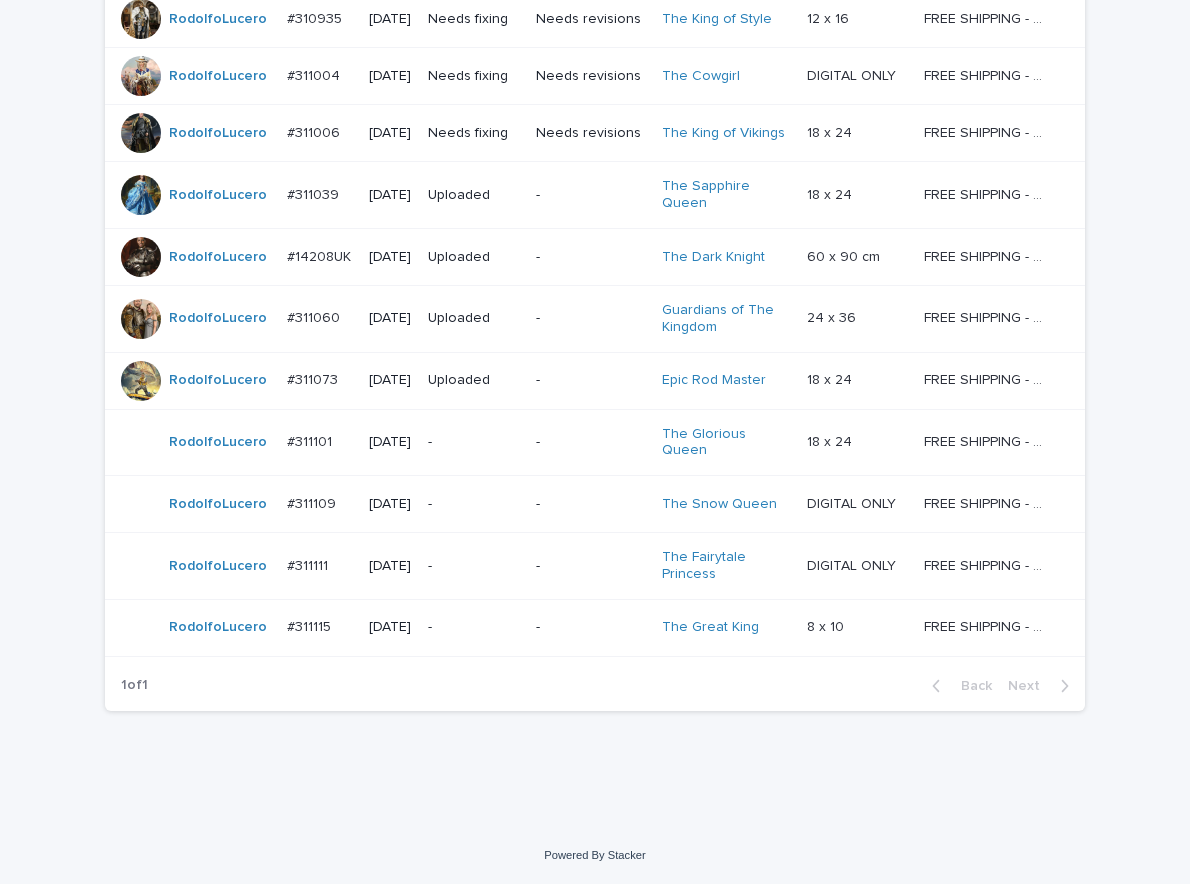 scroll, scrollTop: 64, scrollLeft: 0, axis: vertical 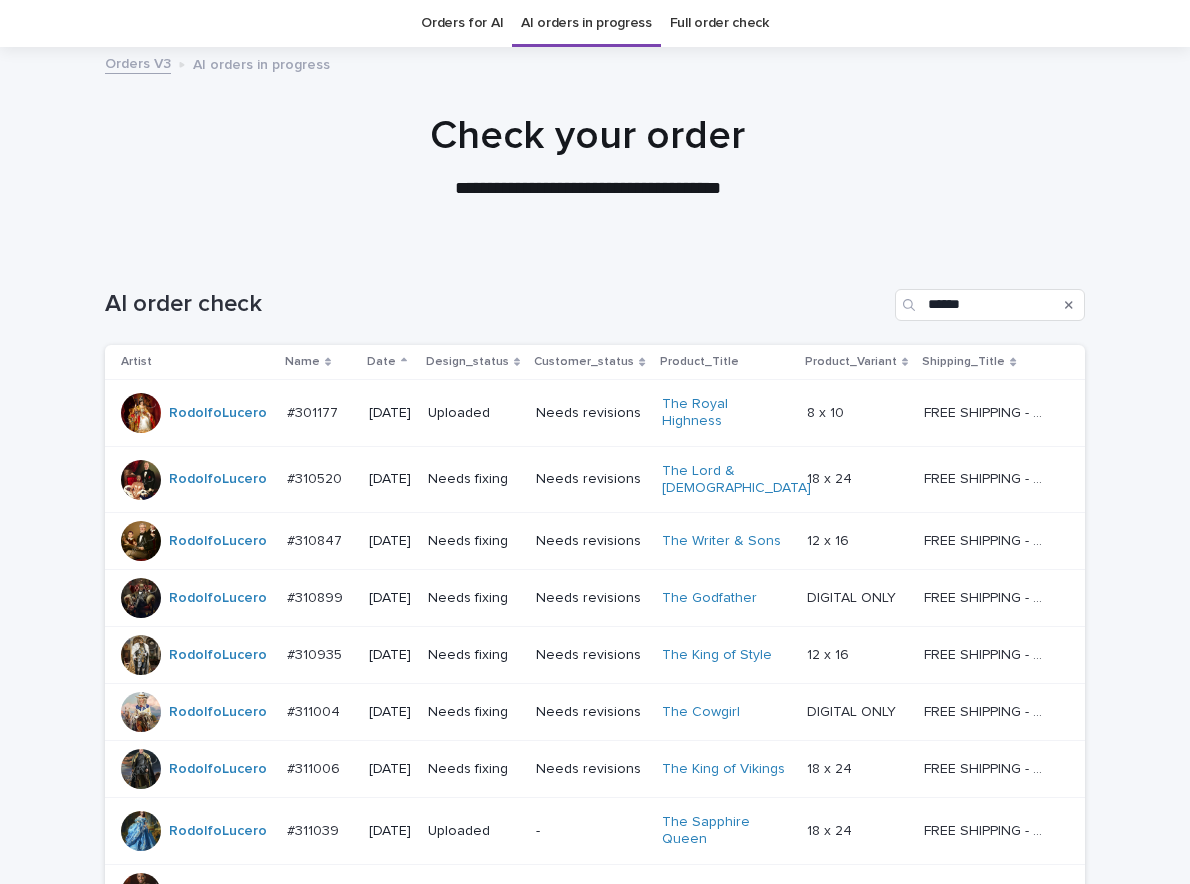 click on "Needs revisions" at bounding box center [591, 541] 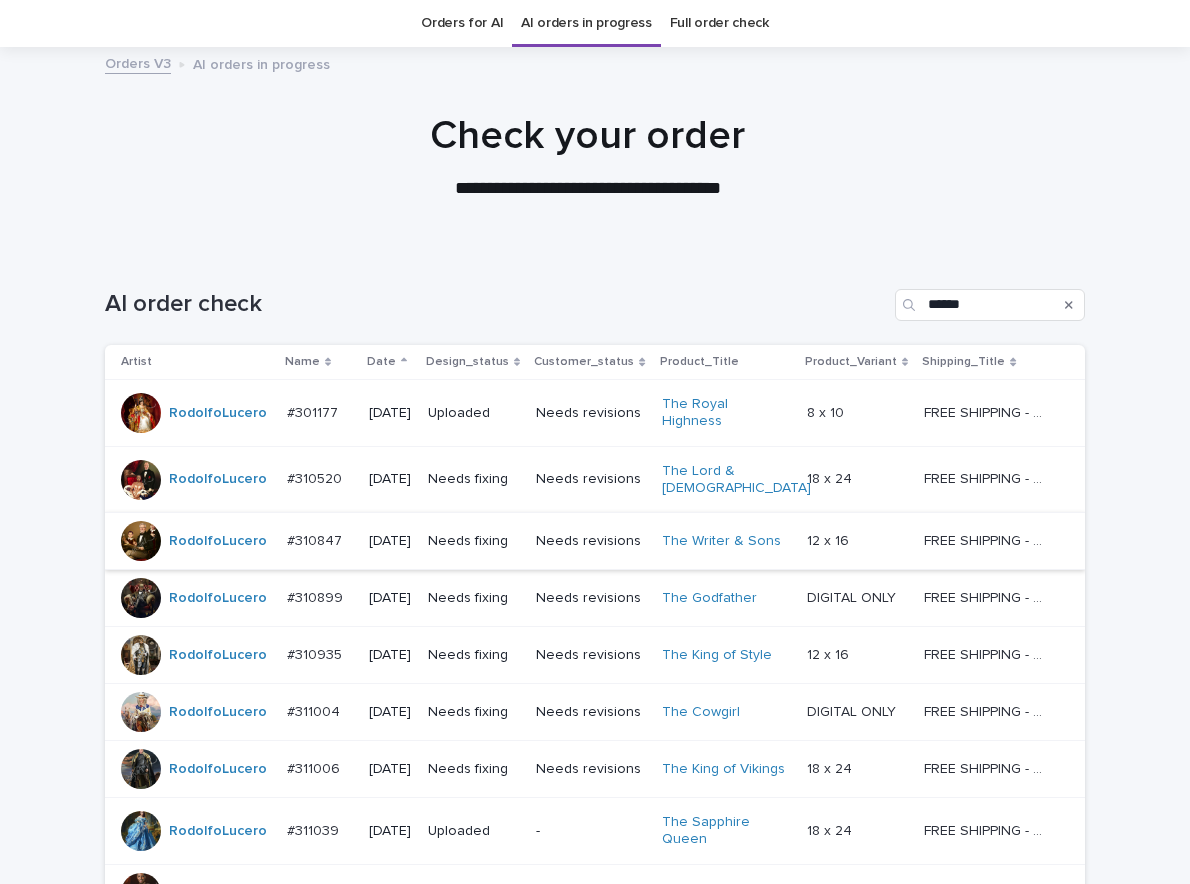 scroll, scrollTop: 0, scrollLeft: 0, axis: both 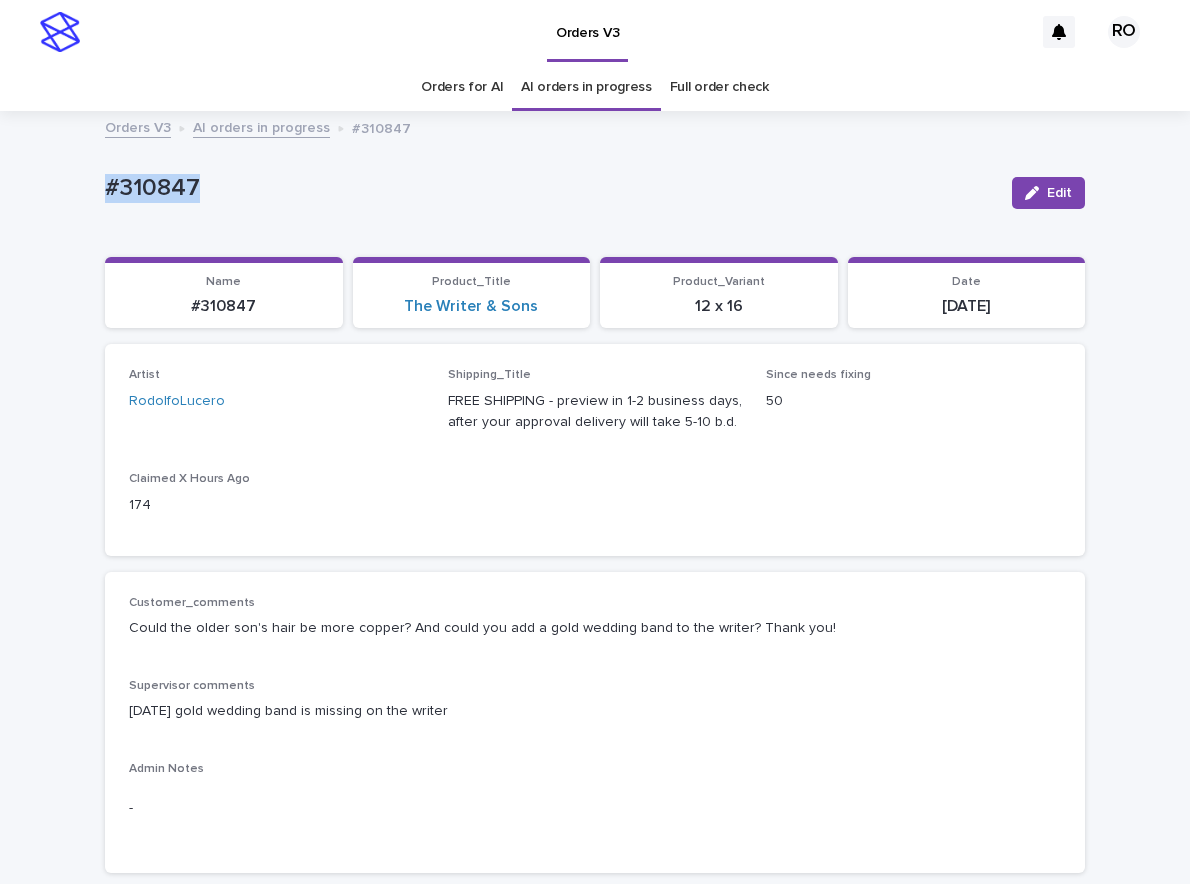 drag, startPoint x: 225, startPoint y: 192, endPoint x: 69, endPoint y: 162, distance: 158.85843 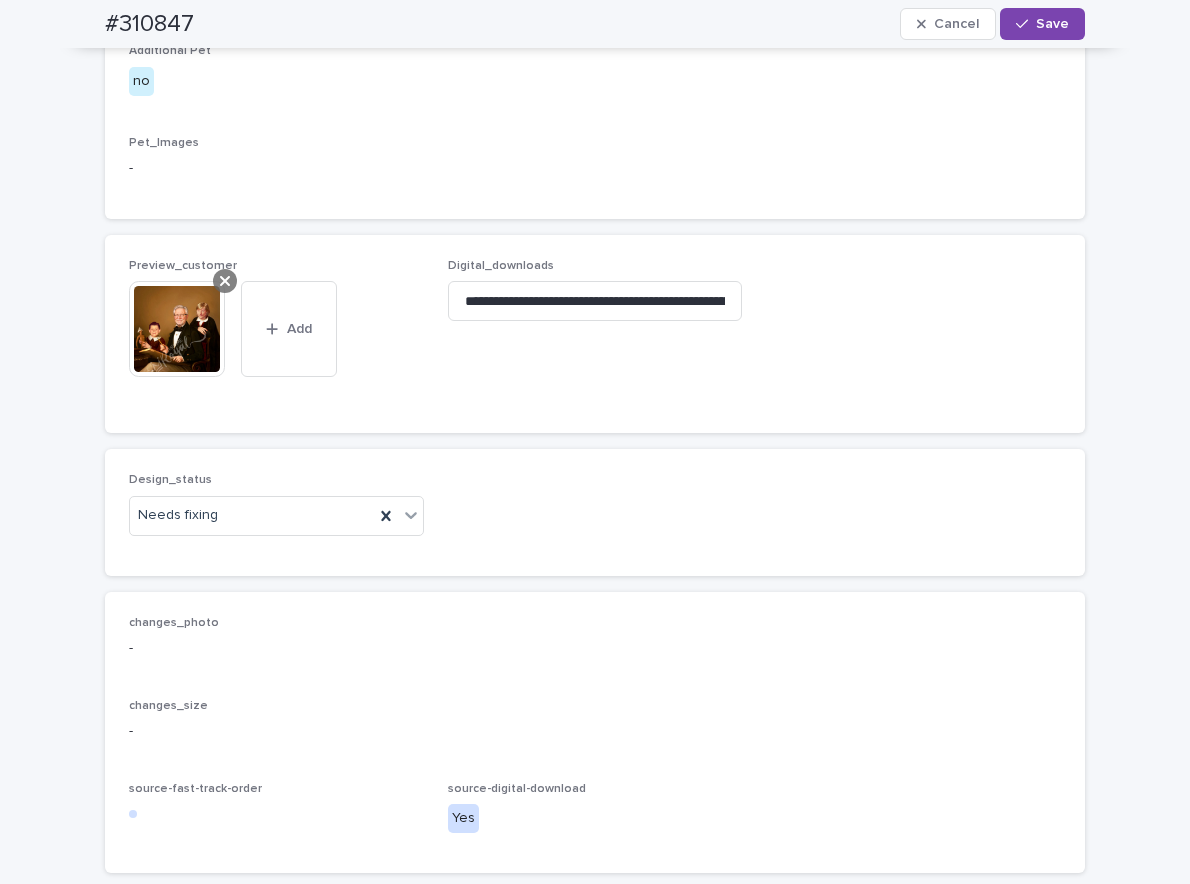 click 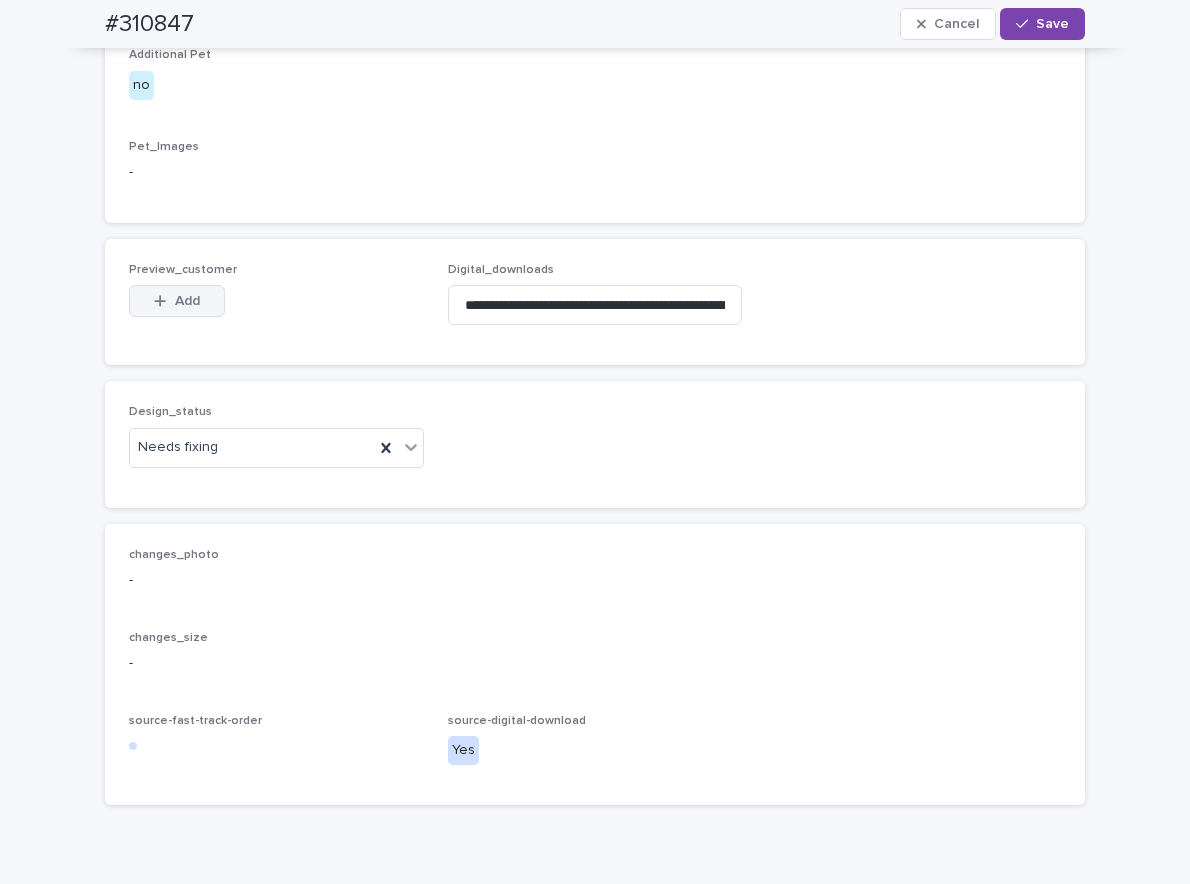 scroll, scrollTop: 1143, scrollLeft: 0, axis: vertical 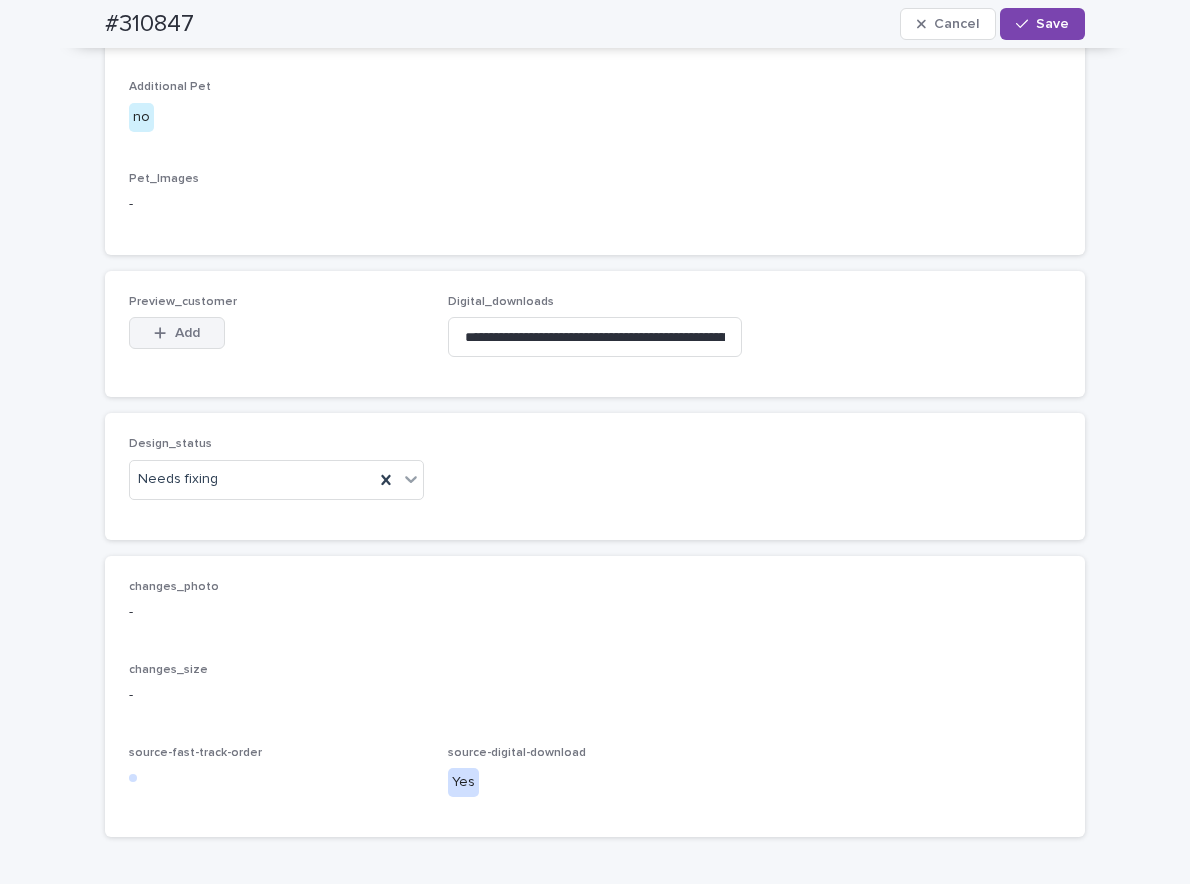 click on "Add" at bounding box center [177, 333] 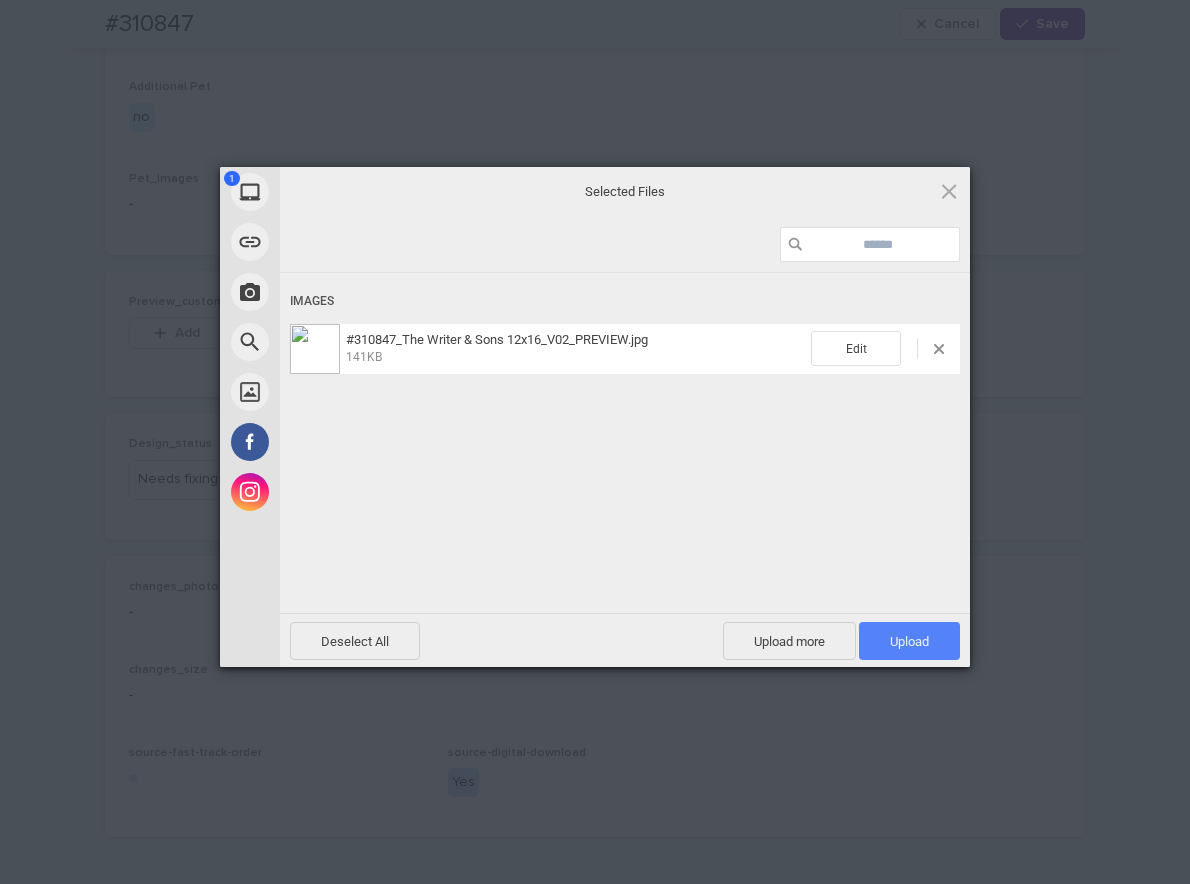 click on "Upload
1" at bounding box center (909, 641) 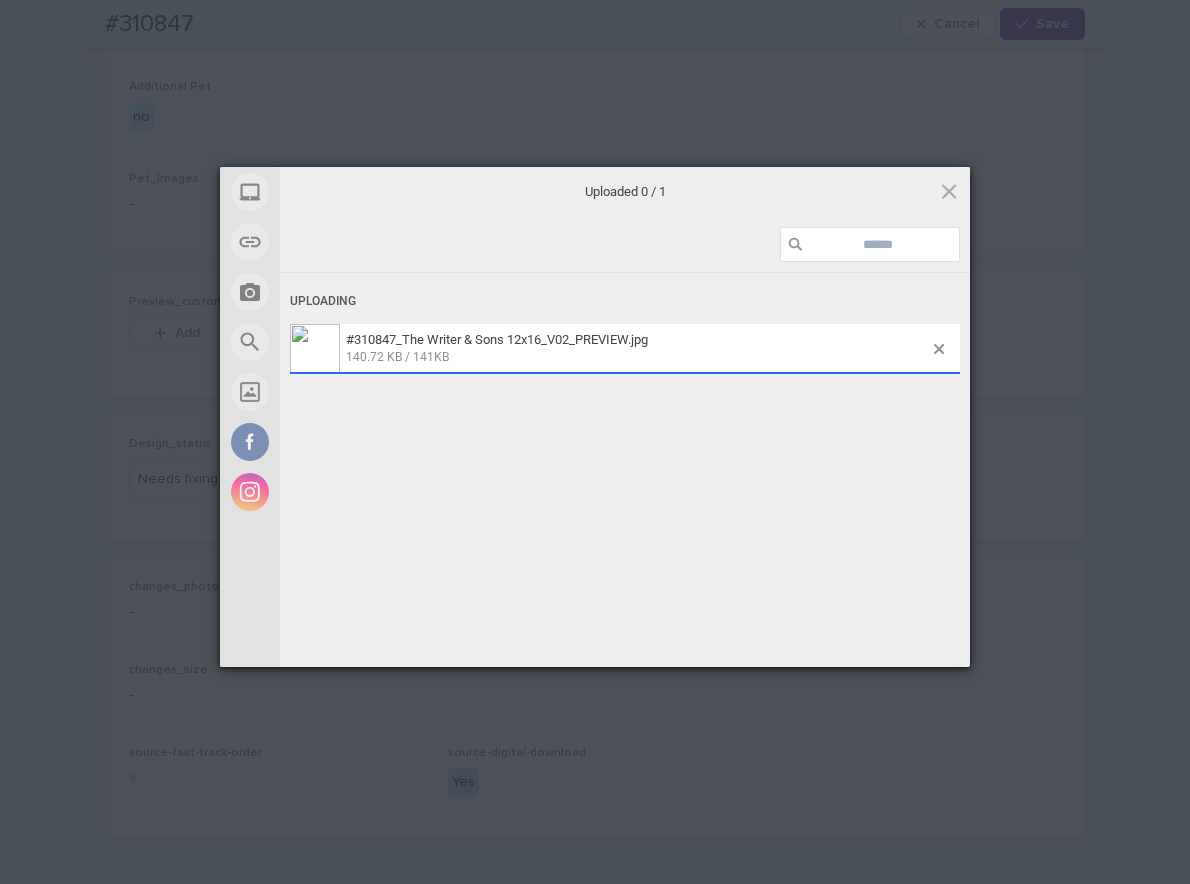 scroll, scrollTop: 1179, scrollLeft: 0, axis: vertical 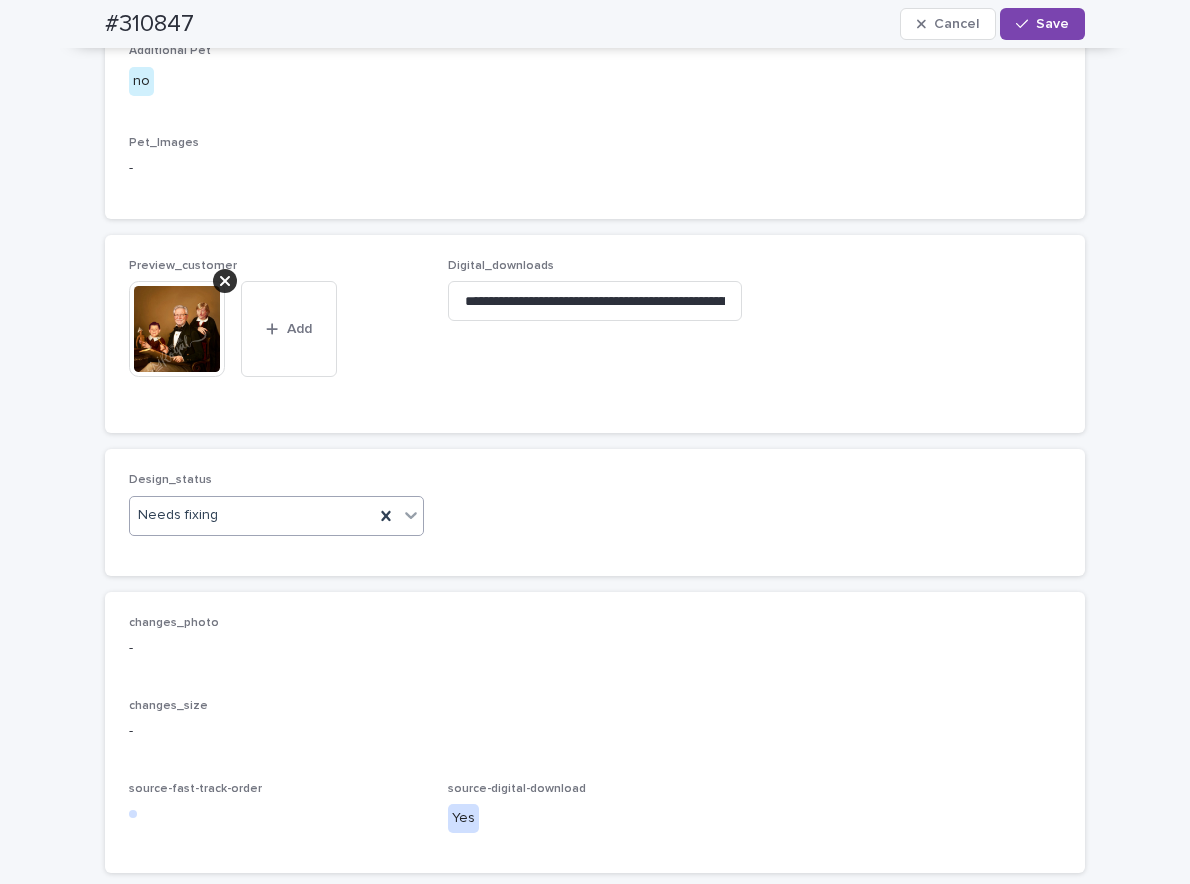 drag, startPoint x: 413, startPoint y: 767, endPoint x: 404, endPoint y: 758, distance: 12.727922 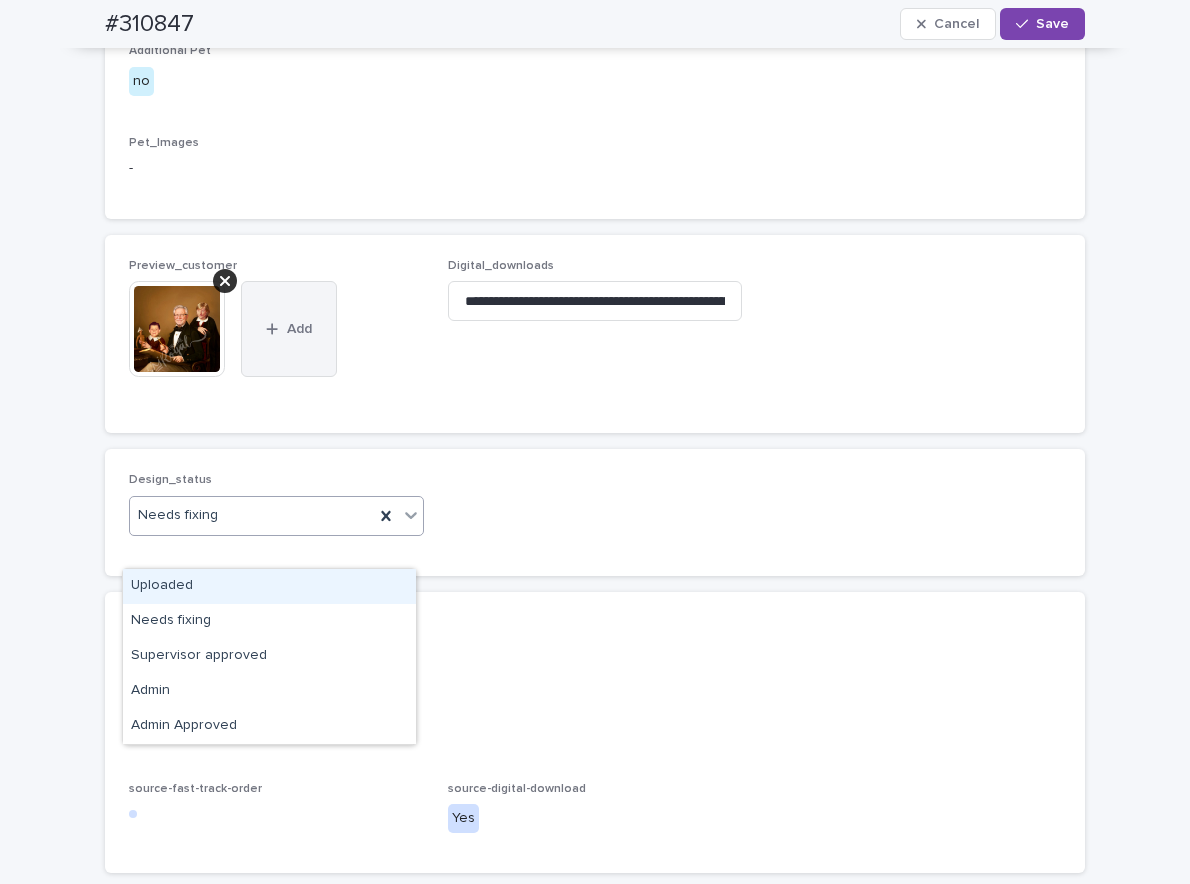 click on "Uploaded" at bounding box center [269, 586] 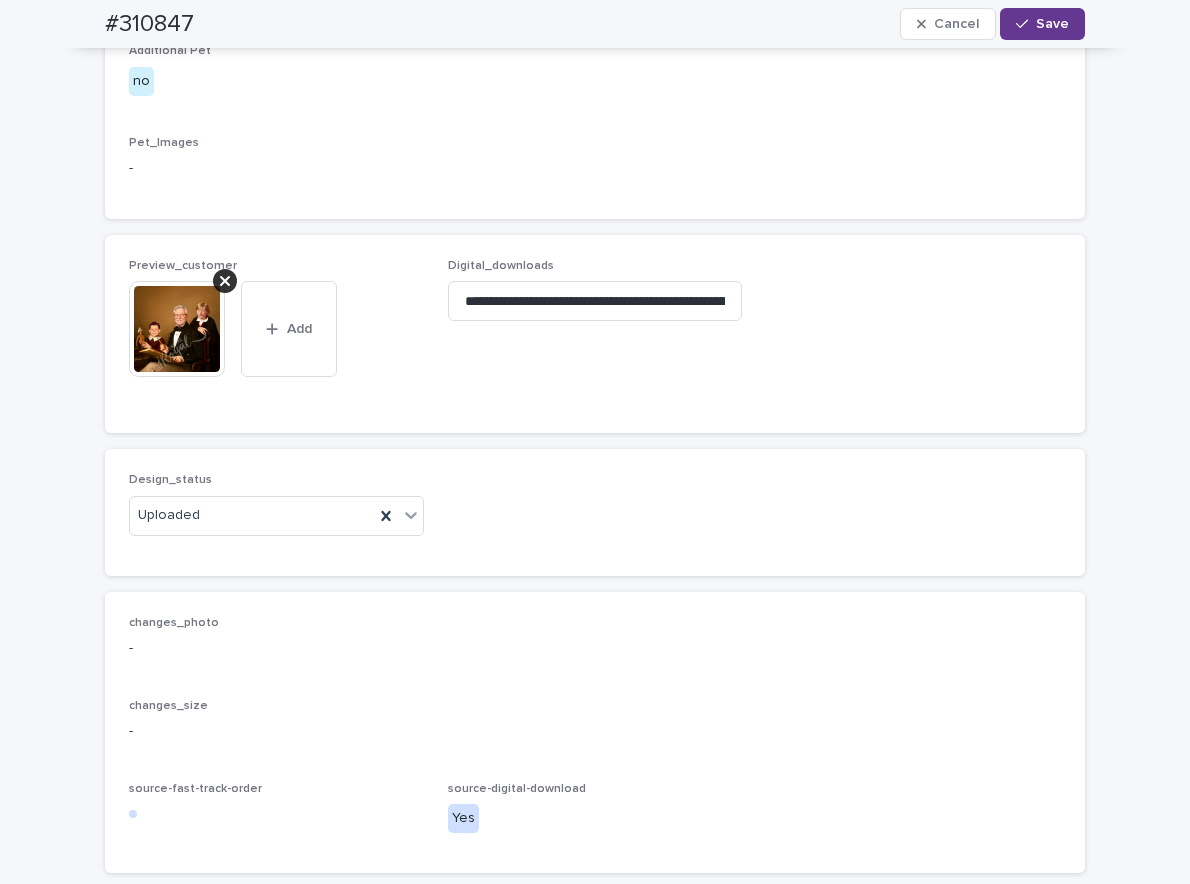 click on "Save" at bounding box center (1042, 24) 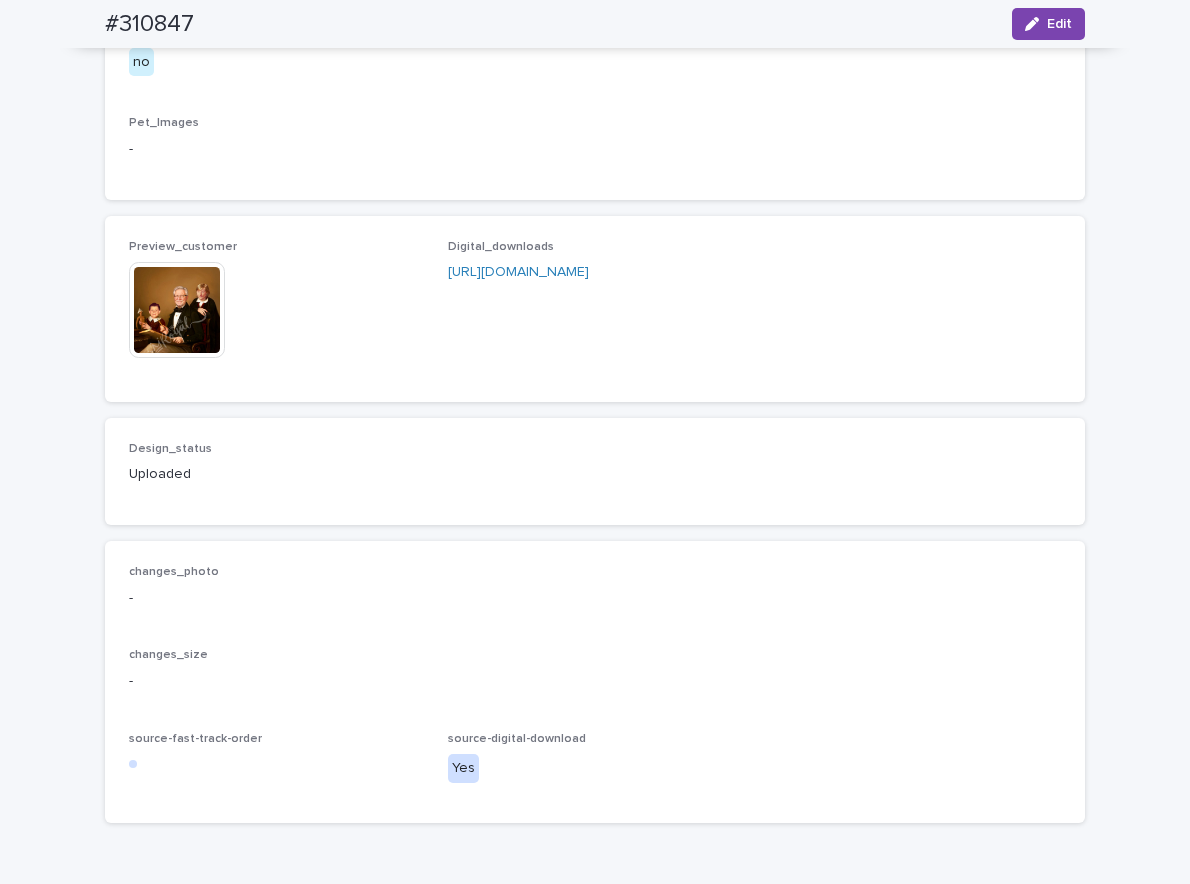 scroll, scrollTop: 1154, scrollLeft: 0, axis: vertical 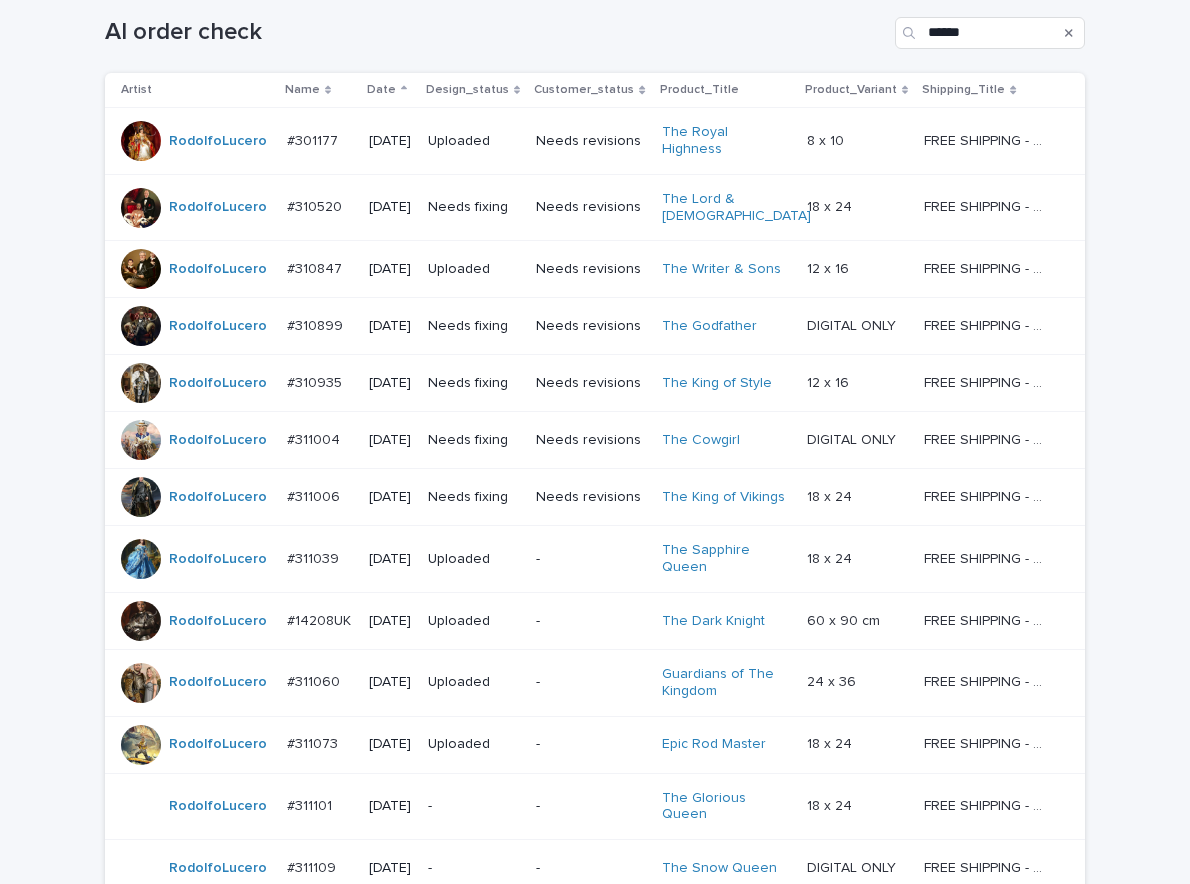 click on "Needs fixing" at bounding box center [474, 383] 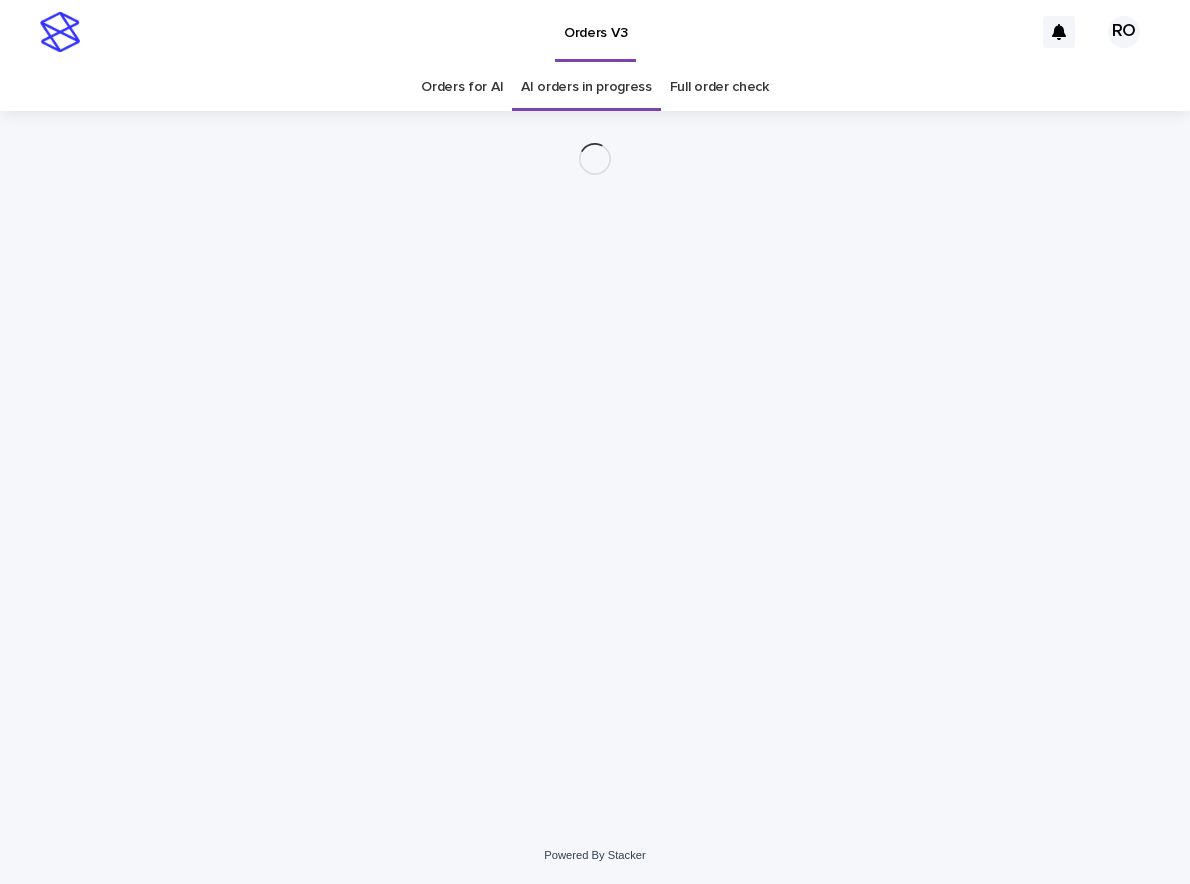 scroll, scrollTop: 0, scrollLeft: 0, axis: both 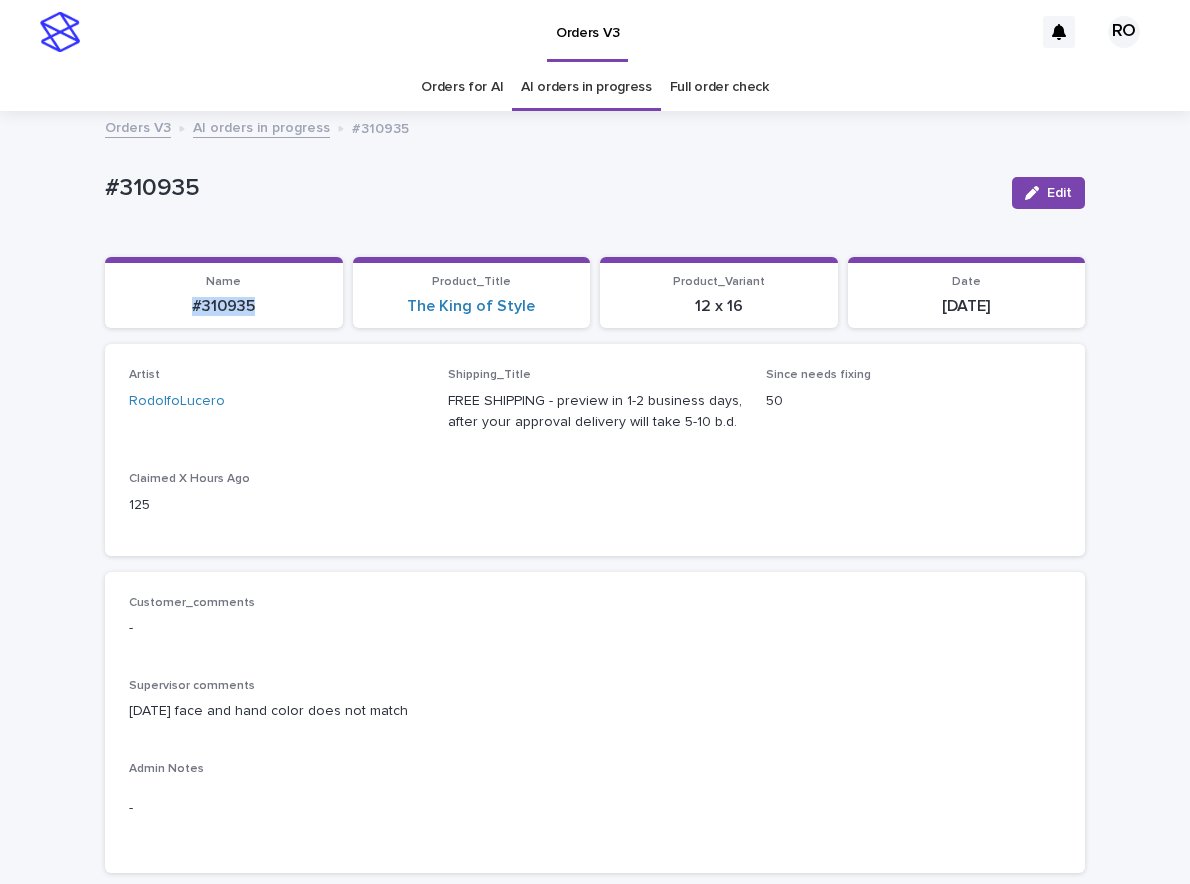 drag, startPoint x: 282, startPoint y: 313, endPoint x: 171, endPoint y: 269, distance: 119.40268 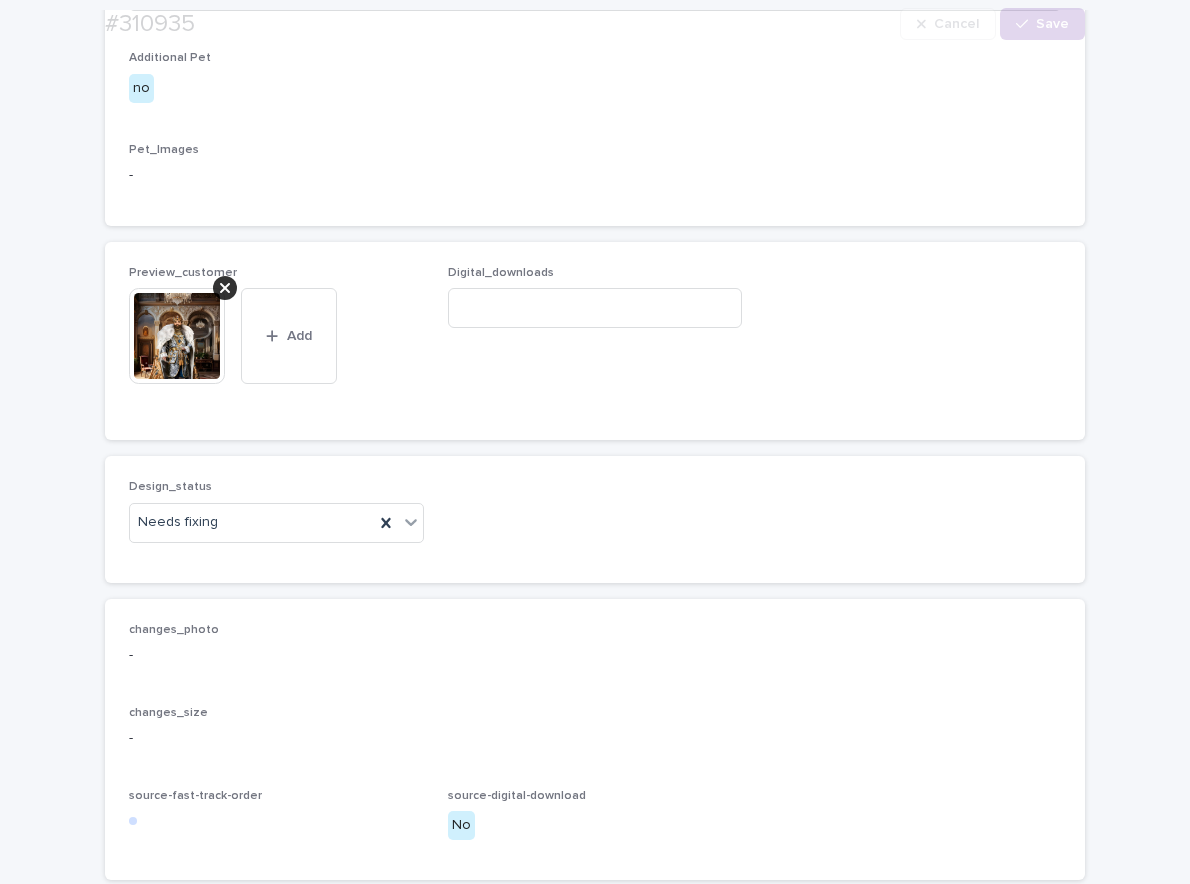 scroll, scrollTop: 1163, scrollLeft: 0, axis: vertical 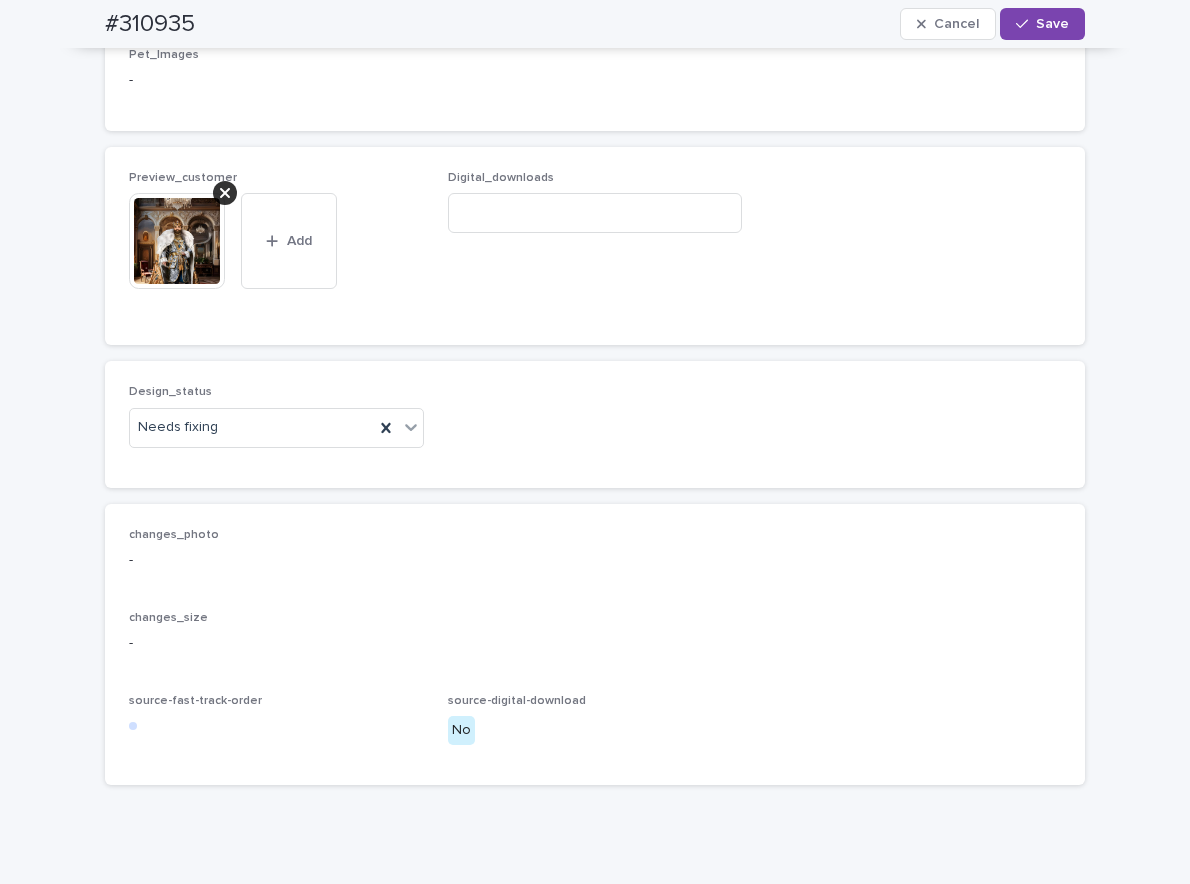 click 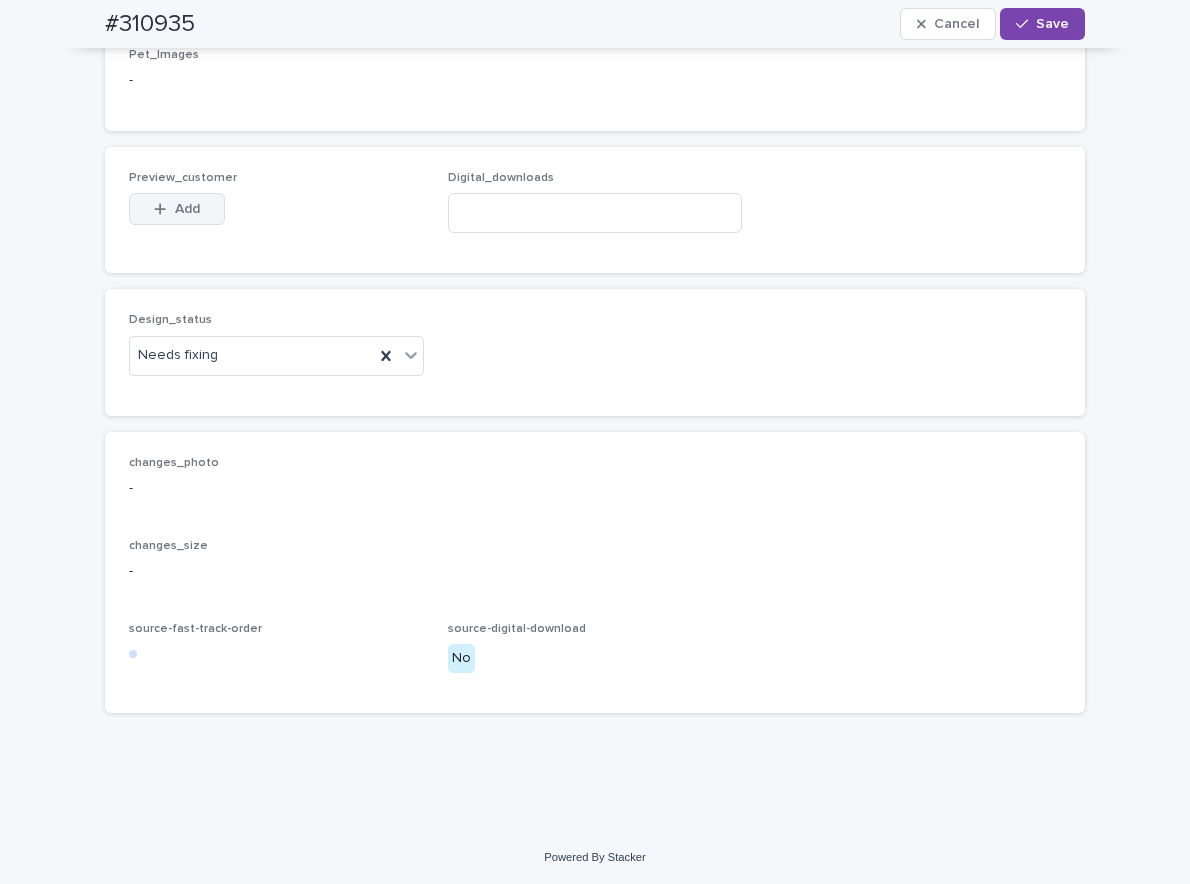 click on "Add" at bounding box center (177, 209) 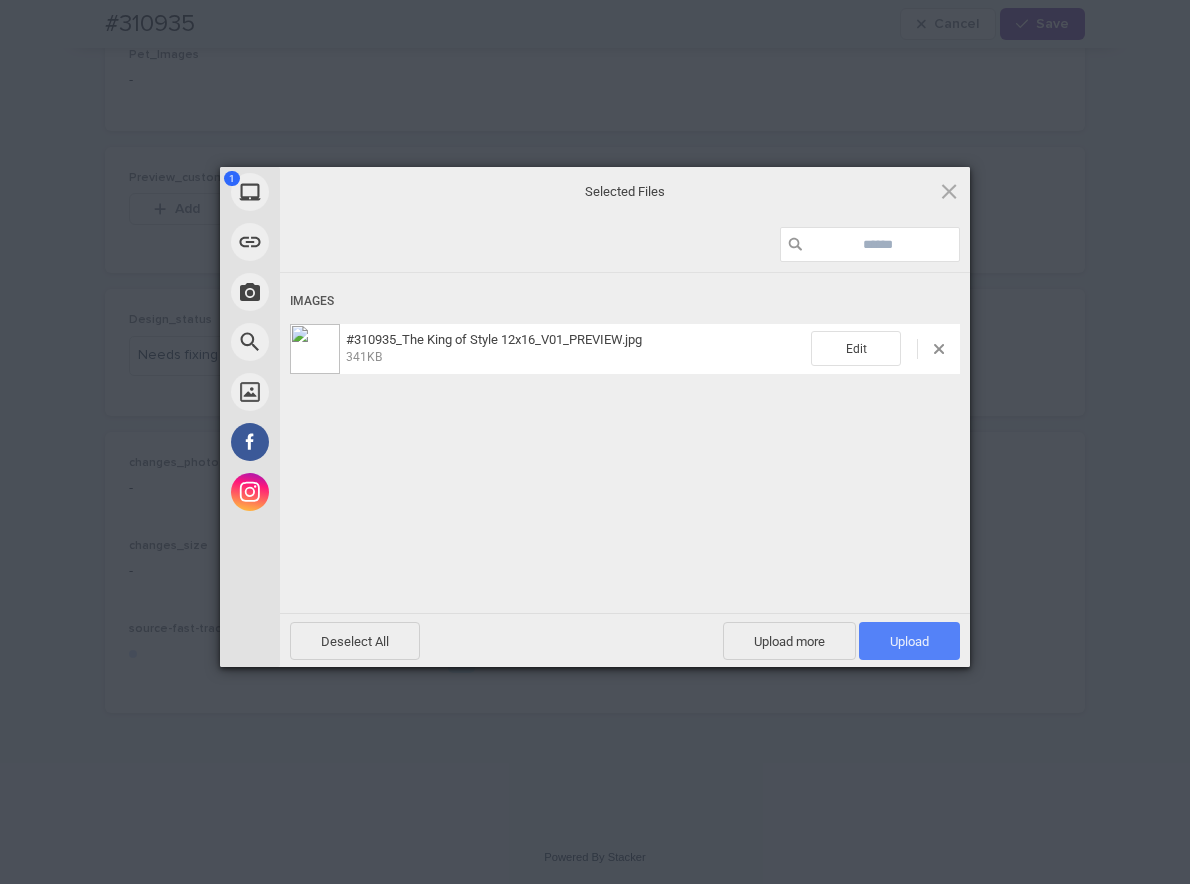 click on "Upload
1" at bounding box center (909, 641) 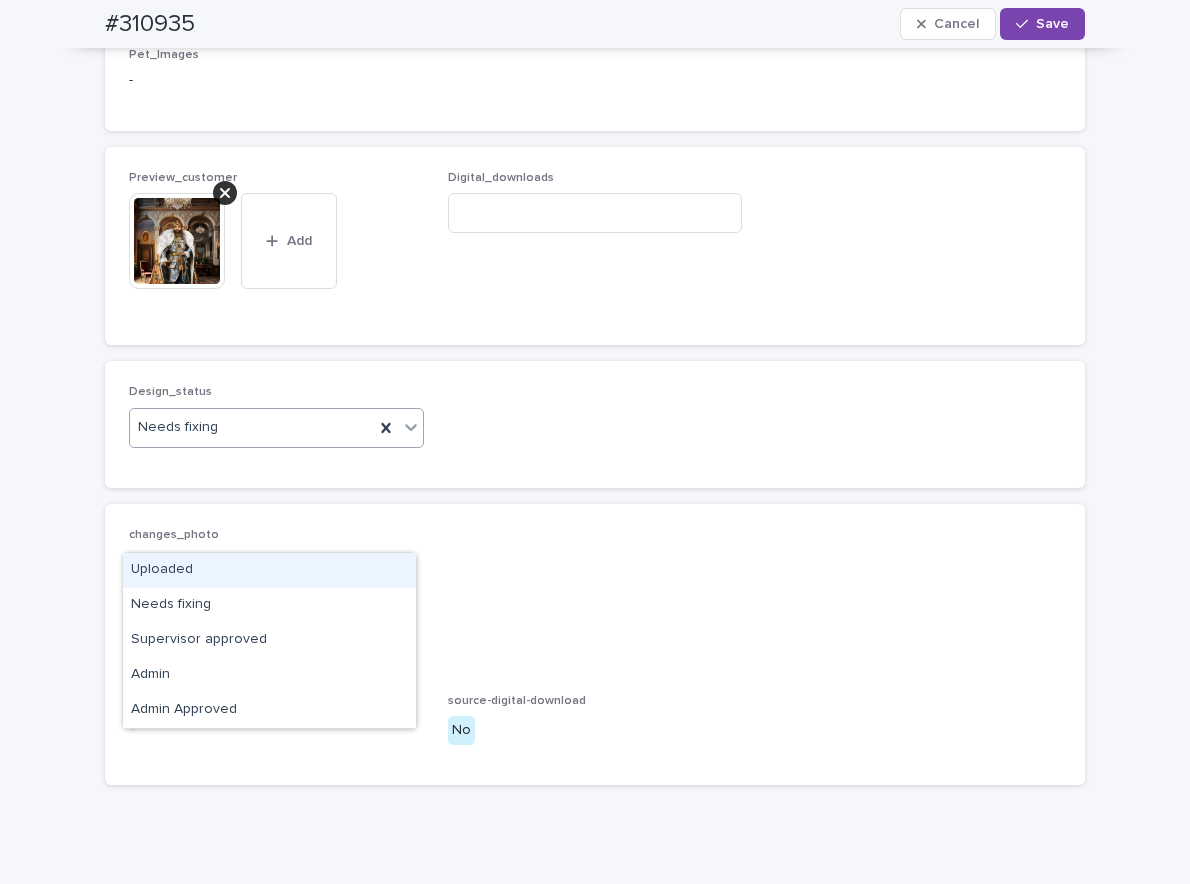 click 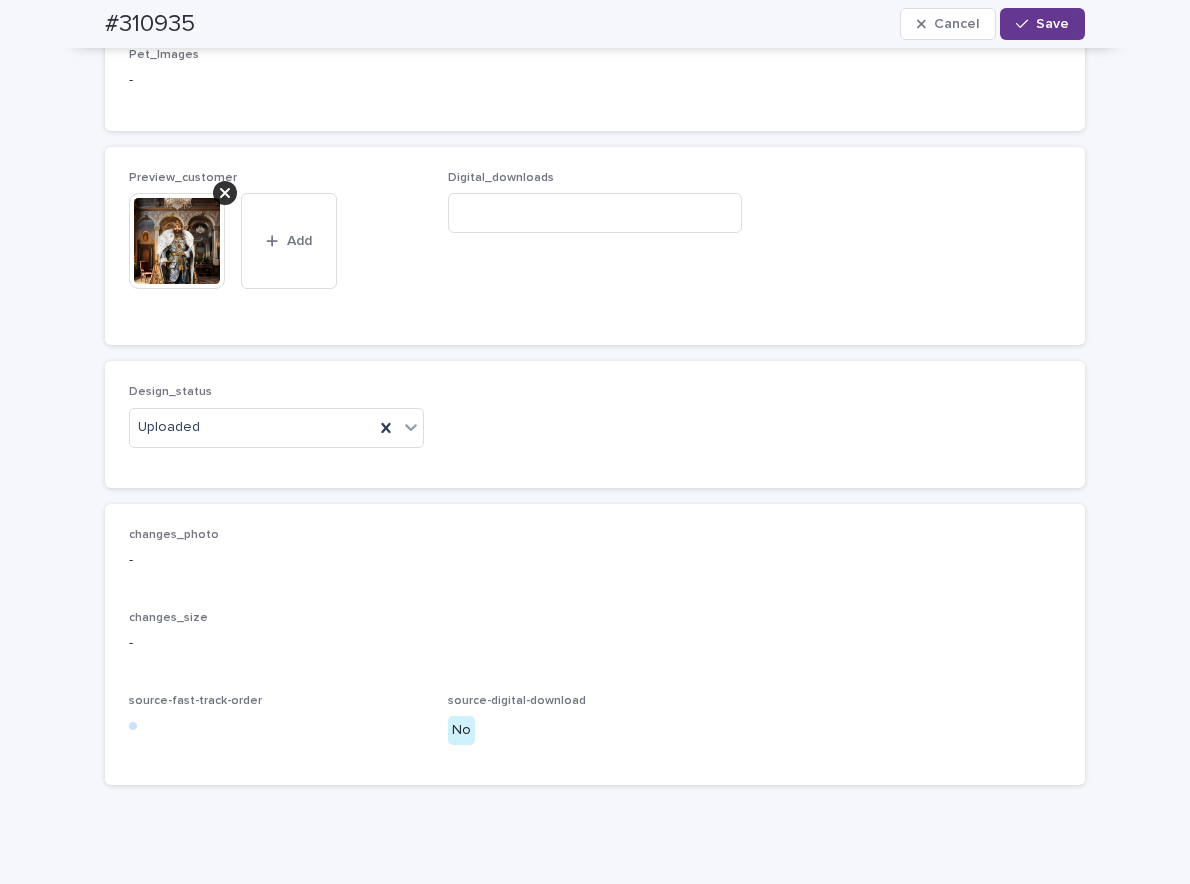 click on "Save" at bounding box center (1052, 24) 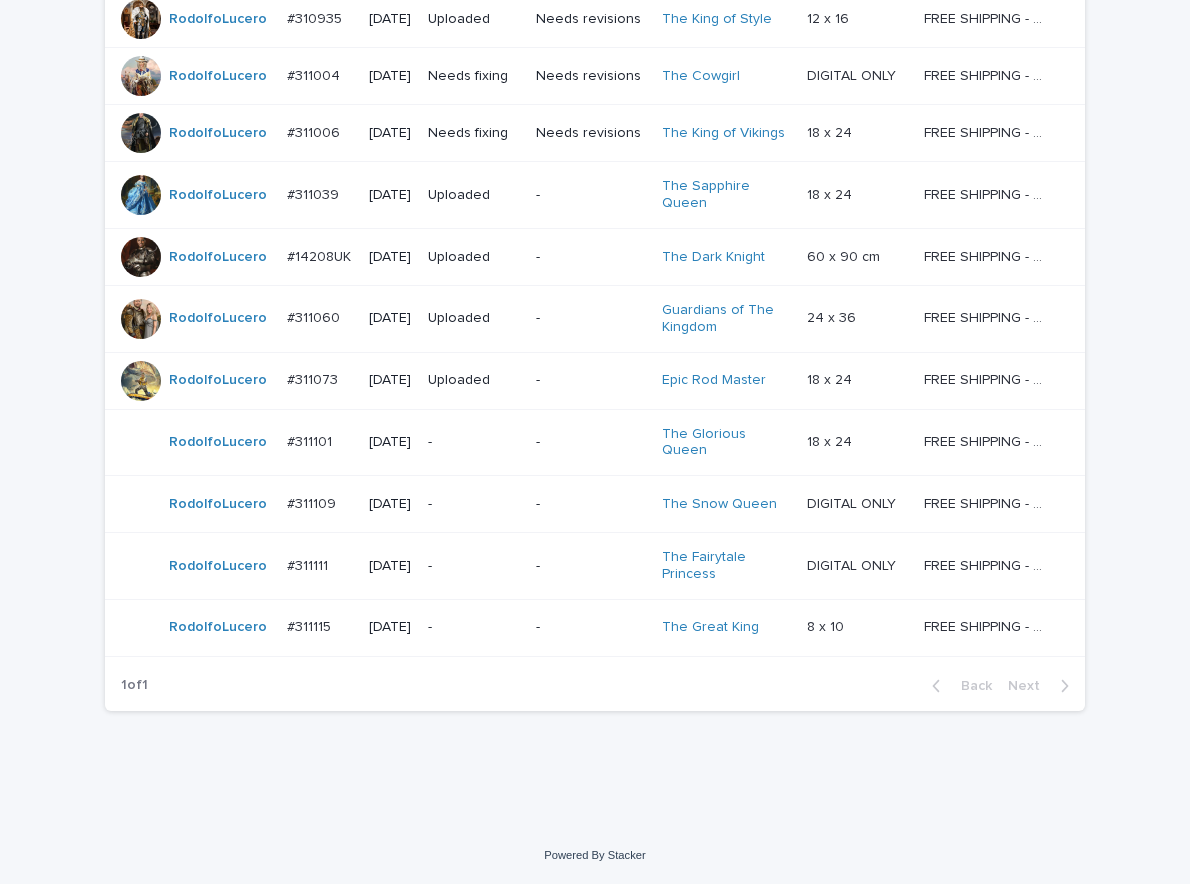 scroll, scrollTop: 64, scrollLeft: 0, axis: vertical 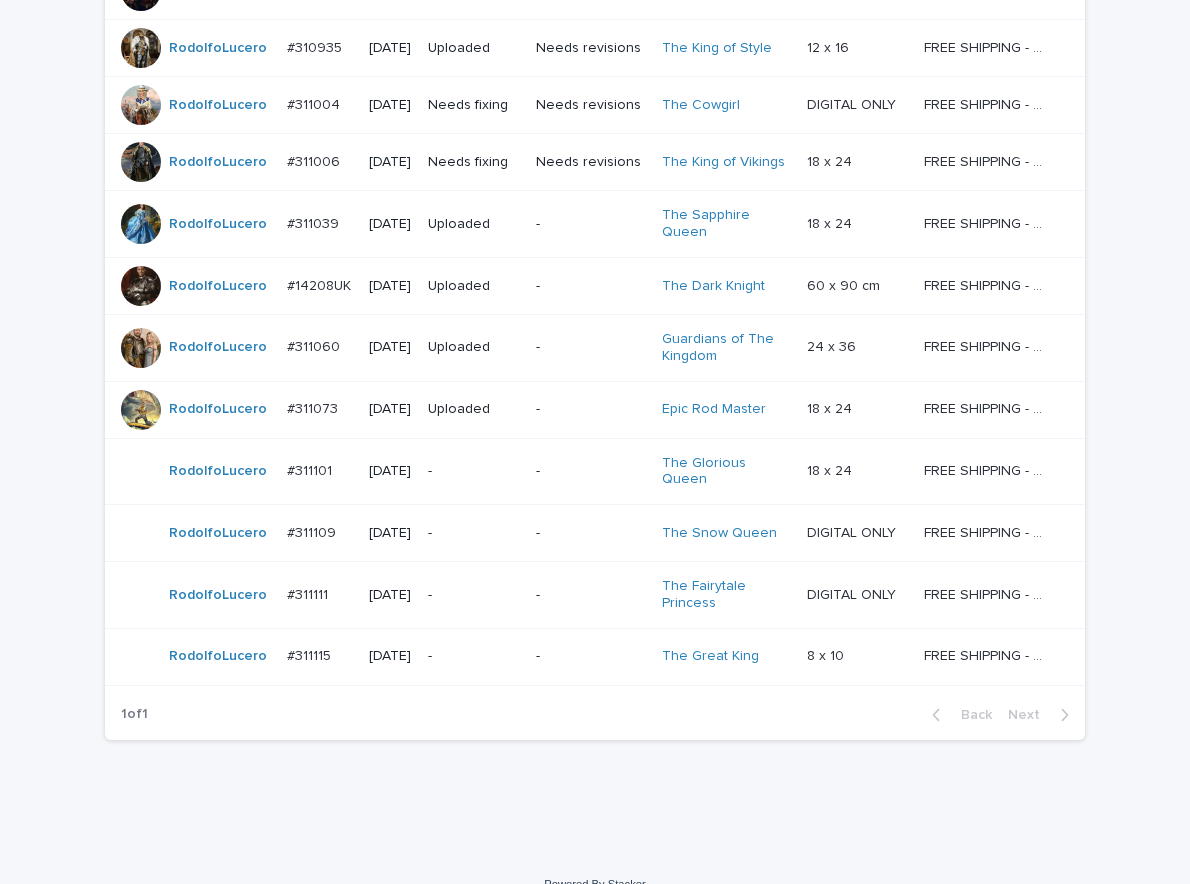 click on "Needs revisions" at bounding box center (591, 105) 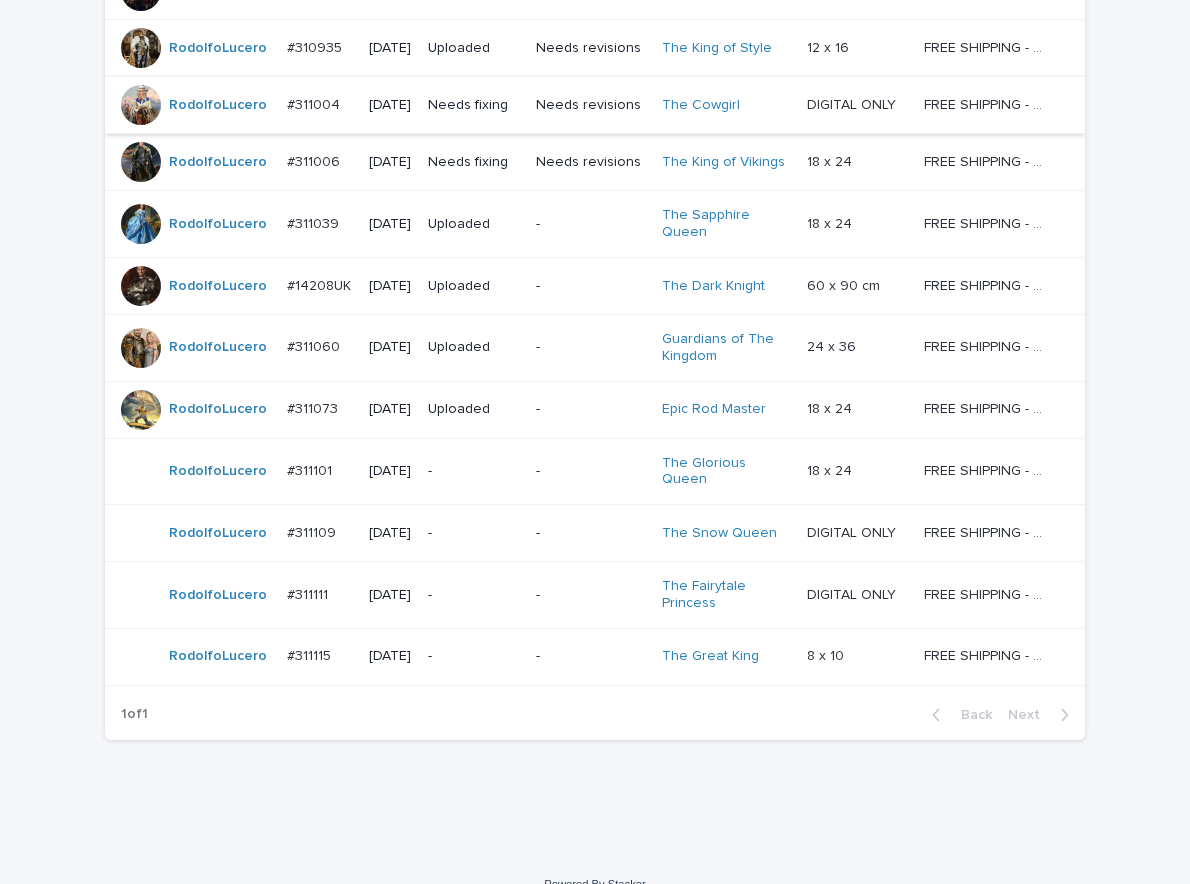 scroll, scrollTop: 0, scrollLeft: 0, axis: both 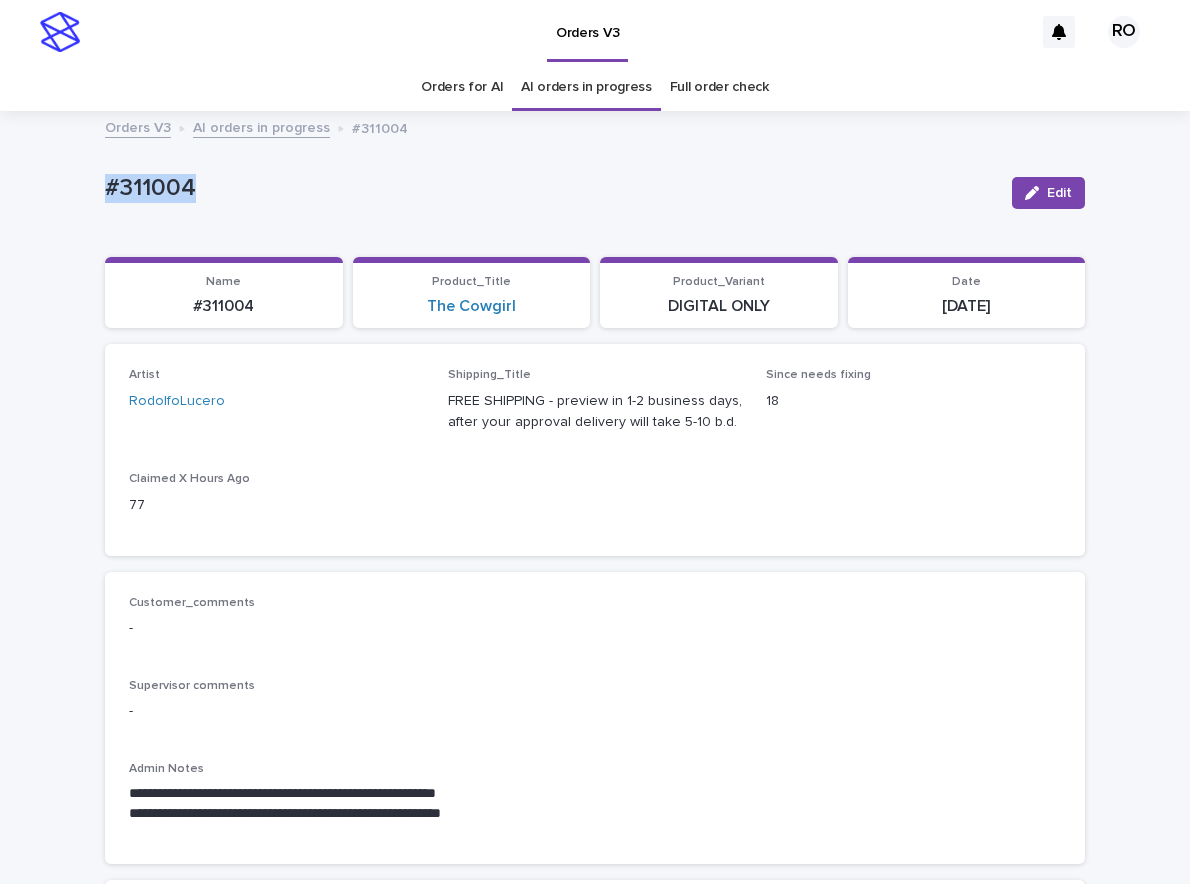 drag, startPoint x: 218, startPoint y: 196, endPoint x: 72, endPoint y: 198, distance: 146.0137 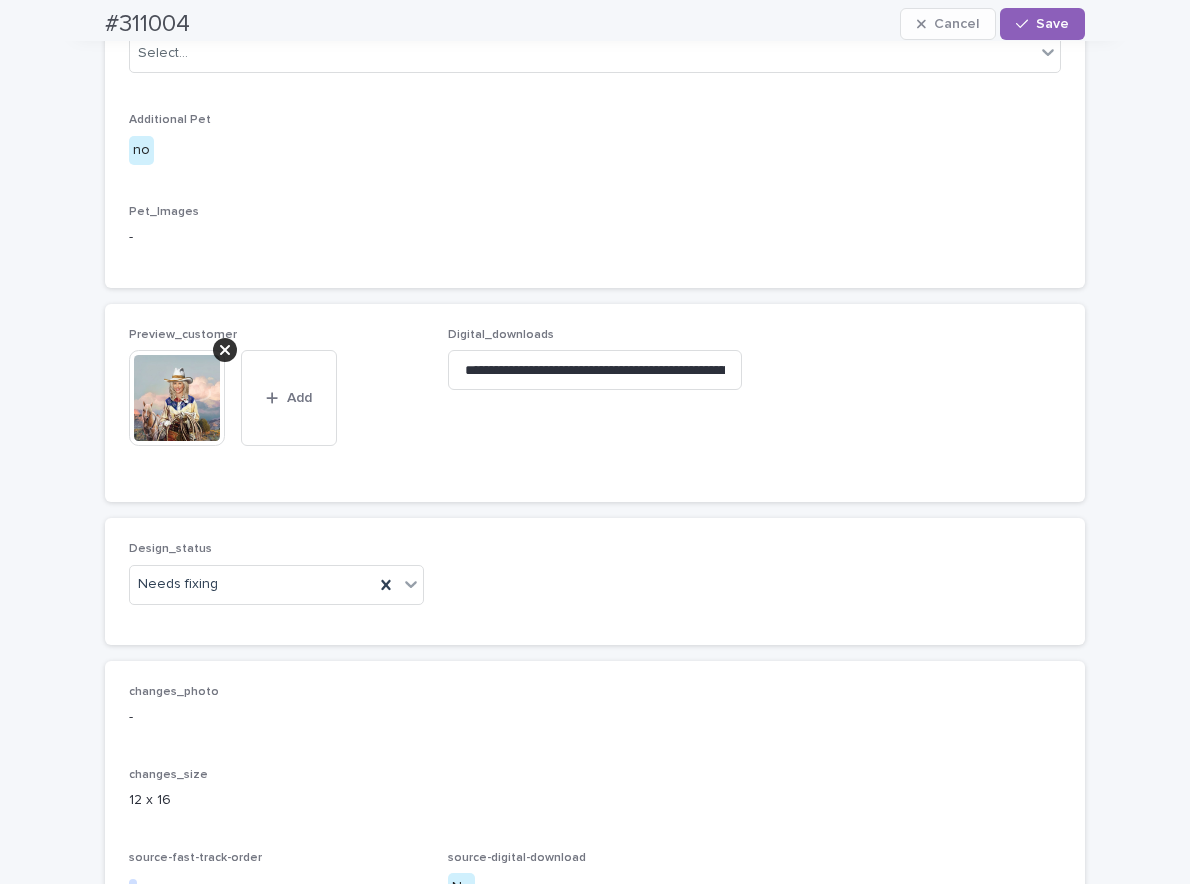 scroll, scrollTop: 1295, scrollLeft: 0, axis: vertical 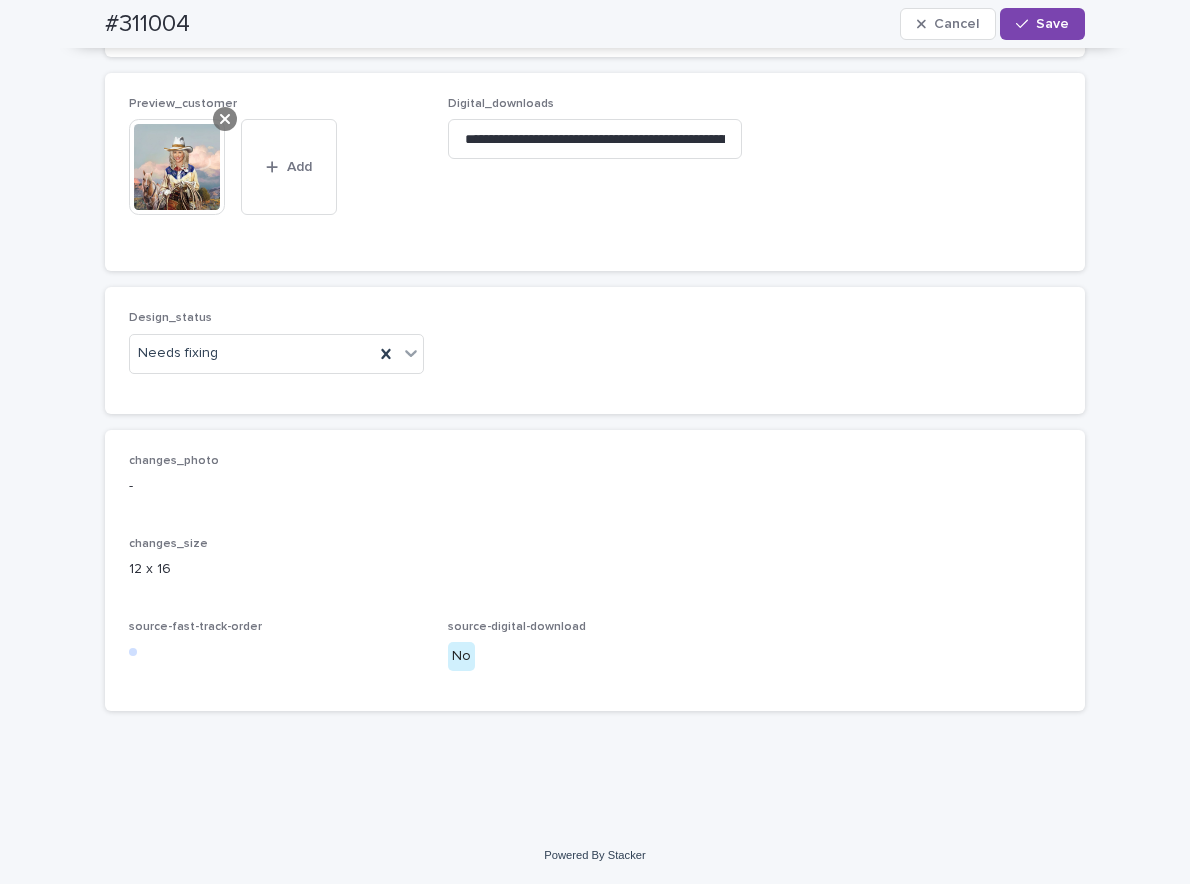 click 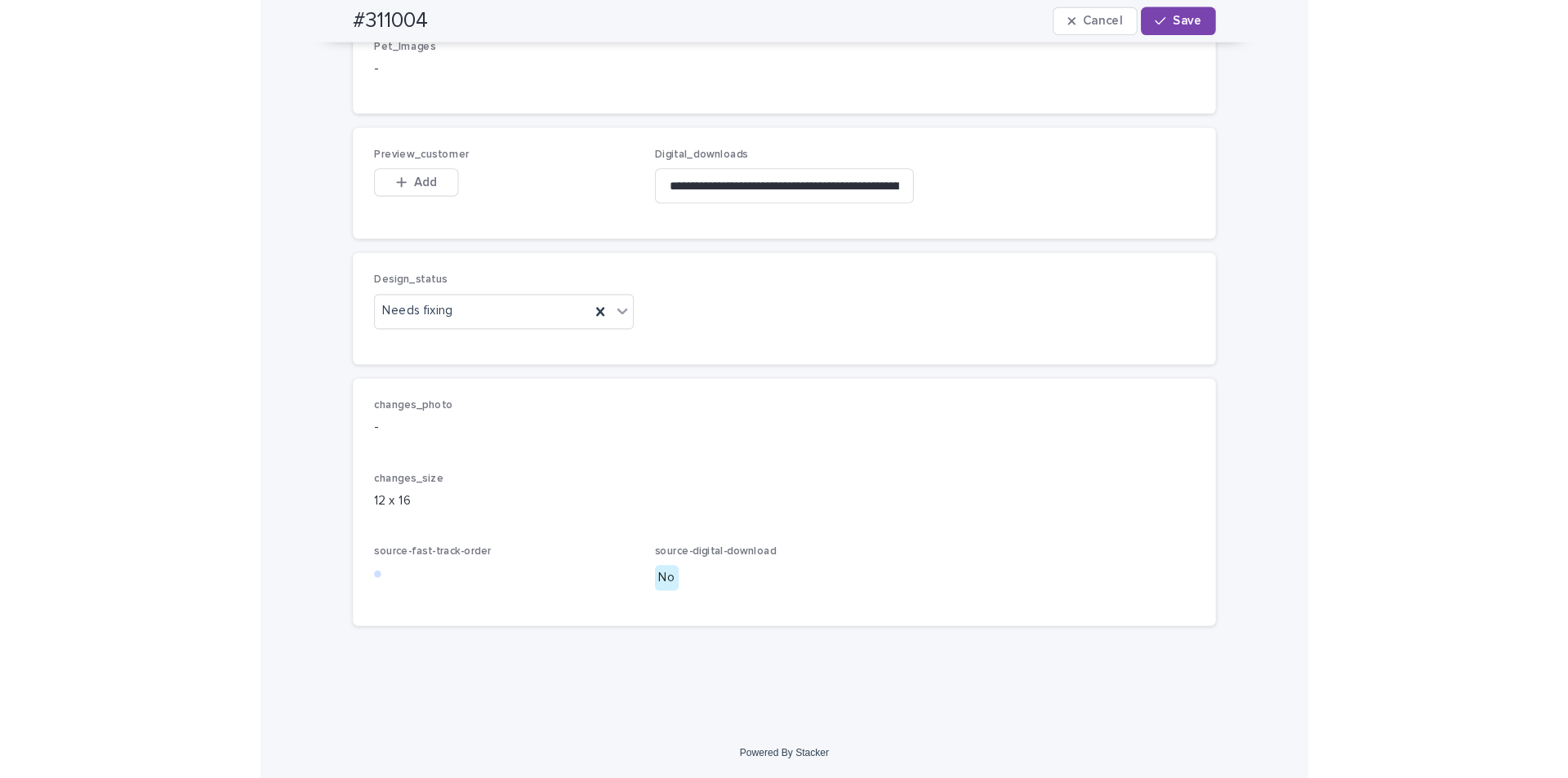 scroll, scrollTop: 1011, scrollLeft: 0, axis: vertical 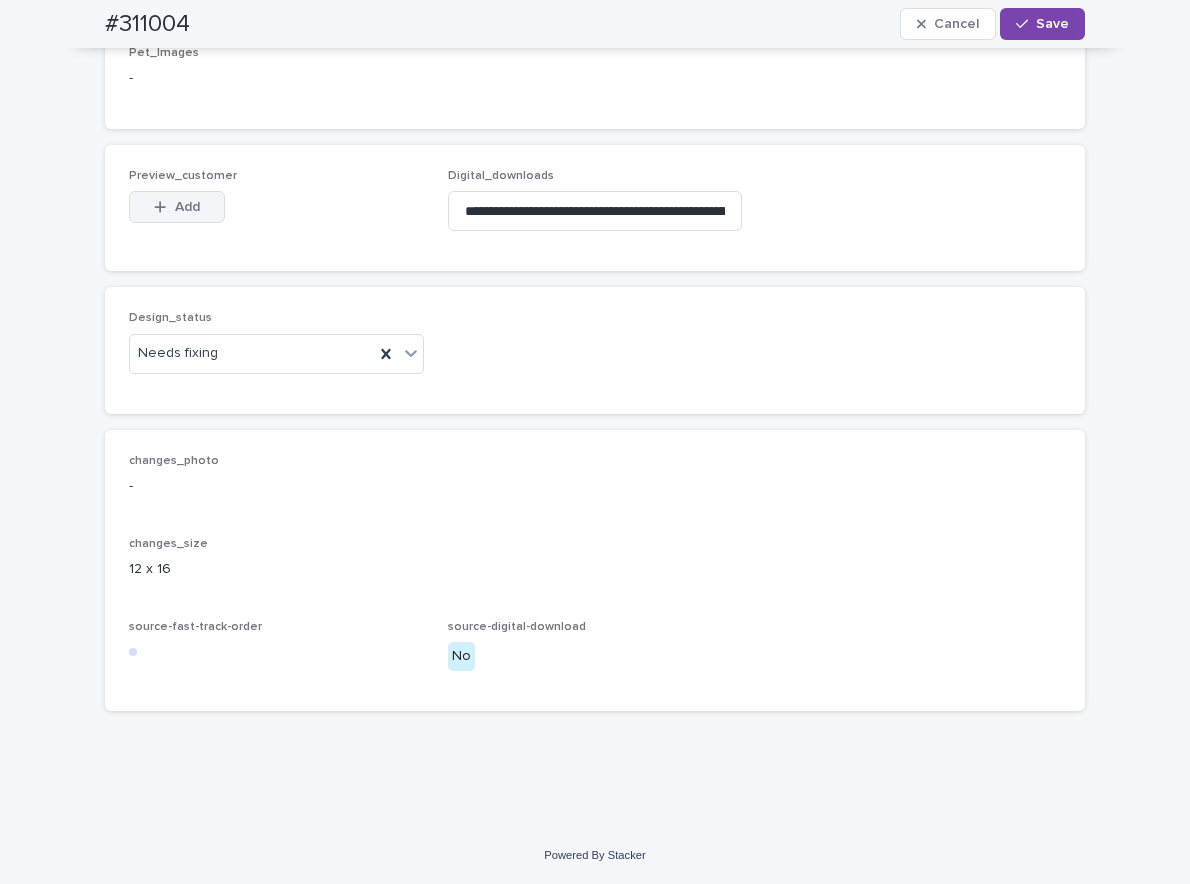 click on "Add" at bounding box center [187, 207] 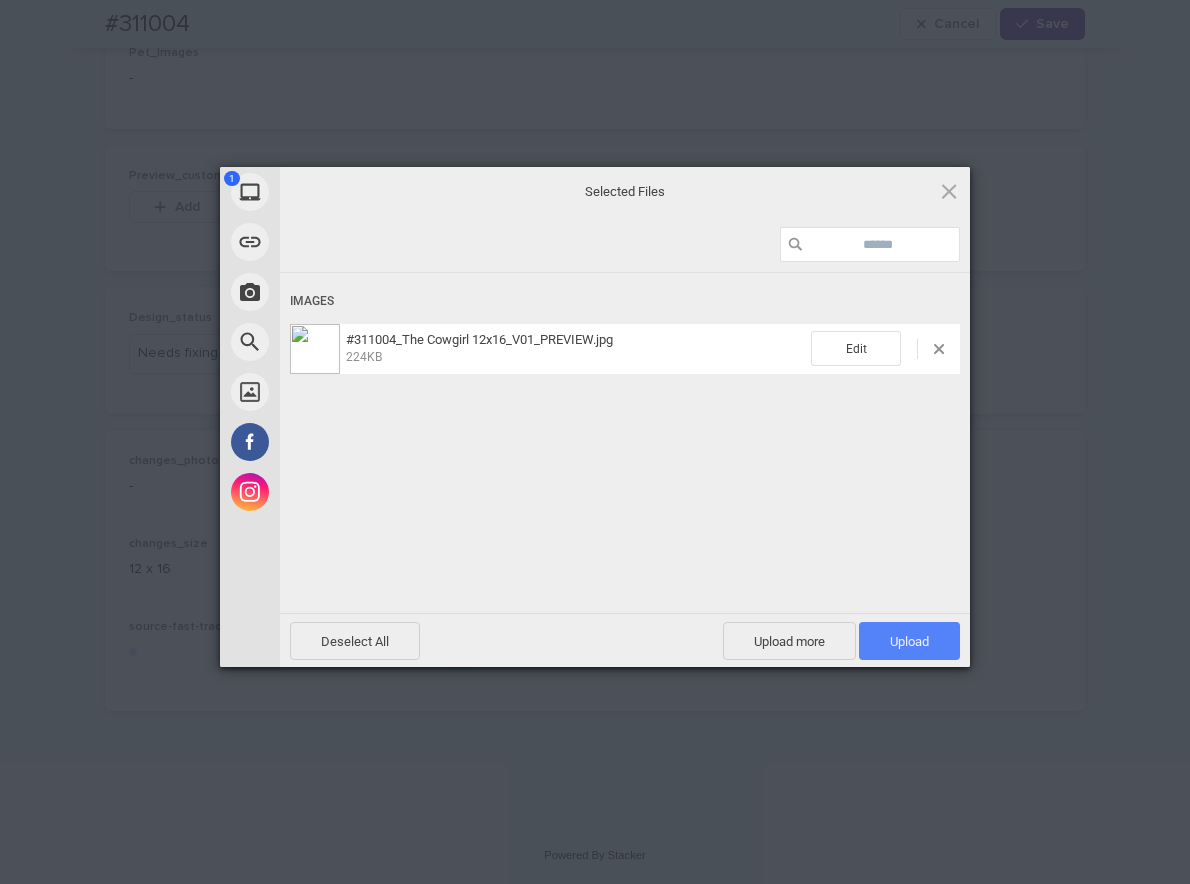 click on "Upload
1" at bounding box center (909, 641) 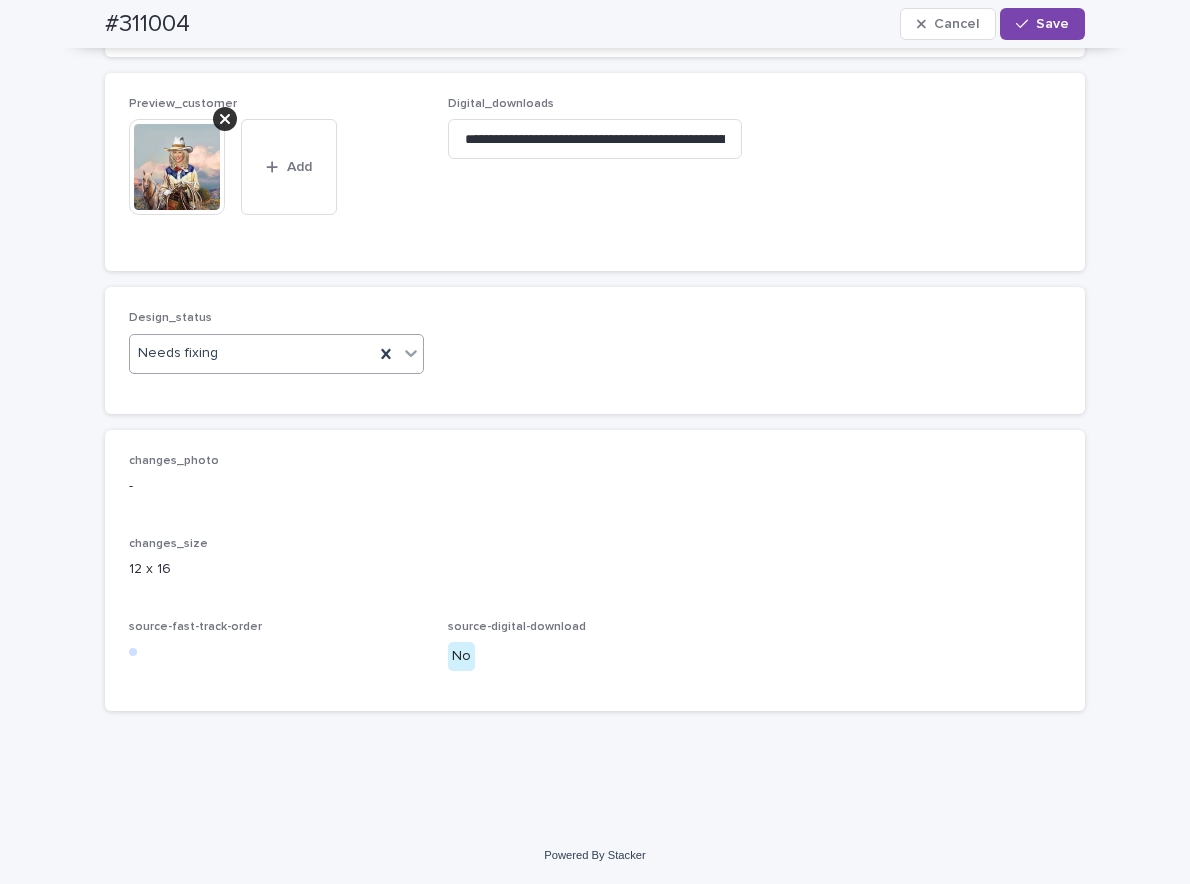 click 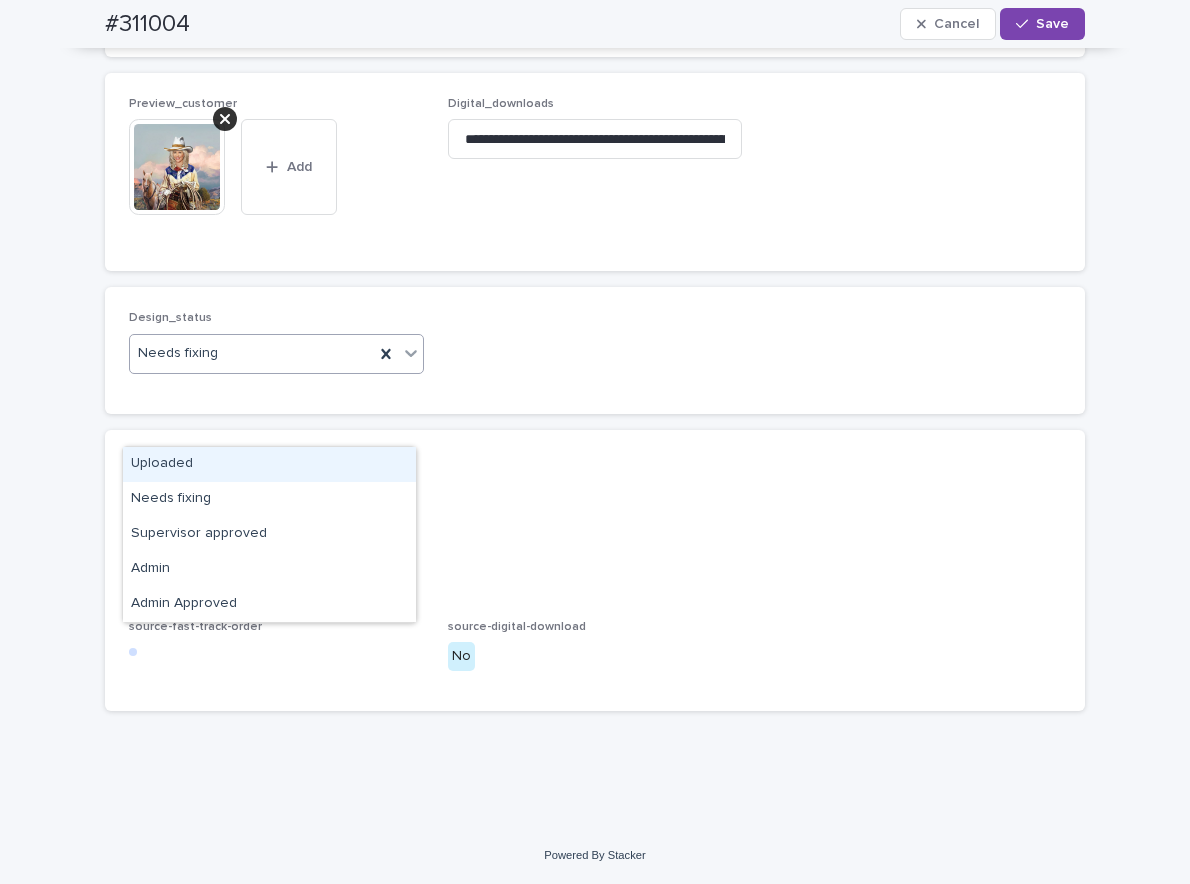 click on "Uploaded" at bounding box center [269, 464] 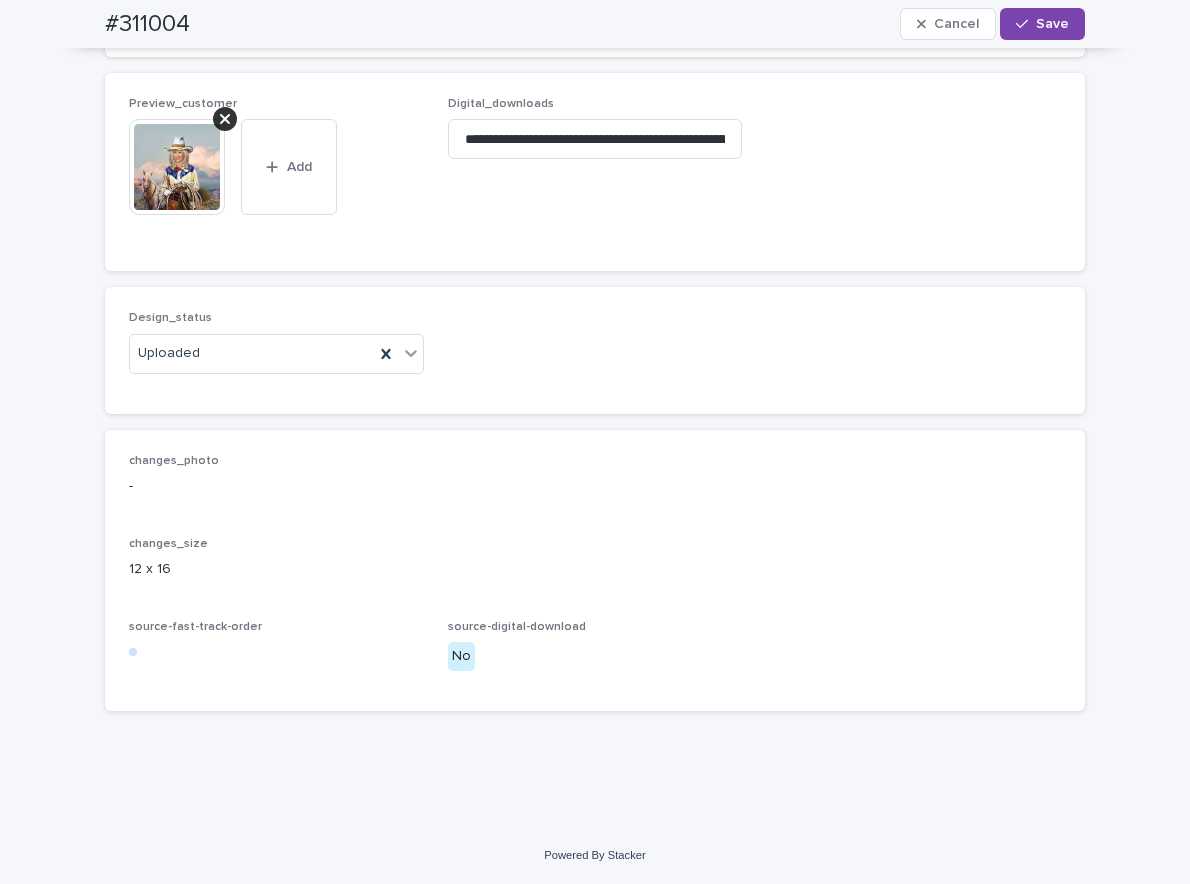 drag, startPoint x: 1058, startPoint y: 33, endPoint x: 917, endPoint y: 40, distance: 141.17365 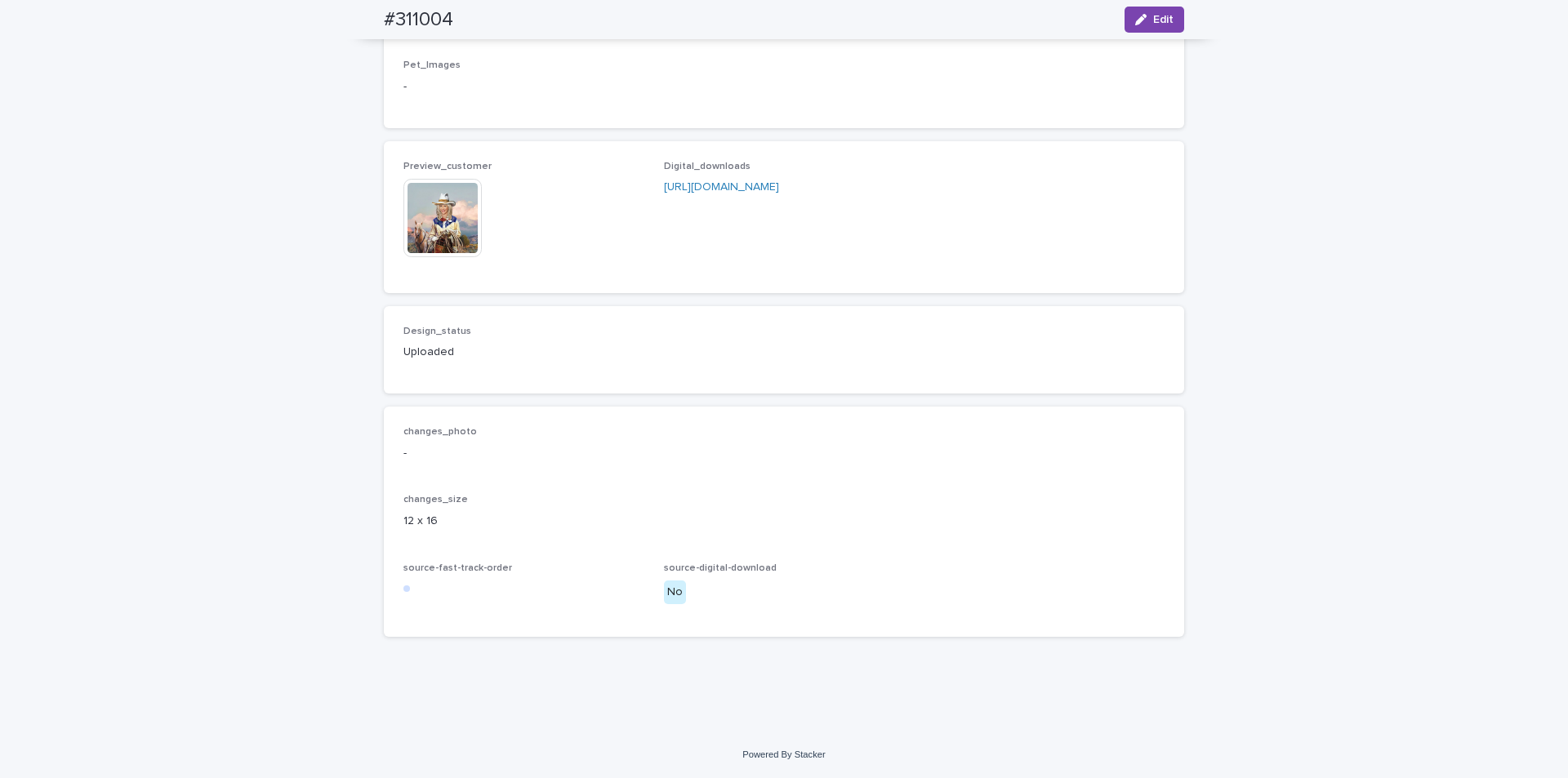 scroll, scrollTop: 973, scrollLeft: 0, axis: vertical 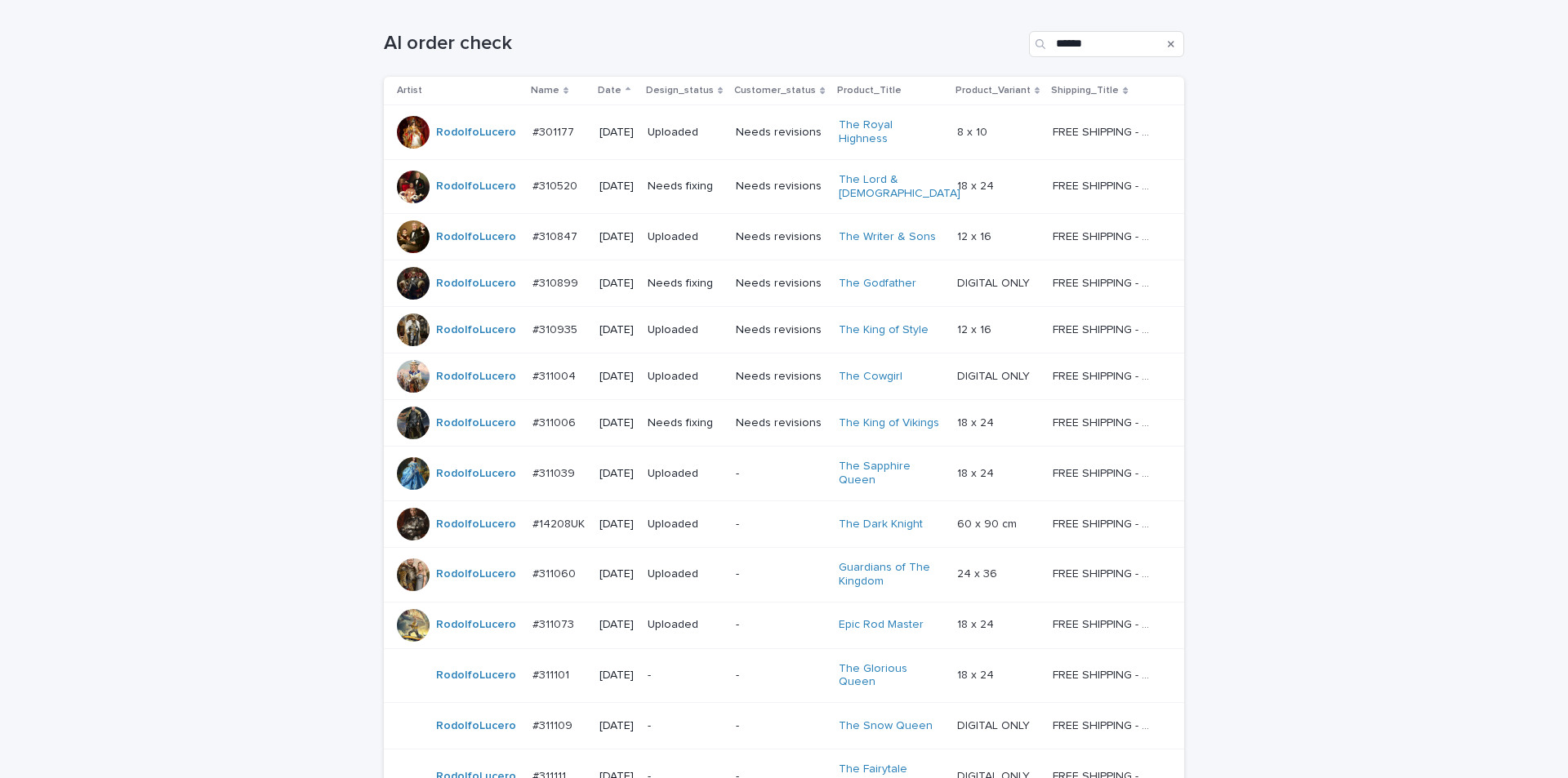 click on "Needs revisions" at bounding box center (781, 423) 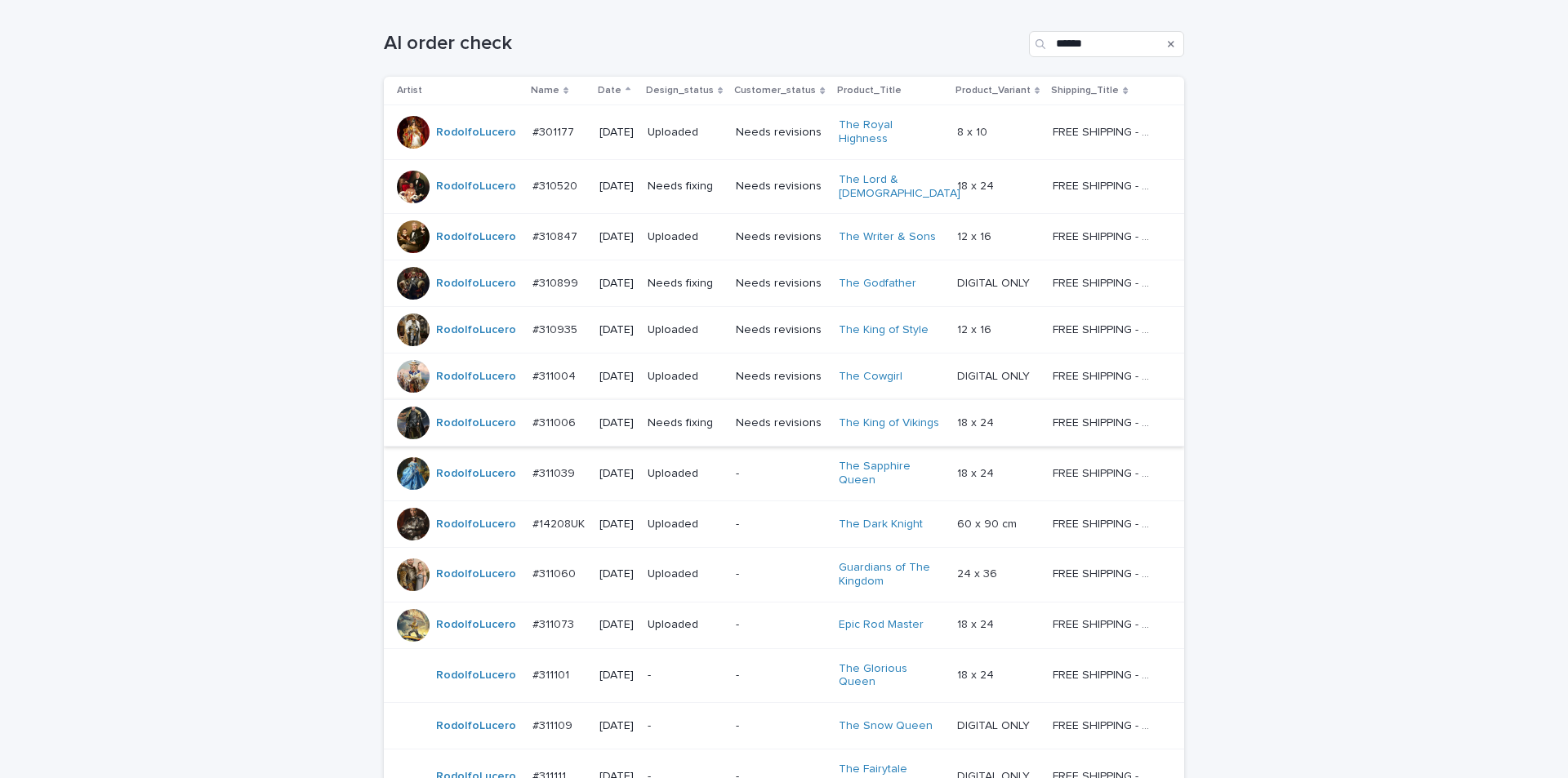 scroll, scrollTop: 0, scrollLeft: 0, axis: both 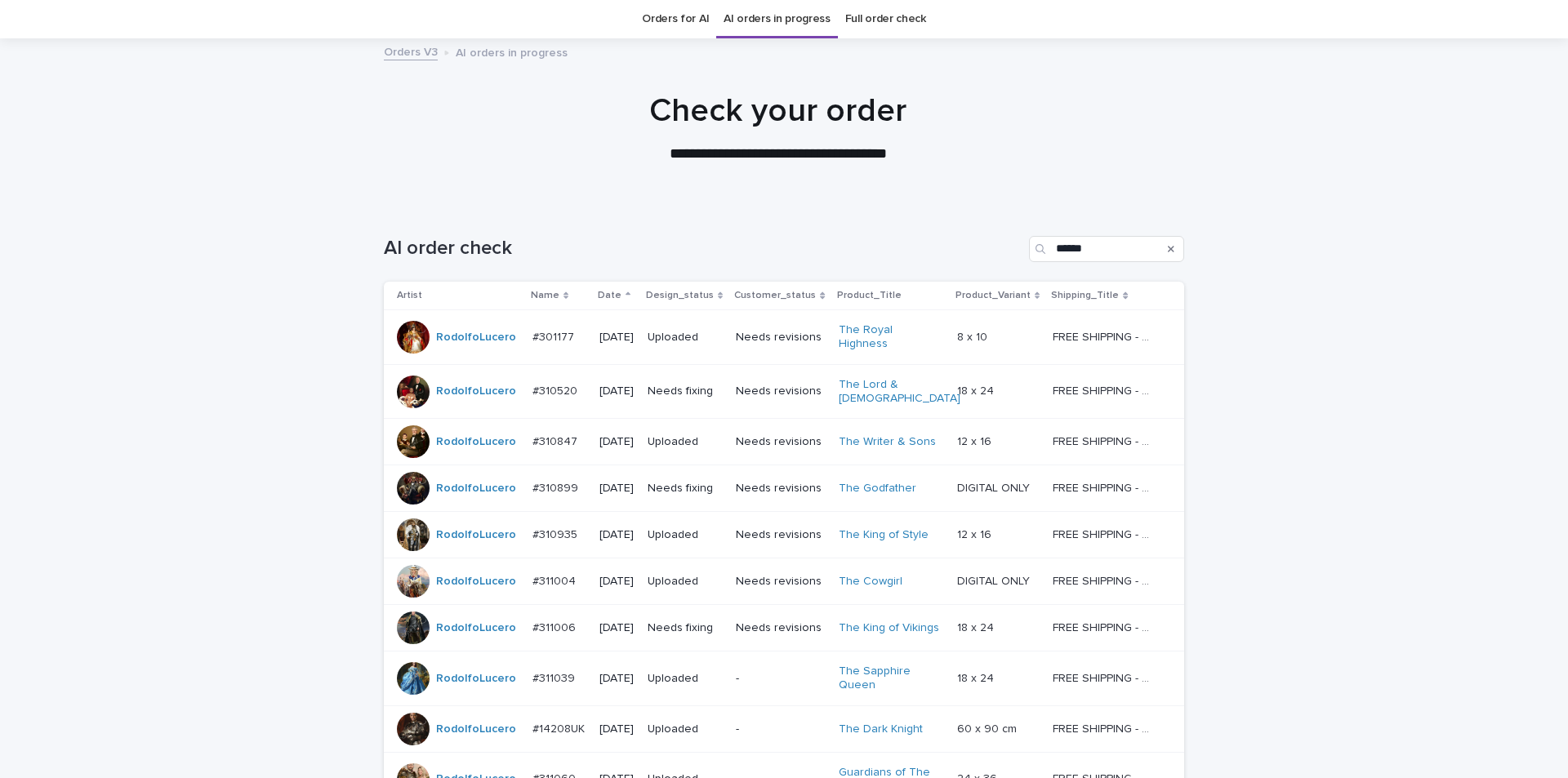 click on "Needs revisions" at bounding box center (781, 628) 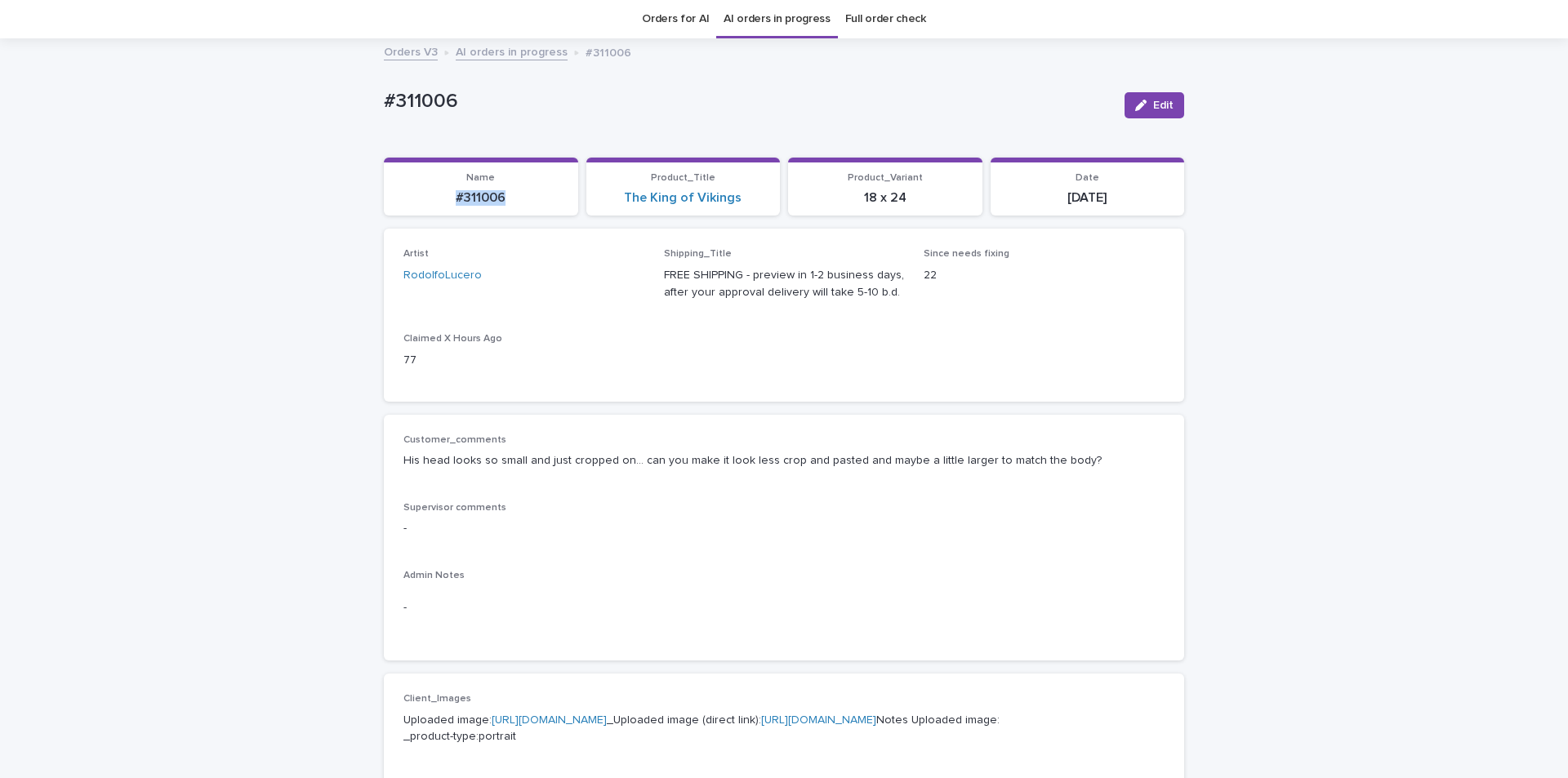 drag, startPoint x: 523, startPoint y: 207, endPoint x: 412, endPoint y: 213, distance: 111.16204 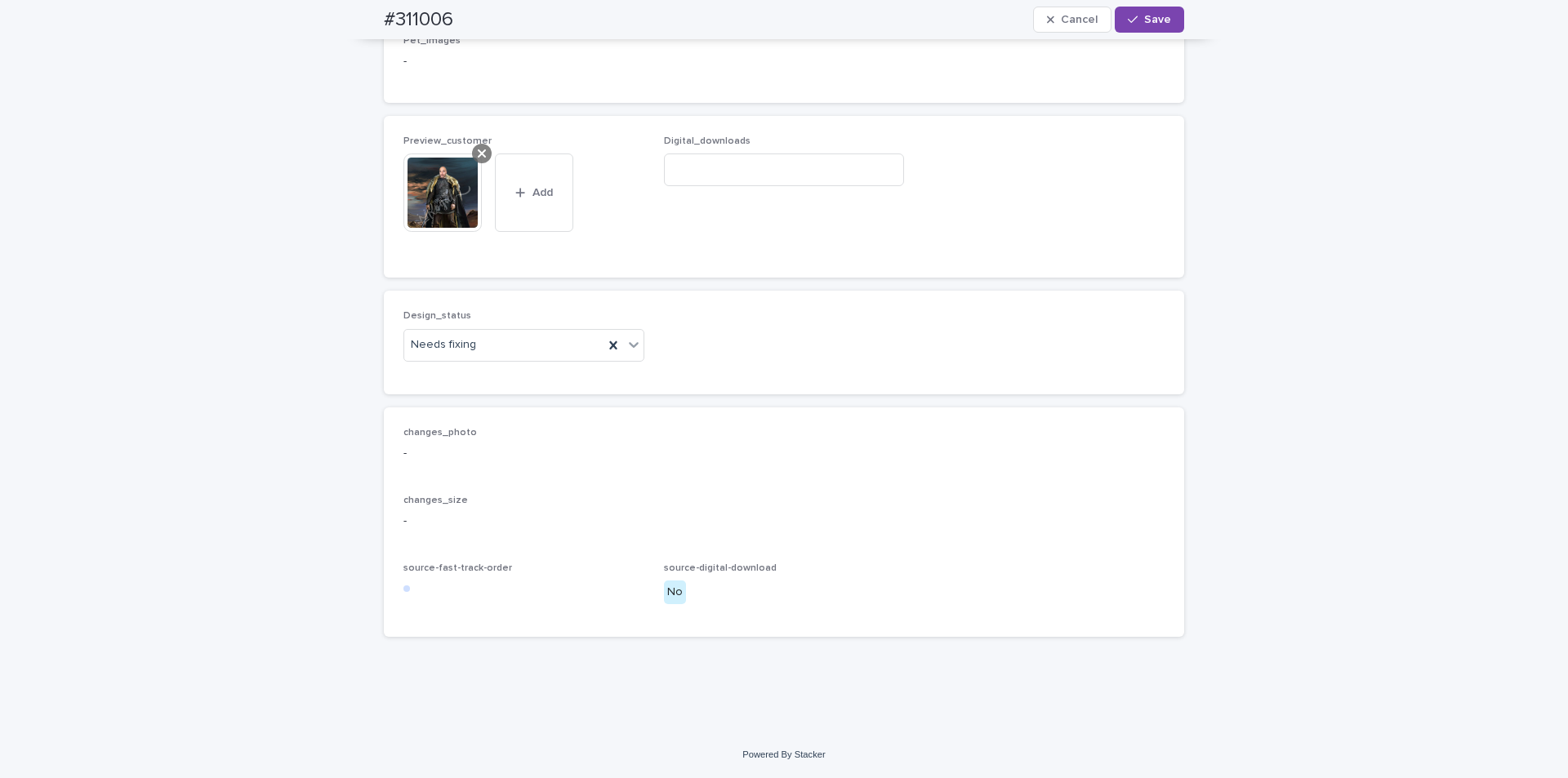 drag, startPoint x: 479, startPoint y: 150, endPoint x: 478, endPoint y: 182, distance: 32.015621 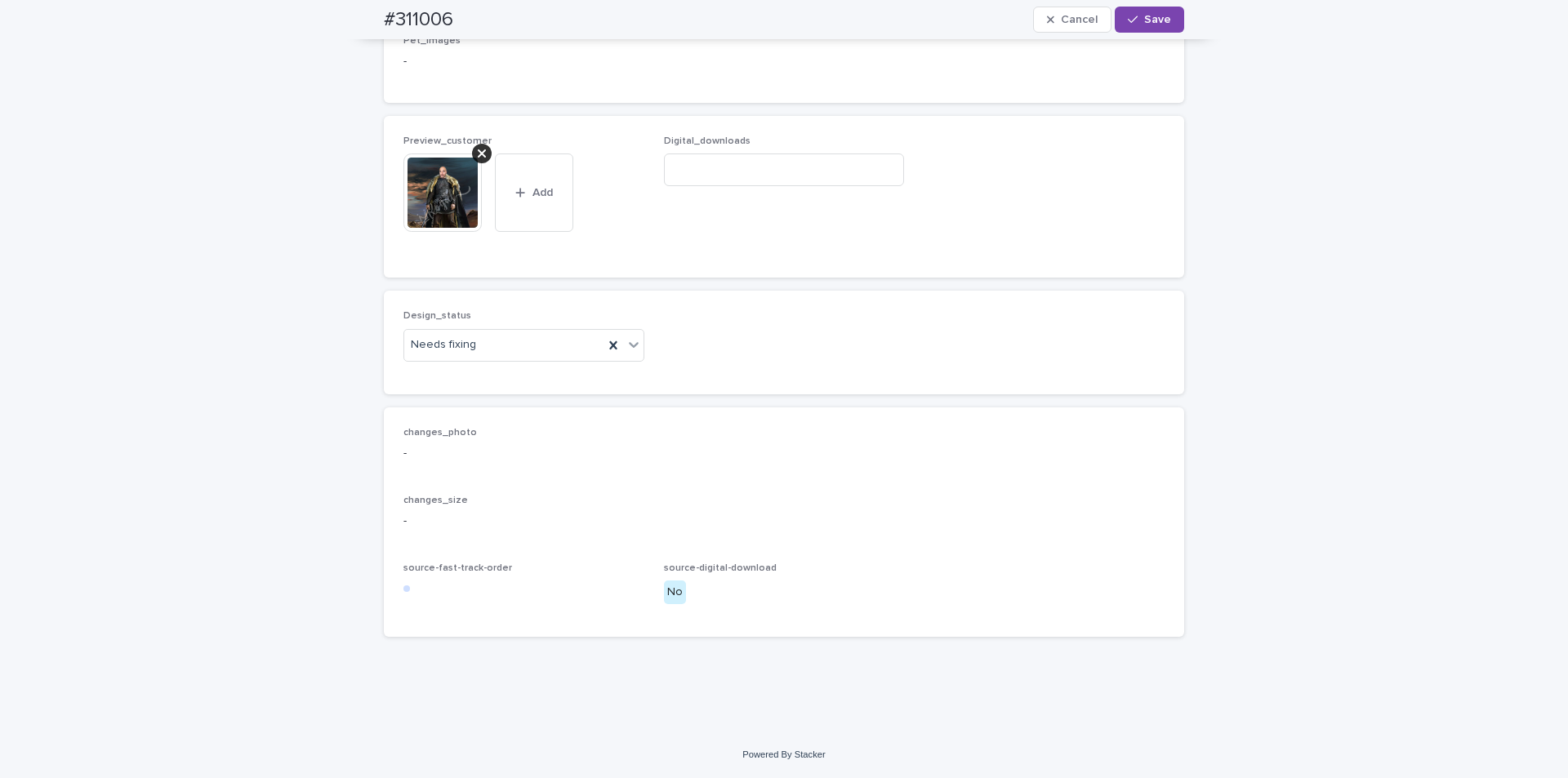 click 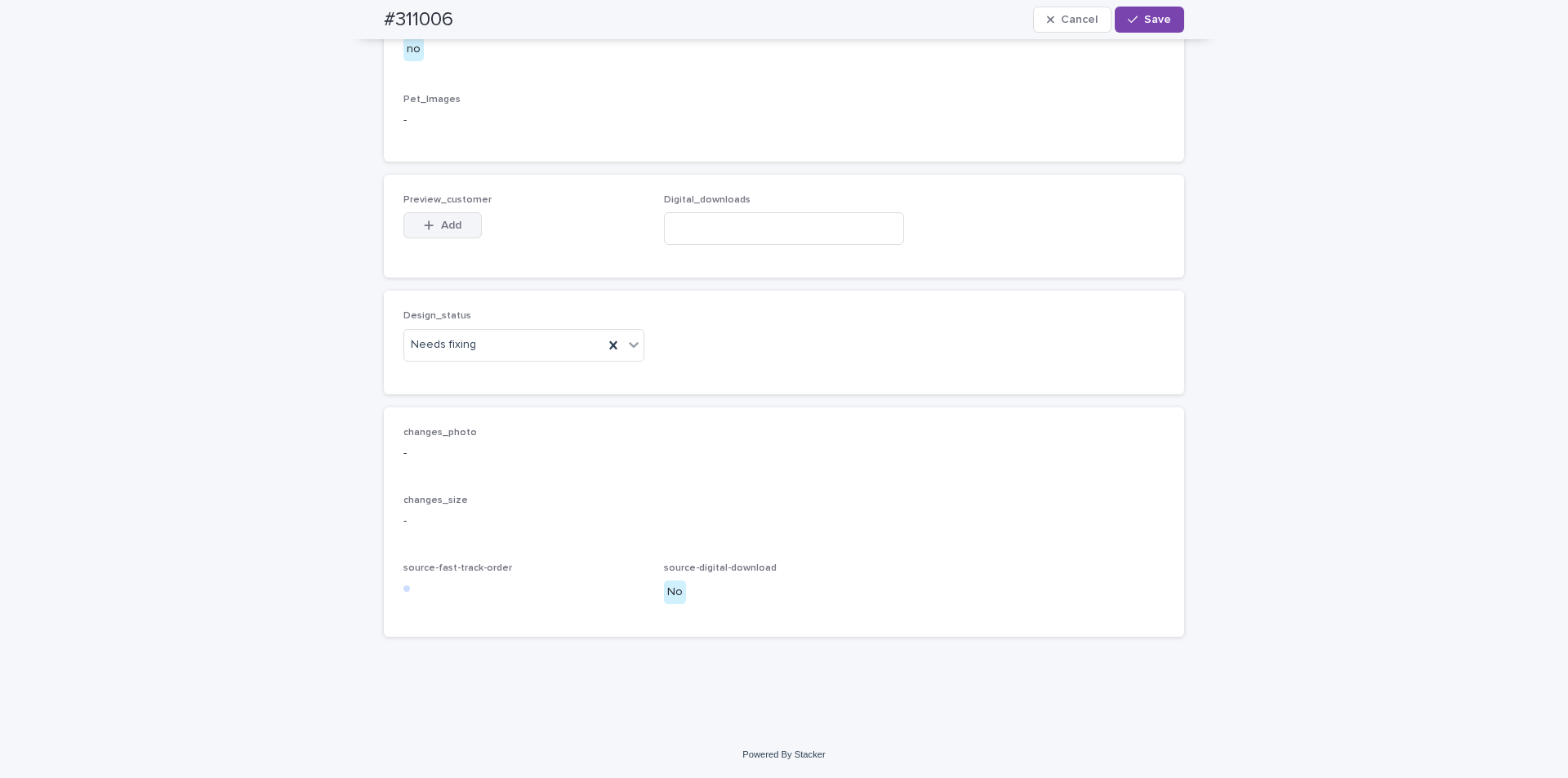 scroll, scrollTop: 980, scrollLeft: 0, axis: vertical 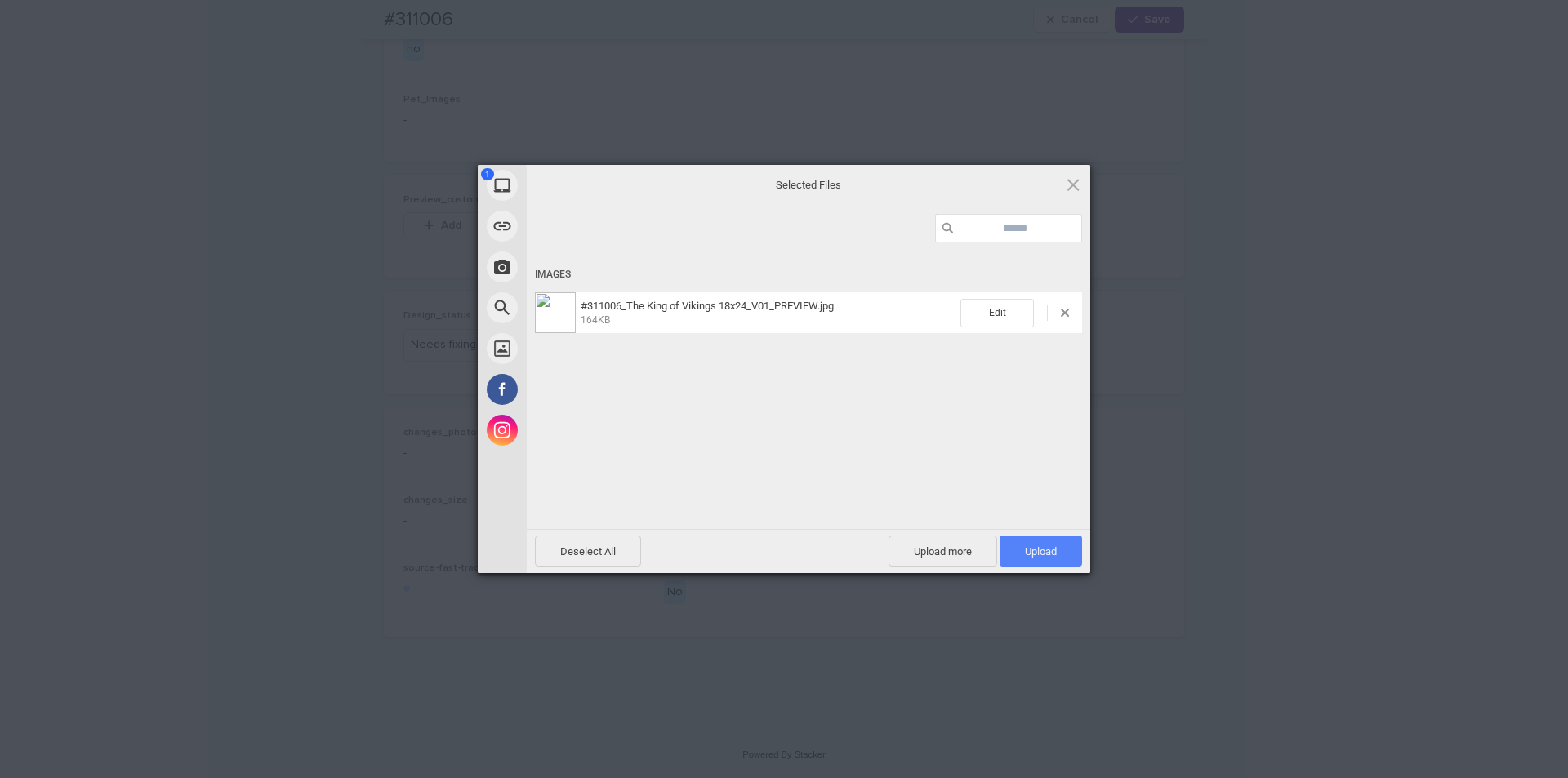 click on "Upload
1" at bounding box center (1040, 551) 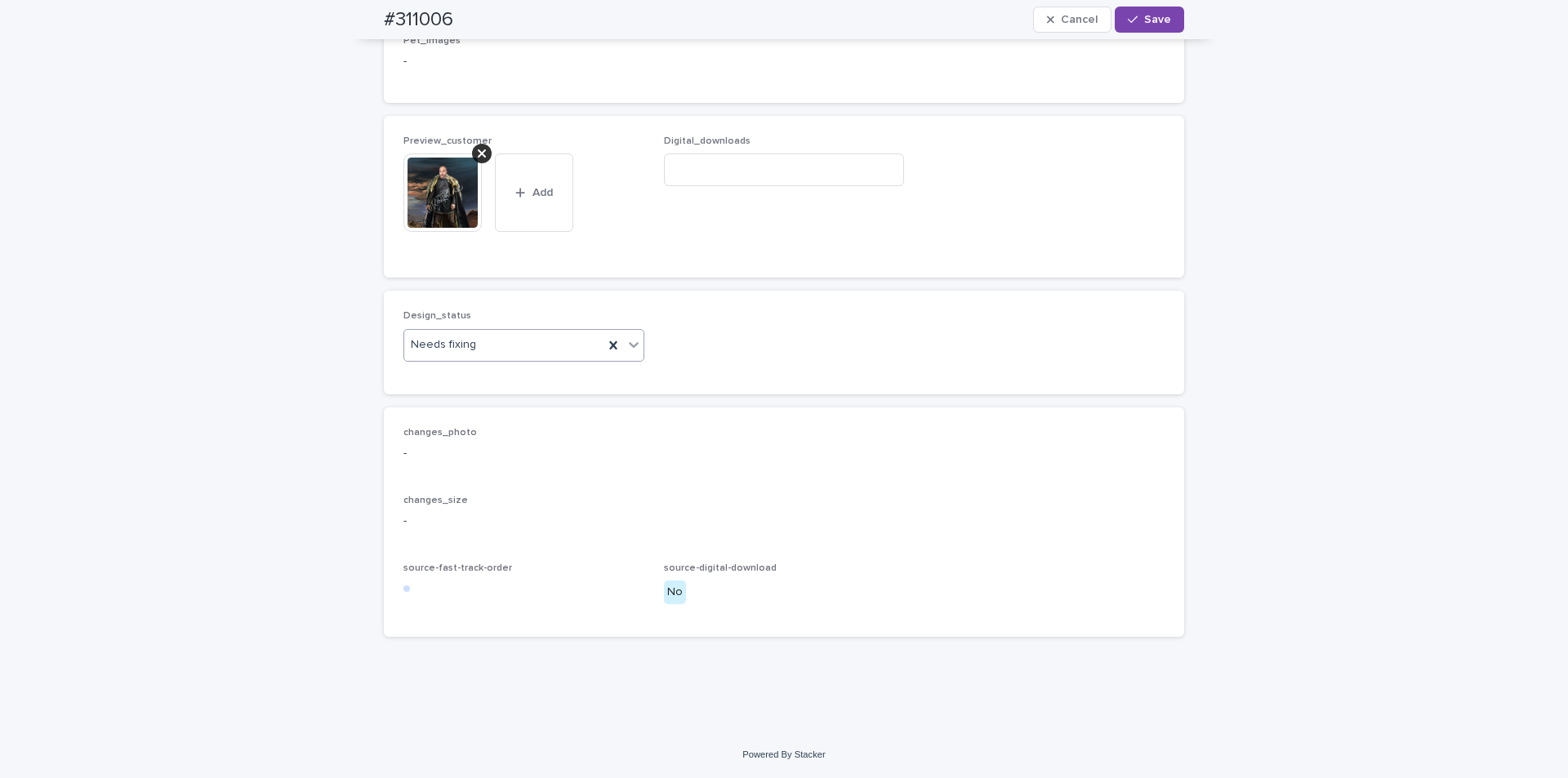 drag, startPoint x: 636, startPoint y: 407, endPoint x: 627, endPoint y: 417, distance: 13.453624 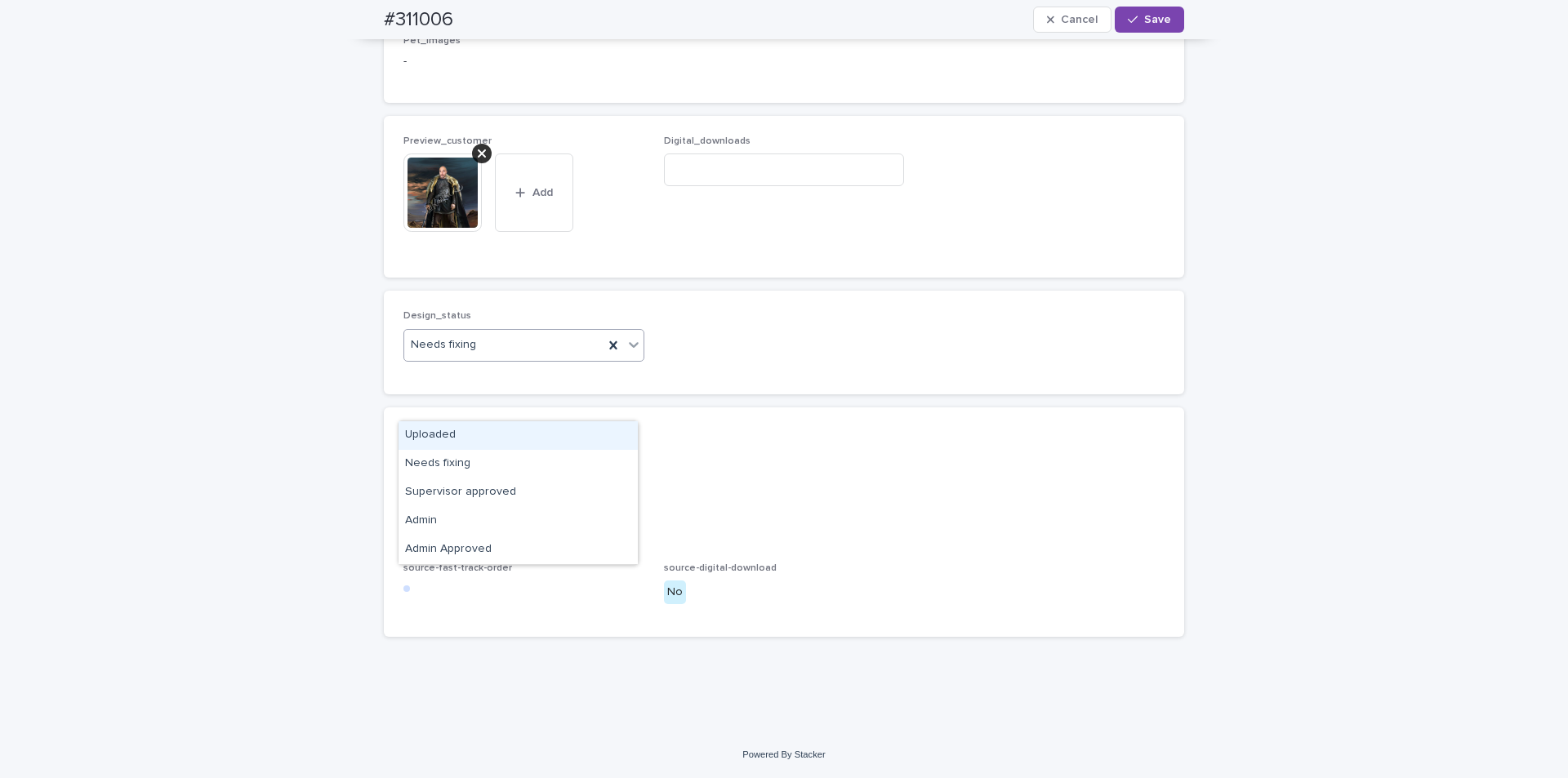 click on "Uploaded" at bounding box center (518, 435) 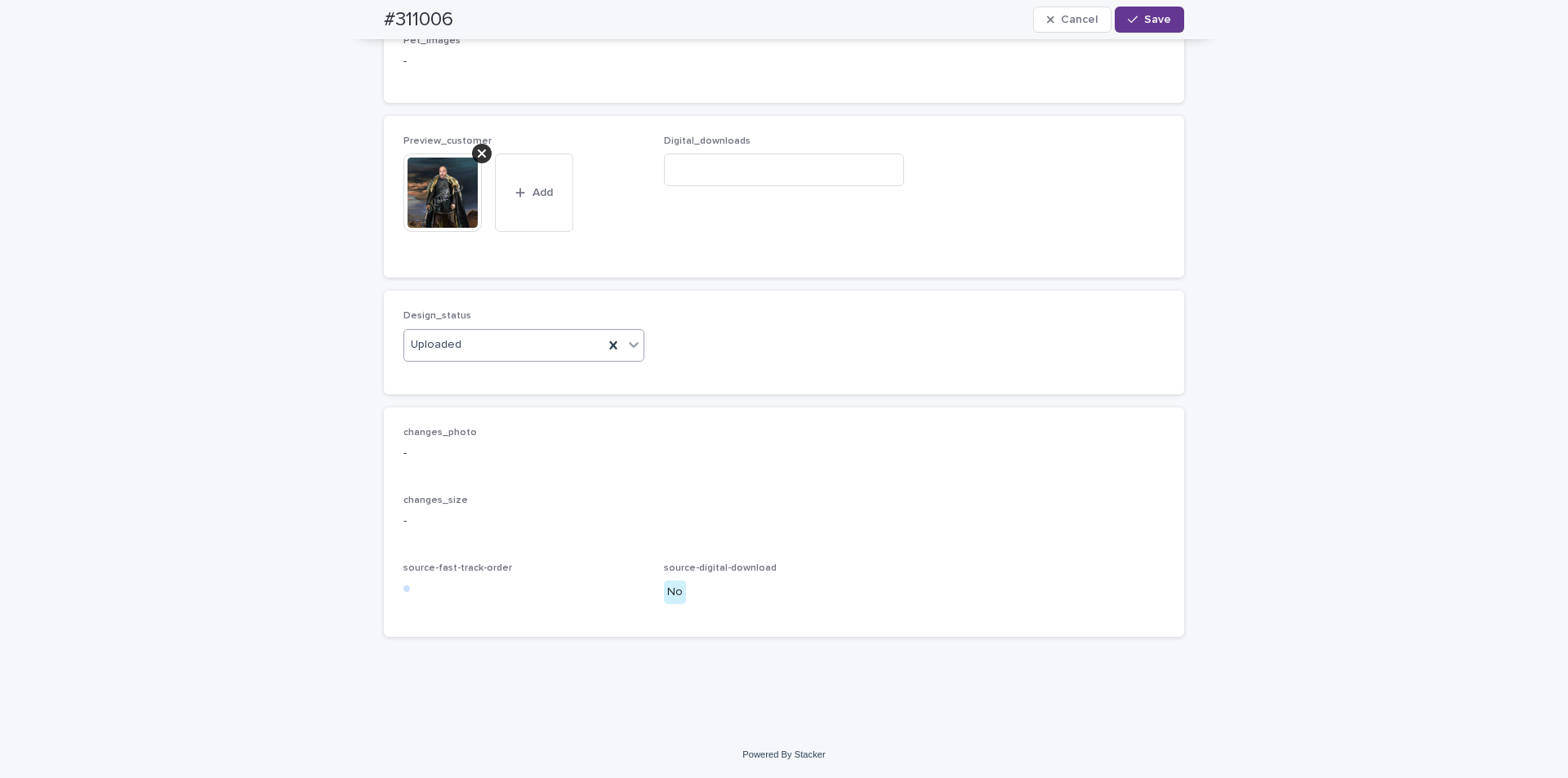 click on "Save" at bounding box center [1149, 20] 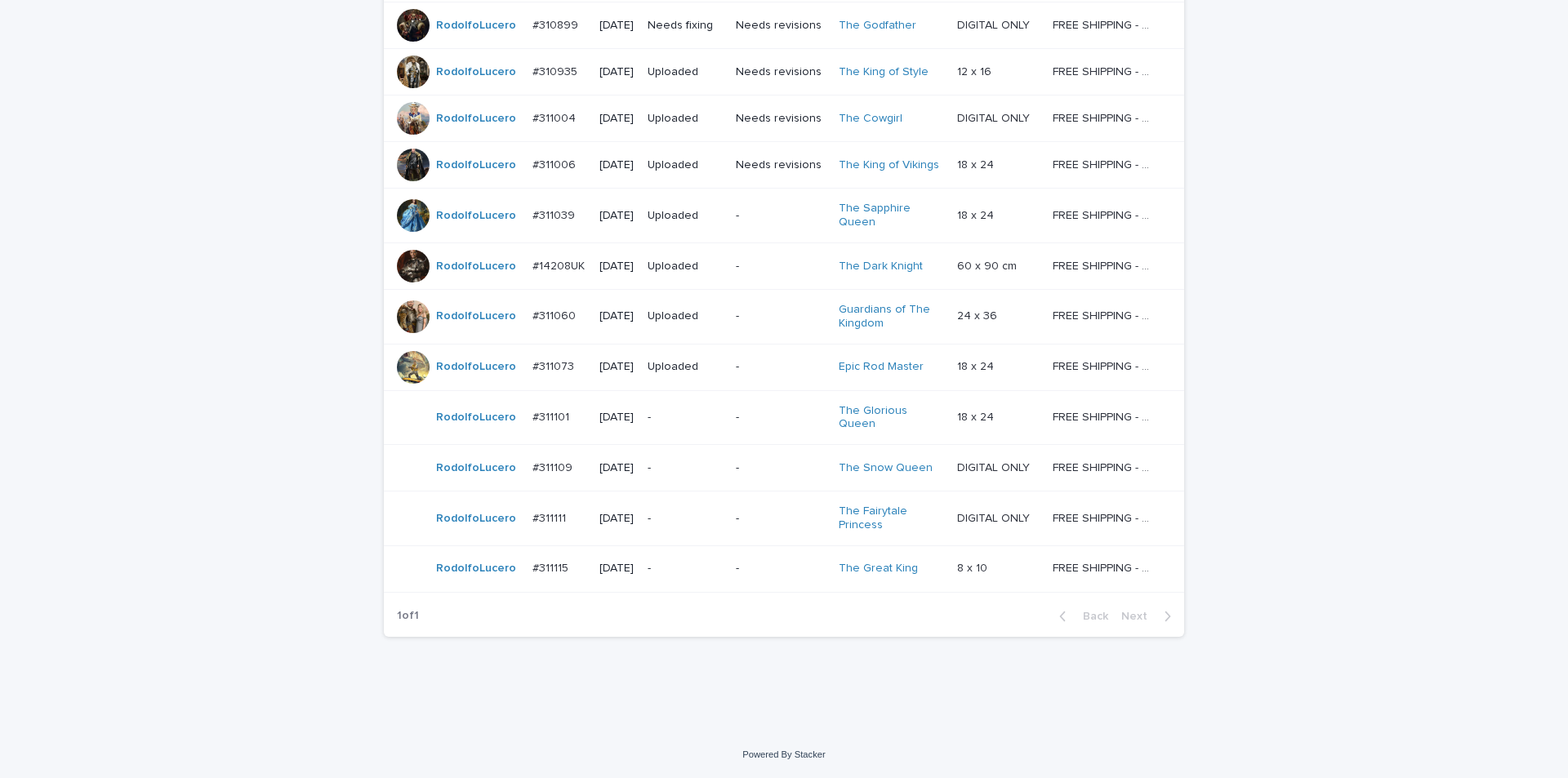 scroll, scrollTop: 52, scrollLeft: 0, axis: vertical 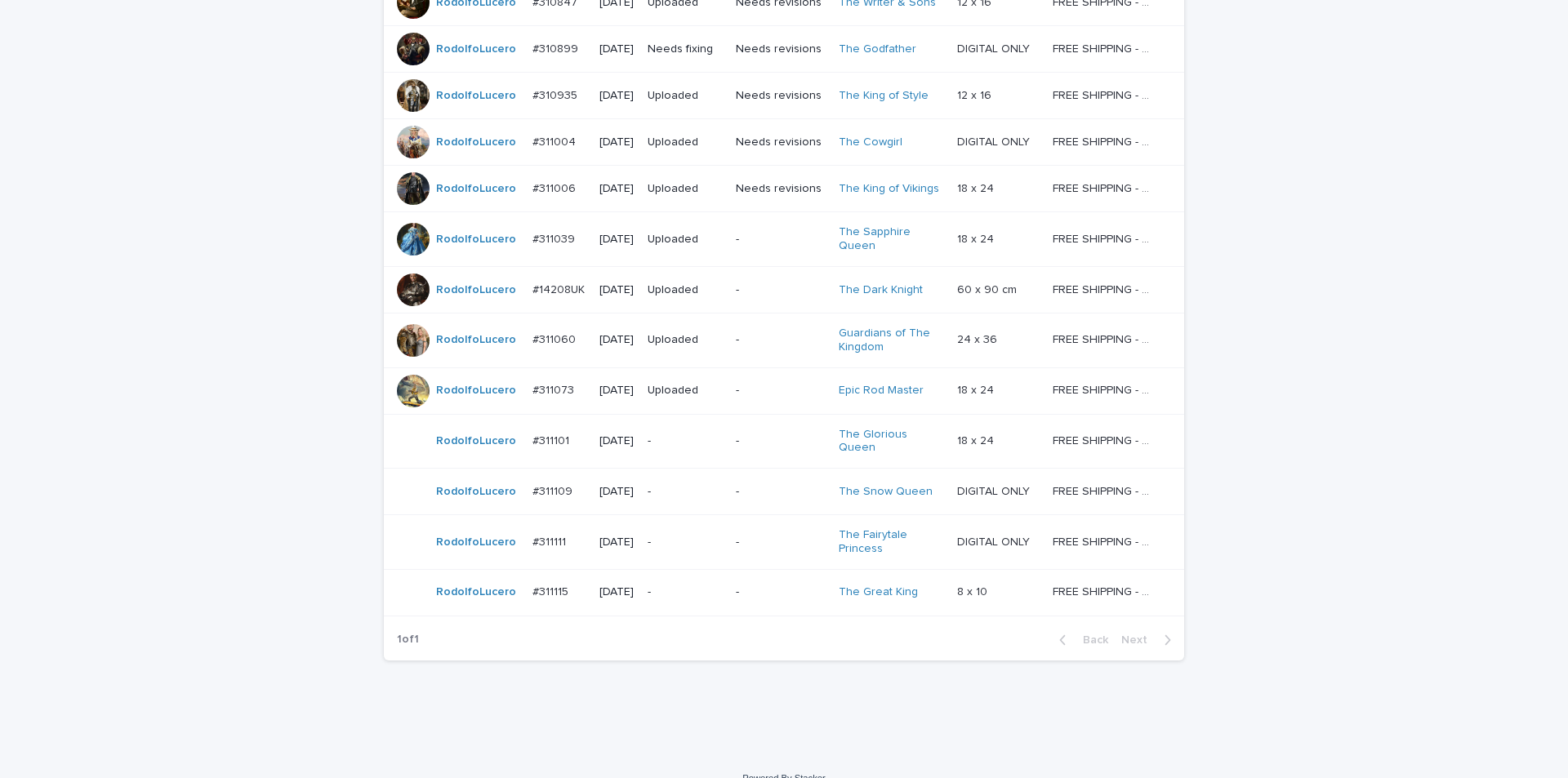 click on "-" at bounding box center [781, 441] 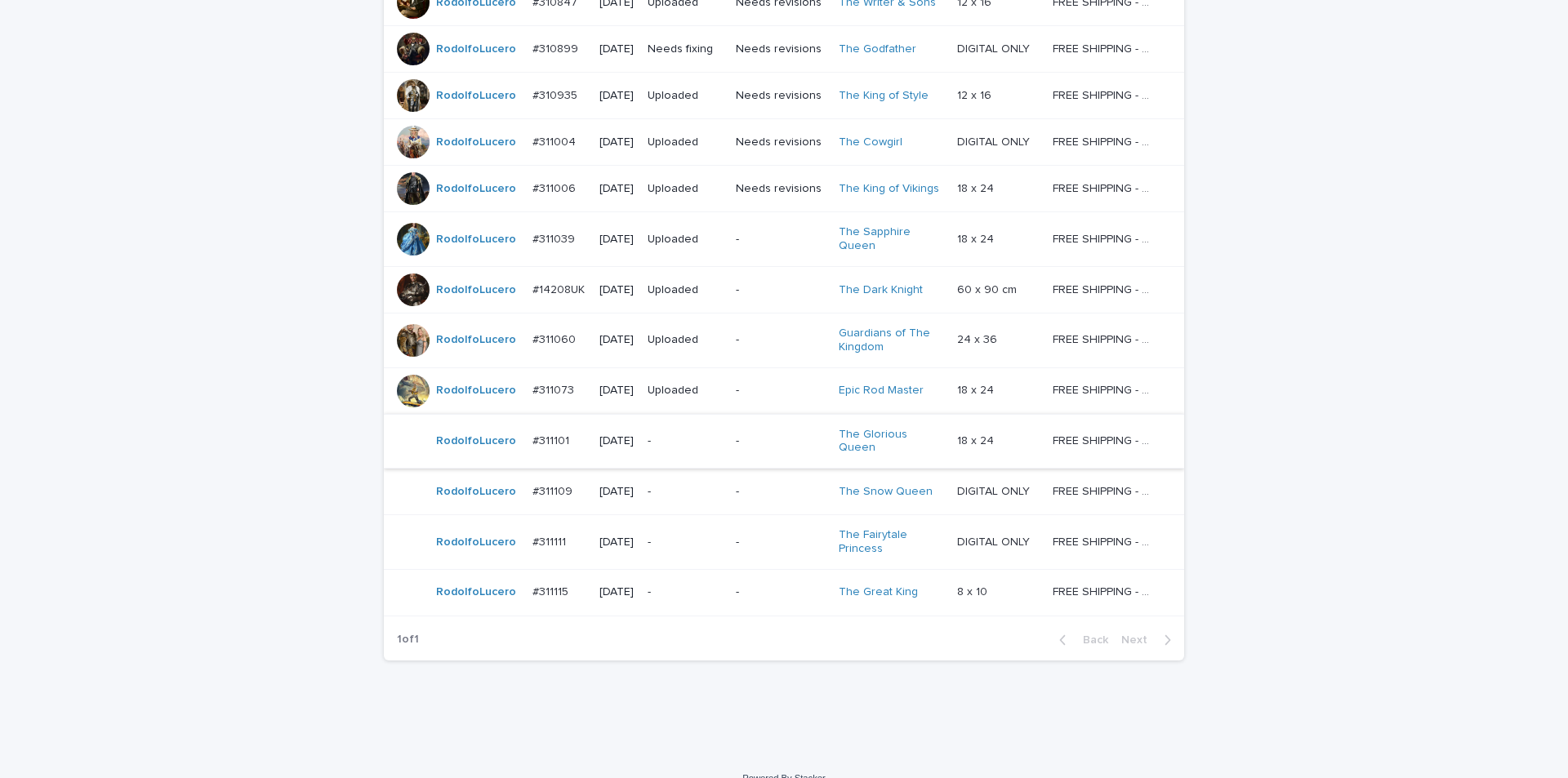 scroll, scrollTop: 0, scrollLeft: 0, axis: both 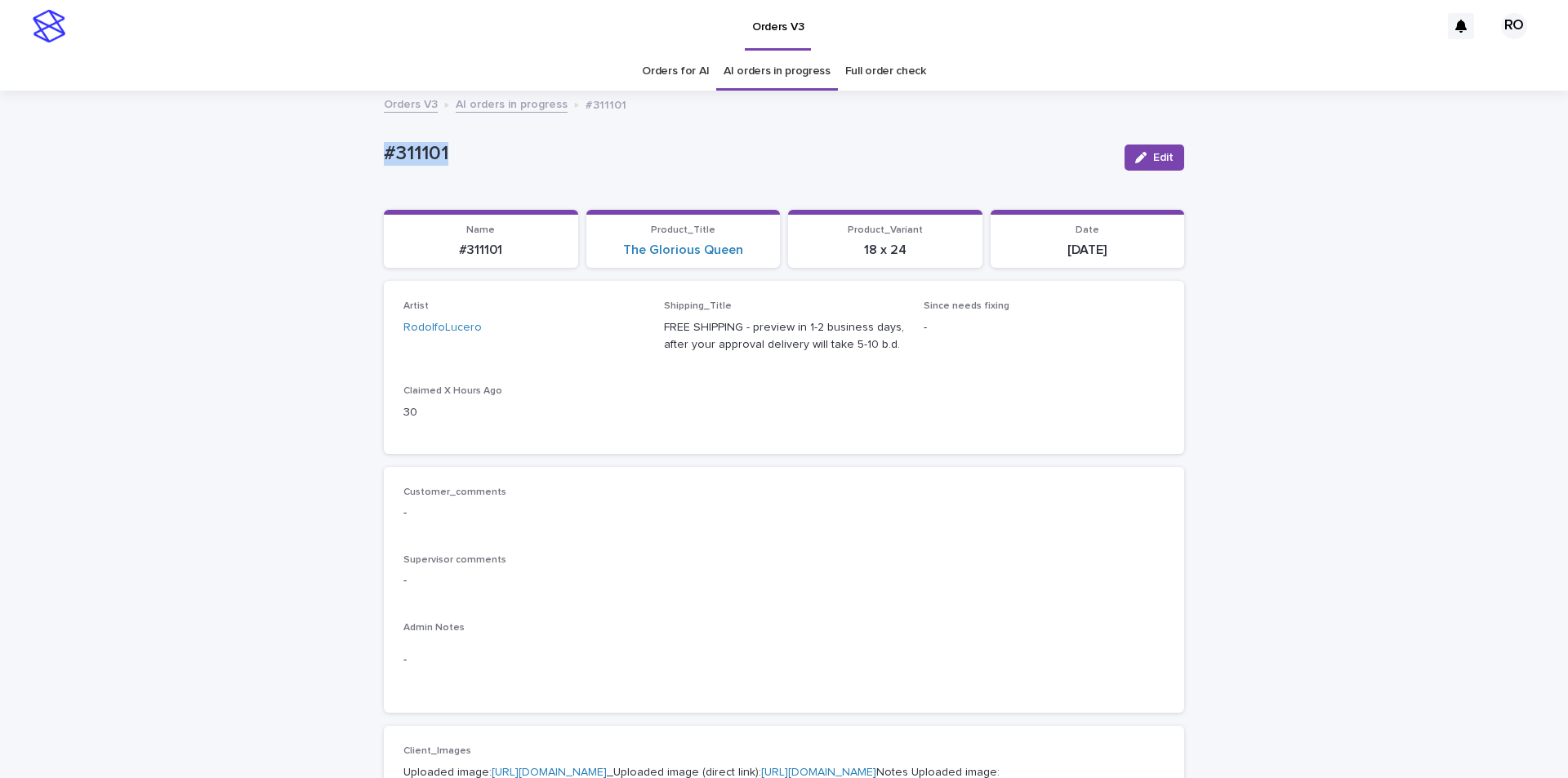 drag, startPoint x: 427, startPoint y: 158, endPoint x: 326, endPoint y: 169, distance: 101.59724 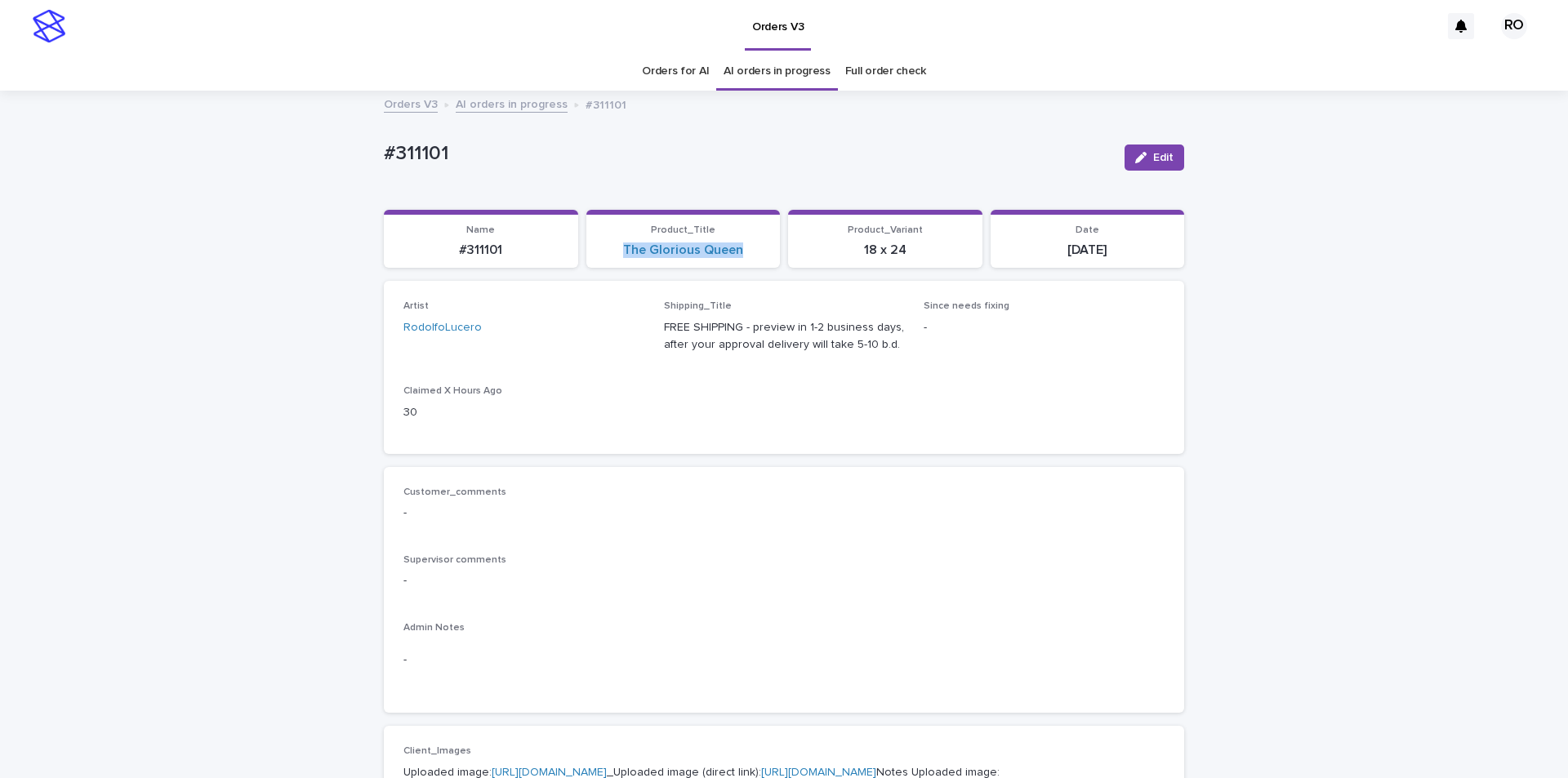 drag, startPoint x: 762, startPoint y: 265, endPoint x: 603, endPoint y: 263, distance: 159.01258 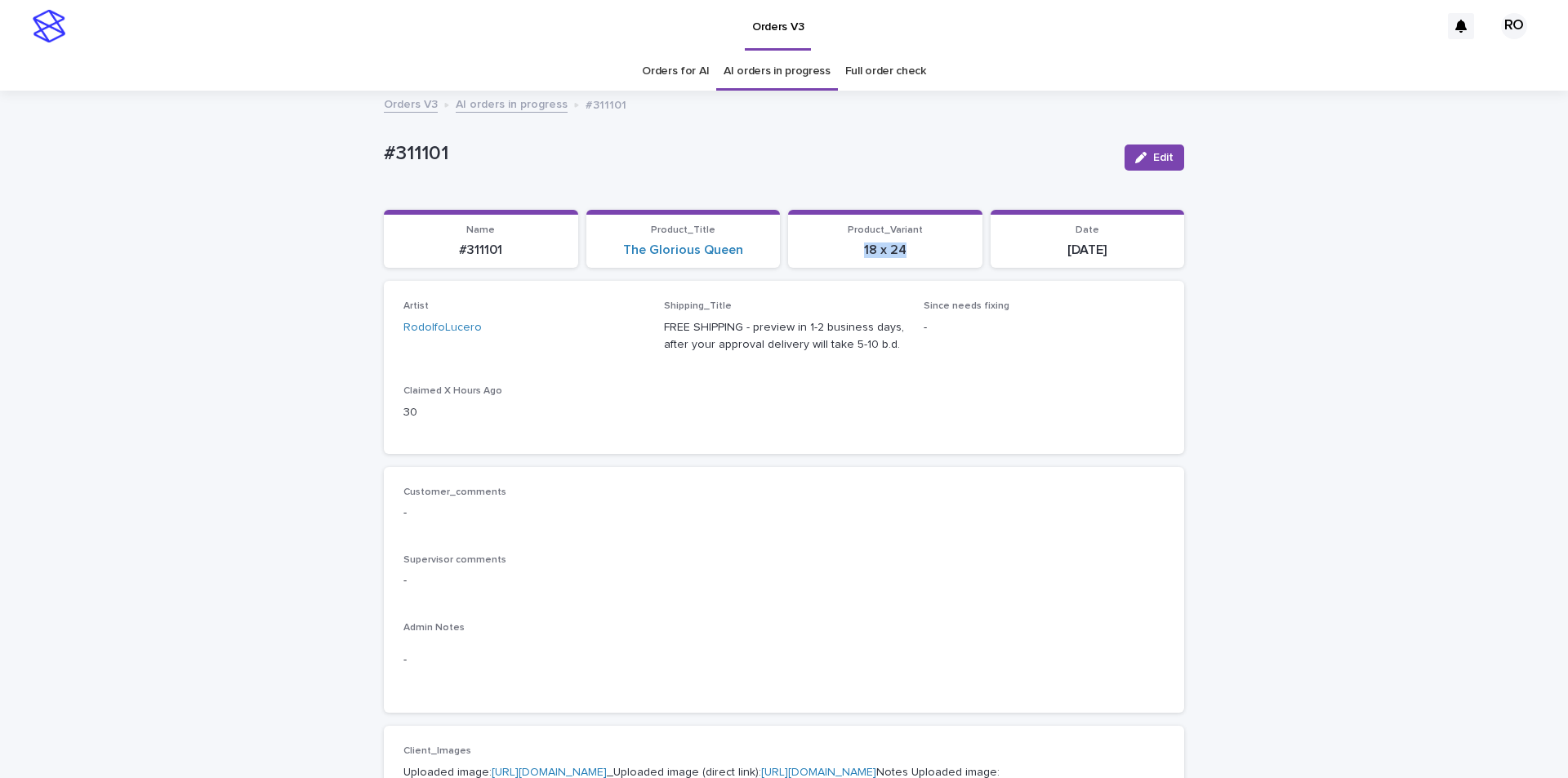 drag, startPoint x: 928, startPoint y: 251, endPoint x: 846, endPoint y: 256, distance: 82.1523 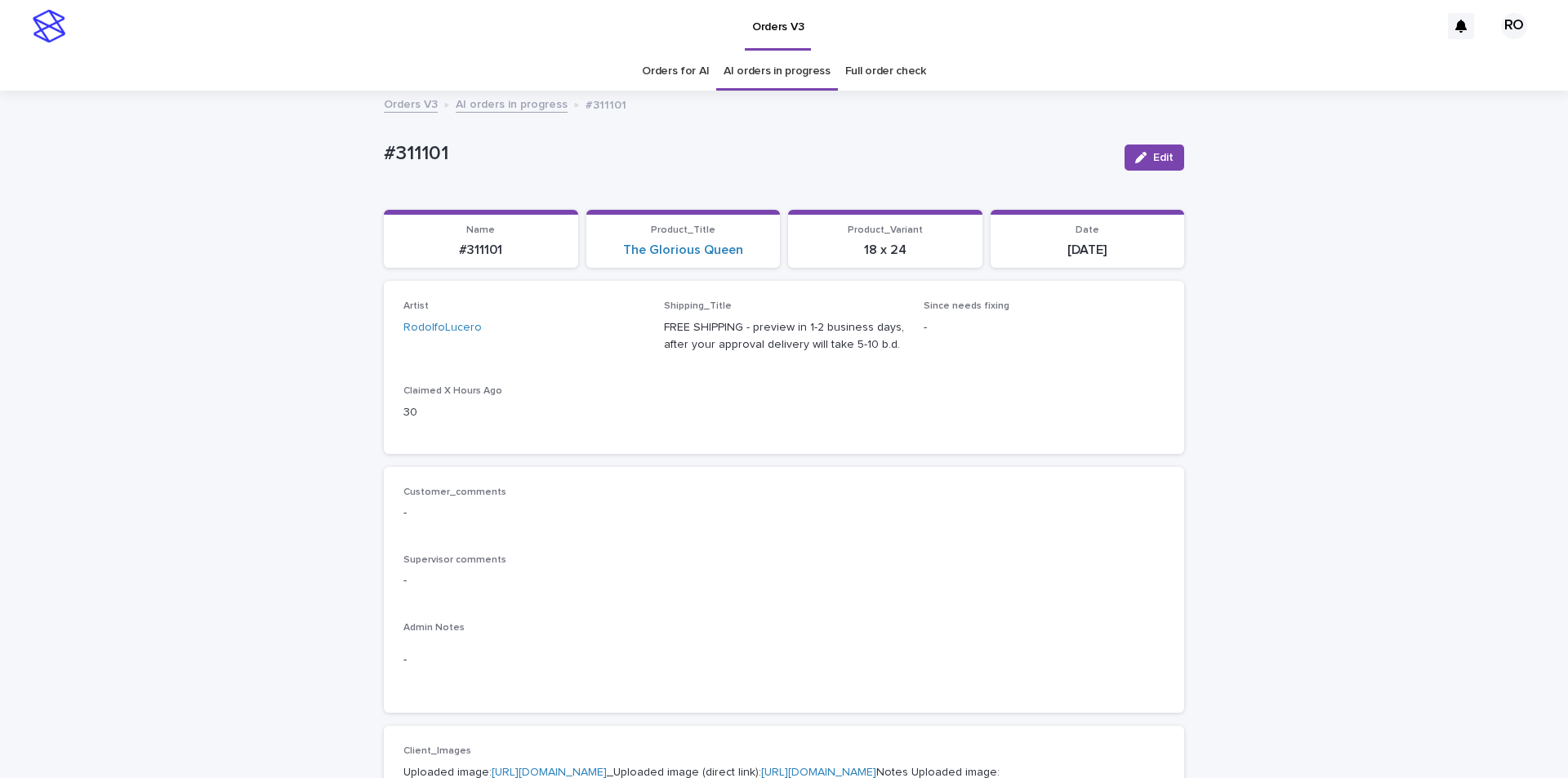 click on "Loading... Saving… Loading... Saving… #311101 Edit #311101 Edit Sorry, there was an error saving your record. Please try again. Please fill out the required fields below. Loading... Saving… Loading... Saving… Loading... Saving… Name #311101 Product_Title The Glorious Queen   Product_Variant 18 x 24 Date [DATE] Loading... Saving… Artist RodolfoLucero   Shipping_Title FREE SHIPPING - preview in 1-2 business days, after your approval delivery will take 5-10 b.d. Since needs fixing - Claimed X Hours Ago 30 Loading... Saving… Customer_comments - Supervisor comments - Admin Notes - Loading... Saving… Client_Images Uploaded image: [URL][DOMAIN_NAME]
_Uploaded image (direct link):
Notes Uploaded image:
_product-type:portrait Photo not OK - Additional Pet no Pet_Images - Loading..." at bounding box center [784, 836] 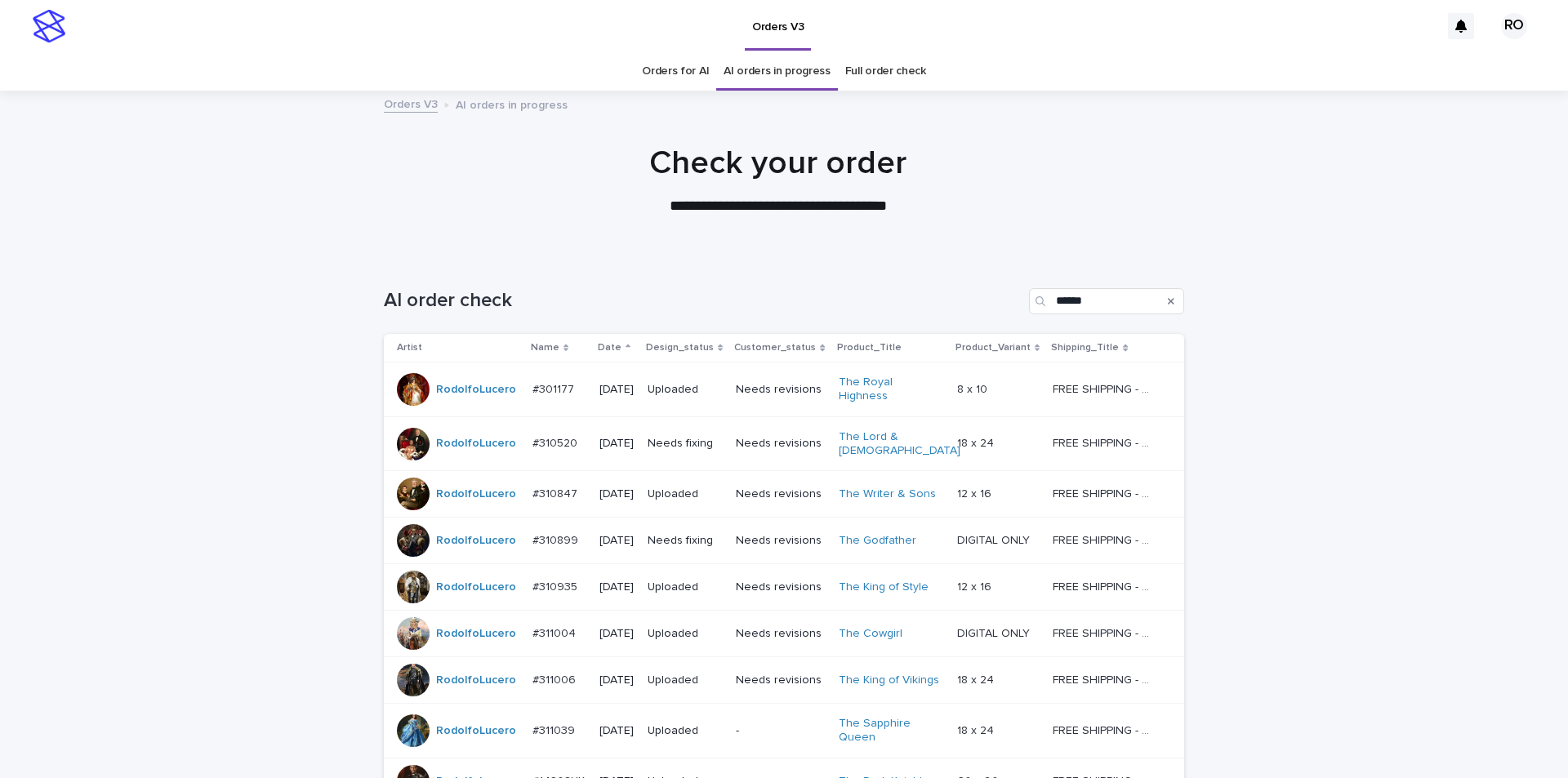 scroll, scrollTop: 52, scrollLeft: 0, axis: vertical 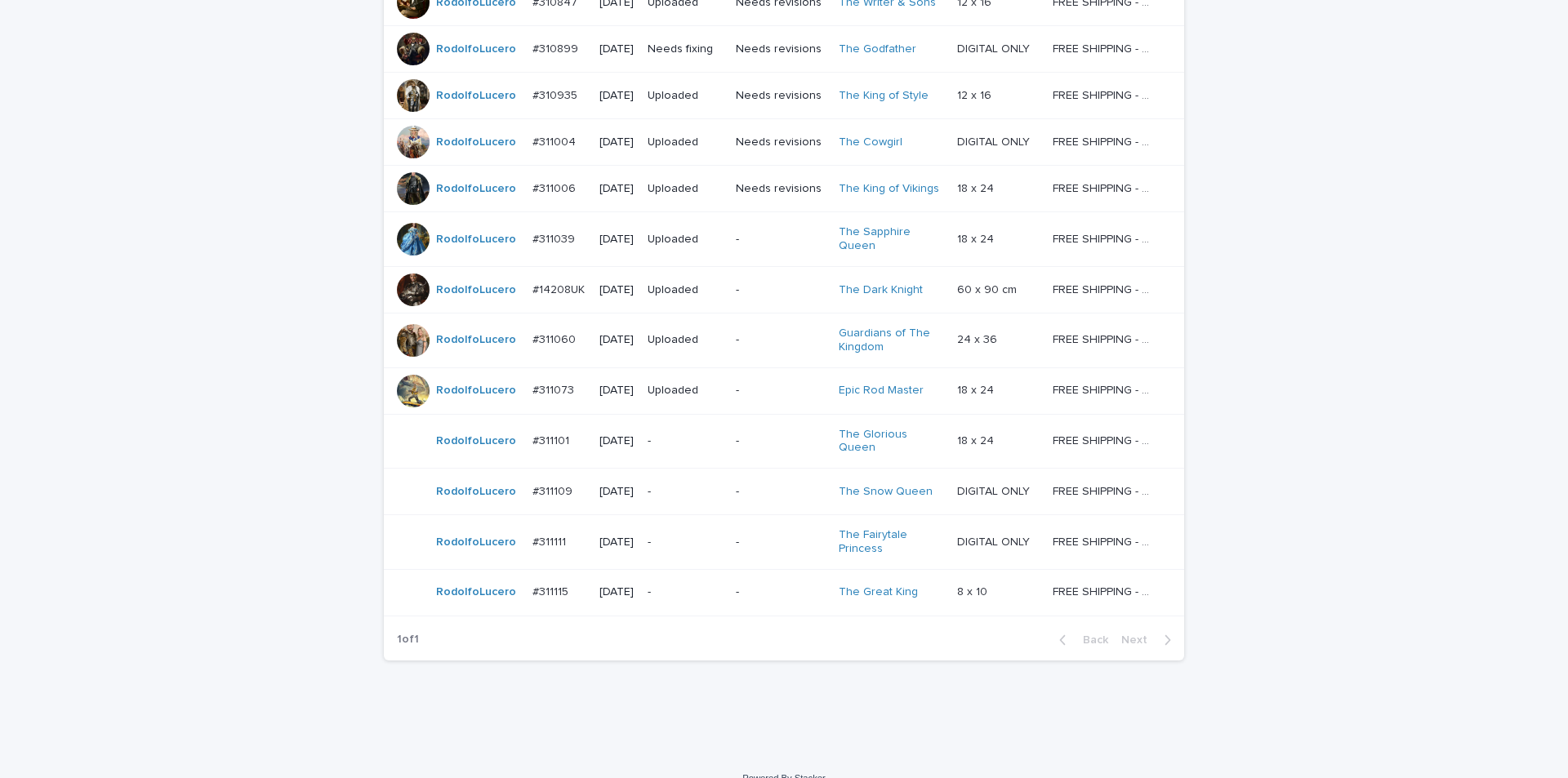 click on "-" at bounding box center (781, 491) 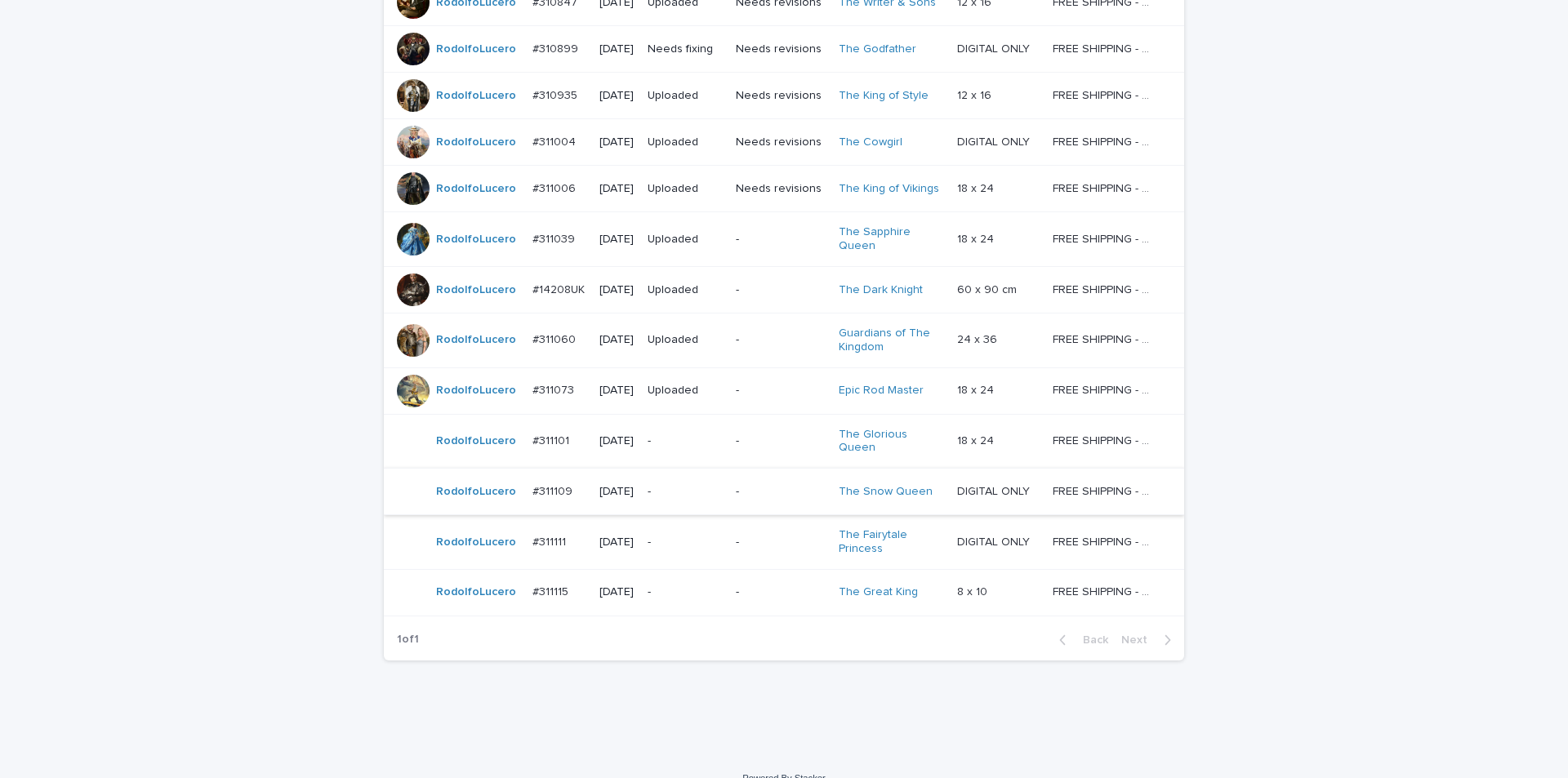 scroll, scrollTop: 0, scrollLeft: 0, axis: both 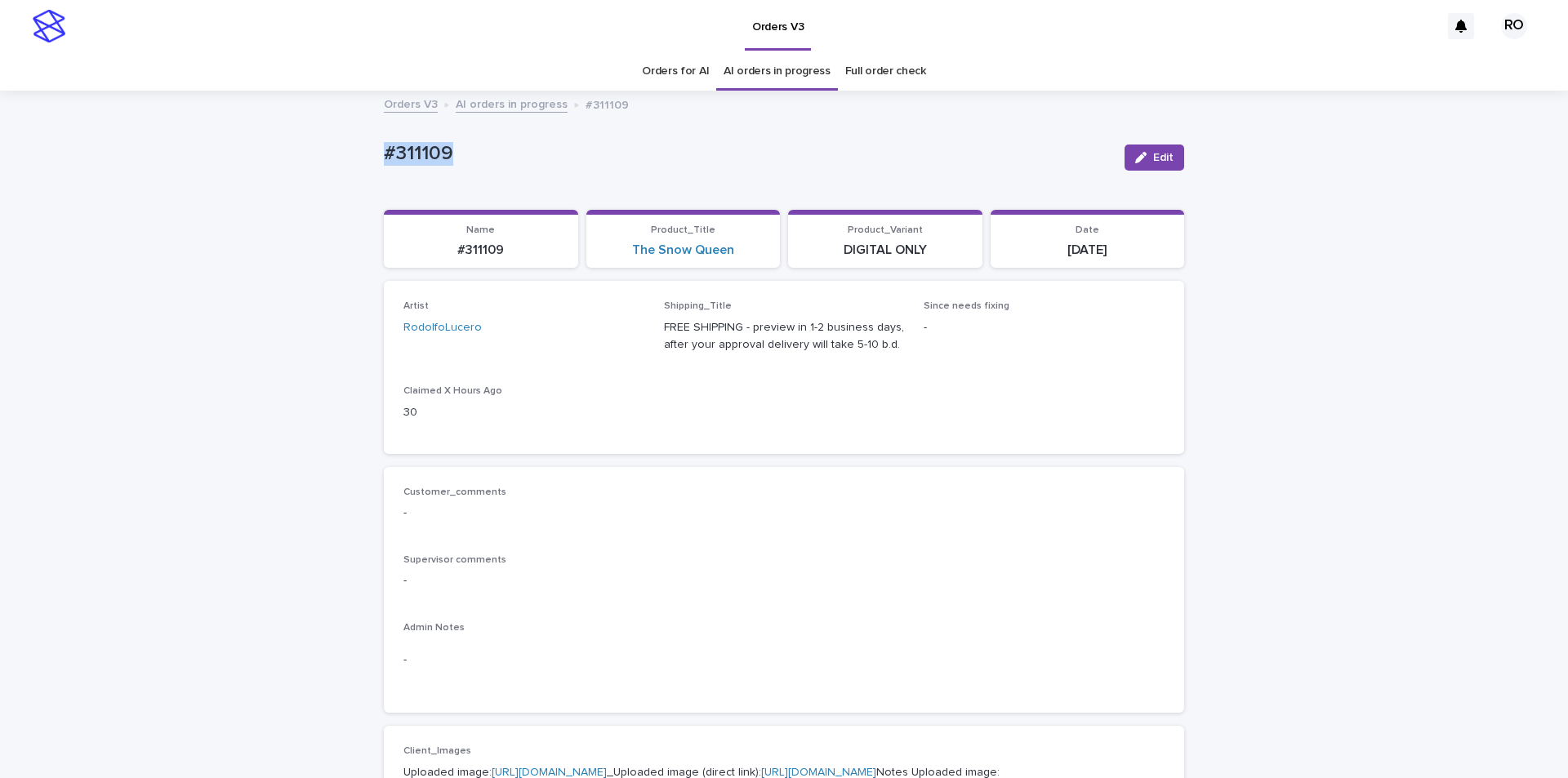 drag, startPoint x: 483, startPoint y: 153, endPoint x: 358, endPoint y: 138, distance: 125.89678 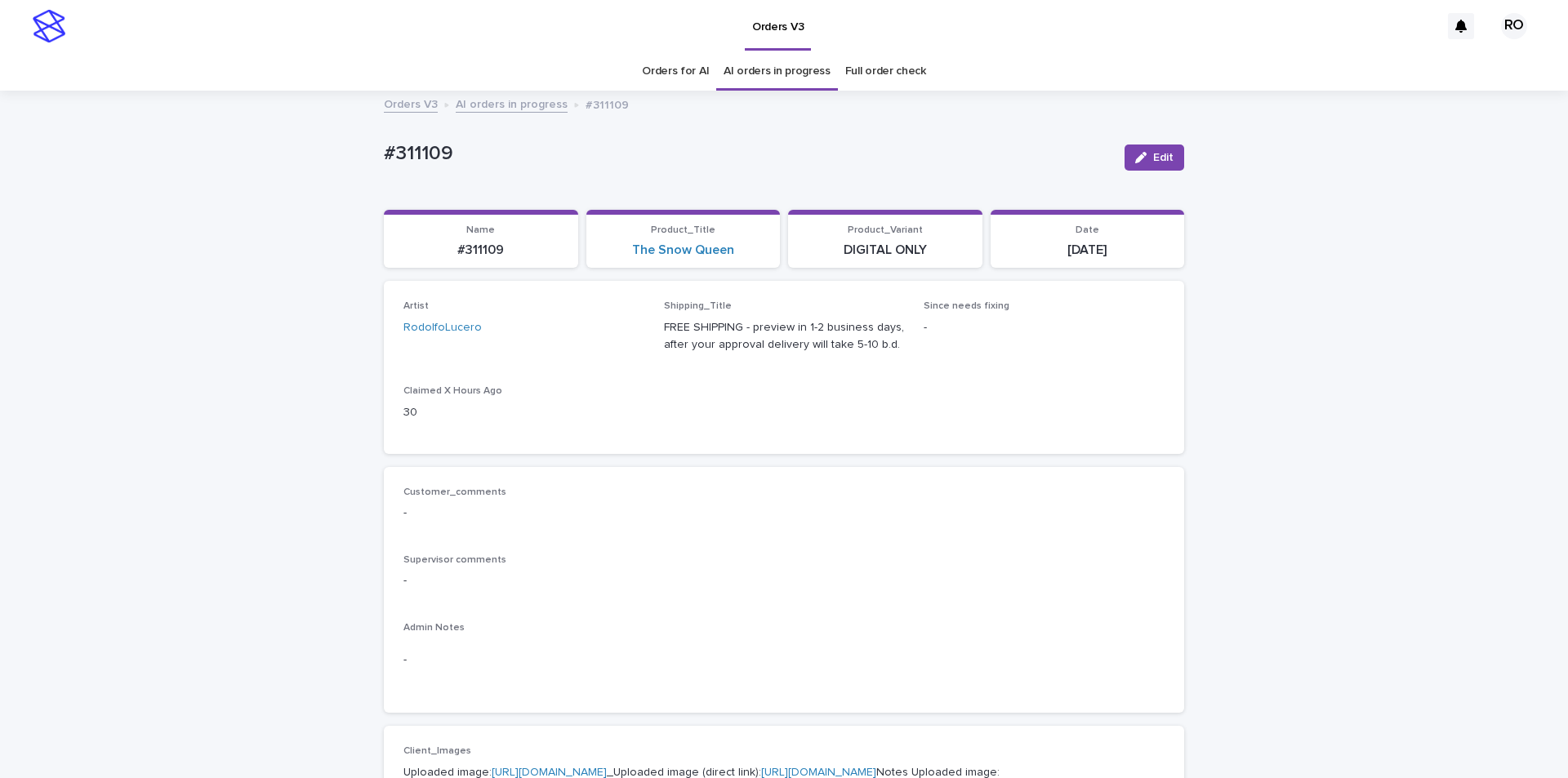 click on "Loading... Saving… Loading... Saving… #311109 Edit #311109 Edit Sorry, there was an error saving your record. Please try again. Please fill out the required fields below. Loading... Saving… Loading... Saving… Loading... Saving… Name #311109 Product_Title The Snow Queen   Product_Variant DIGITAL ONLY Date [DATE] Loading... Saving… Artist RodolfoLucero   Shipping_Title FREE SHIPPING - preview in 1-2 business days, after your approval delivery will take 5-10 b.d. Since needs fixing - Claimed X Hours Ago 30 Loading... Saving… Customer_comments - Supervisor comments - Admin Notes - Loading... Saving… Client_Images Uploaded image: [URL][DOMAIN_NAME]
_Uploaded image (direct link):
Notes Uploaded image:
Additional Pet: Photo not OK - yes" at bounding box center (784, 895) 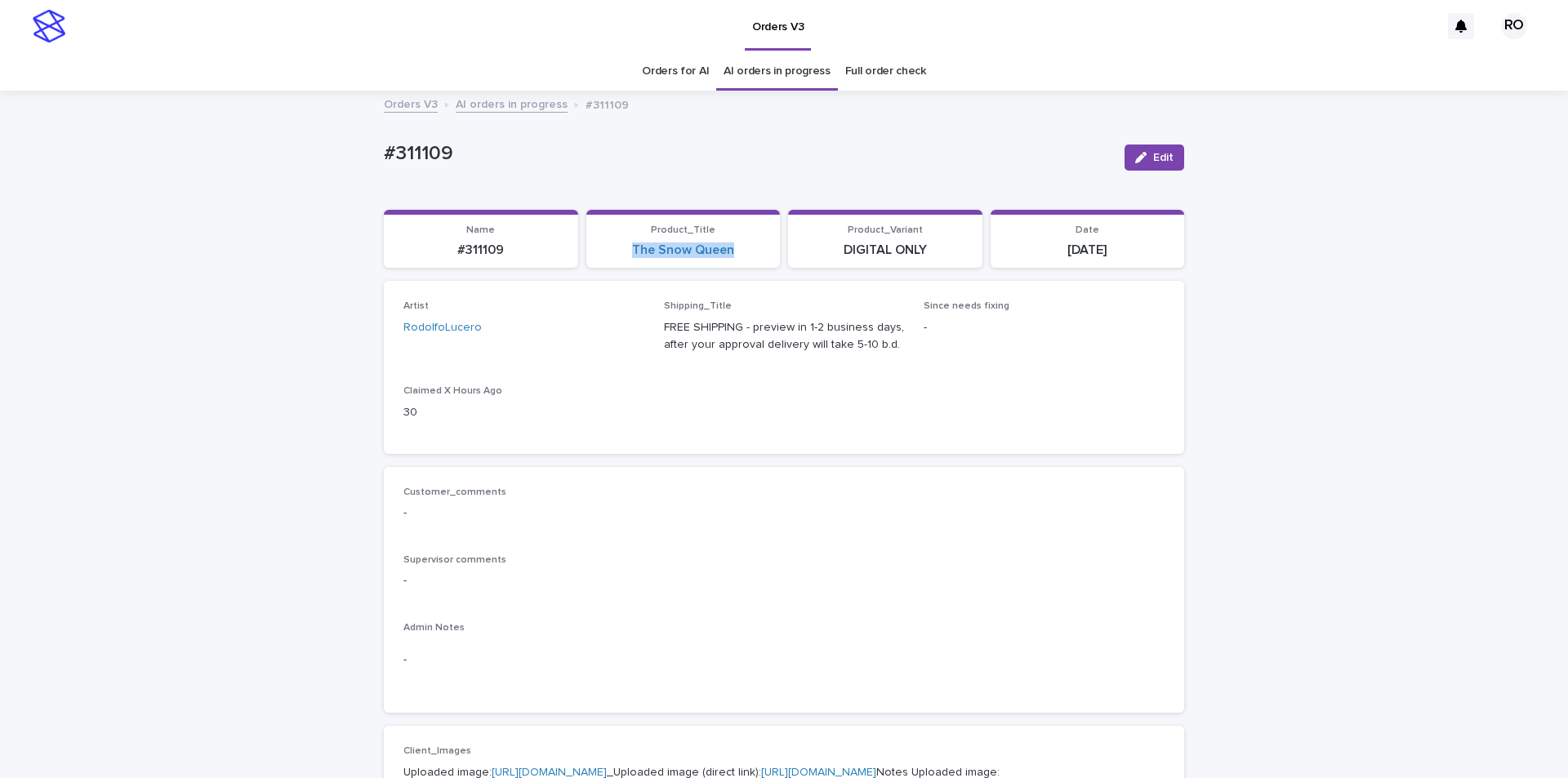 drag, startPoint x: 749, startPoint y: 256, endPoint x: 614, endPoint y: 267, distance: 135.44741 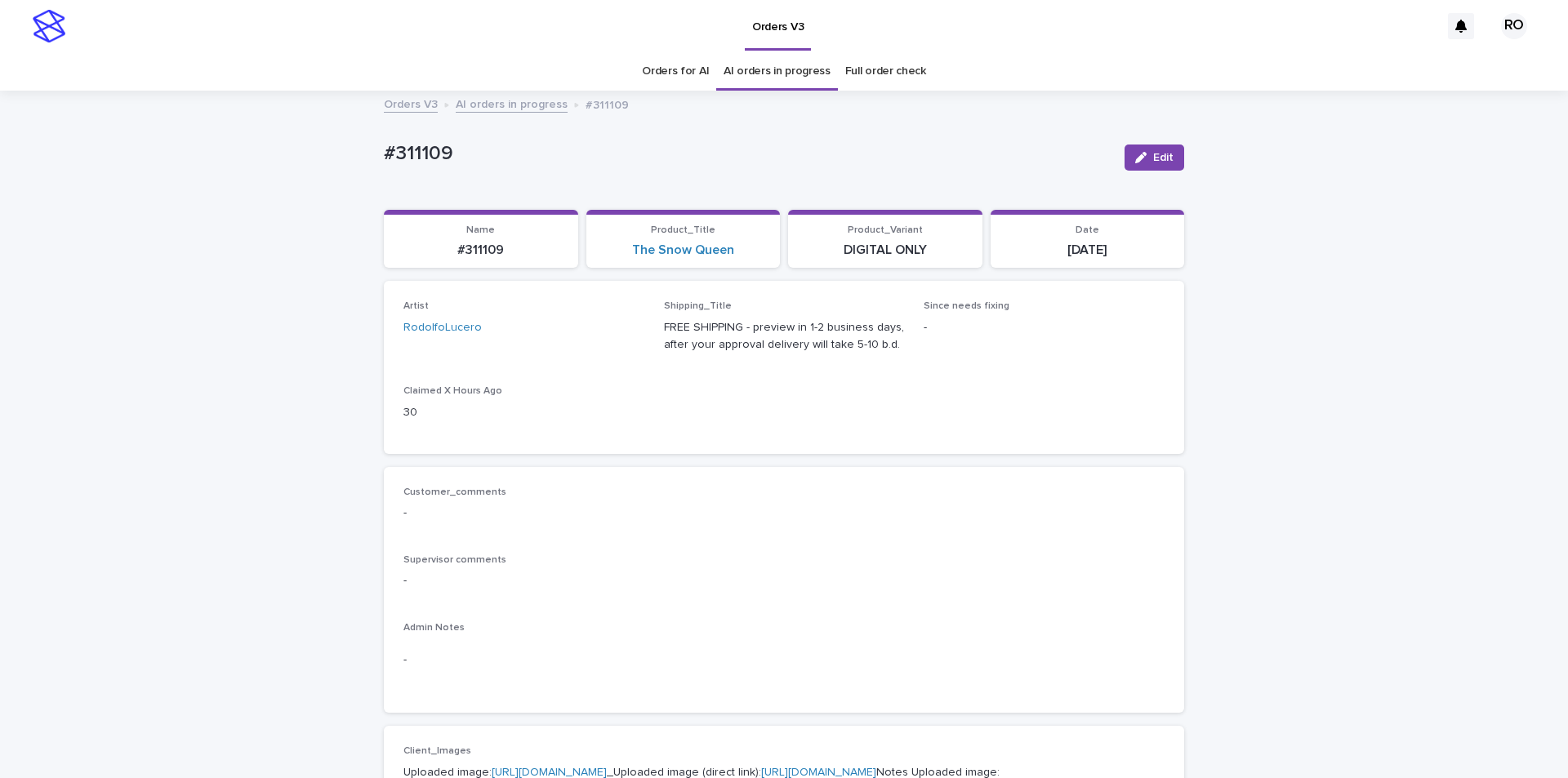 click on "Loading... Saving… Loading... Saving… #311109 Edit #311109 Edit Sorry, there was an error saving your record. Please try again. Please fill out the required fields below. Loading... Saving… Loading... Saving… Loading... Saving… Name #311109 Product_Title The Snow Queen   Product_Variant DIGITAL ONLY Date [DATE] Loading... Saving… Artist RodolfoLucero   Shipping_Title FREE SHIPPING - preview in 1-2 business days, after your approval delivery will take 5-10 b.d. Since needs fixing - Claimed X Hours Ago 30 Loading... Saving… Customer_comments - Supervisor comments - Admin Notes - Loading... Saving… Client_Images Uploaded image: [URL][DOMAIN_NAME]
_Uploaded image (direct link):
Notes Uploaded image:
Additional Pet: Photo not OK - yes" at bounding box center (784, 895) 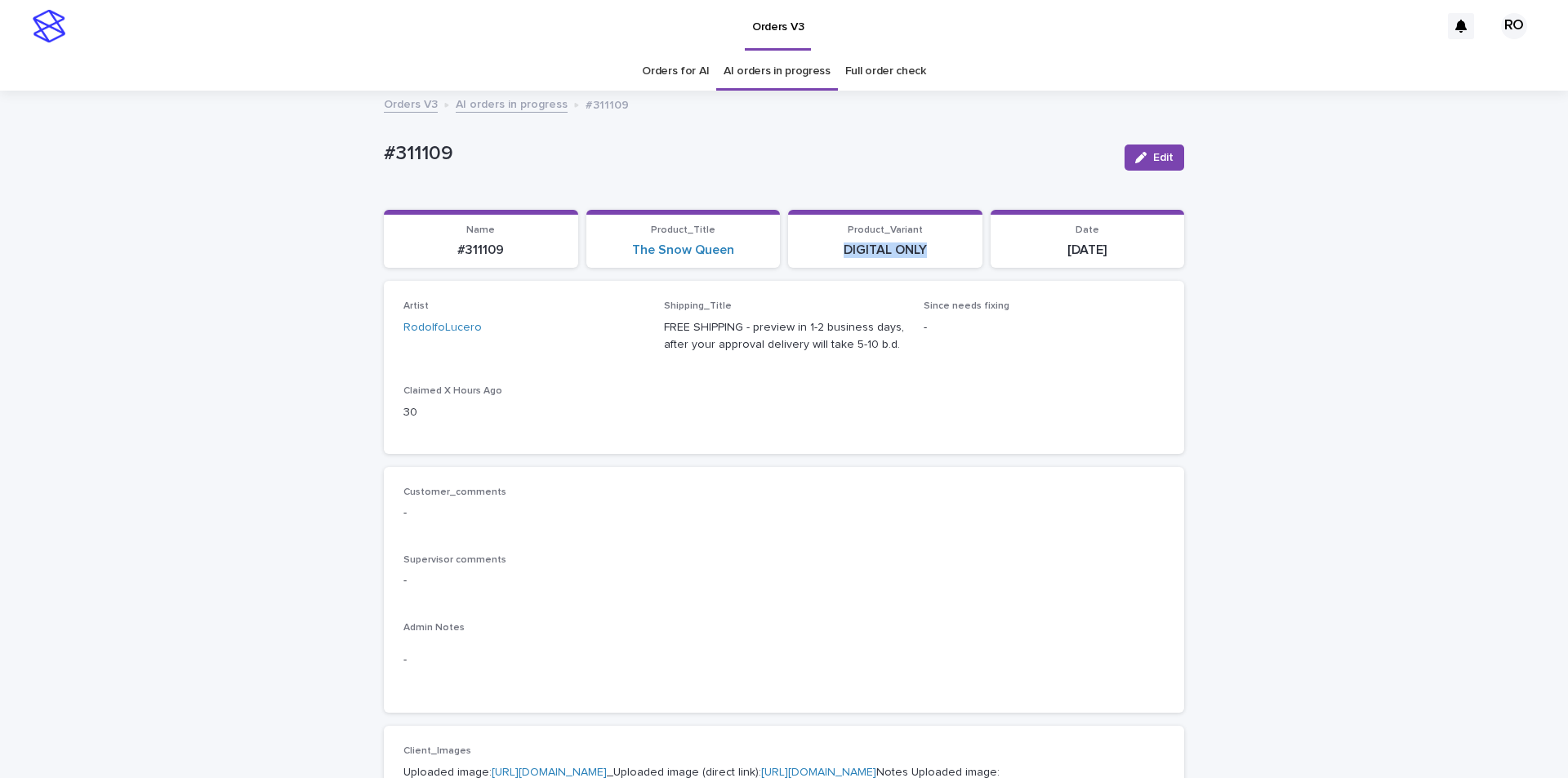 drag, startPoint x: 936, startPoint y: 256, endPoint x: 810, endPoint y: 271, distance: 126.88972 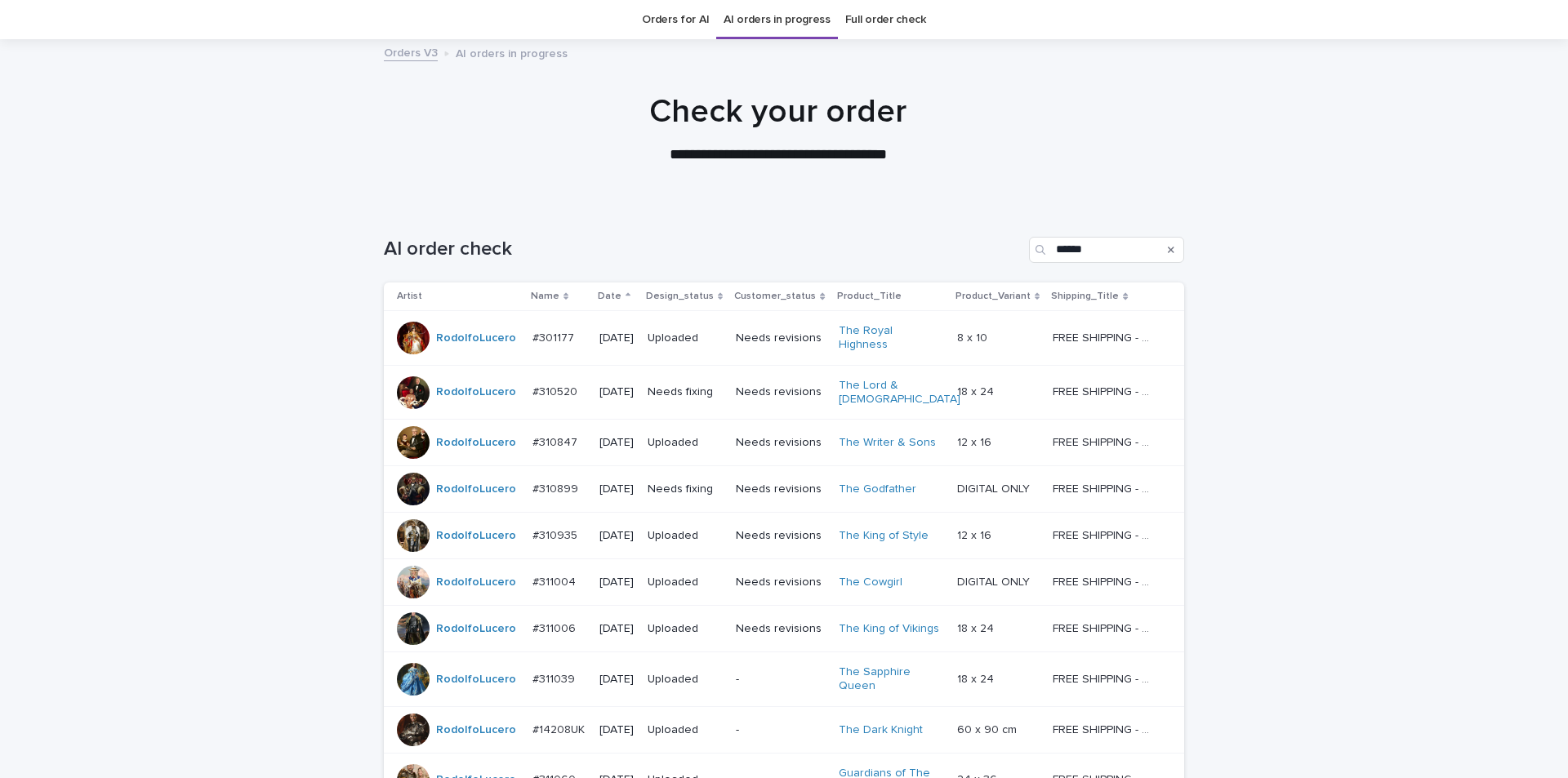 scroll, scrollTop: 52, scrollLeft: 0, axis: vertical 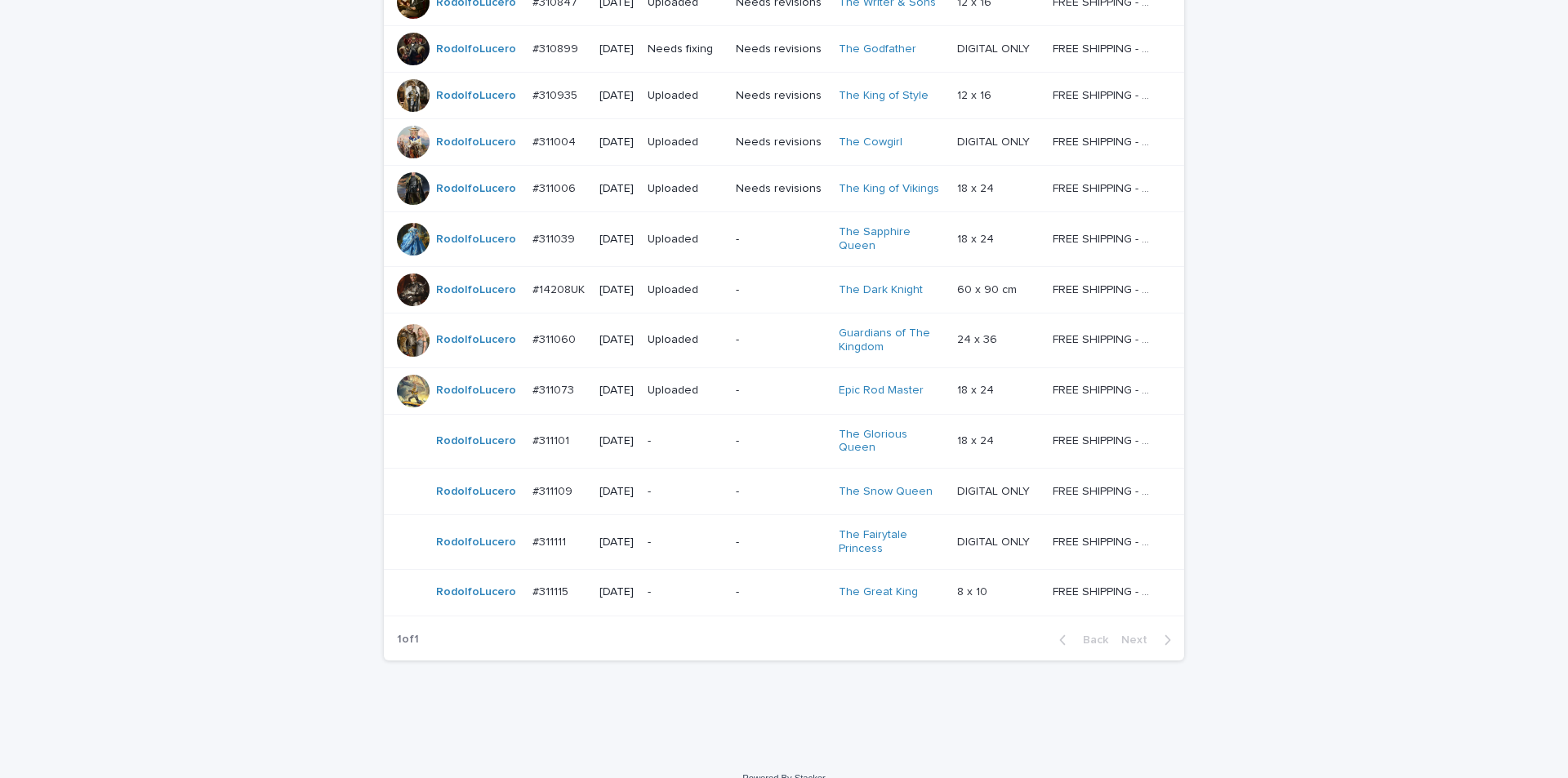 click on "-" at bounding box center (685, 542) 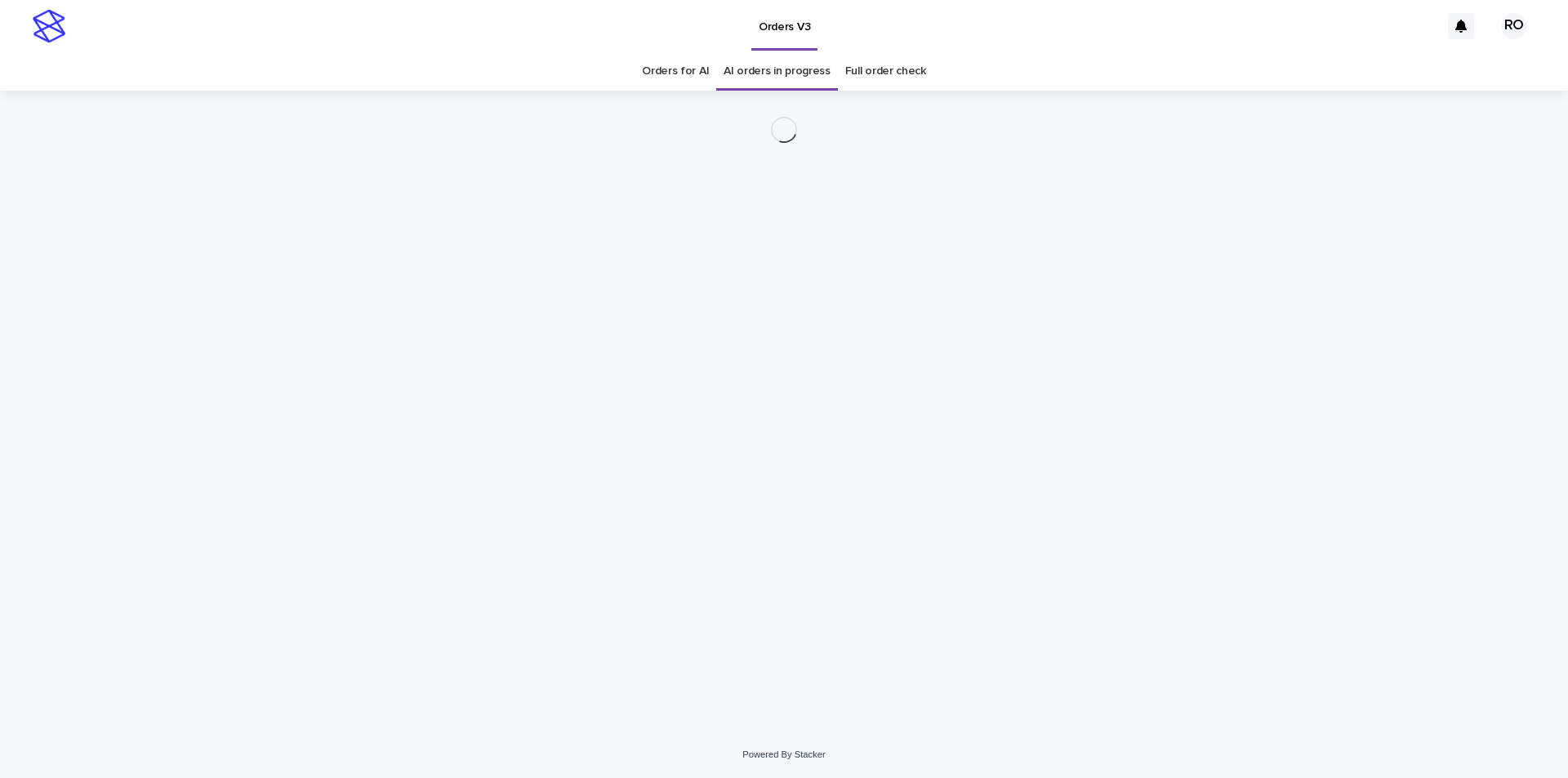 scroll, scrollTop: 0, scrollLeft: 0, axis: both 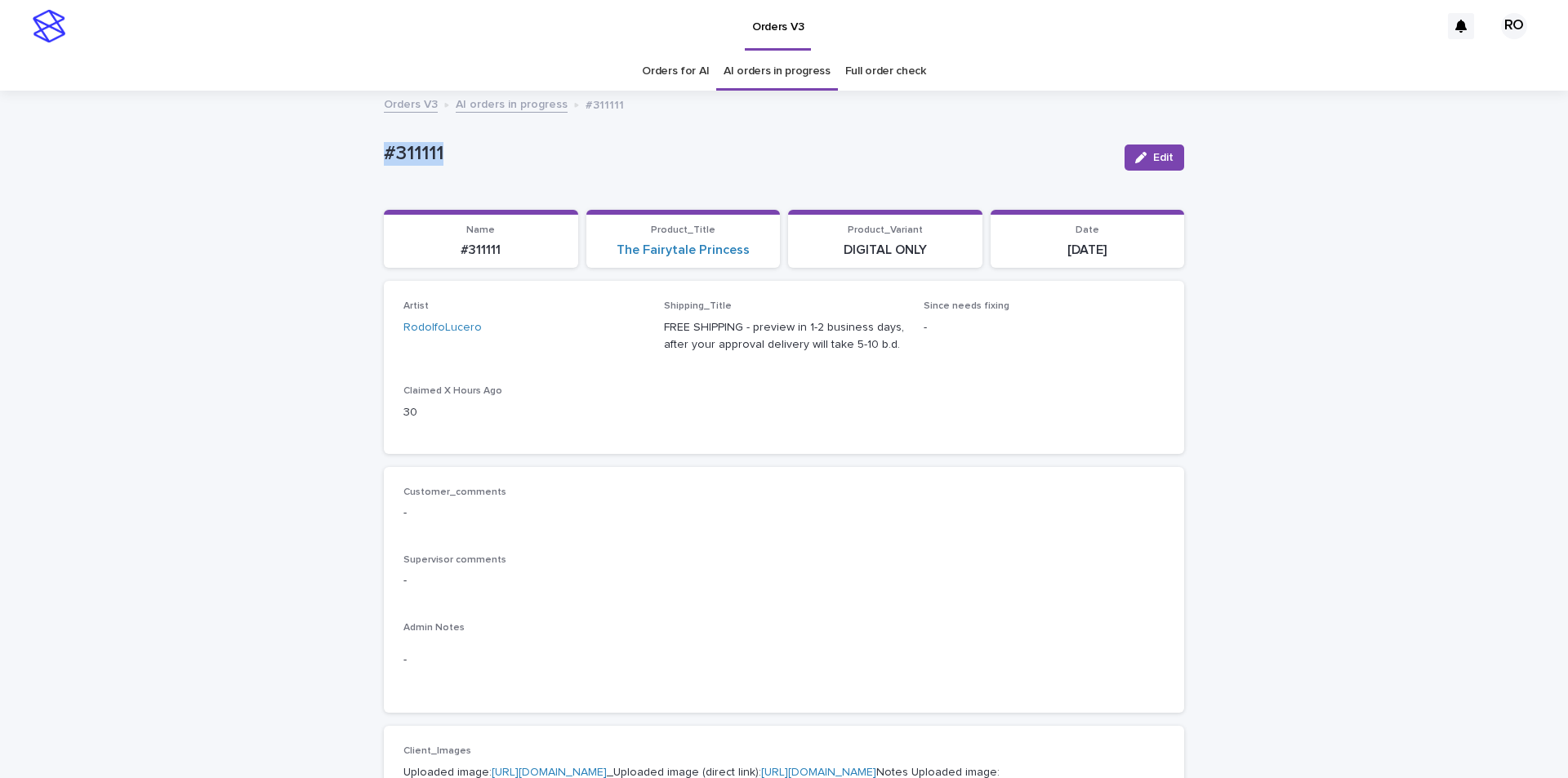 drag, startPoint x: 426, startPoint y: 150, endPoint x: 348, endPoint y: 162, distance: 78.91768 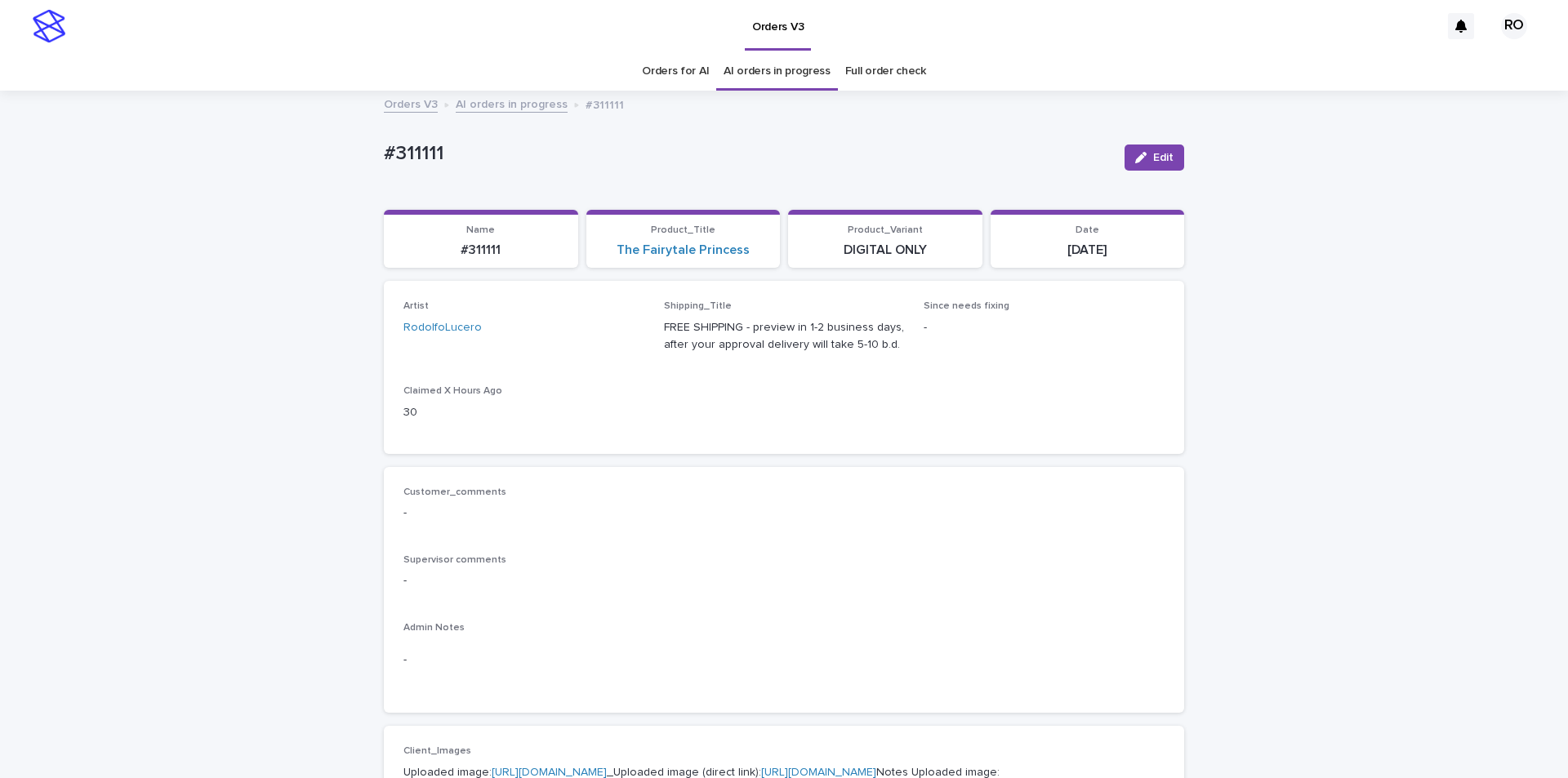 drag, startPoint x: 85, startPoint y: 469, endPoint x: 89, endPoint y: 461, distance: 8.94427 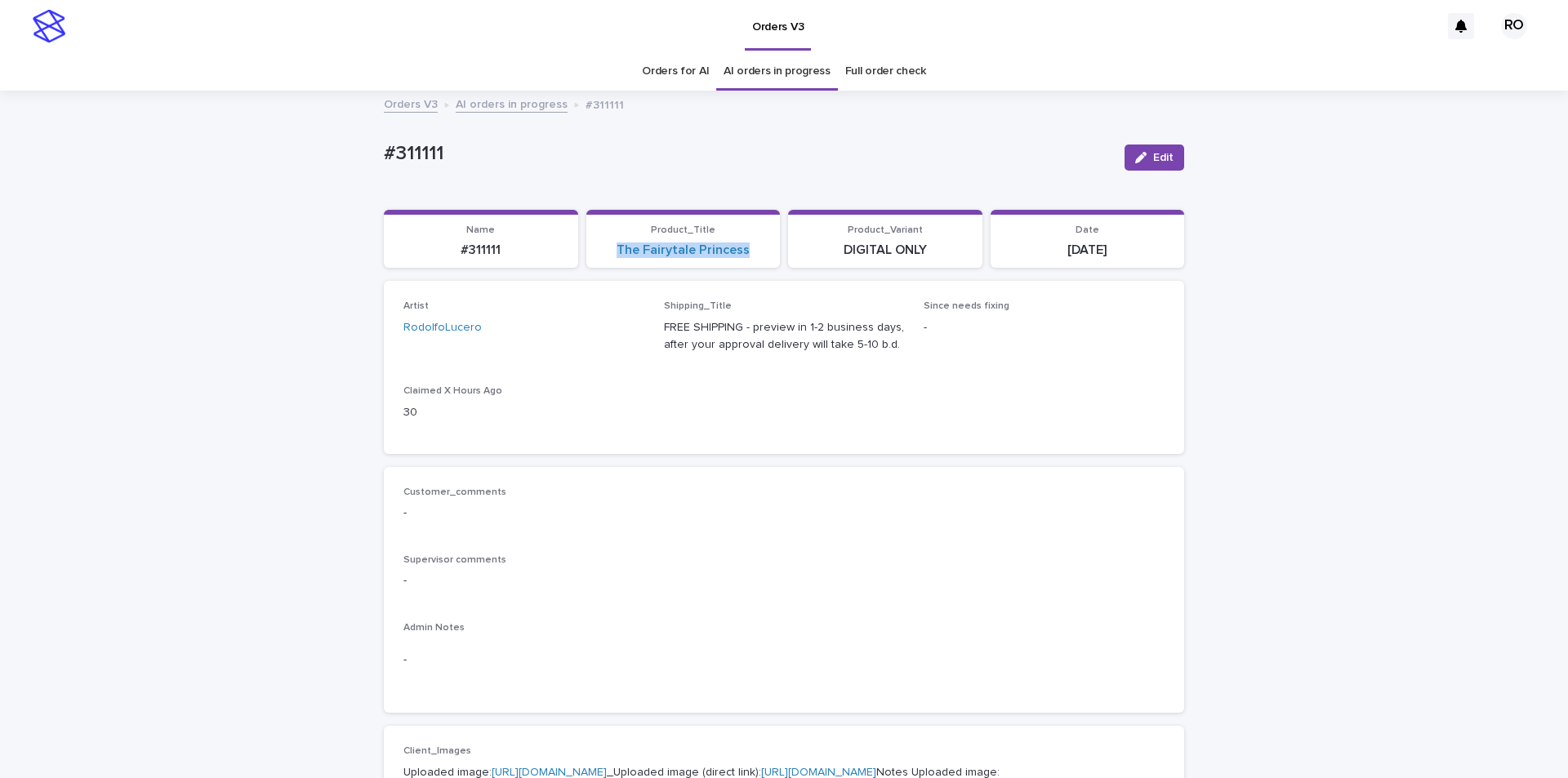 drag, startPoint x: 715, startPoint y: 265, endPoint x: 579, endPoint y: 273, distance: 136.23509 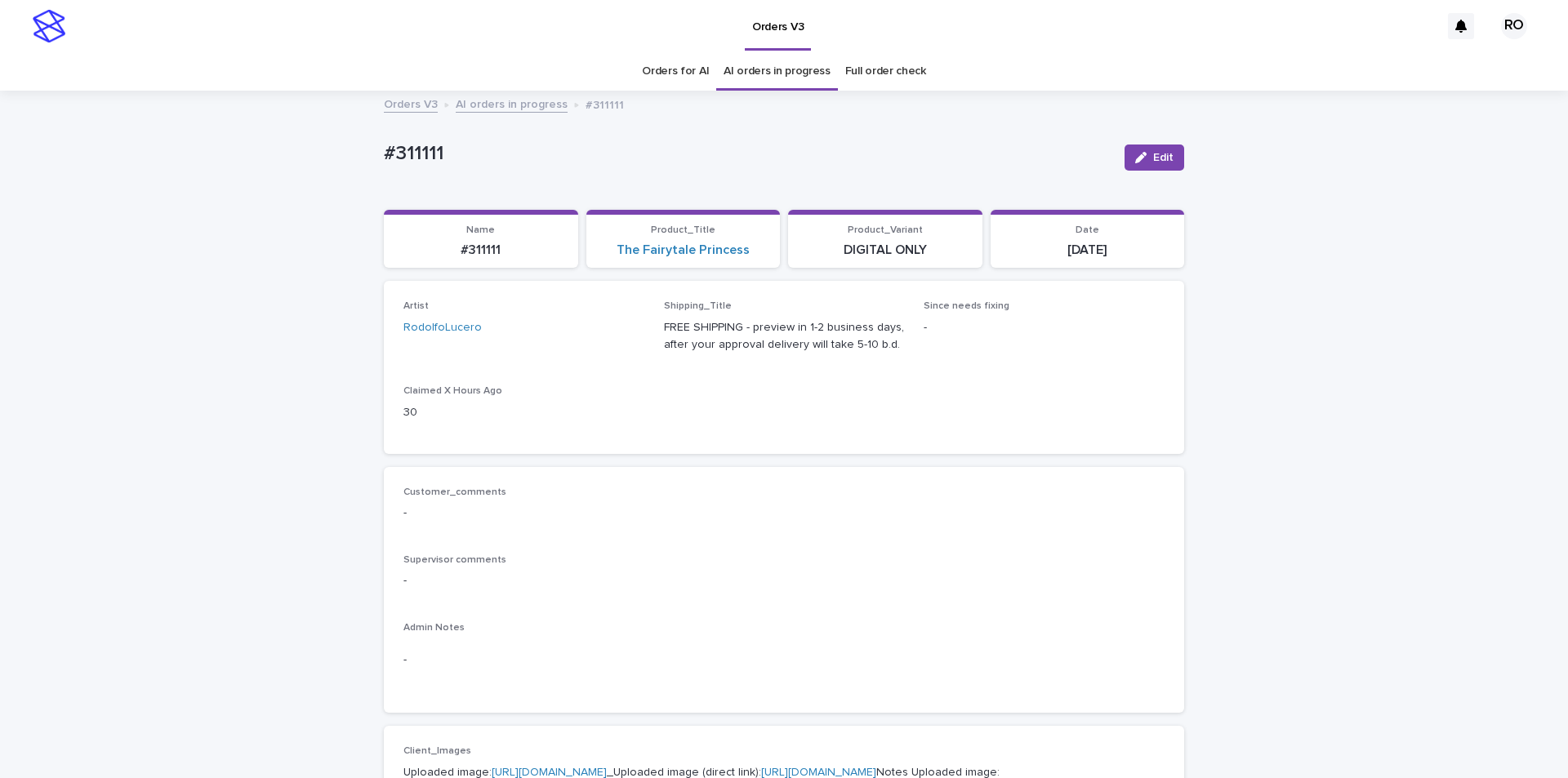click on "Loading... Saving… Loading... Saving… #311111 Edit #311111 Edit Sorry, there was an error saving your record. Please try again. Please fill out the required fields below. Loading... Saving… Loading... Saving… Loading... Saving… Name #311111 Product_Title The Fairytale Princess   Product_Variant DIGITAL ONLY Date [DATE] Loading... Saving… Artist RodolfoLucero   Shipping_Title FREE SHIPPING - preview in 1-2 business days, after your approval delivery will take 5-10 b.d. Since needs fixing - Claimed X Hours Ago 30 Loading... Saving… Customer_comments - Supervisor comments - Admin Notes - Loading... Saving… Client_Images Uploaded image: [URL][DOMAIN_NAME]
_Uploaded image (direct link):
Notes Uploaded image:
_product-type:portrait Photo not OK - no - - -" at bounding box center [784, 836] 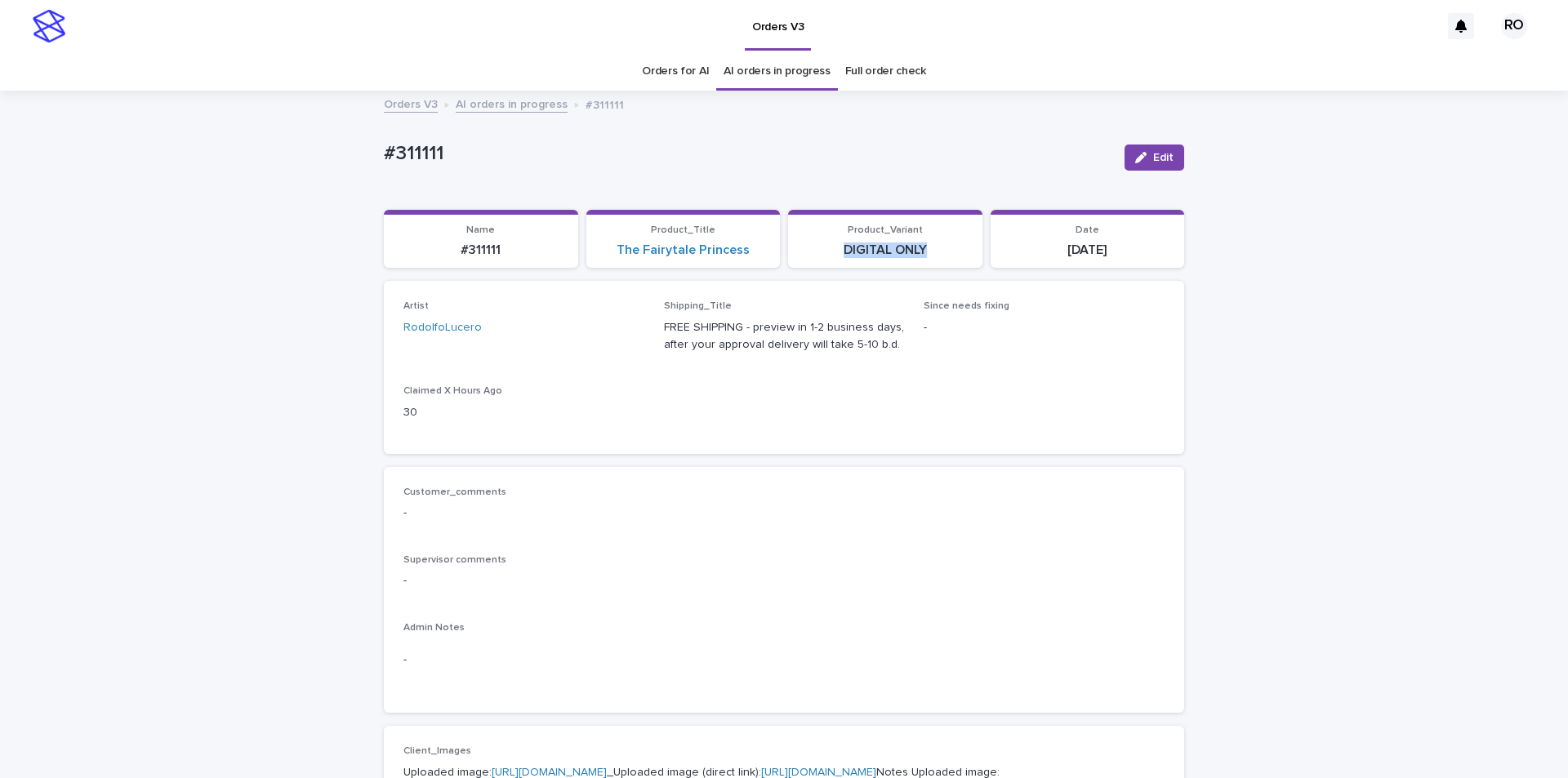drag, startPoint x: 935, startPoint y: 261, endPoint x: 816, endPoint y: 273, distance: 119.60351 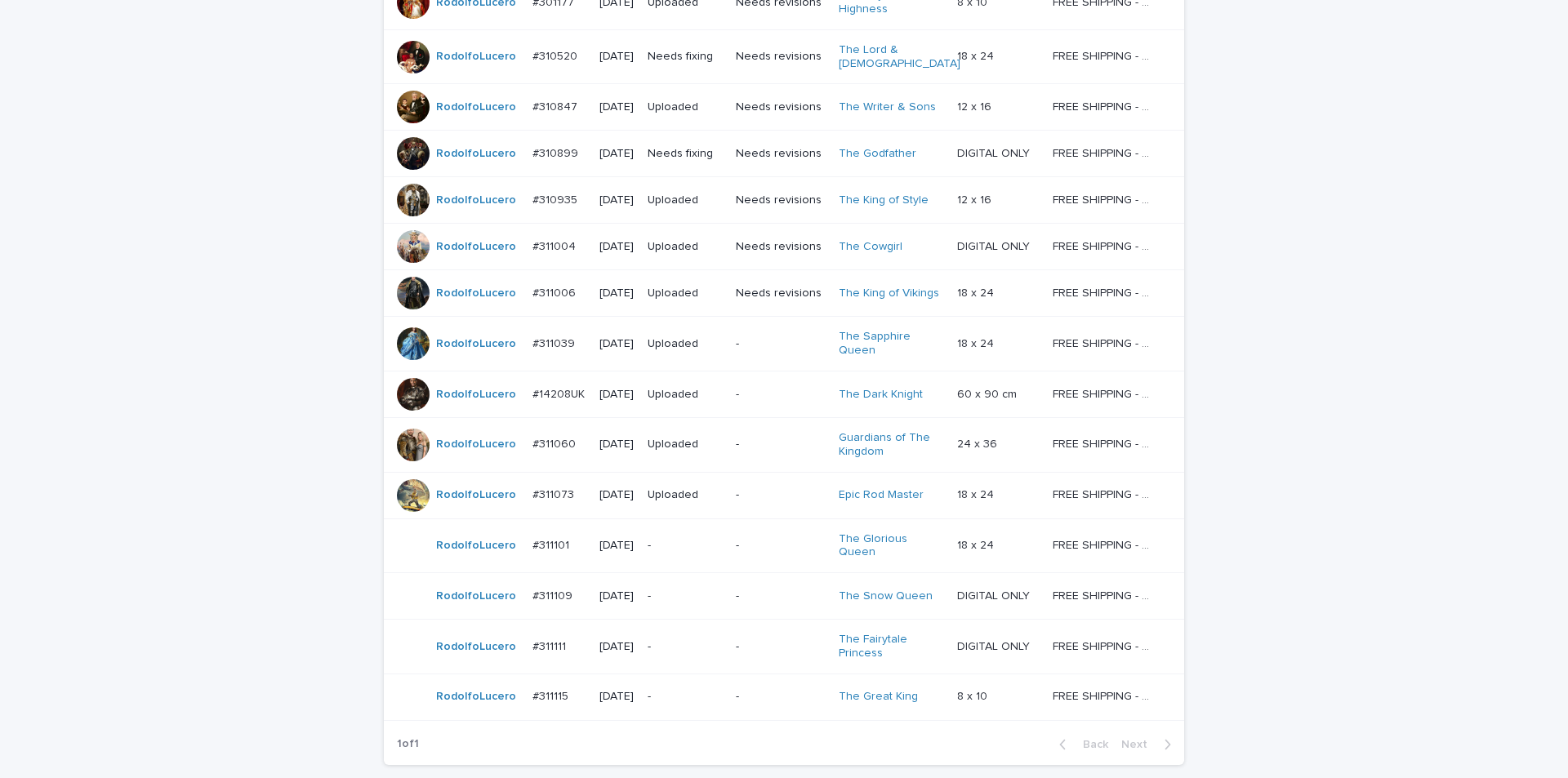 scroll, scrollTop: 491, scrollLeft: 0, axis: vertical 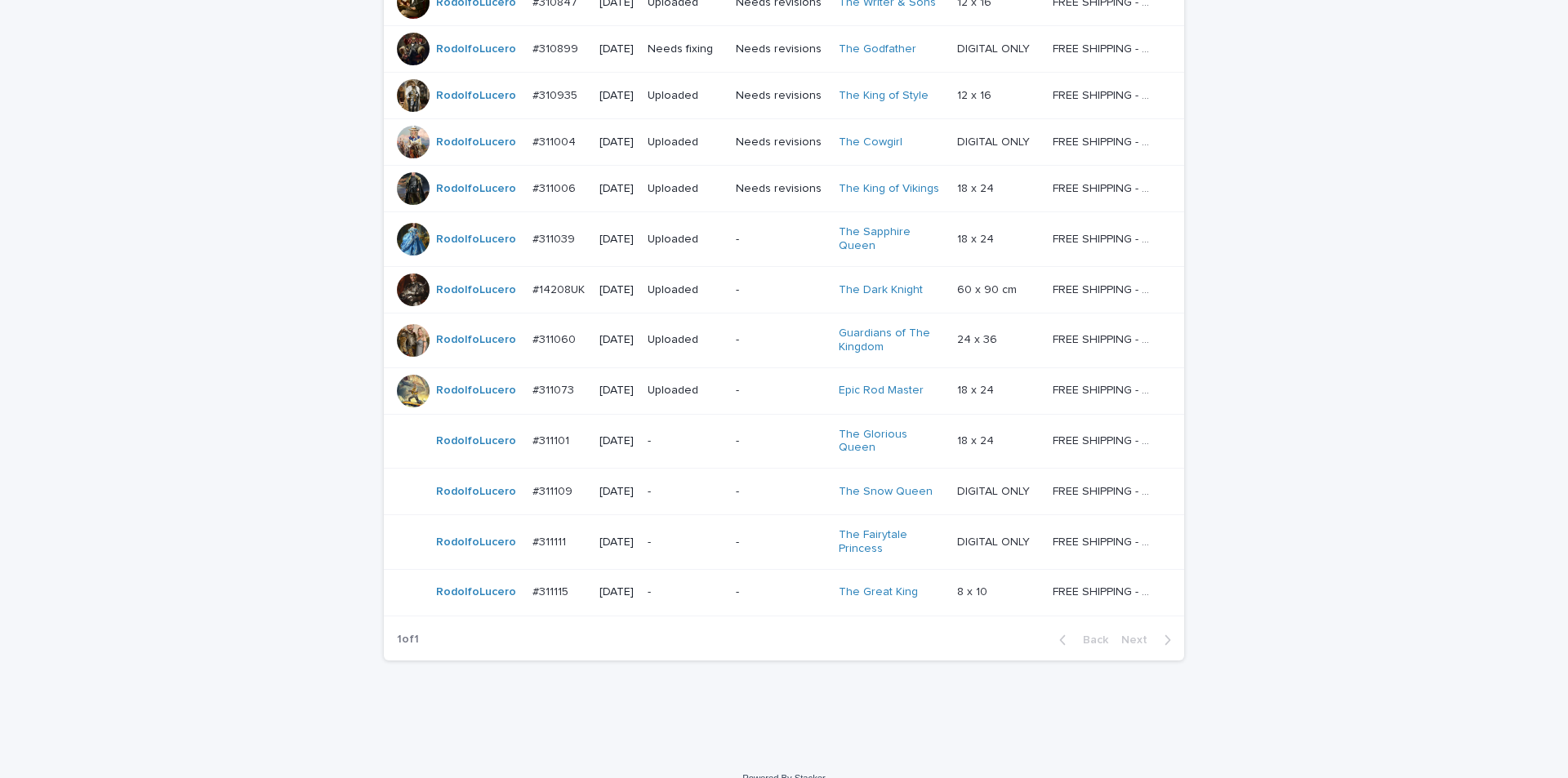 click on "-" at bounding box center (685, 592) 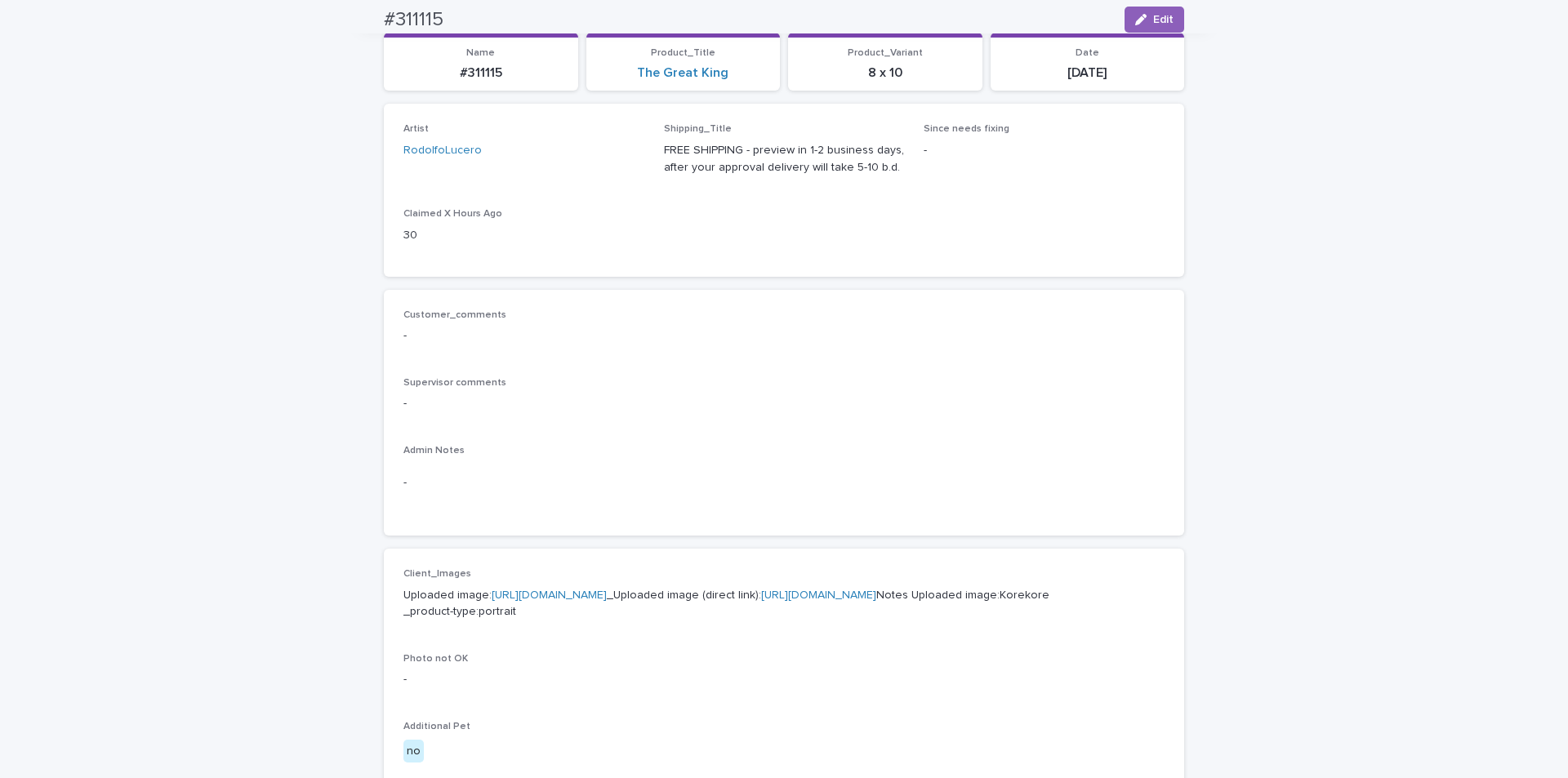 scroll, scrollTop: 0, scrollLeft: 0, axis: both 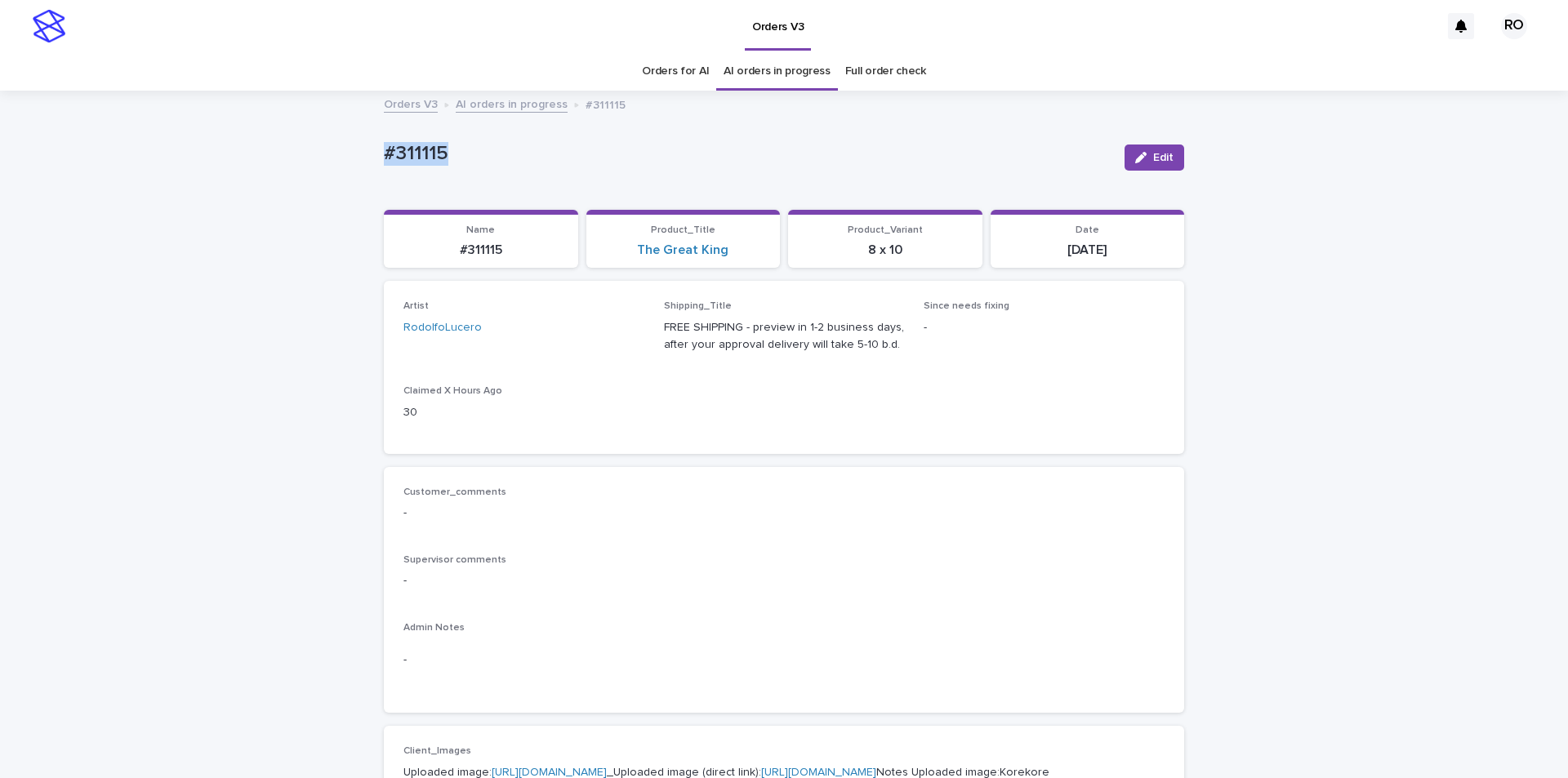 drag, startPoint x: 474, startPoint y: 161, endPoint x: 335, endPoint y: 167, distance: 139.12944 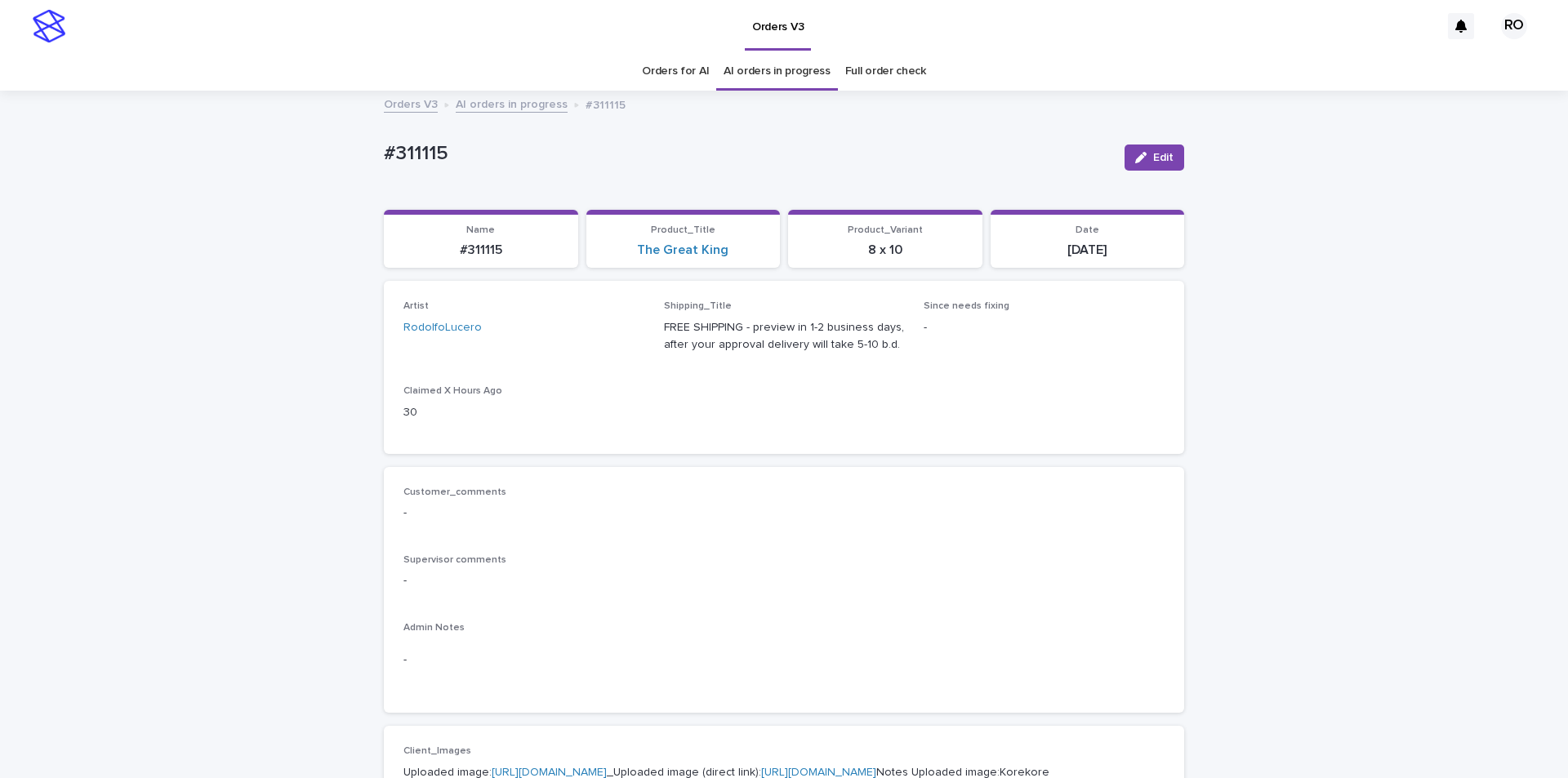 drag, startPoint x: 55, startPoint y: 371, endPoint x: 69, endPoint y: 345, distance: 29.529646 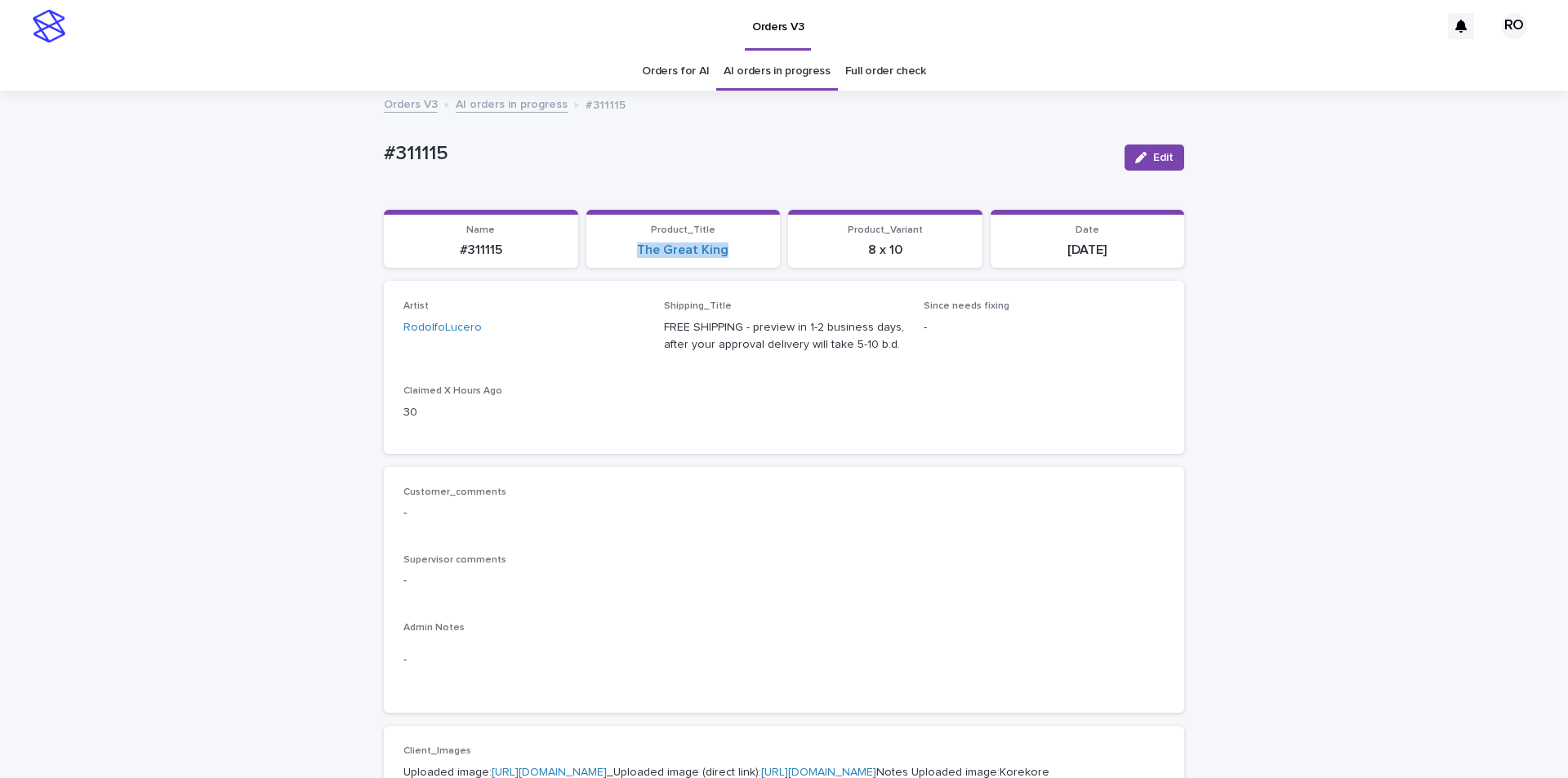 drag, startPoint x: 723, startPoint y: 263, endPoint x: 623, endPoint y: 282, distance: 101.789 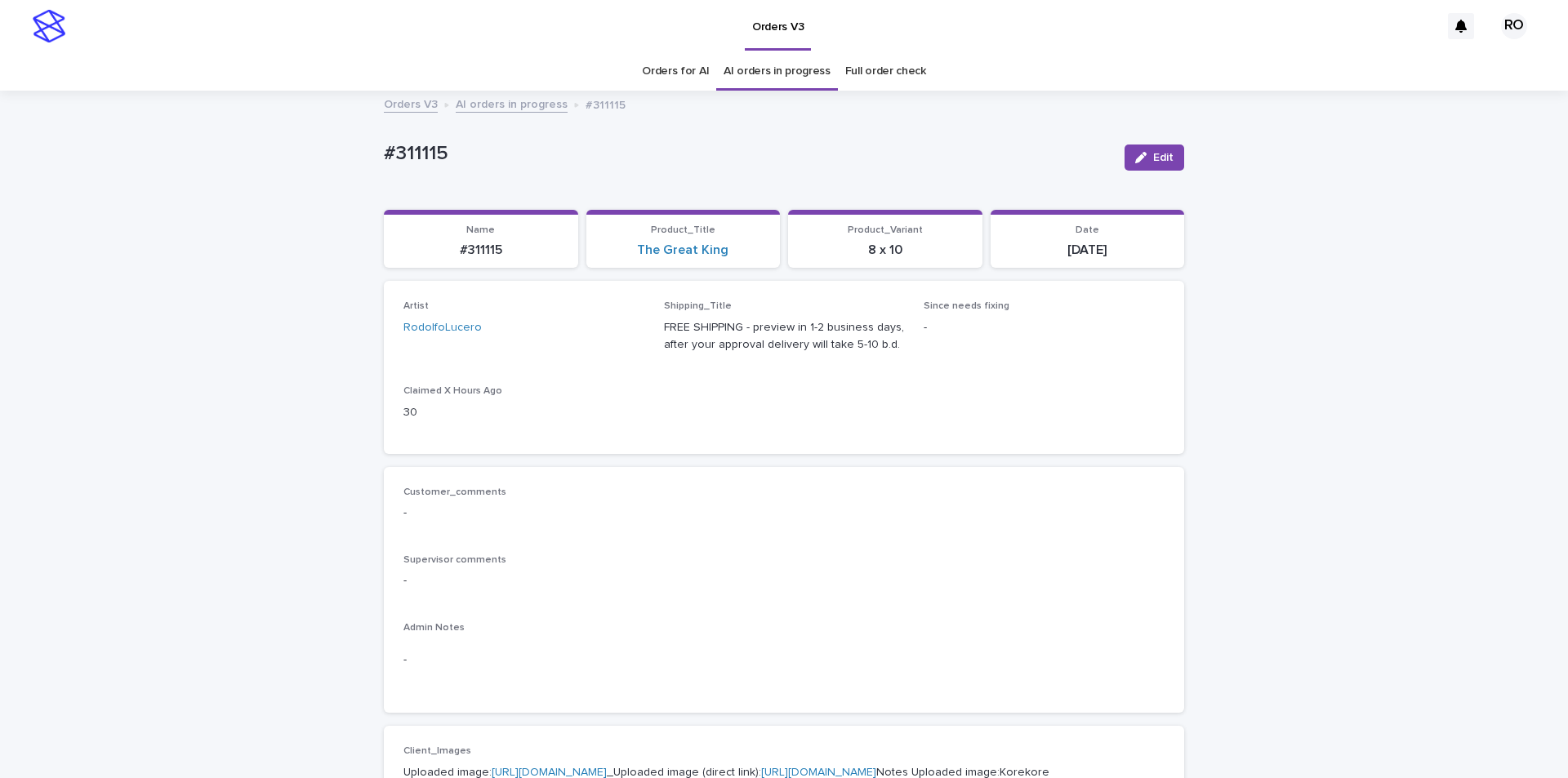 click on "Loading... Saving… Loading... Saving… #311115 Edit #311115 Edit Sorry, there was an error saving your record. Please try again. Please fill out the required fields below. Loading... Saving… Loading... Saving… Loading... Saving… Name #311115 Product_Title The Great King   Product_Variant 8 x 10 Date [DATE] Loading... Saving… Artist RodolfoLucero   Shipping_Title FREE SHIPPING - preview in 1-2 business days, after your approval delivery will take 5-10 b.d. Since needs fixing - Claimed X Hours Ago 30 Loading... Saving… Customer_comments - Supervisor comments - Admin Notes - Loading... Saving… Client_Images Uploaded image: [URL][DOMAIN_NAME]
_Uploaded image (direct link):
Notes Uploaded image:Korekore
_product-type:portrait Photo not OK" at bounding box center (784, 836) 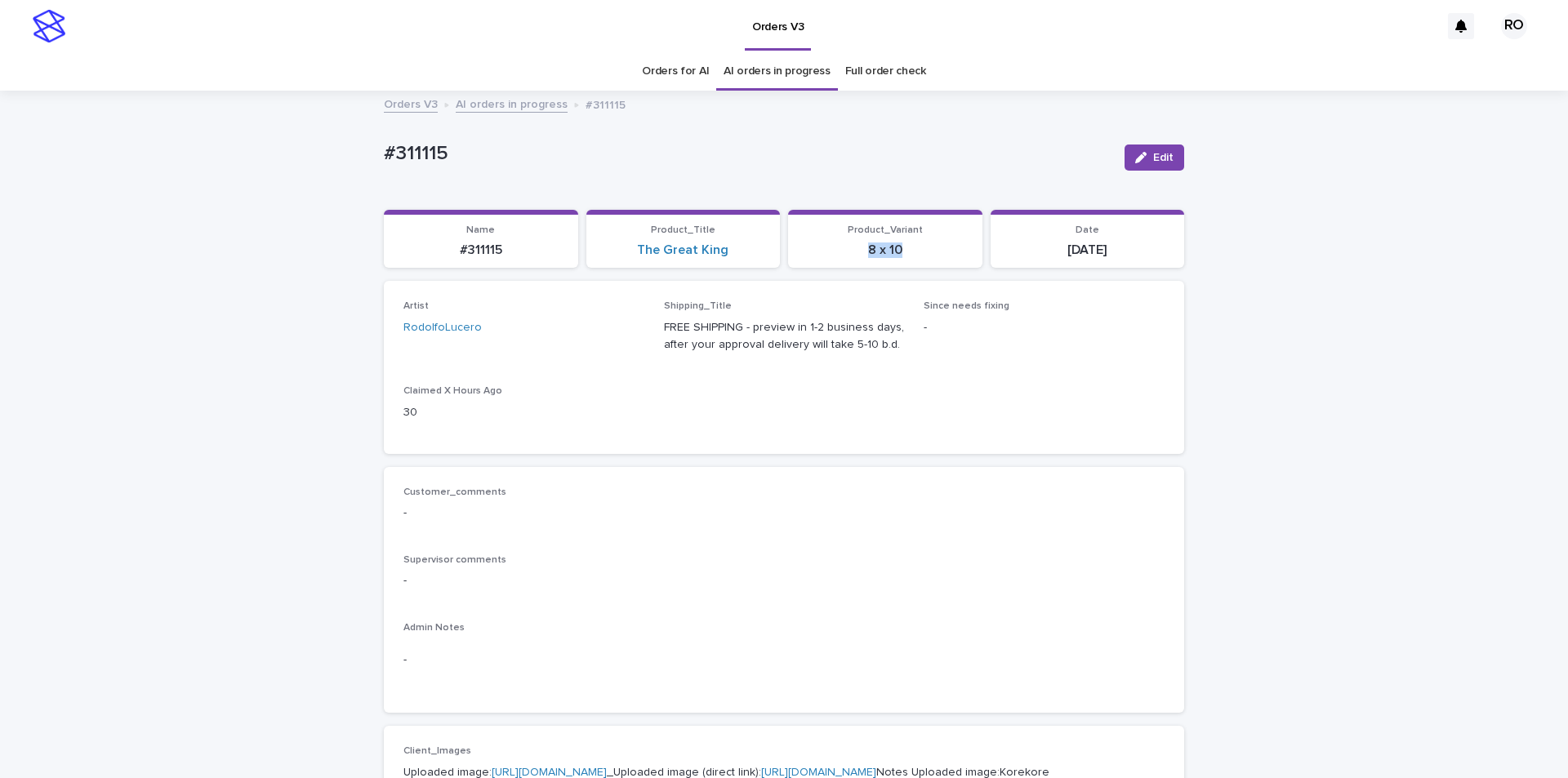 drag, startPoint x: 925, startPoint y: 259, endPoint x: 810, endPoint y: 299, distance: 121.75796 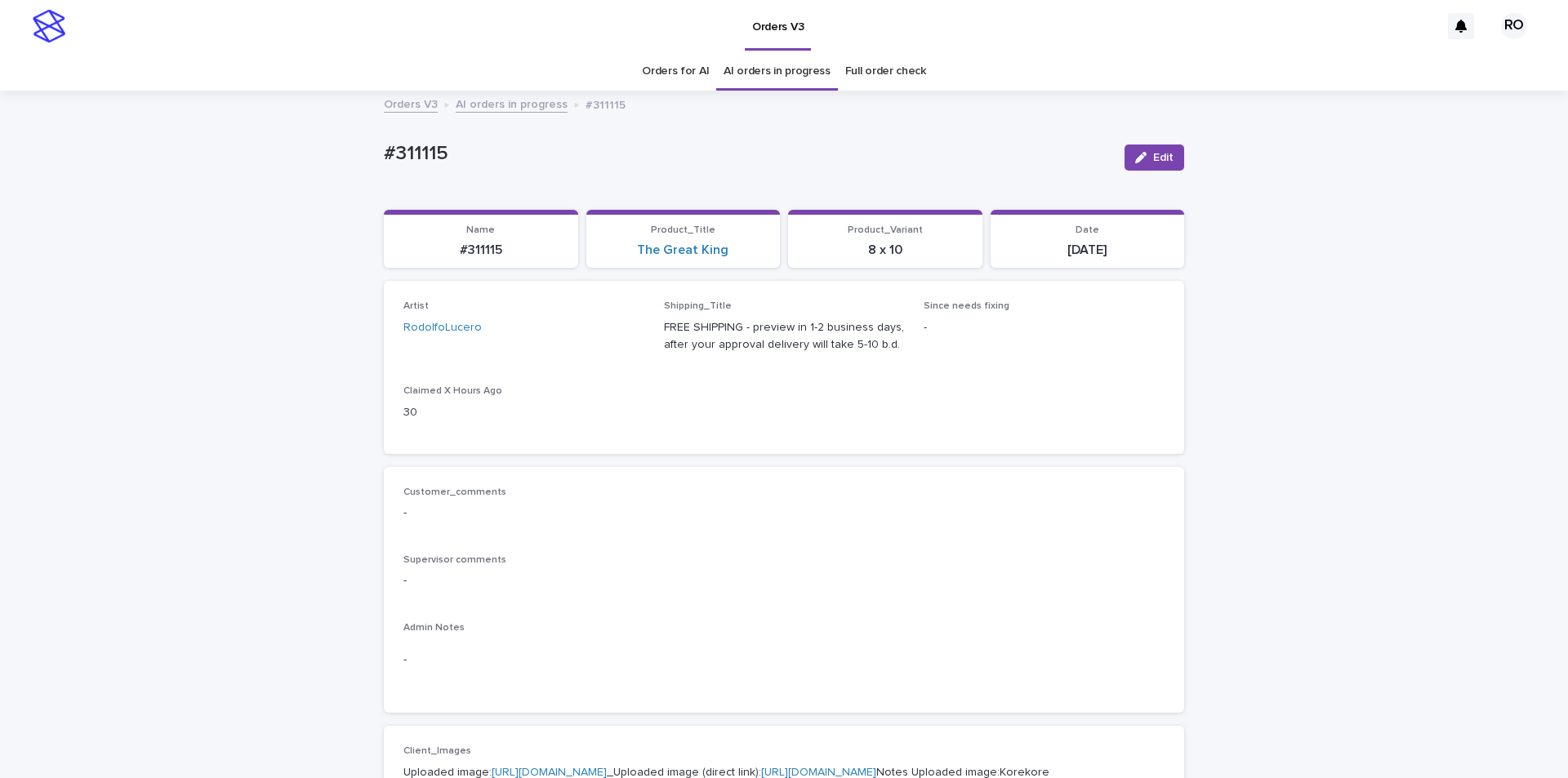 click on "Loading... Saving… Loading... Saving… #311115 Edit #311115 Edit Sorry, there was an error saving your record. Please try again. Please fill out the required fields below. Loading... Saving… Loading... Saving… Loading... Saving… Name #311115 Product_Title The Great King   Product_Variant 8 x 10 Date [DATE] Loading... Saving… Artist RodolfoLucero   Shipping_Title FREE SHIPPING - preview in 1-2 business days, after your approval delivery will take 5-10 b.d. Since needs fixing - Claimed X Hours Ago 30 Loading... Saving… Customer_comments - Supervisor comments - Admin Notes - Loading... Saving… Client_Images Uploaded image: [URL][DOMAIN_NAME]
_Uploaded image (direct link):
Notes Uploaded image:Korekore
_product-type:portrait Photo not OK" at bounding box center (784, 836) 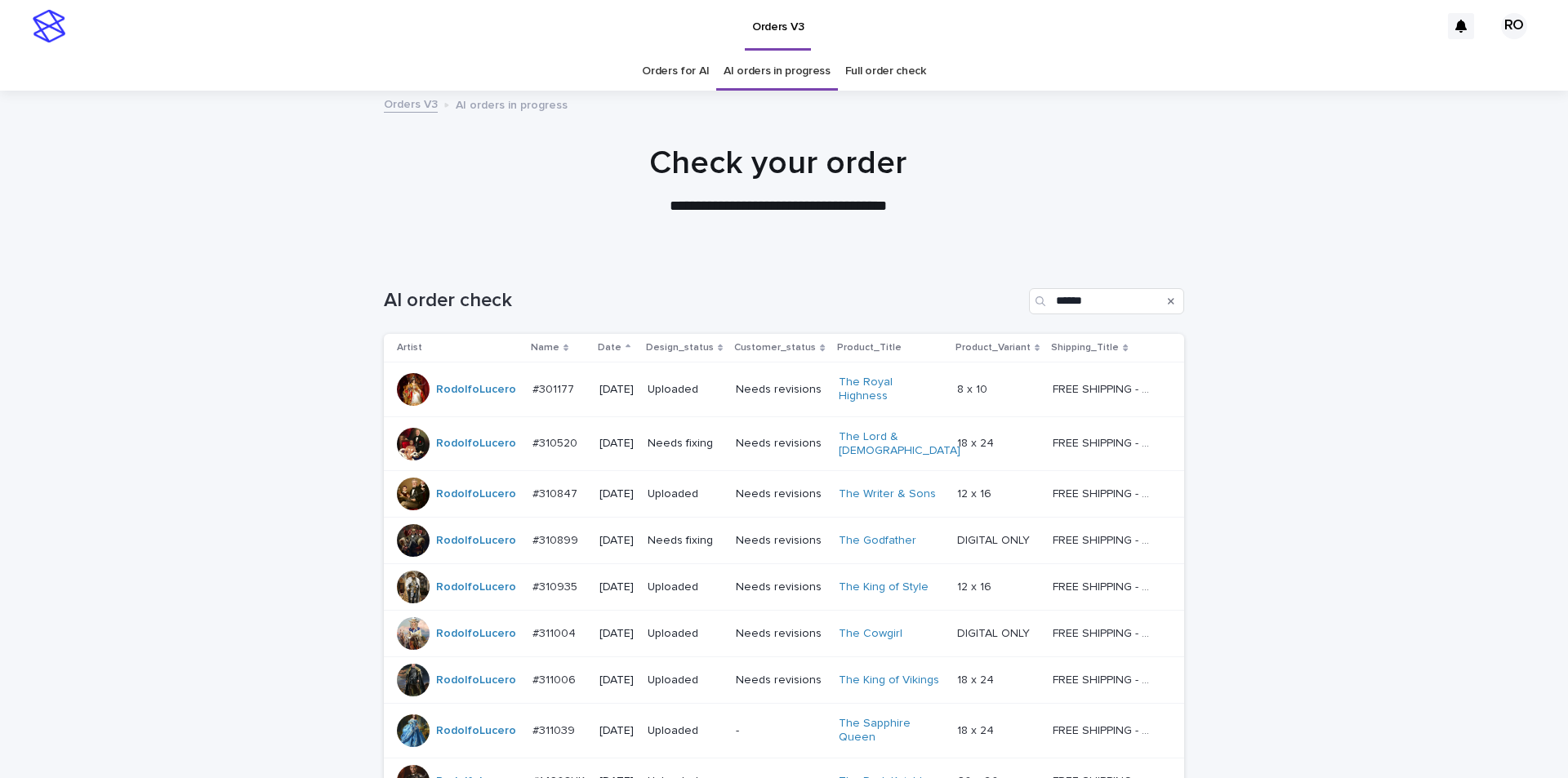scroll, scrollTop: 52, scrollLeft: 0, axis: vertical 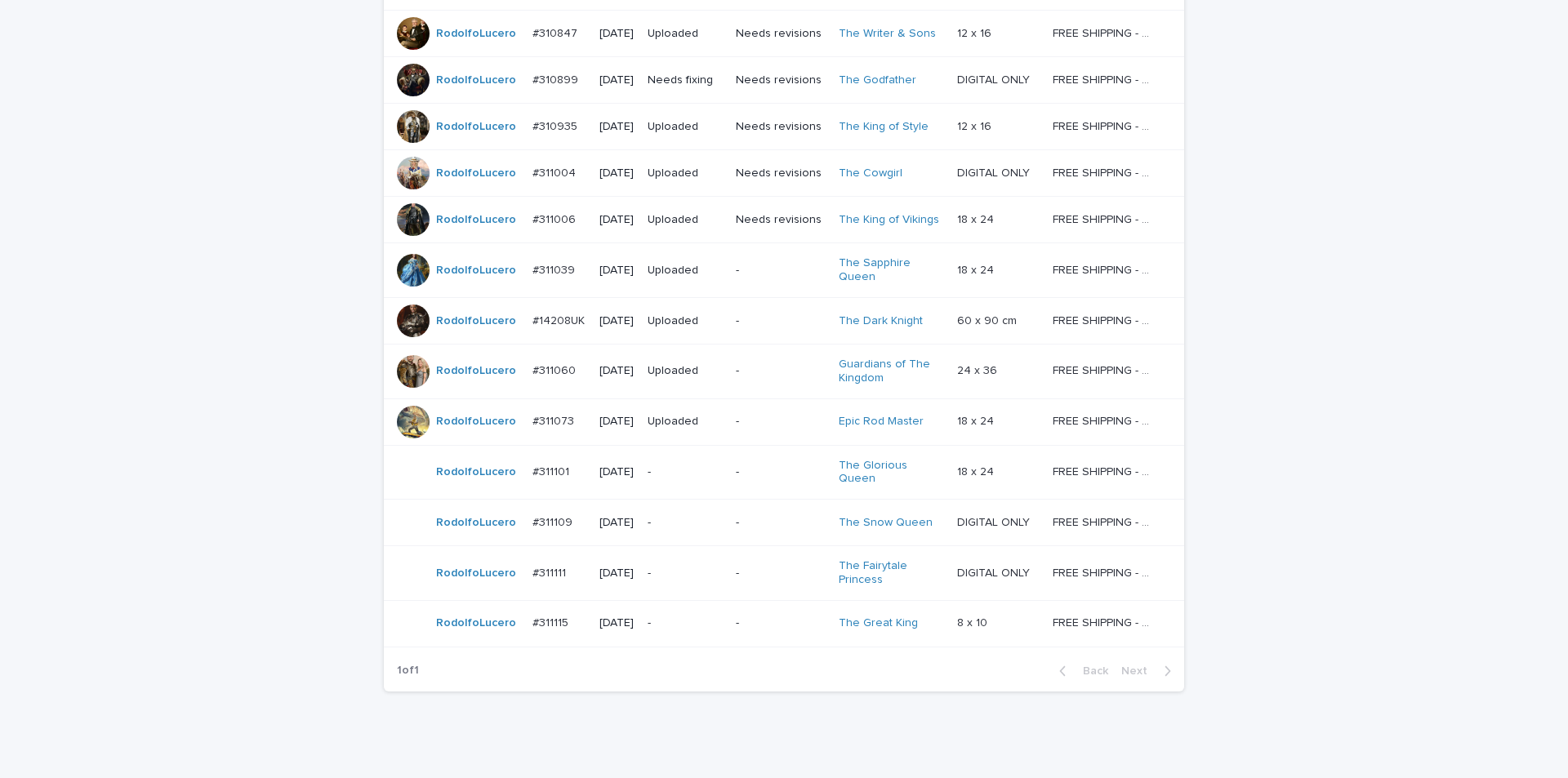 click on "-" at bounding box center [781, 472] 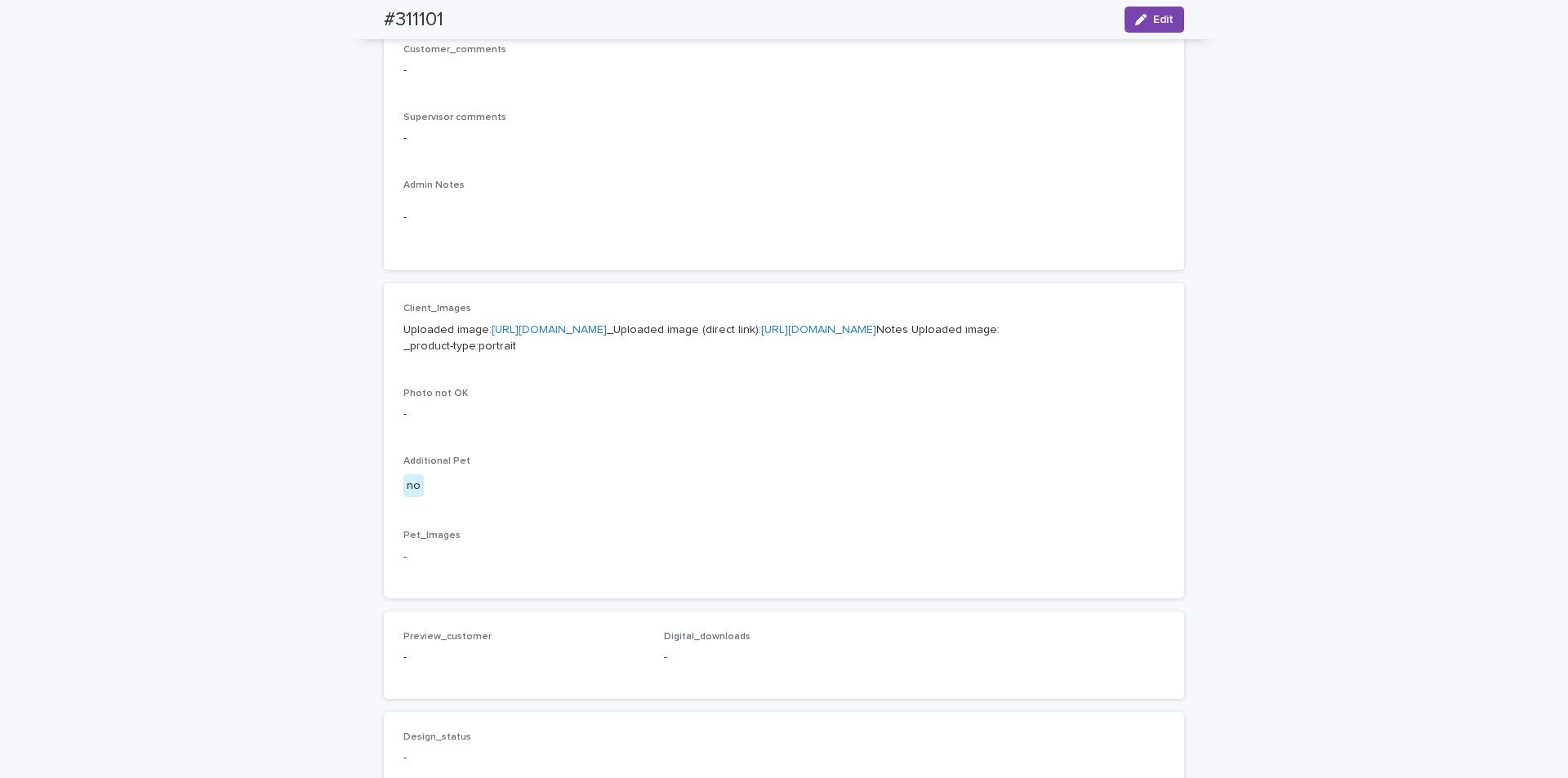 scroll, scrollTop: 361, scrollLeft: 0, axis: vertical 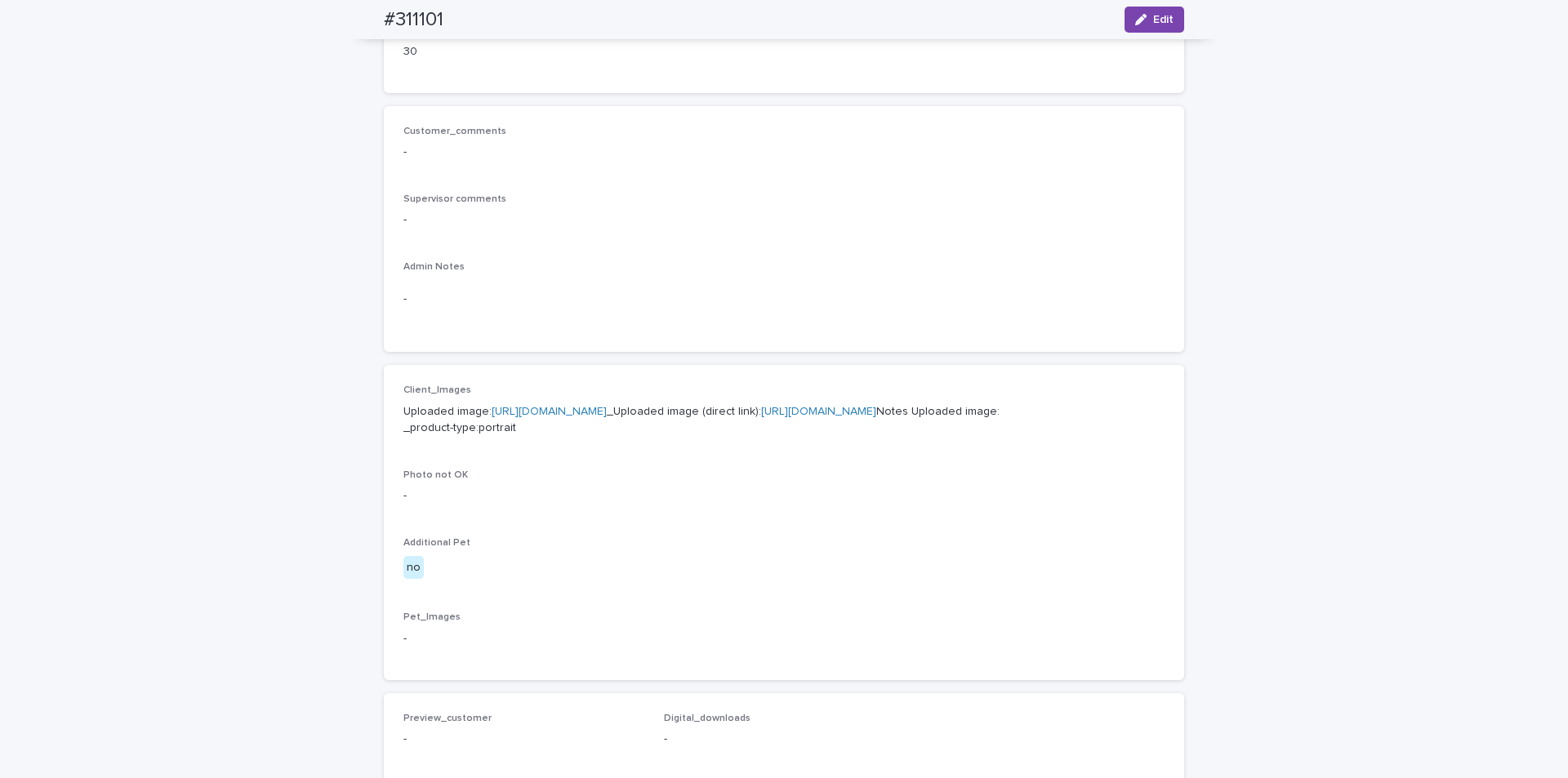 click on "[URL][DOMAIN_NAME]" at bounding box center [549, 411] 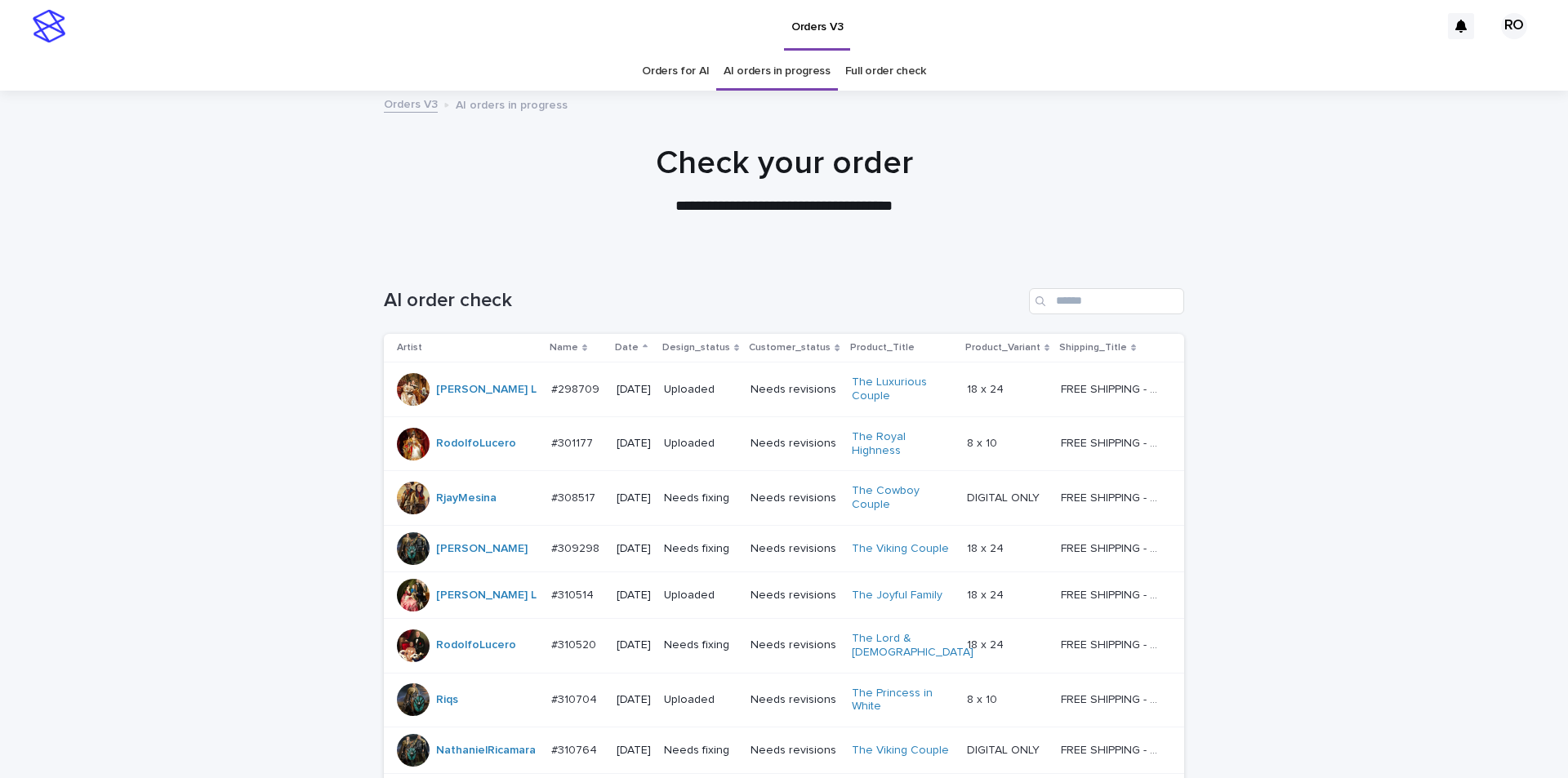 scroll, scrollTop: 0, scrollLeft: 0, axis: both 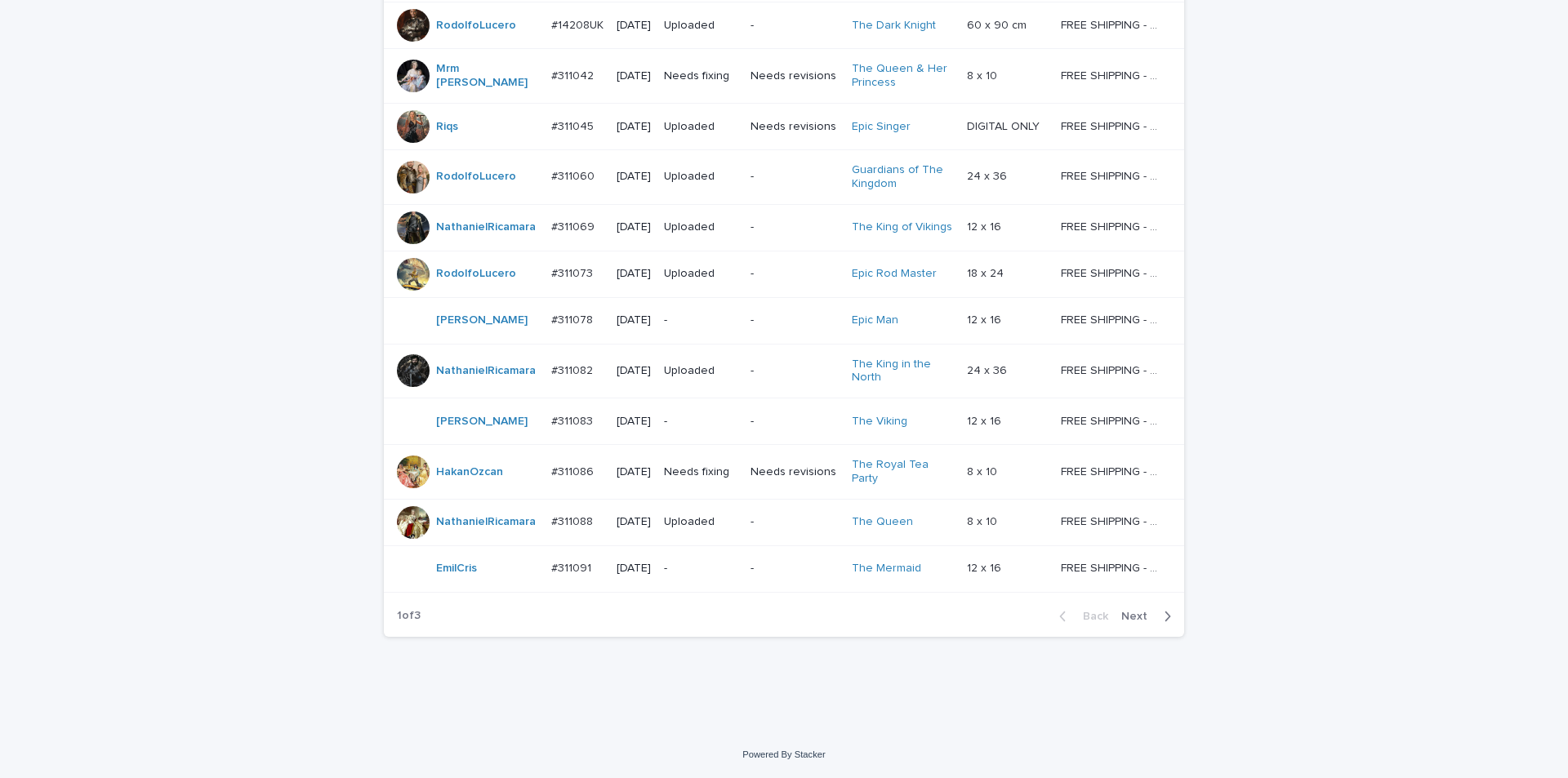 click on "Next" at bounding box center [1139, 616] 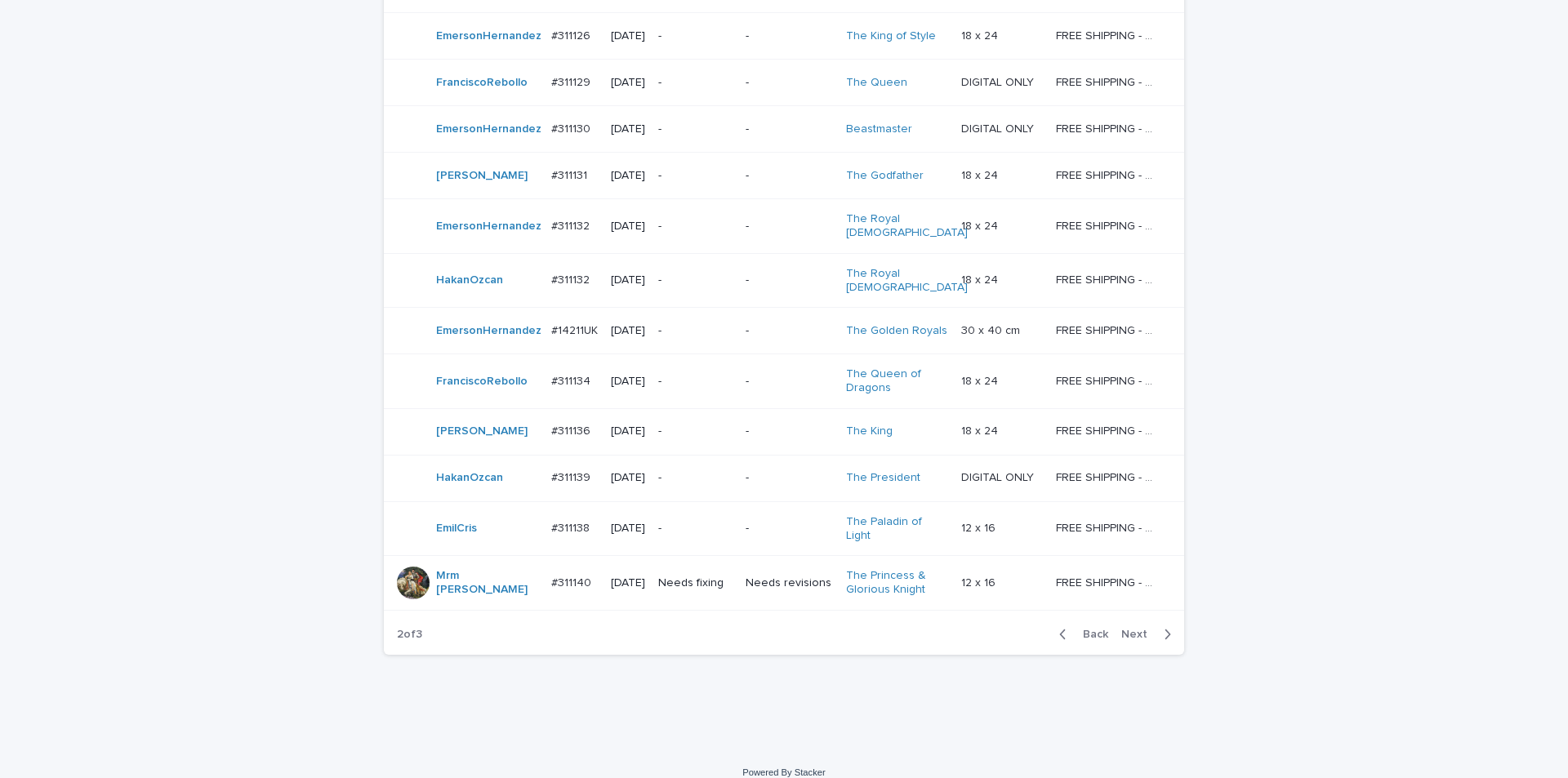 scroll, scrollTop: 1401, scrollLeft: 0, axis: vertical 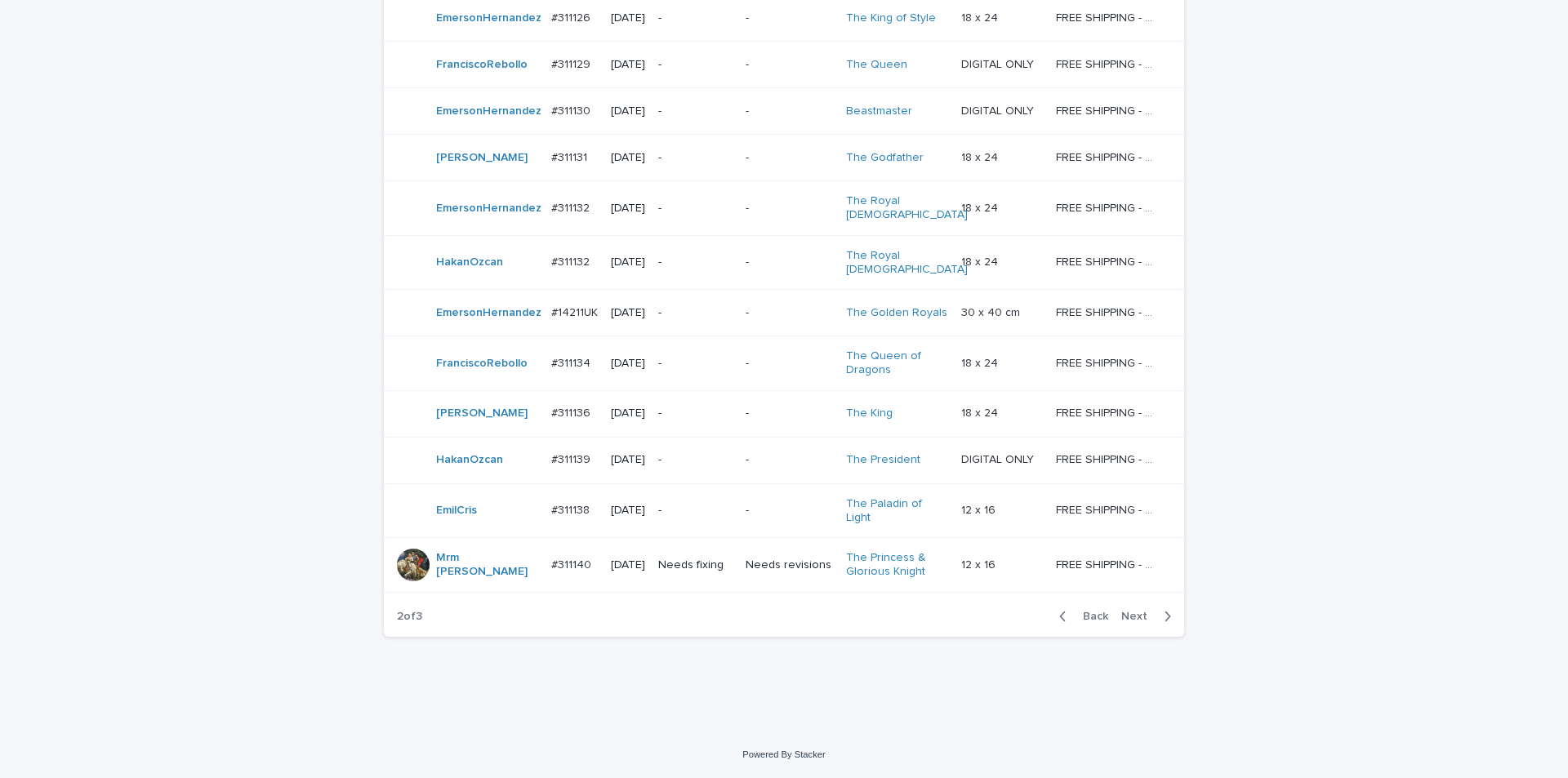 click on "Next" at bounding box center [1139, 616] 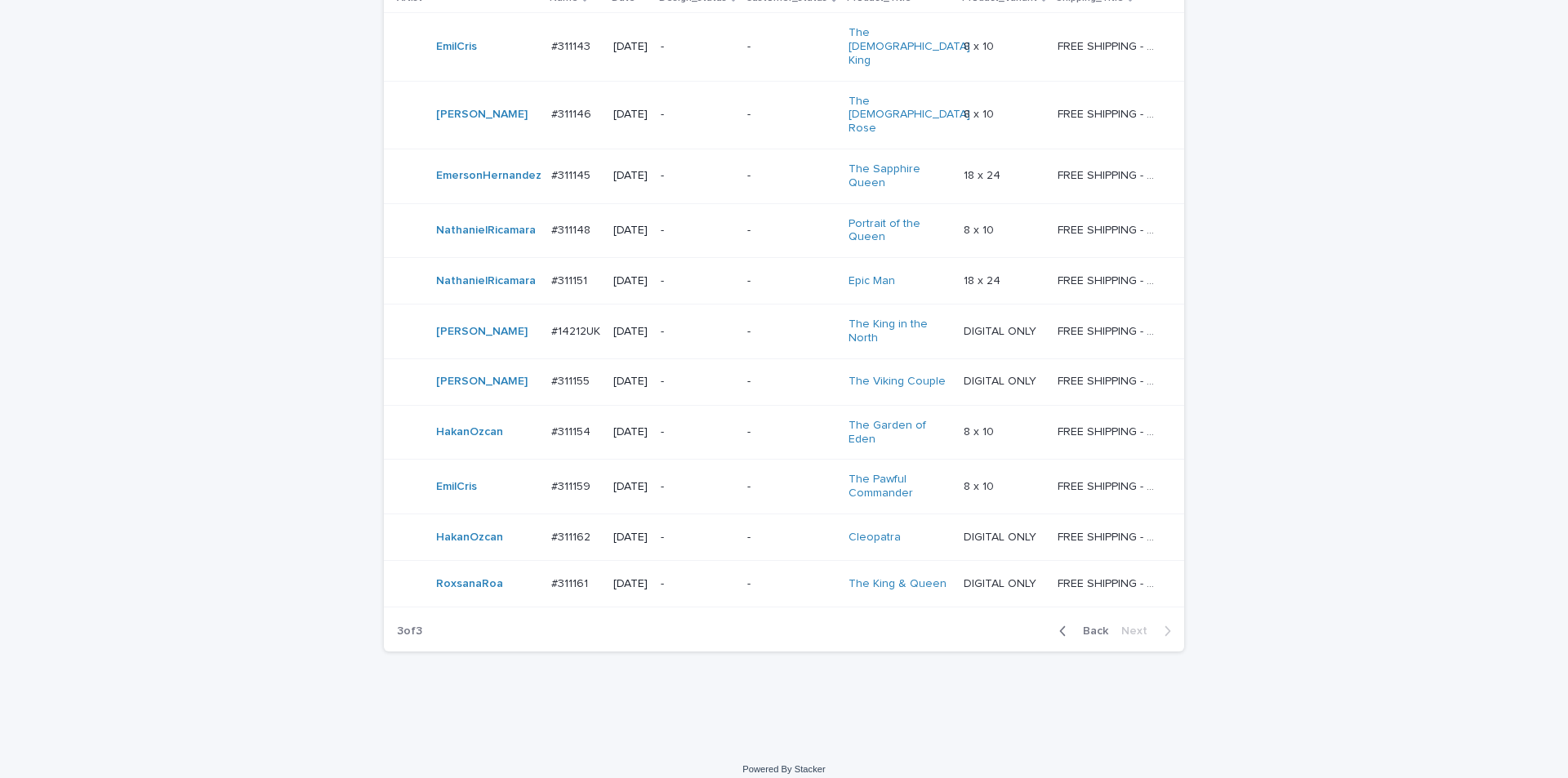 scroll, scrollTop: 368, scrollLeft: 0, axis: vertical 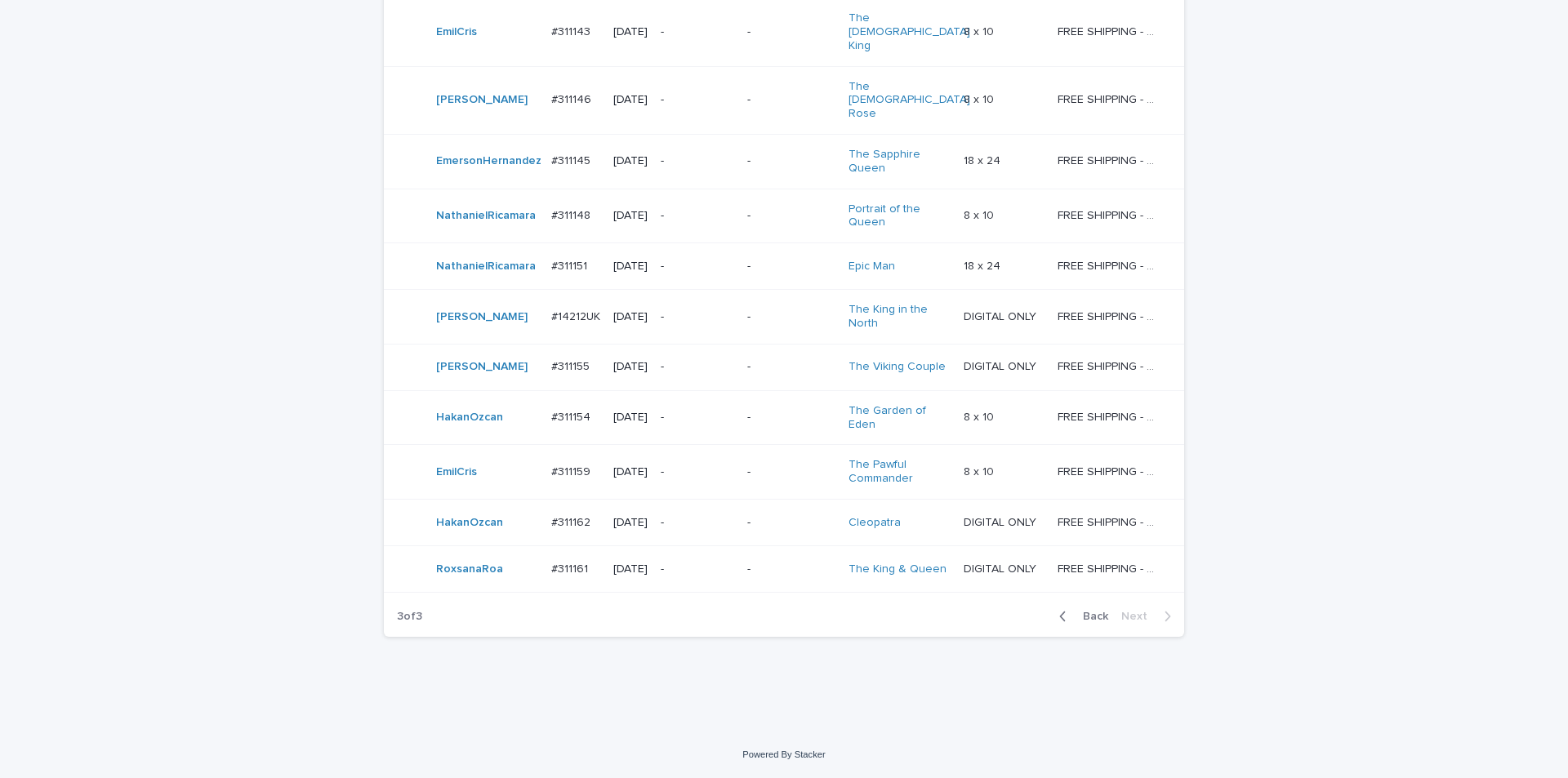 click on "Back" at bounding box center [1090, 616] 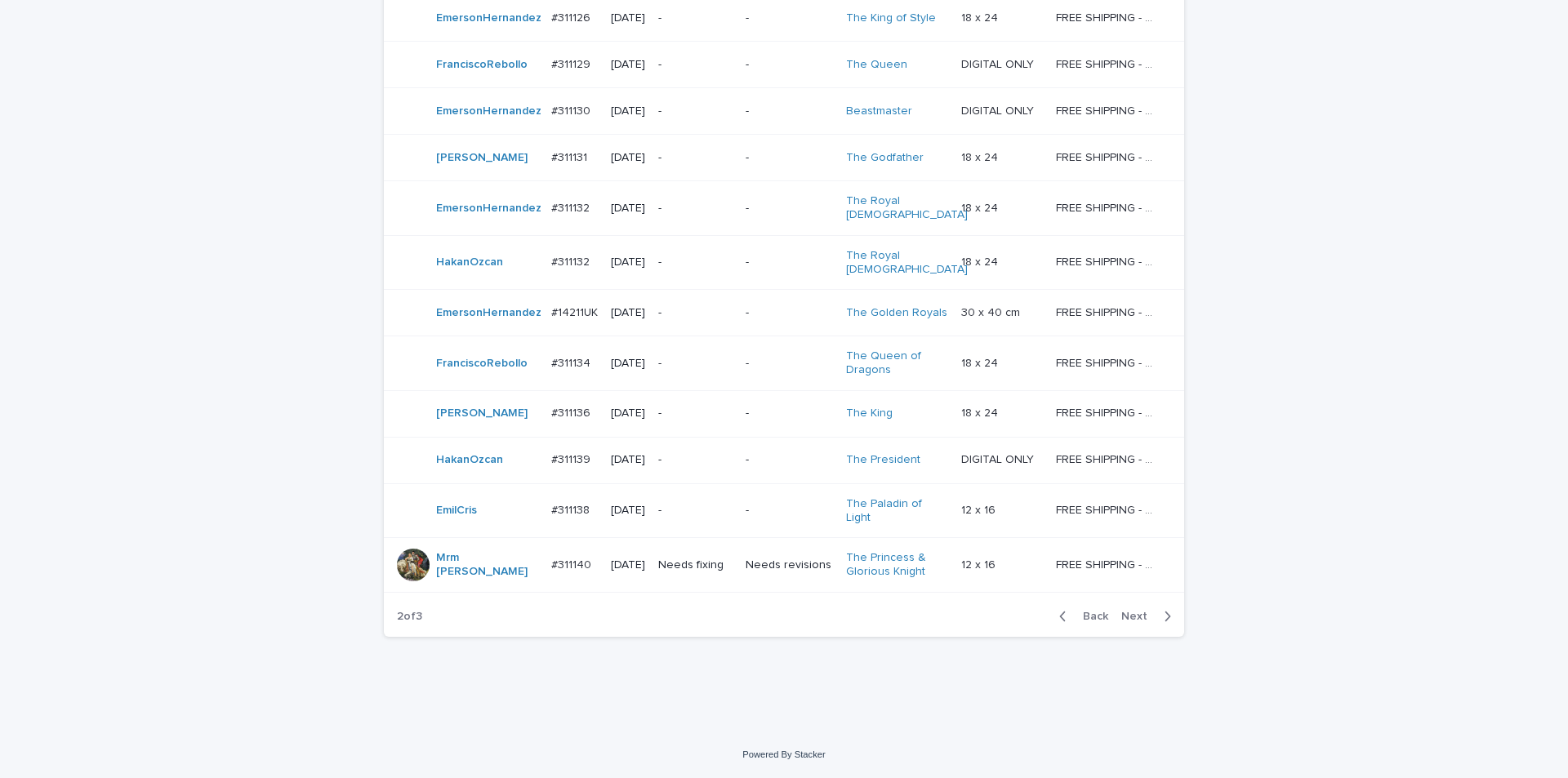 scroll, scrollTop: 1375, scrollLeft: 0, axis: vertical 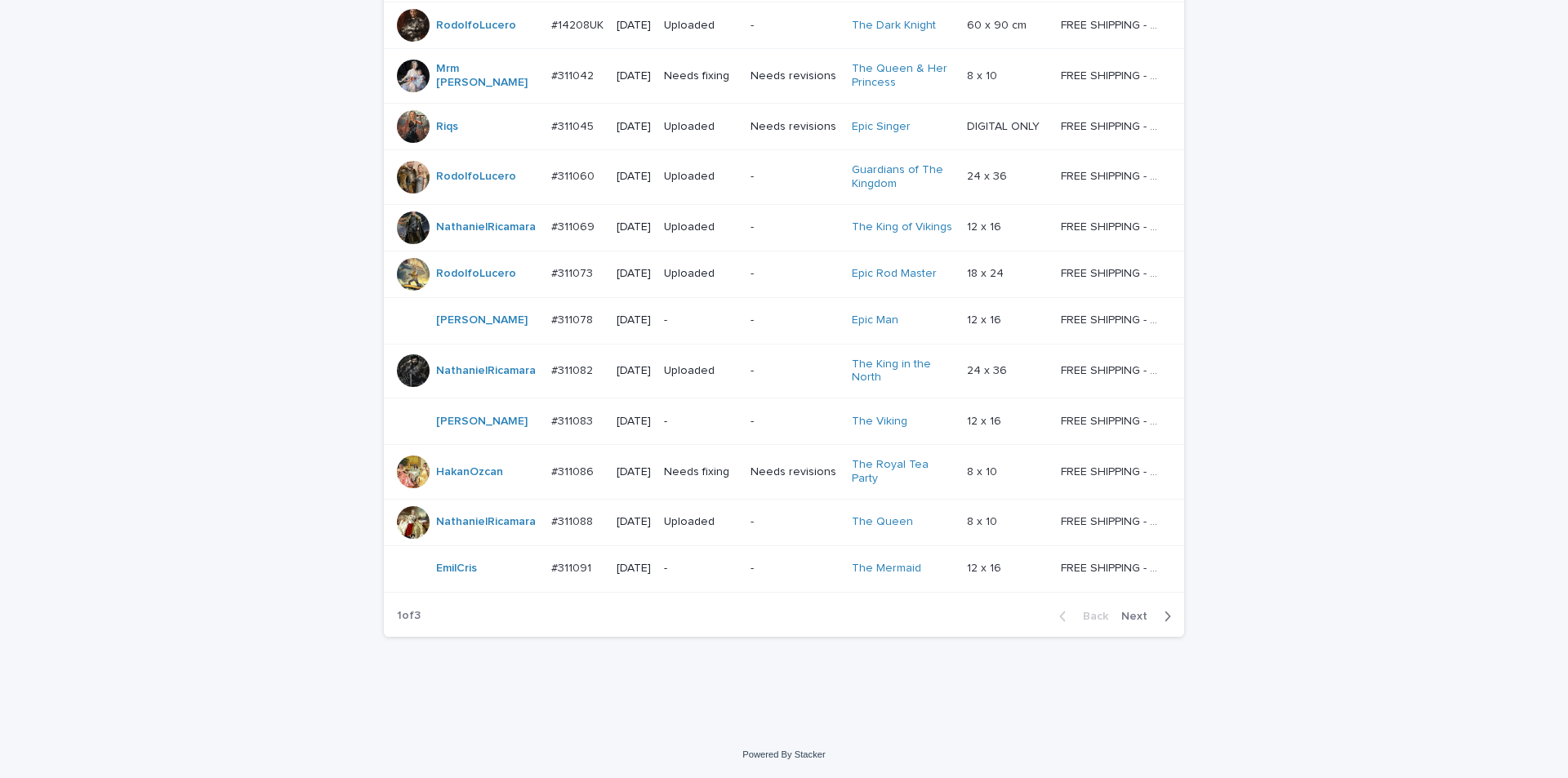 click on "-" at bounding box center (794, 568) 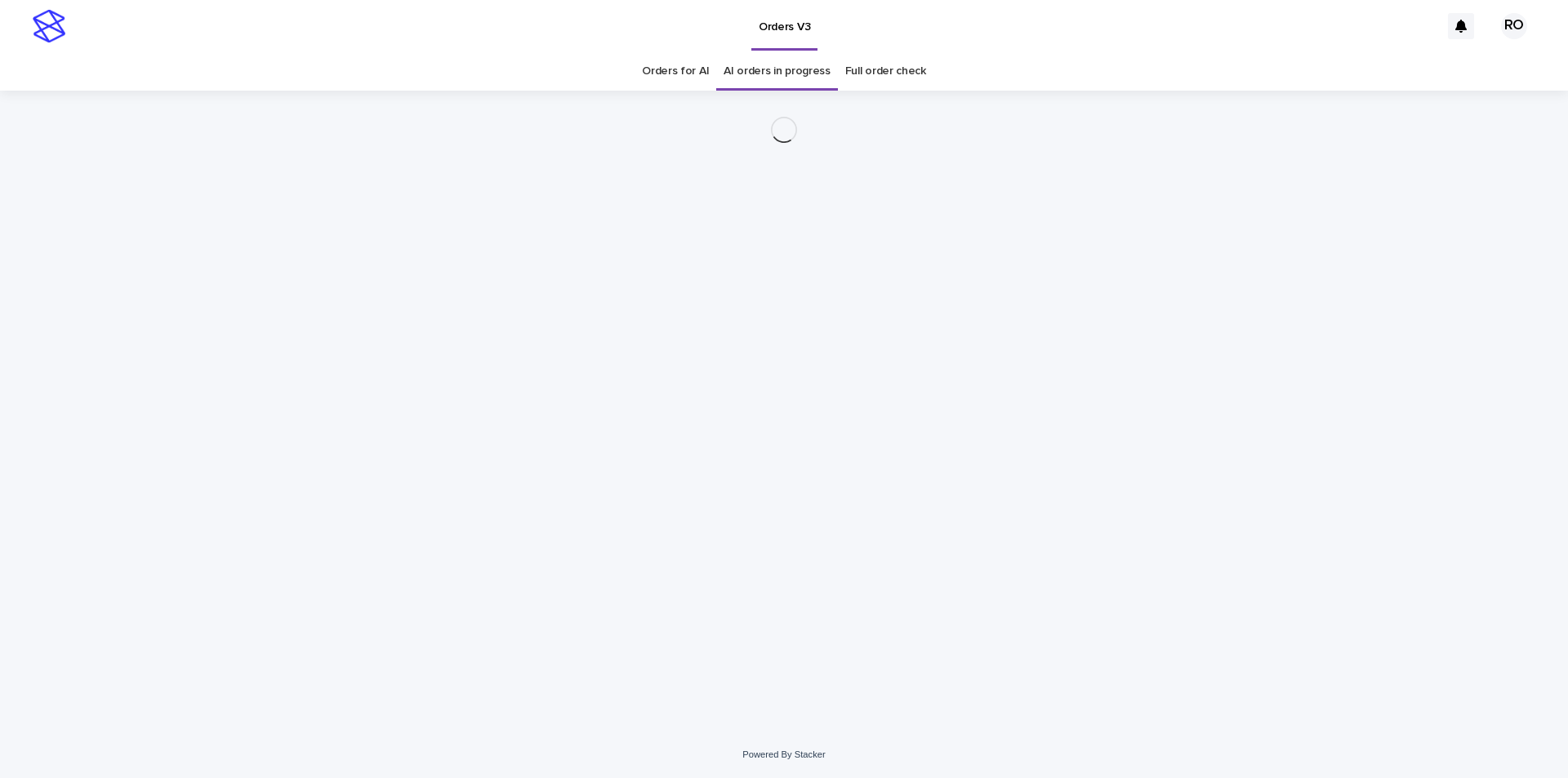 scroll, scrollTop: 0, scrollLeft: 0, axis: both 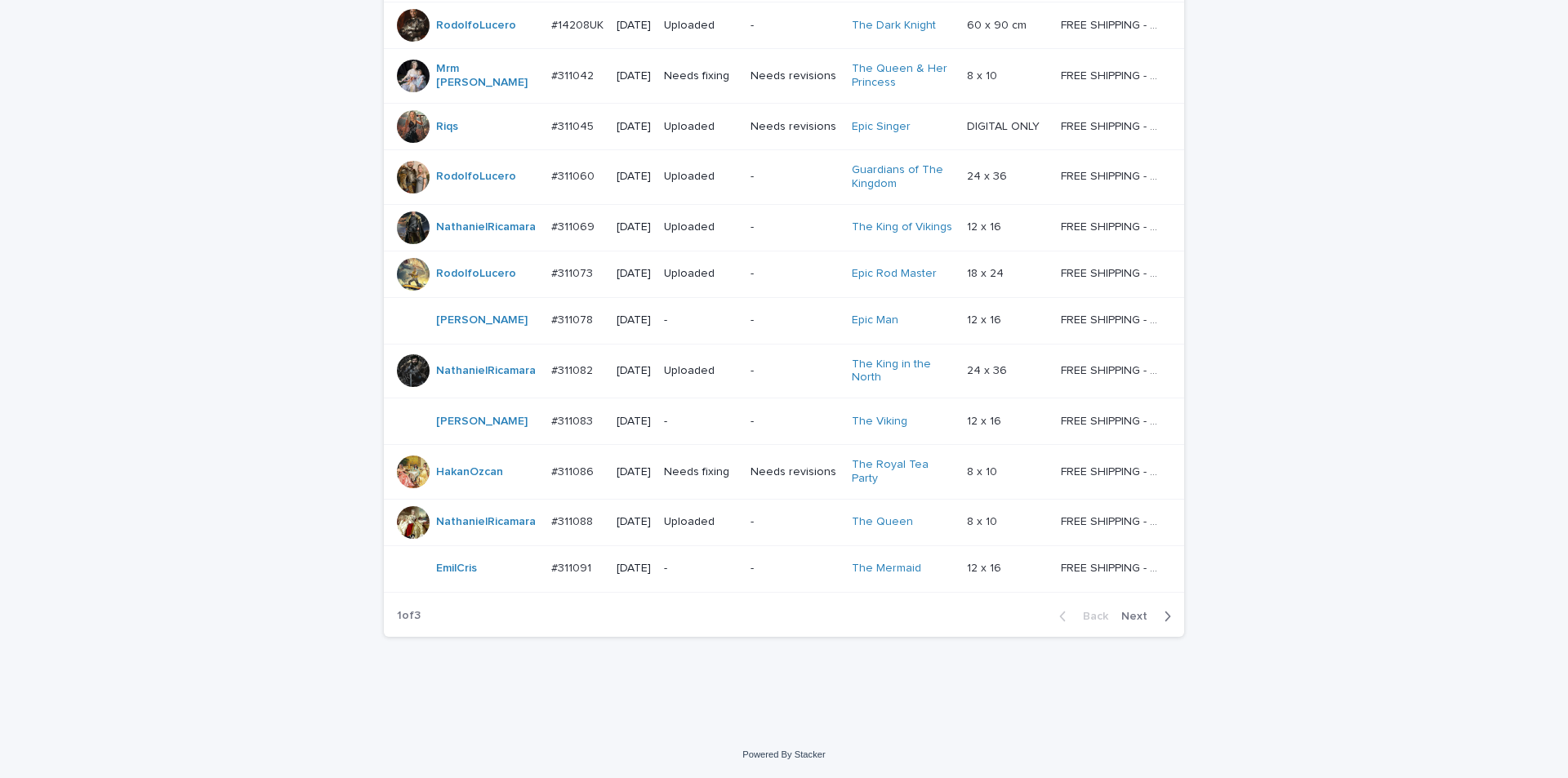 click on "Next" at bounding box center (1139, 616) 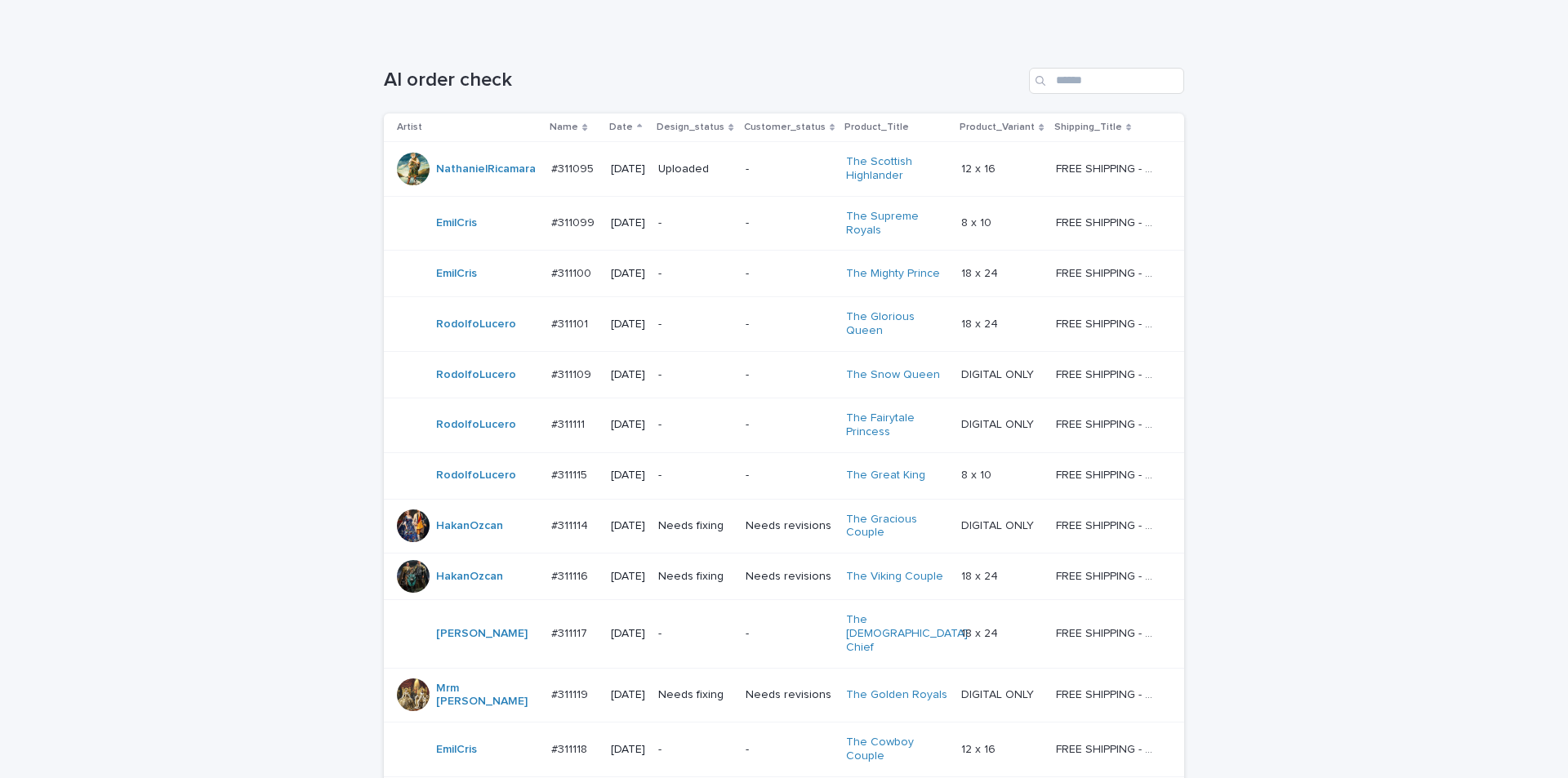 scroll, scrollTop: 176, scrollLeft: 0, axis: vertical 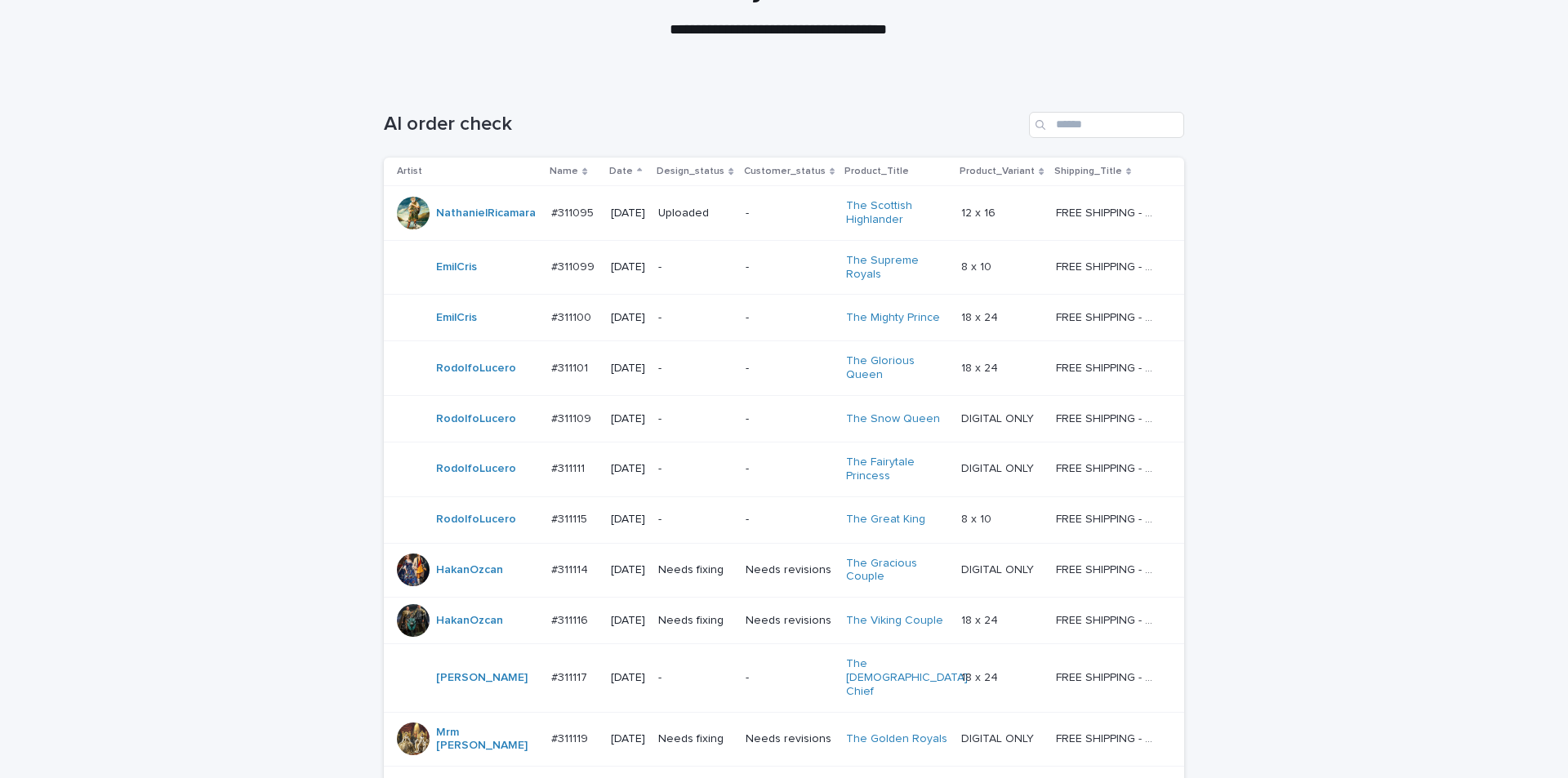 click on "-" at bounding box center (695, 267) 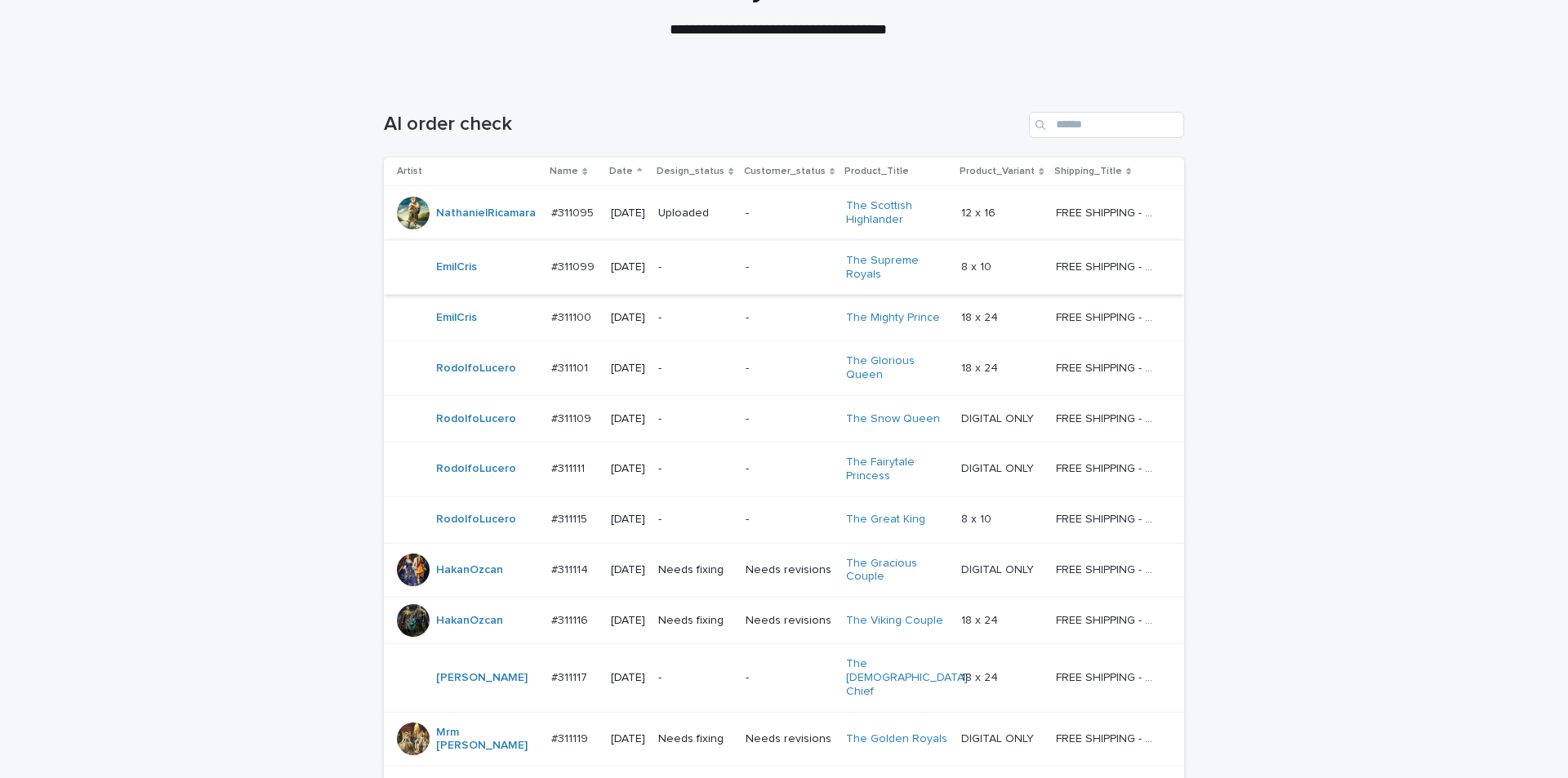 scroll, scrollTop: 0, scrollLeft: 0, axis: both 